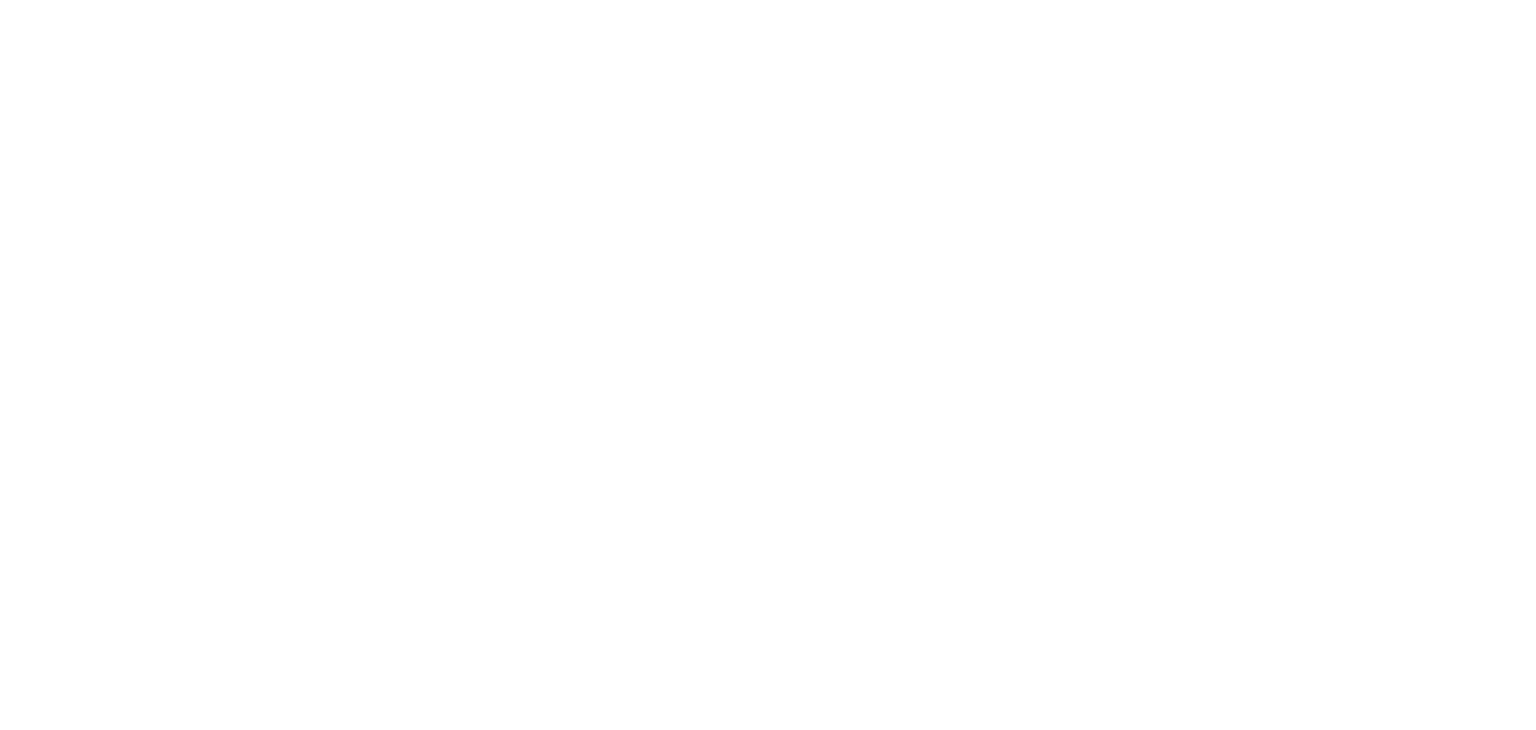 scroll, scrollTop: 0, scrollLeft: 0, axis: both 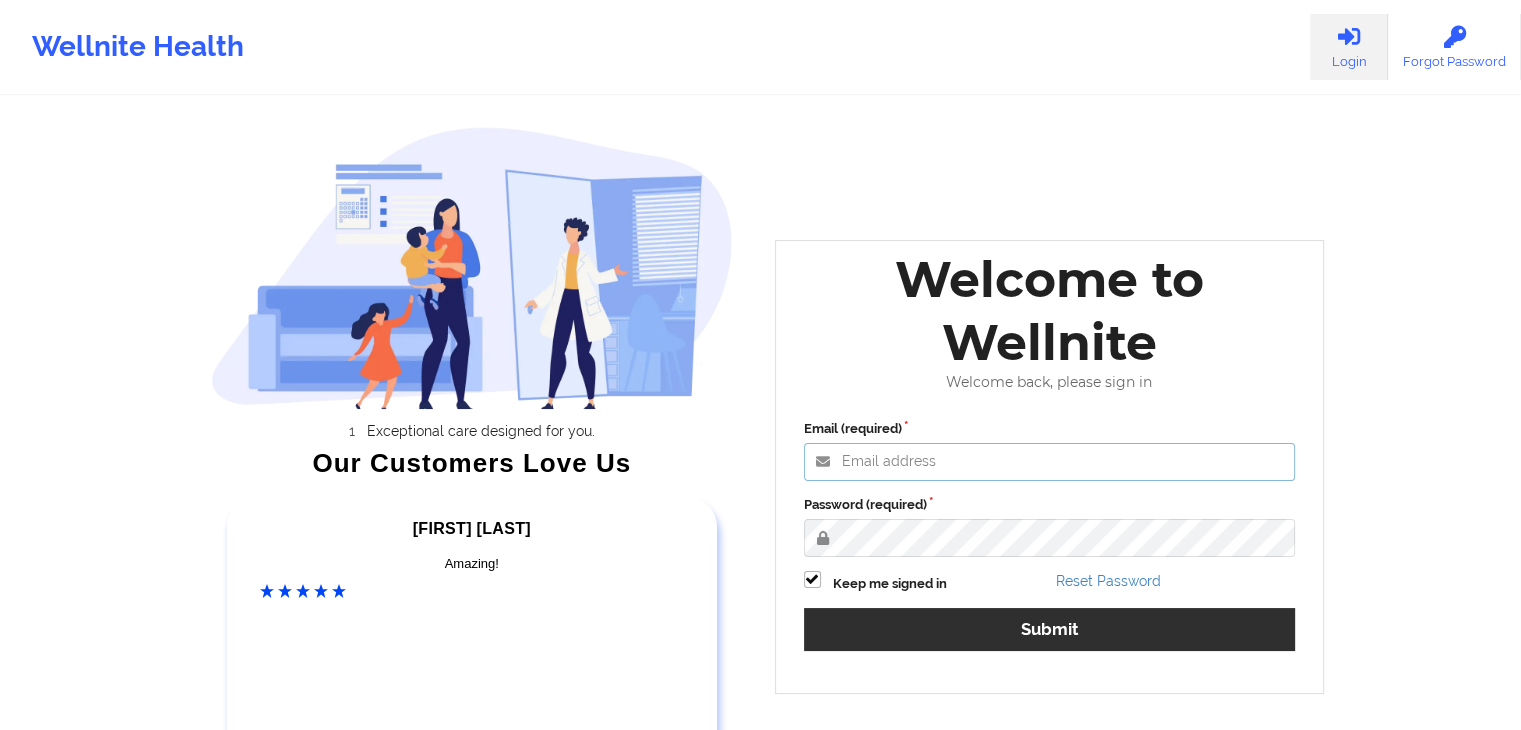 type on "[EMAIL]" 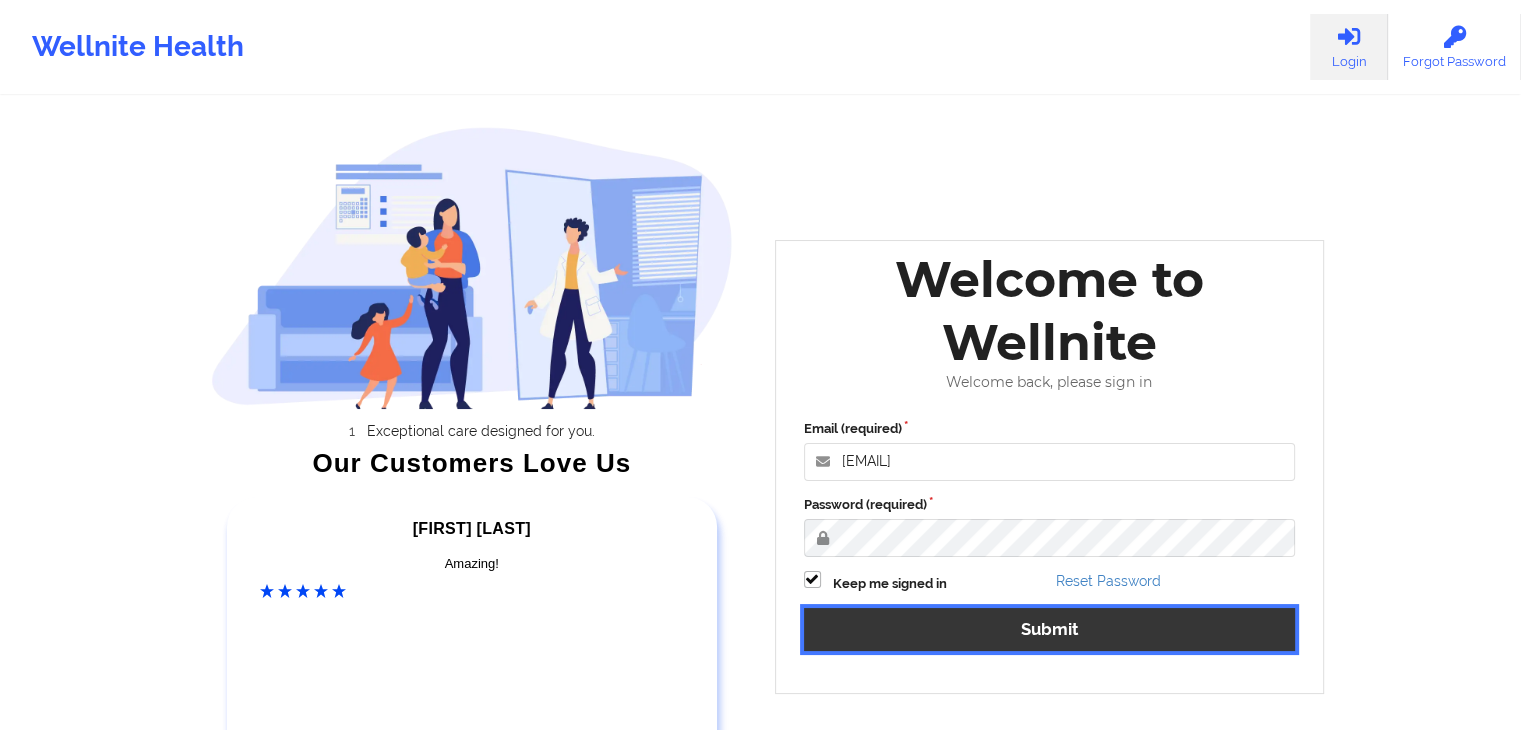 click on "Submit" at bounding box center [1050, 629] 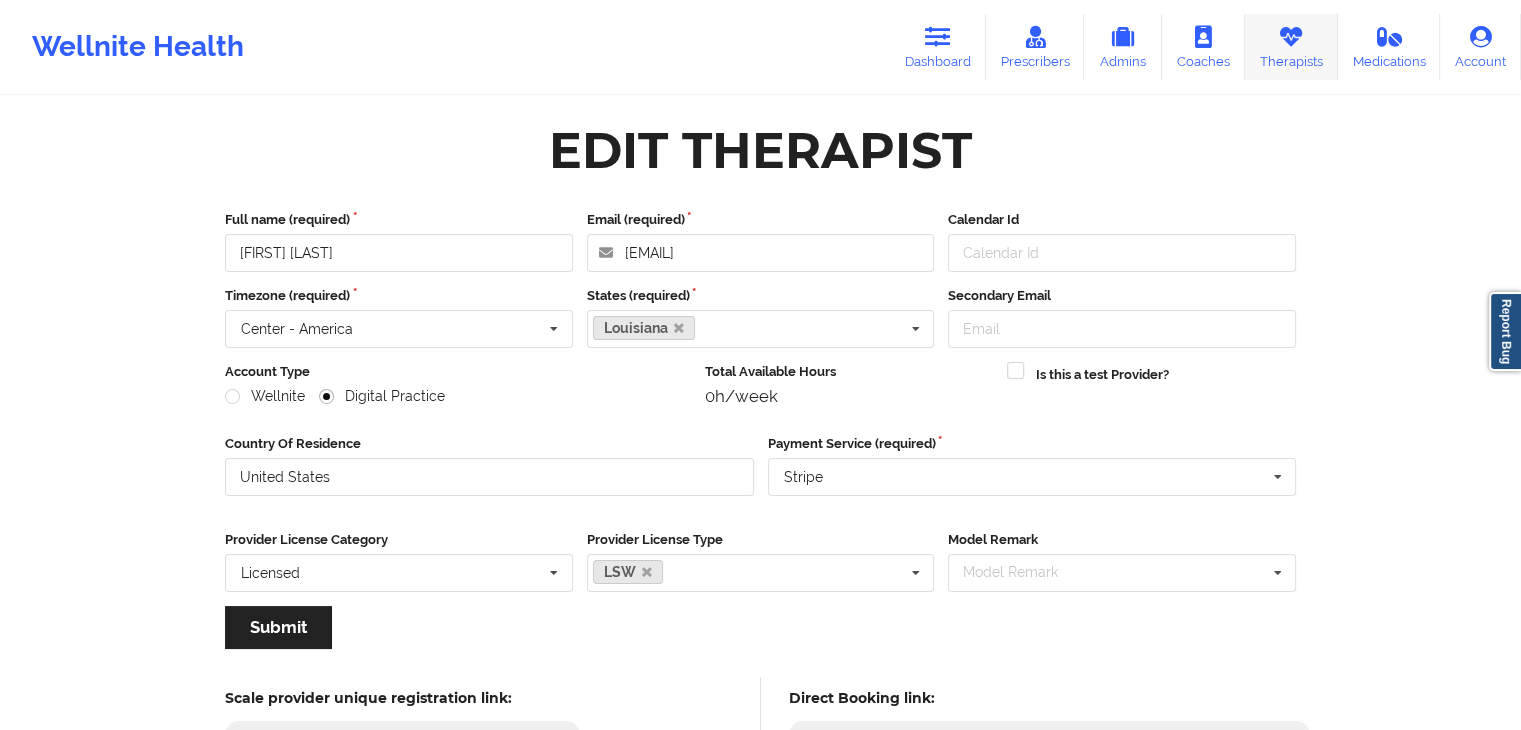 click on "Therapists" at bounding box center (1291, 47) 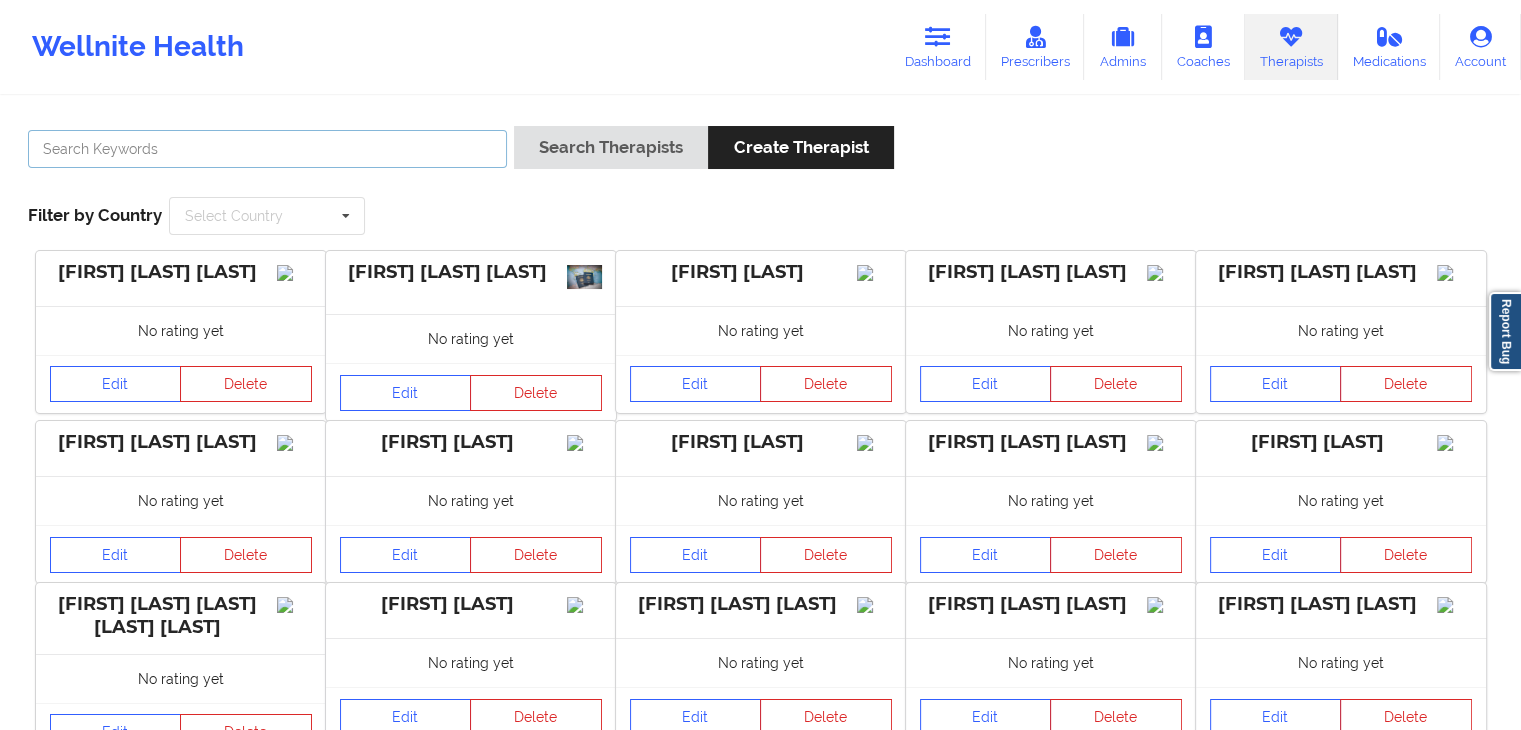 click at bounding box center (267, 149) 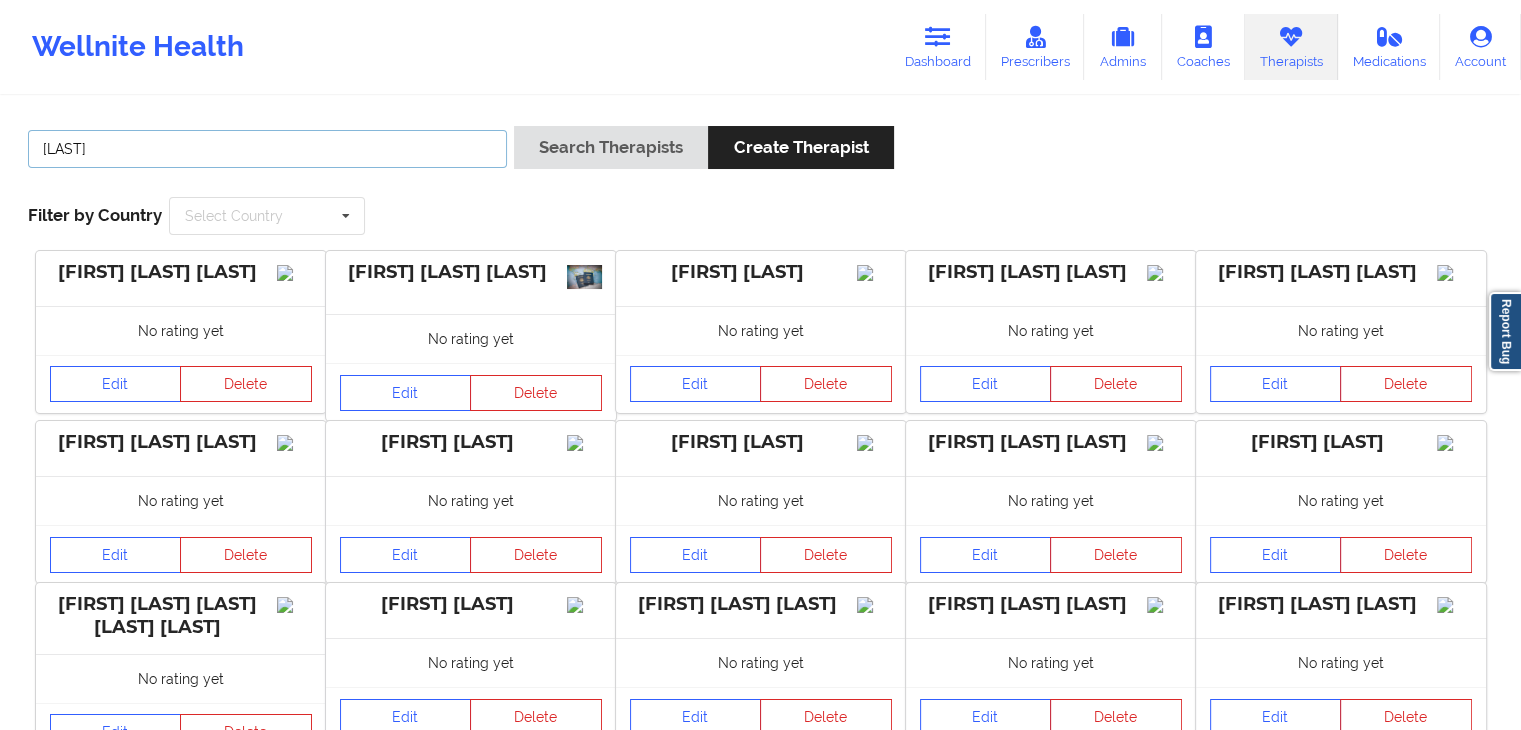 type on "woods" 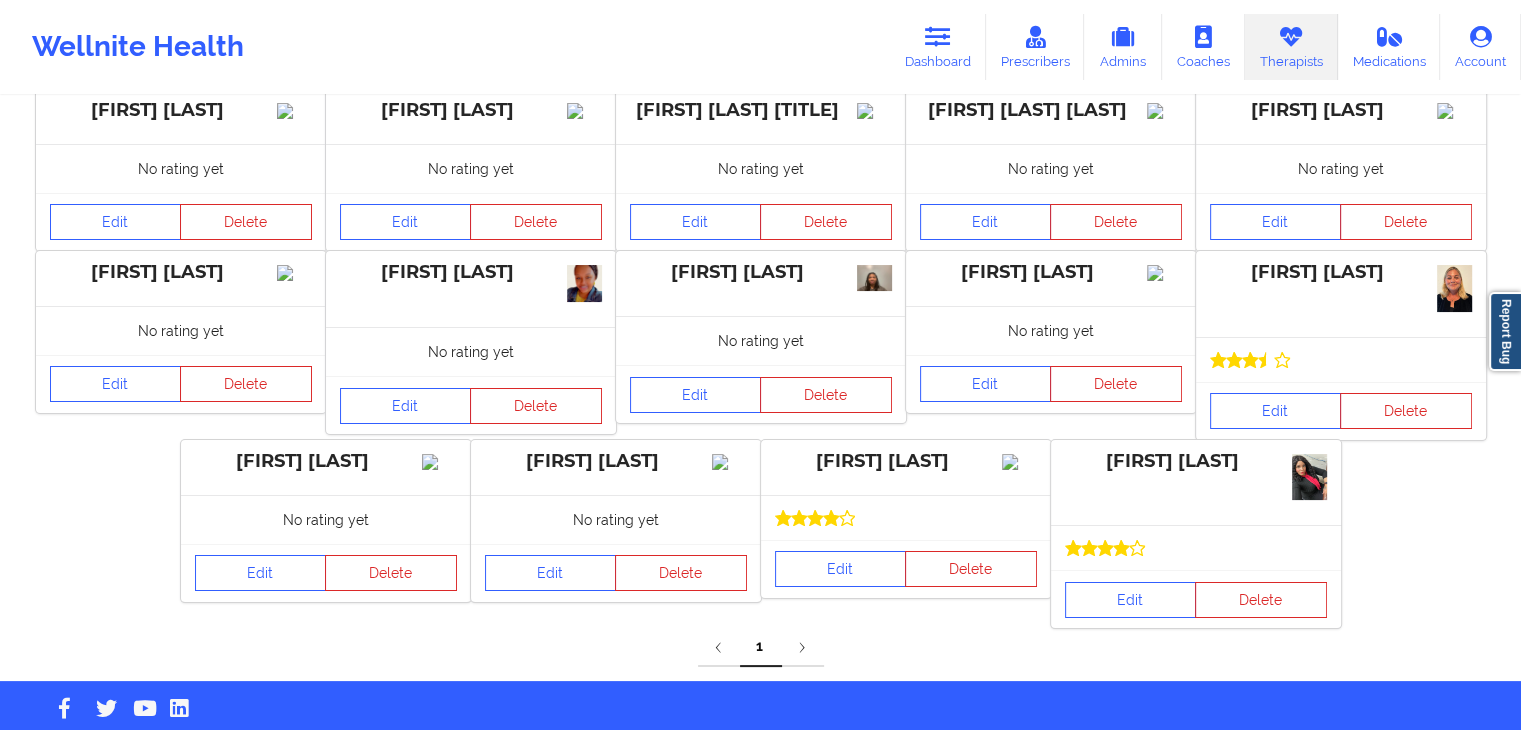 scroll, scrollTop: 212, scrollLeft: 0, axis: vertical 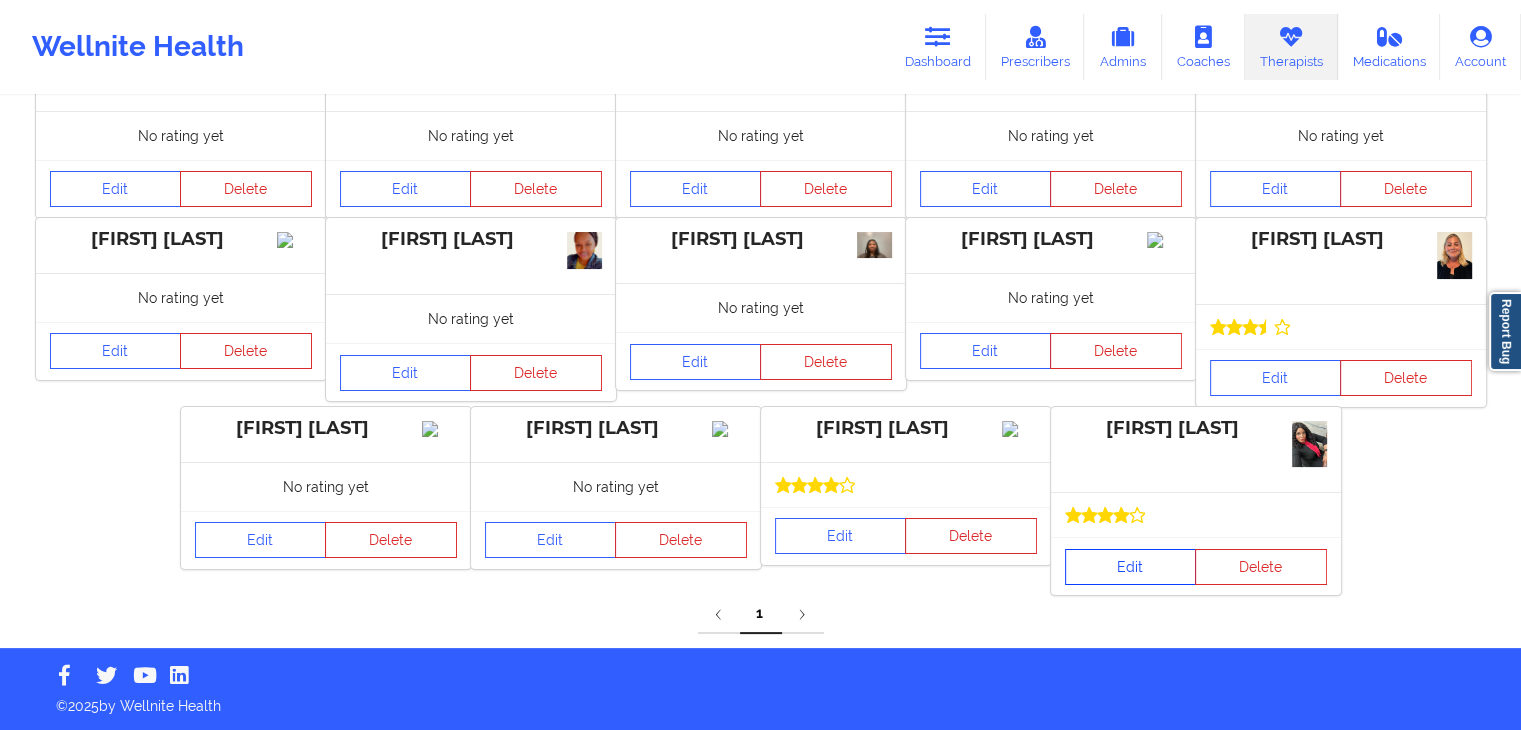 click on "Edit" at bounding box center [1131, 567] 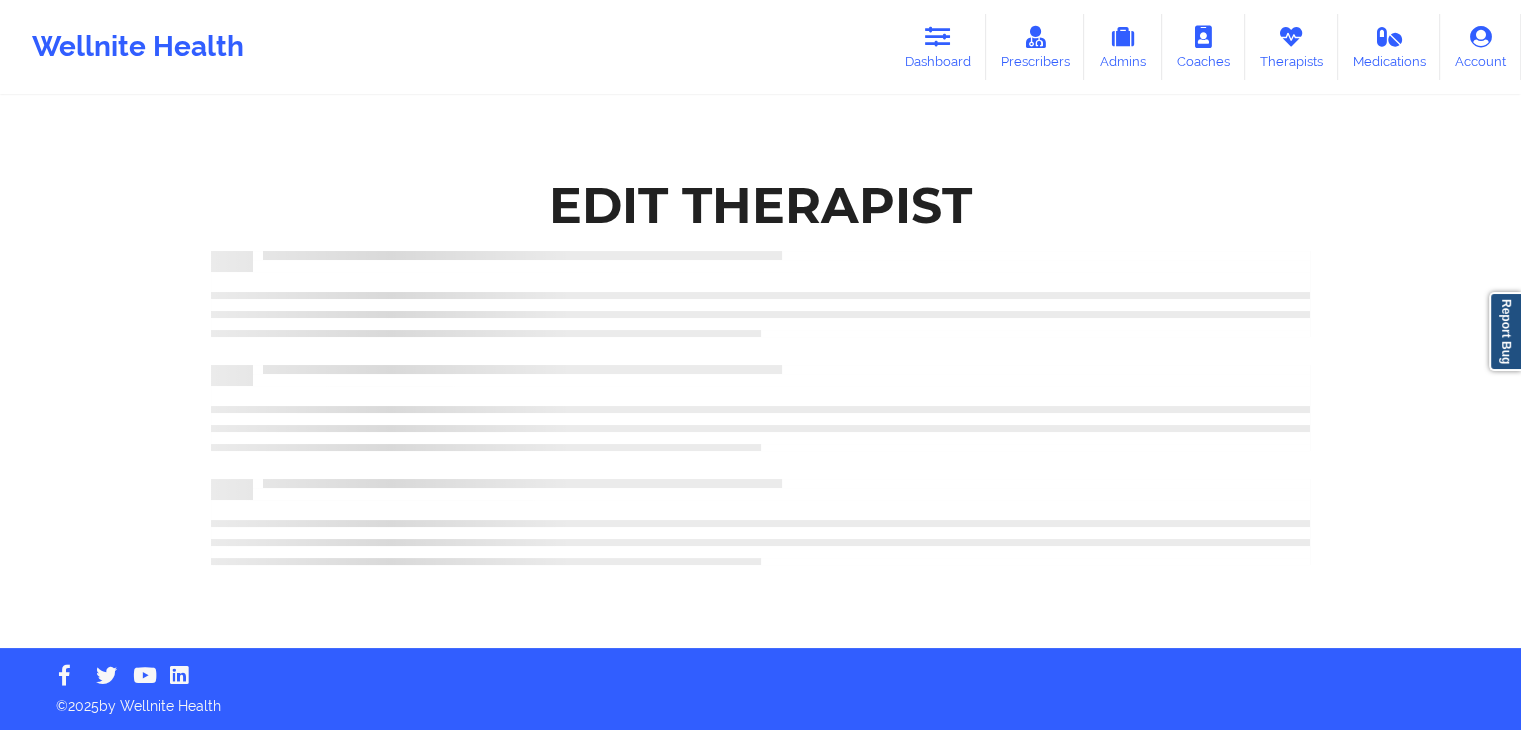 scroll, scrollTop: 0, scrollLeft: 0, axis: both 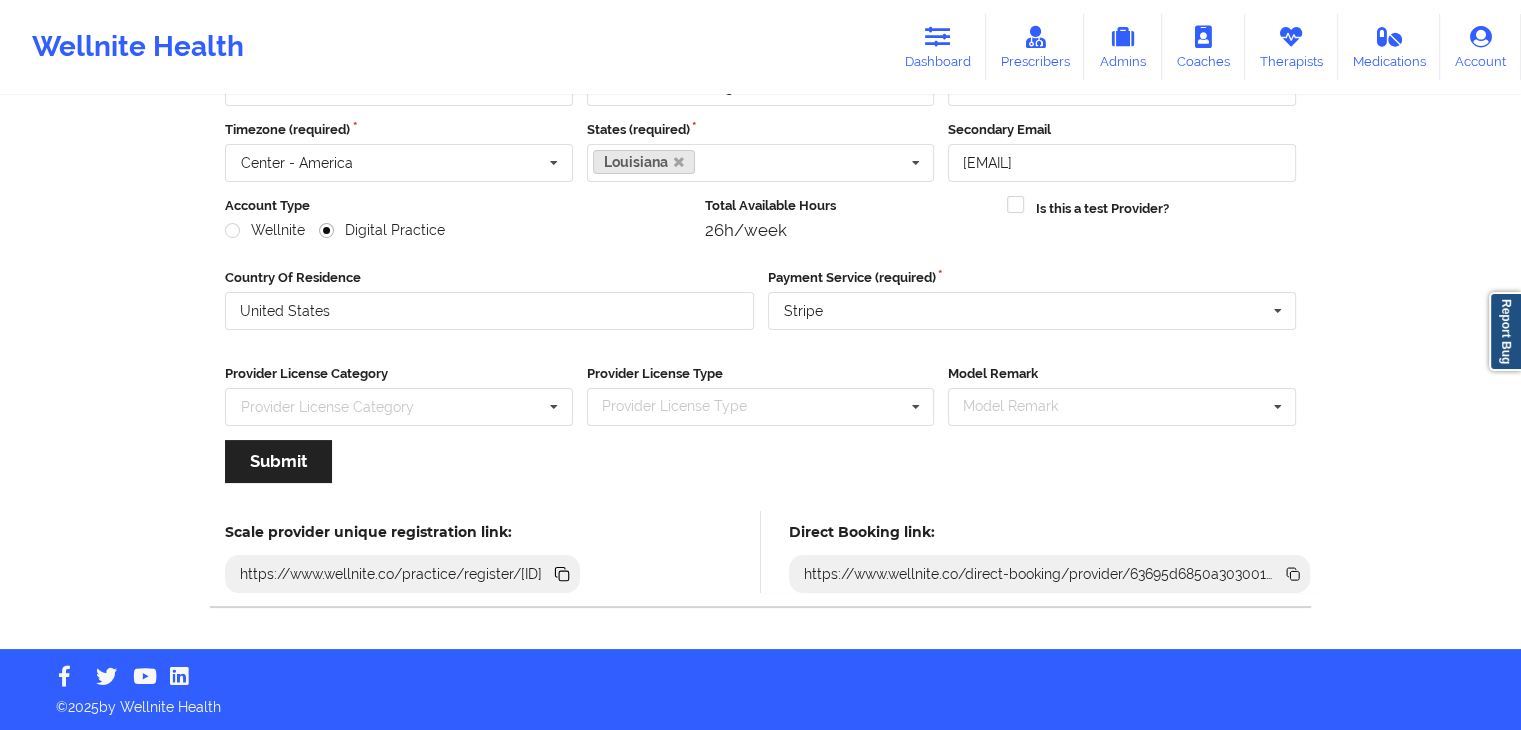 click 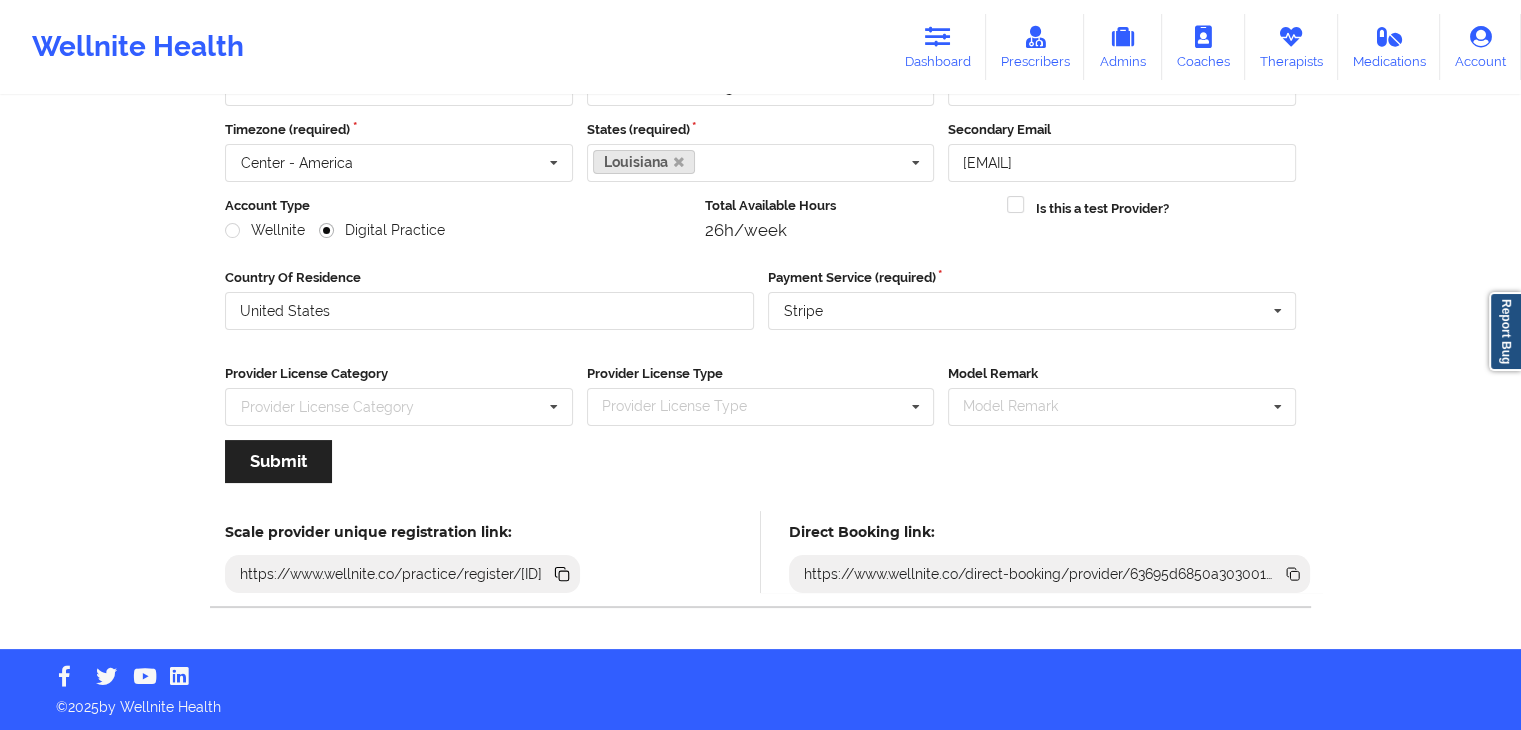 click 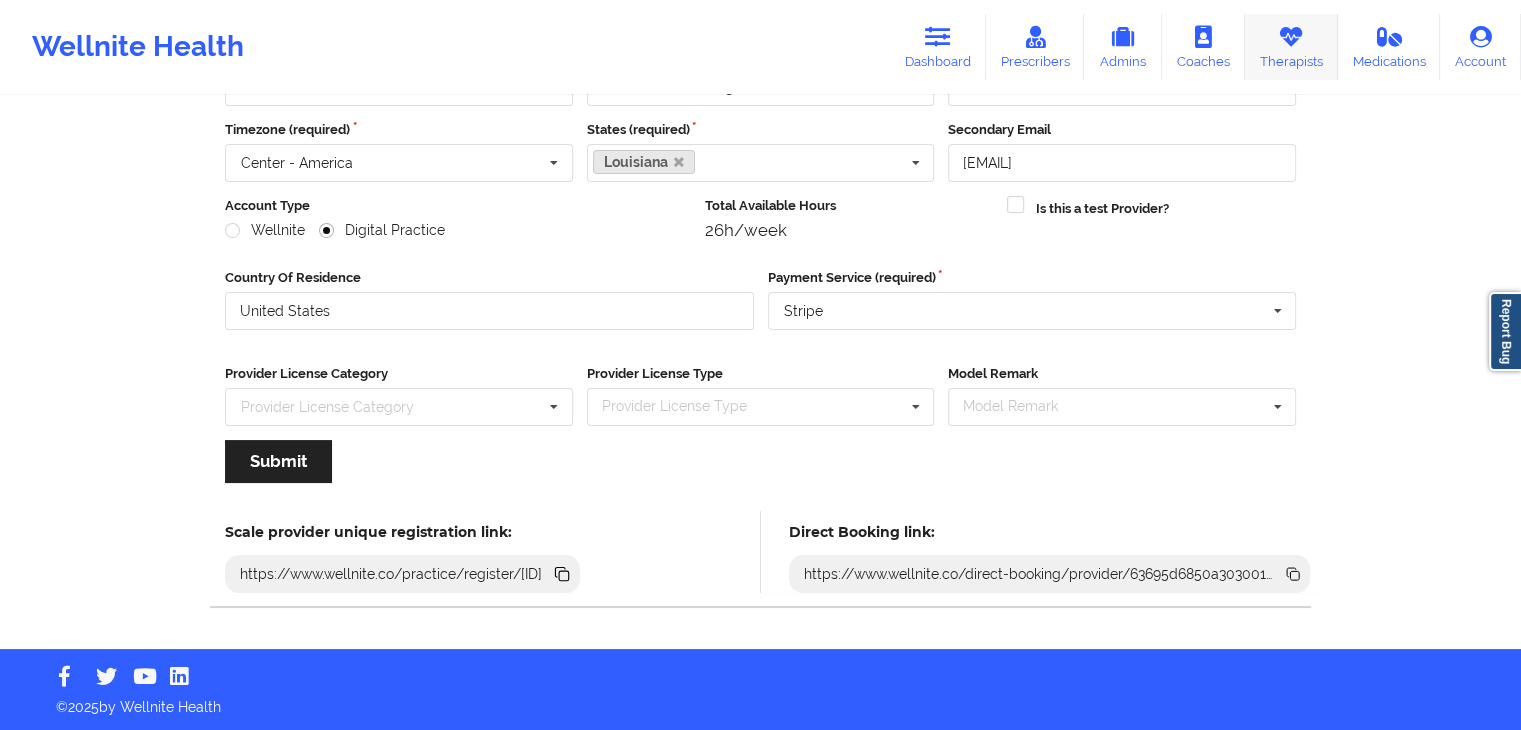 click on "Therapists" at bounding box center (1291, 47) 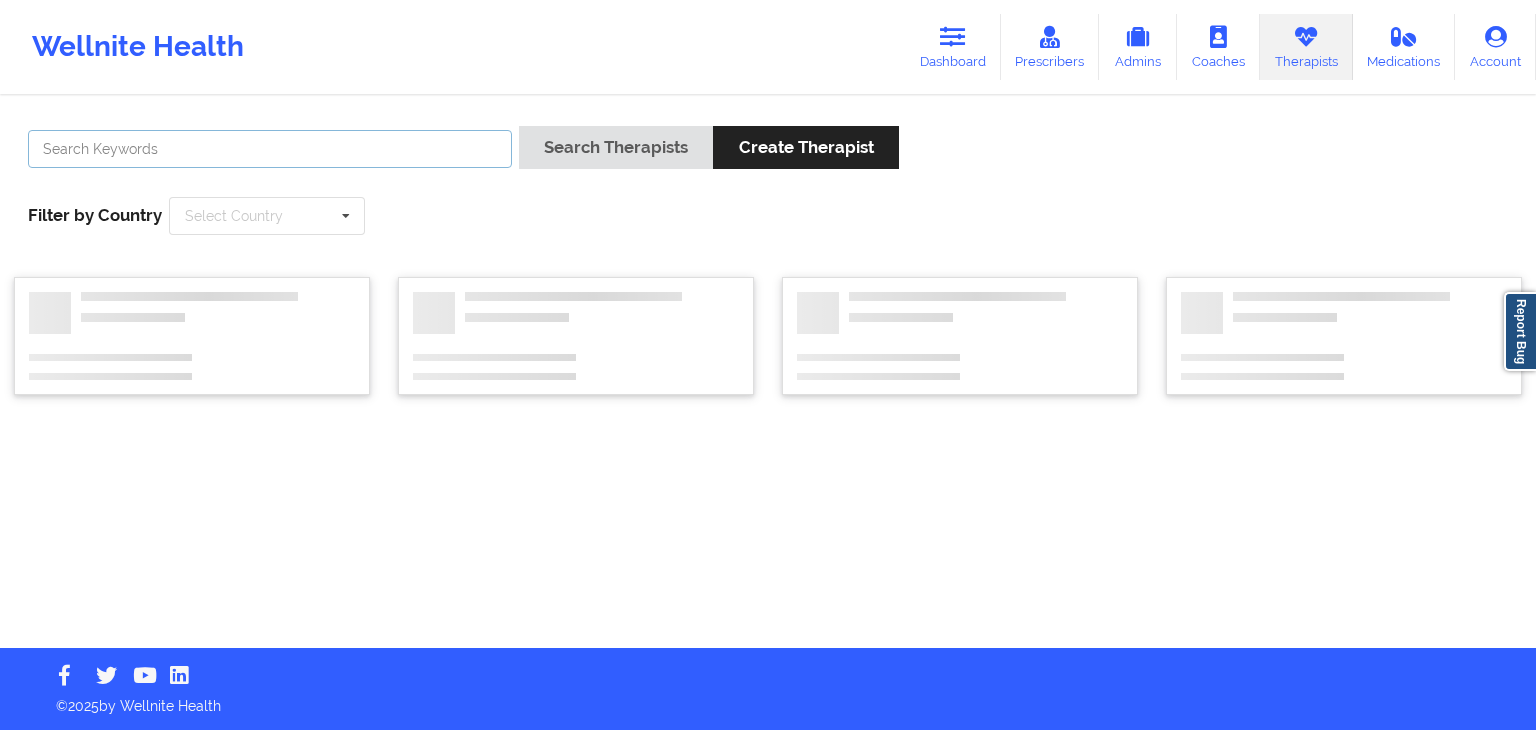 click at bounding box center [270, 149] 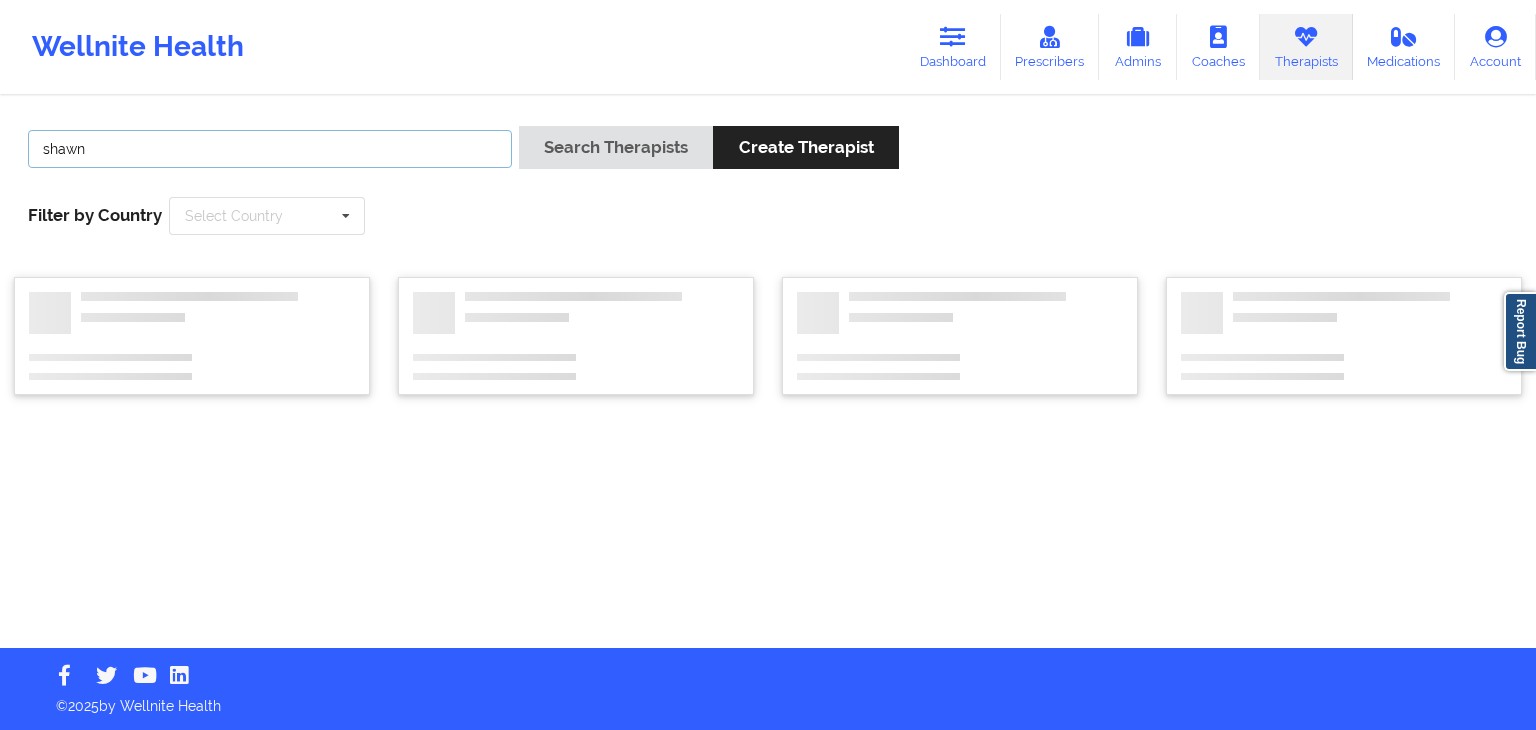 click on "Search Therapists" at bounding box center (616, 147) 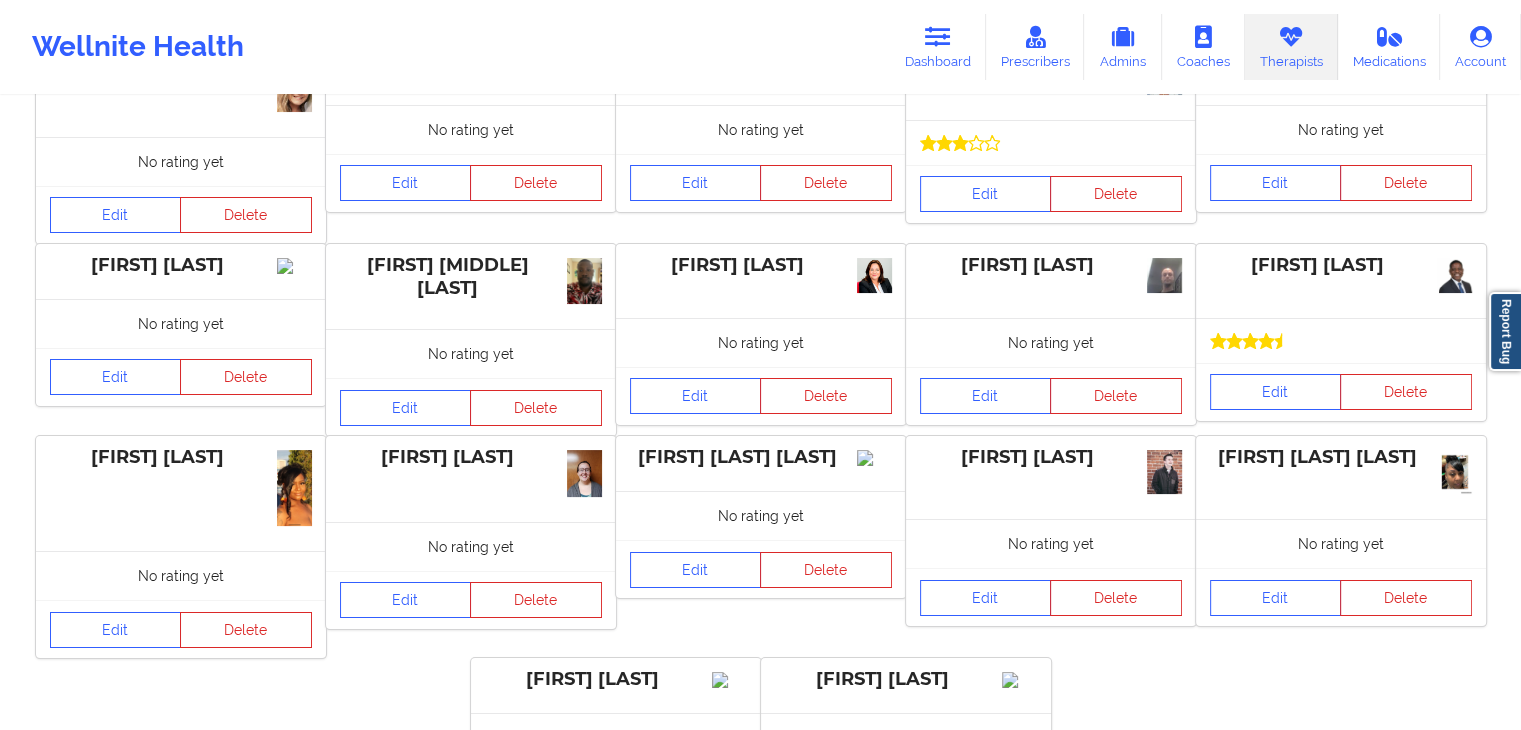 scroll, scrollTop: 396, scrollLeft: 0, axis: vertical 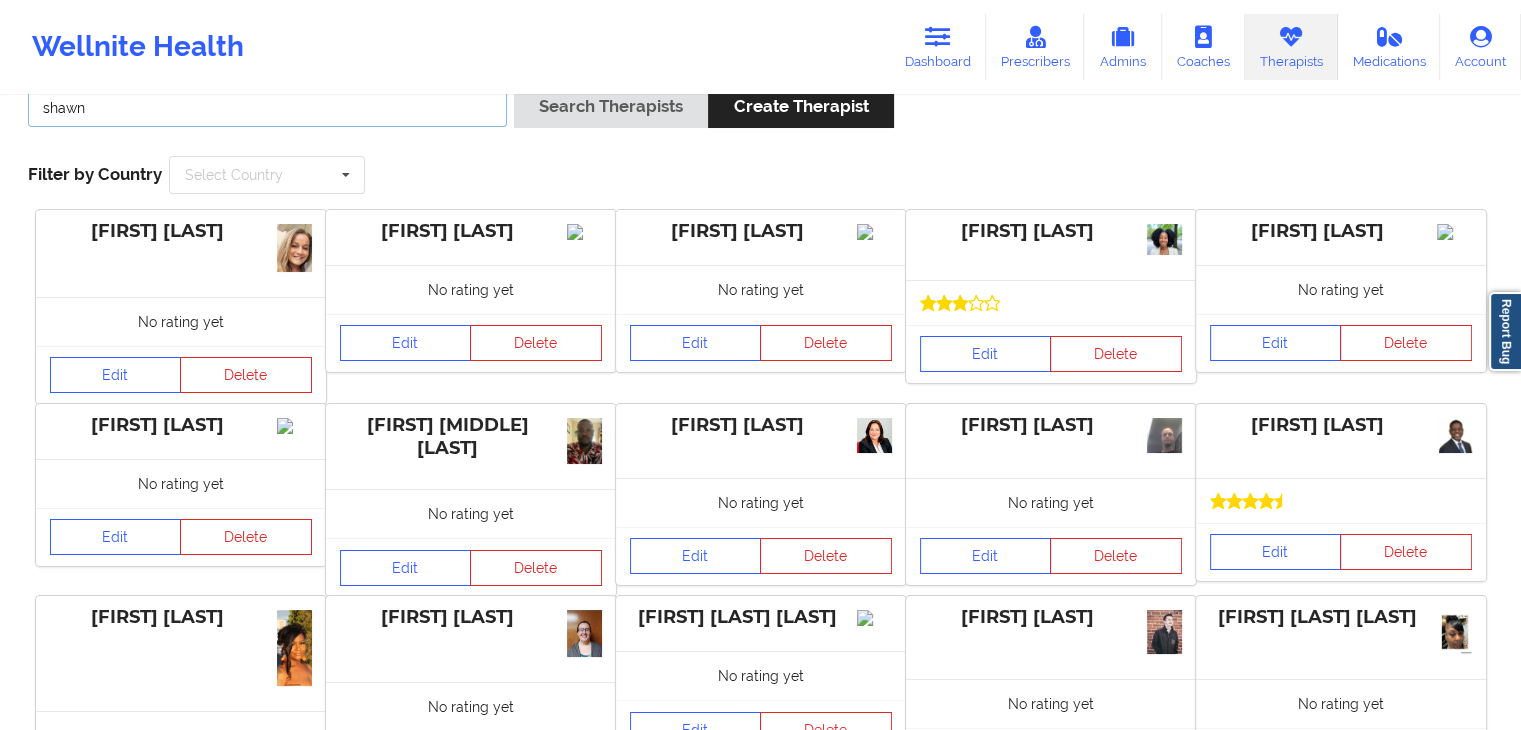 click on "shawn" at bounding box center [267, 108] 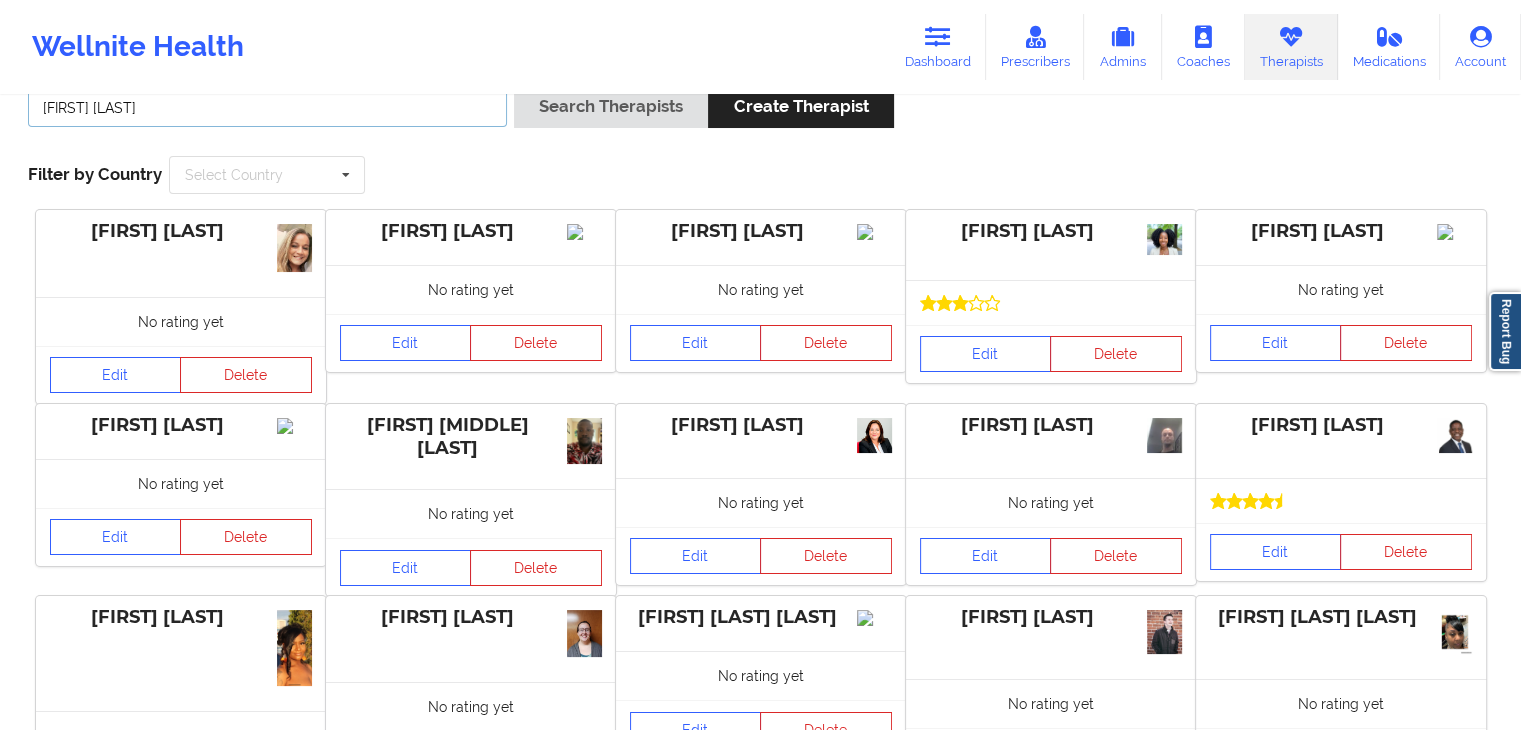 type on "shawn hack" 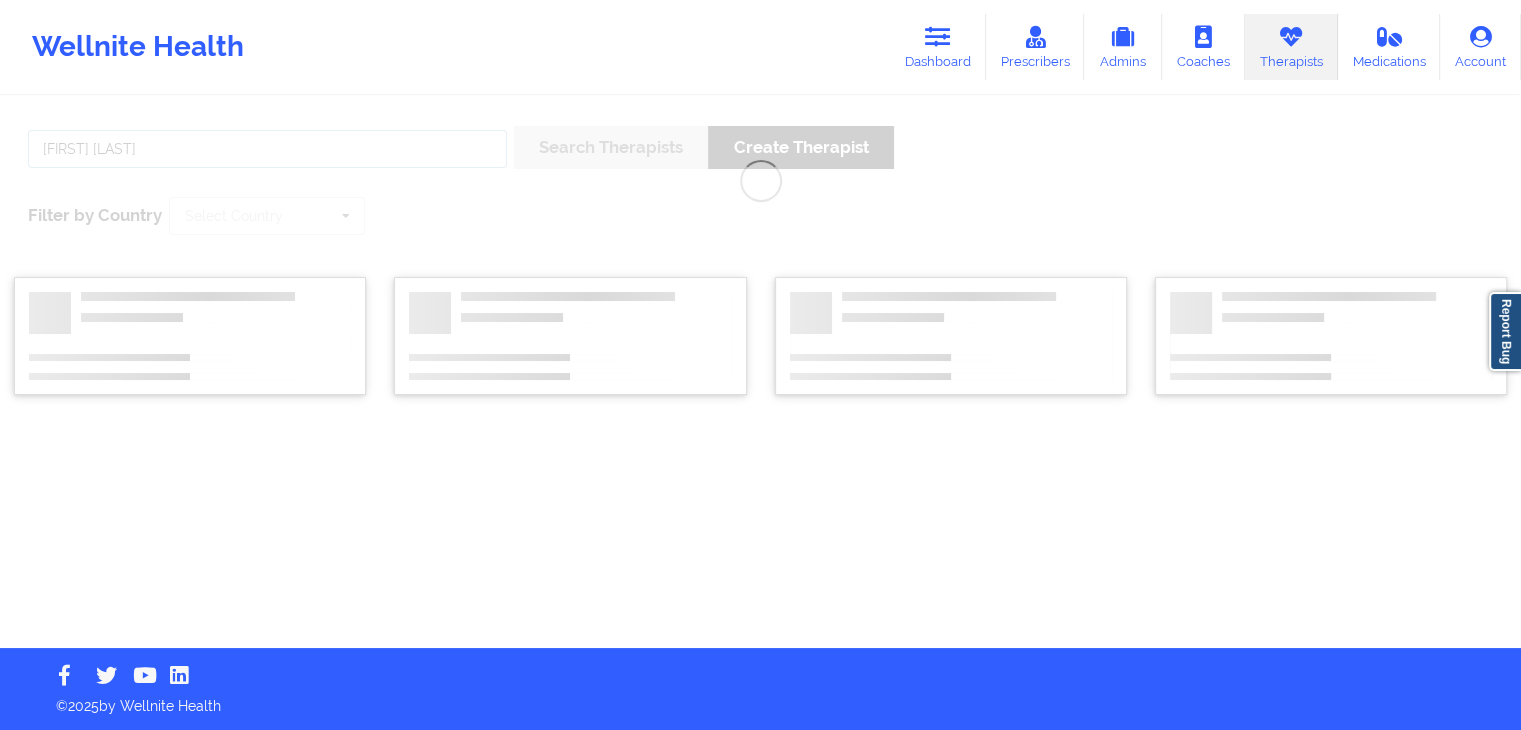scroll, scrollTop: 0, scrollLeft: 0, axis: both 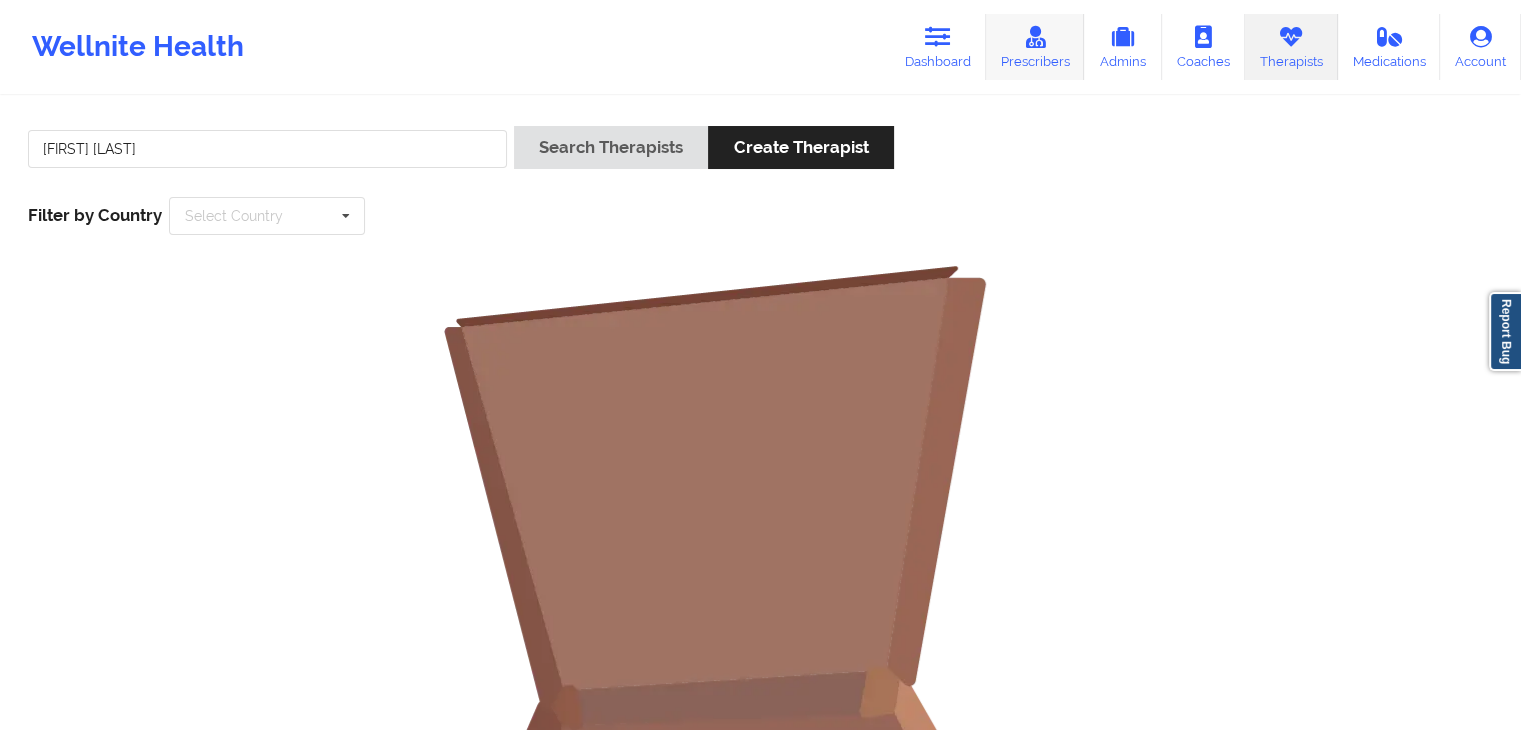 click on "Prescribers" at bounding box center (1035, 47) 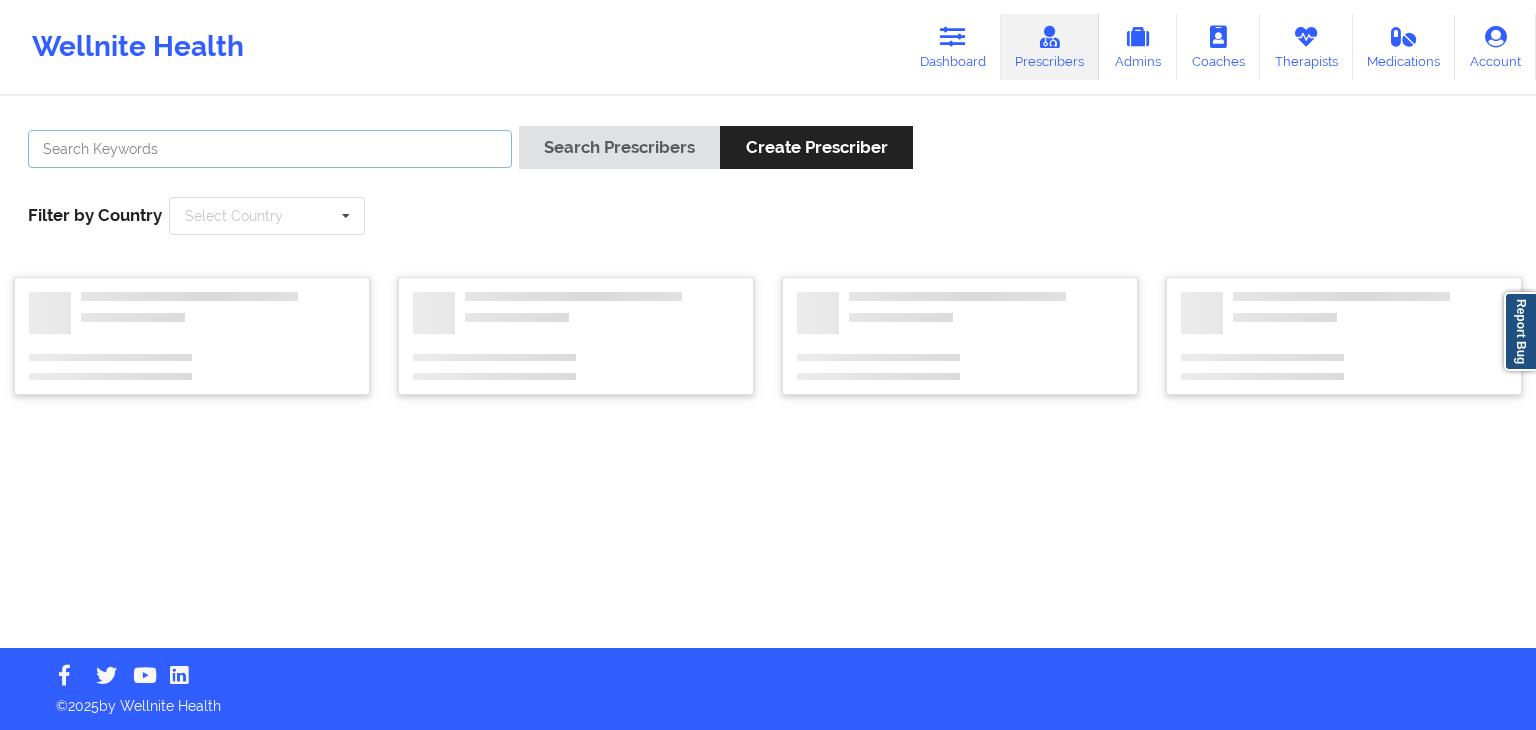 click at bounding box center (270, 149) 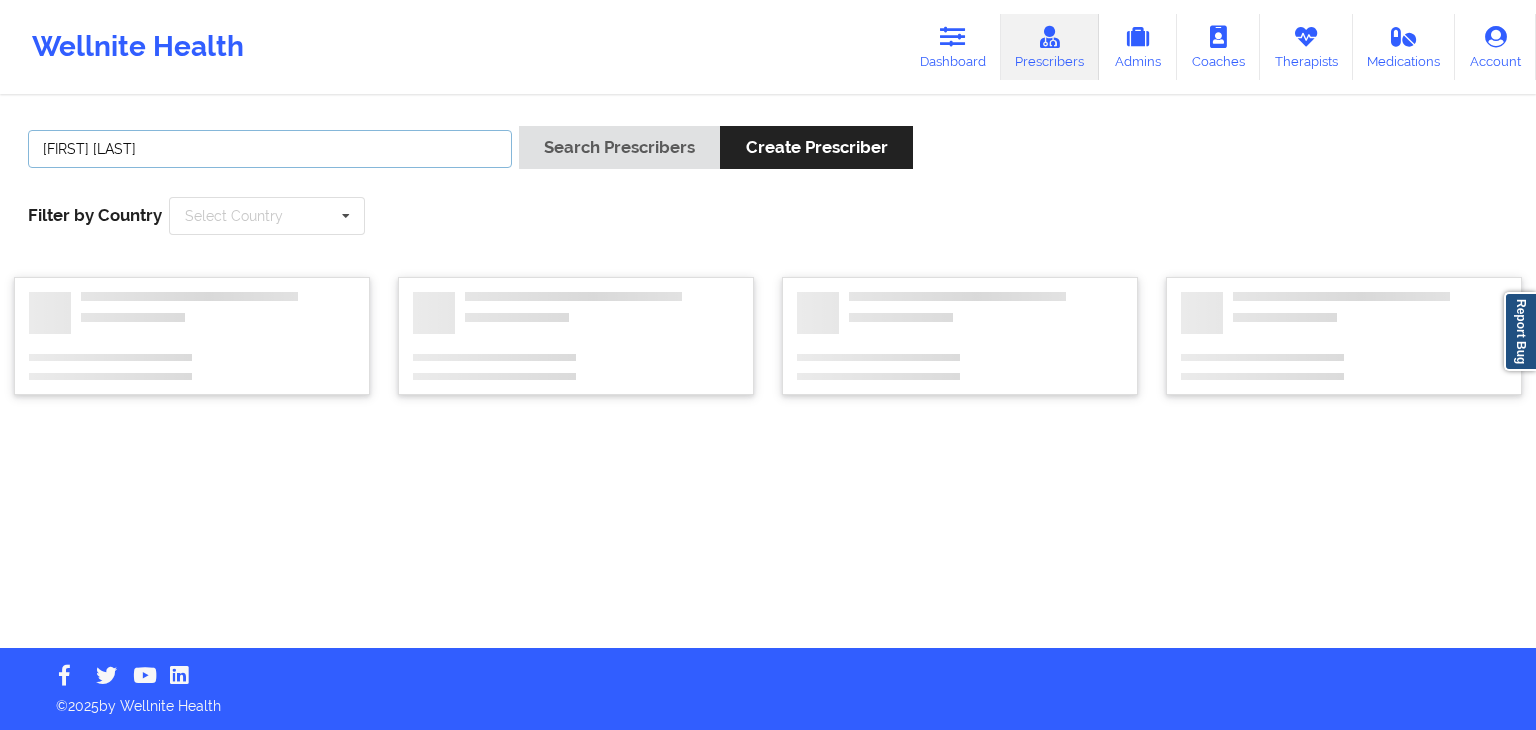 type on "shawn hack" 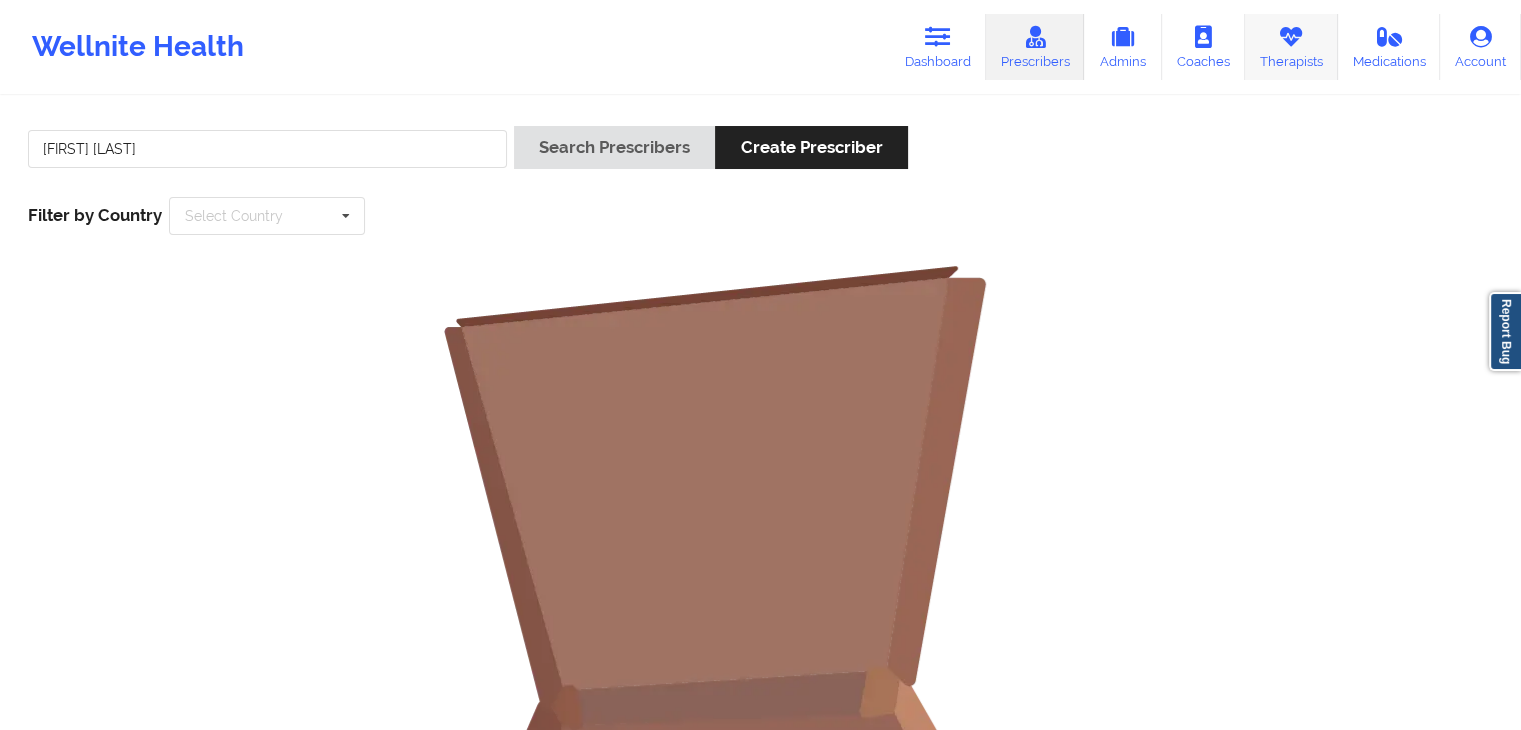 click on "Therapists" at bounding box center (1291, 47) 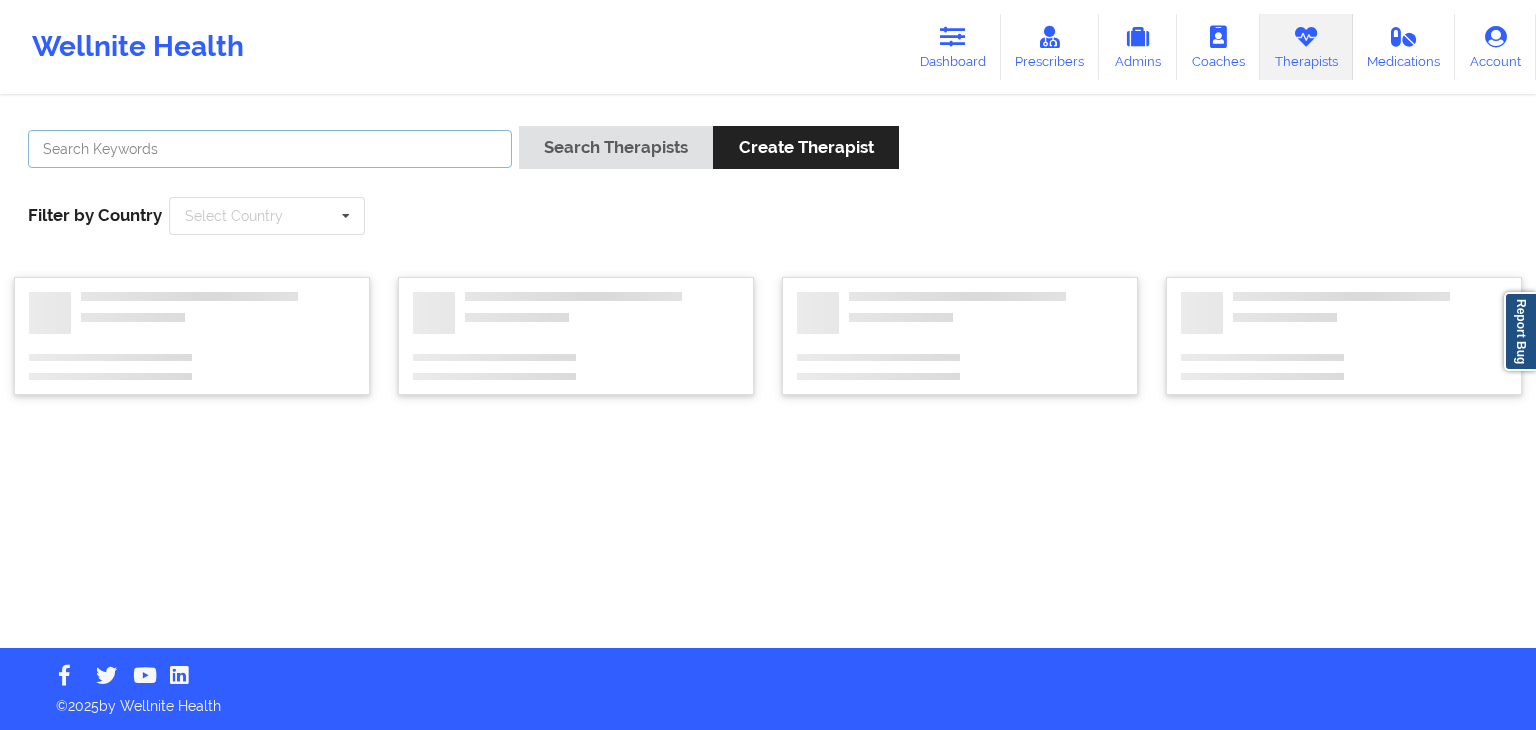 click at bounding box center (270, 149) 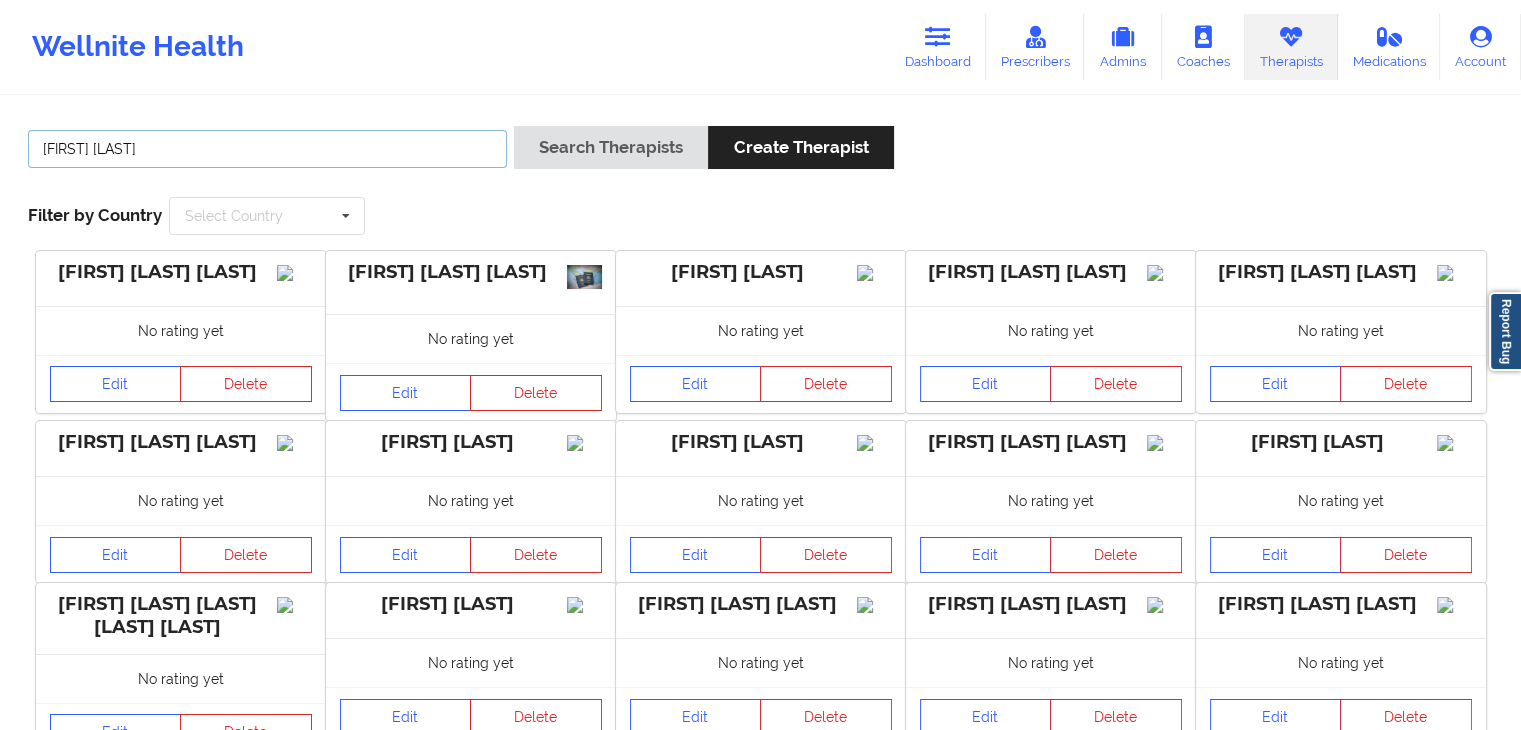 type on "shawn hackett" 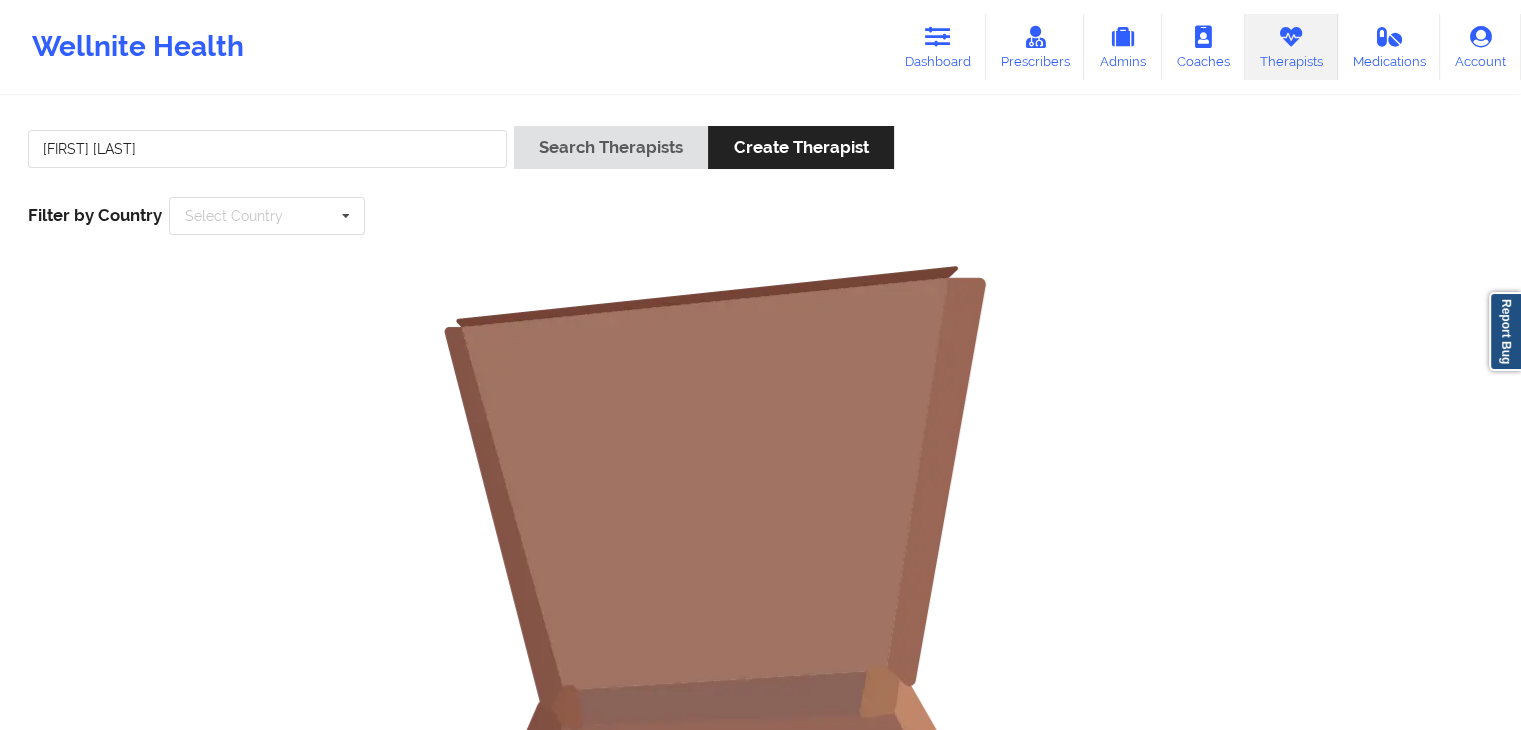 click on "Therapists" at bounding box center (1291, 47) 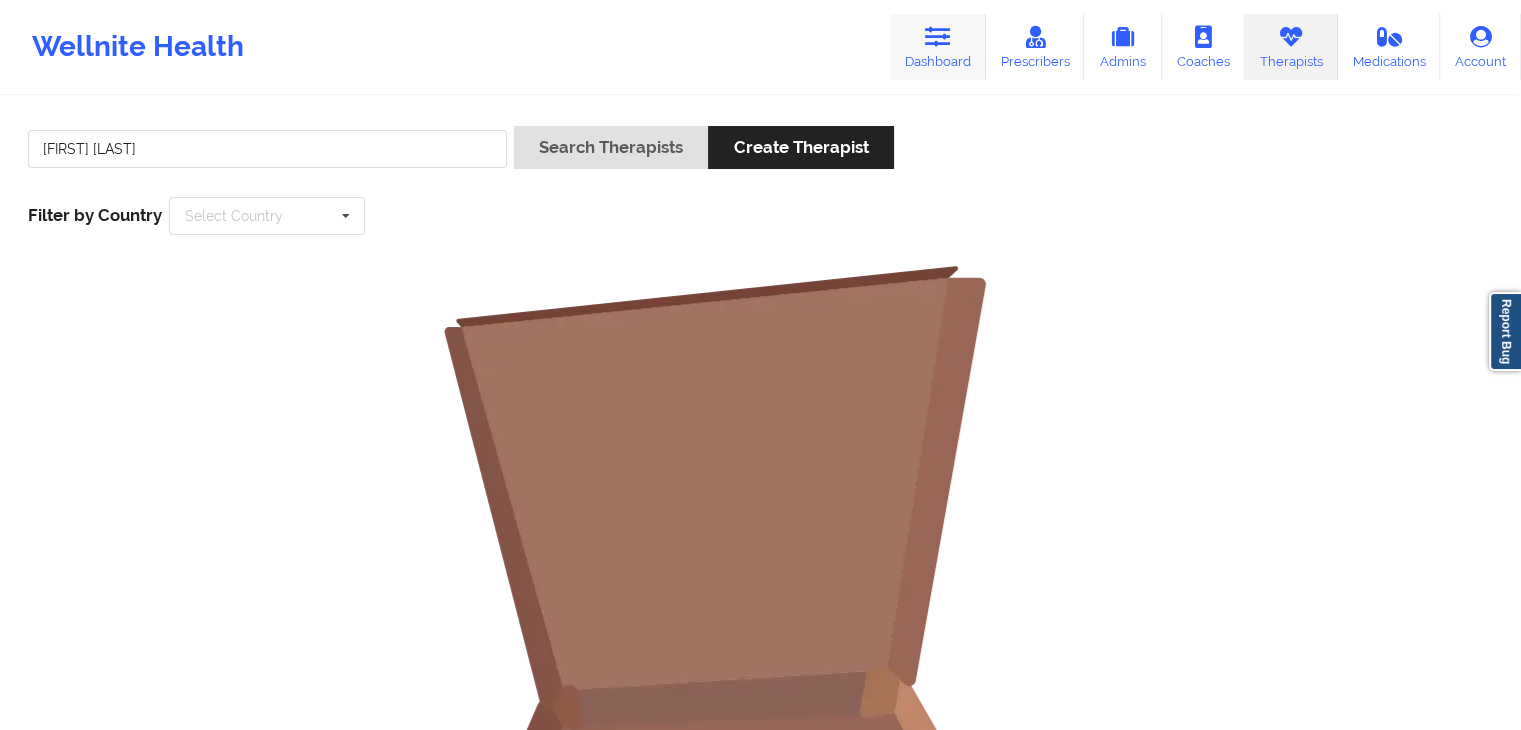 click at bounding box center (938, 37) 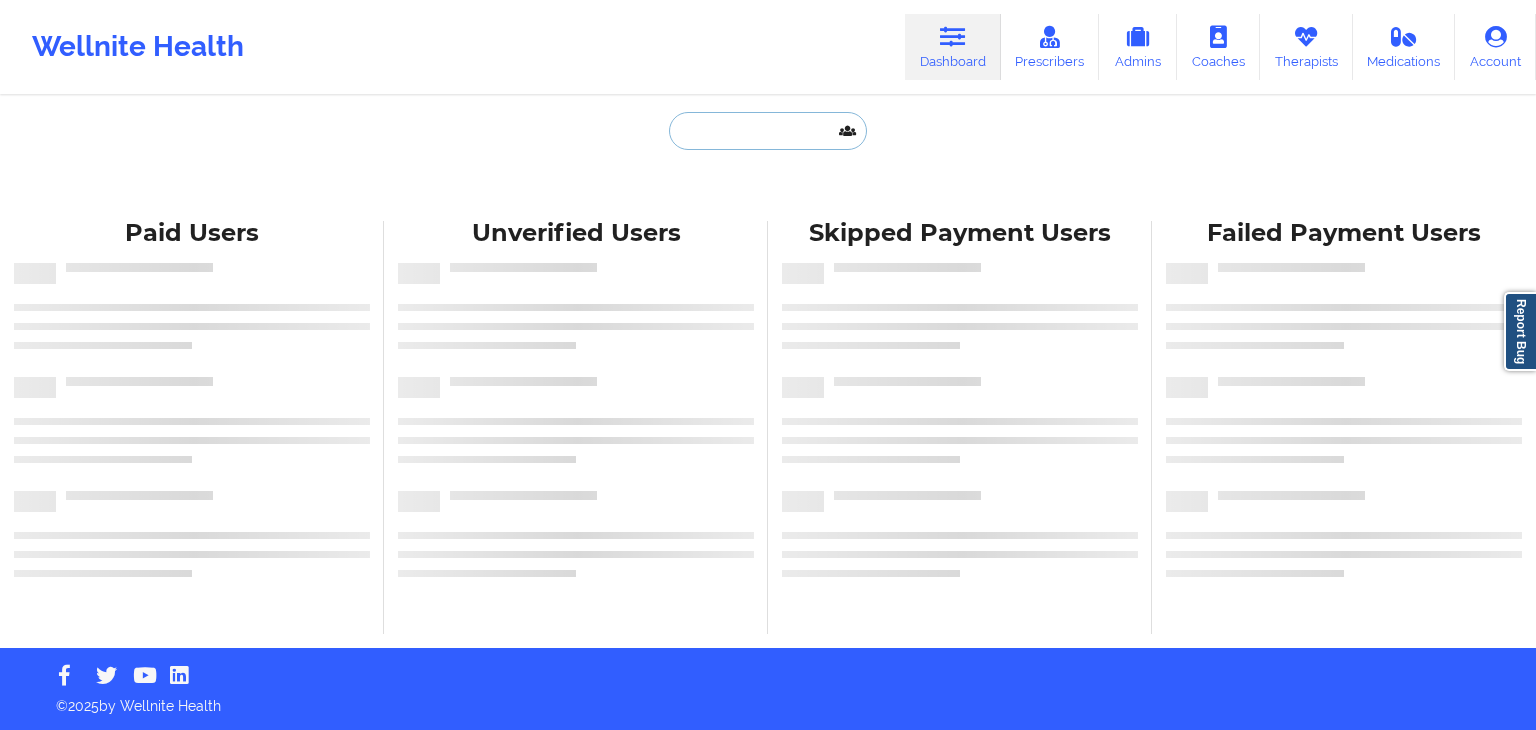click at bounding box center [768, 131] 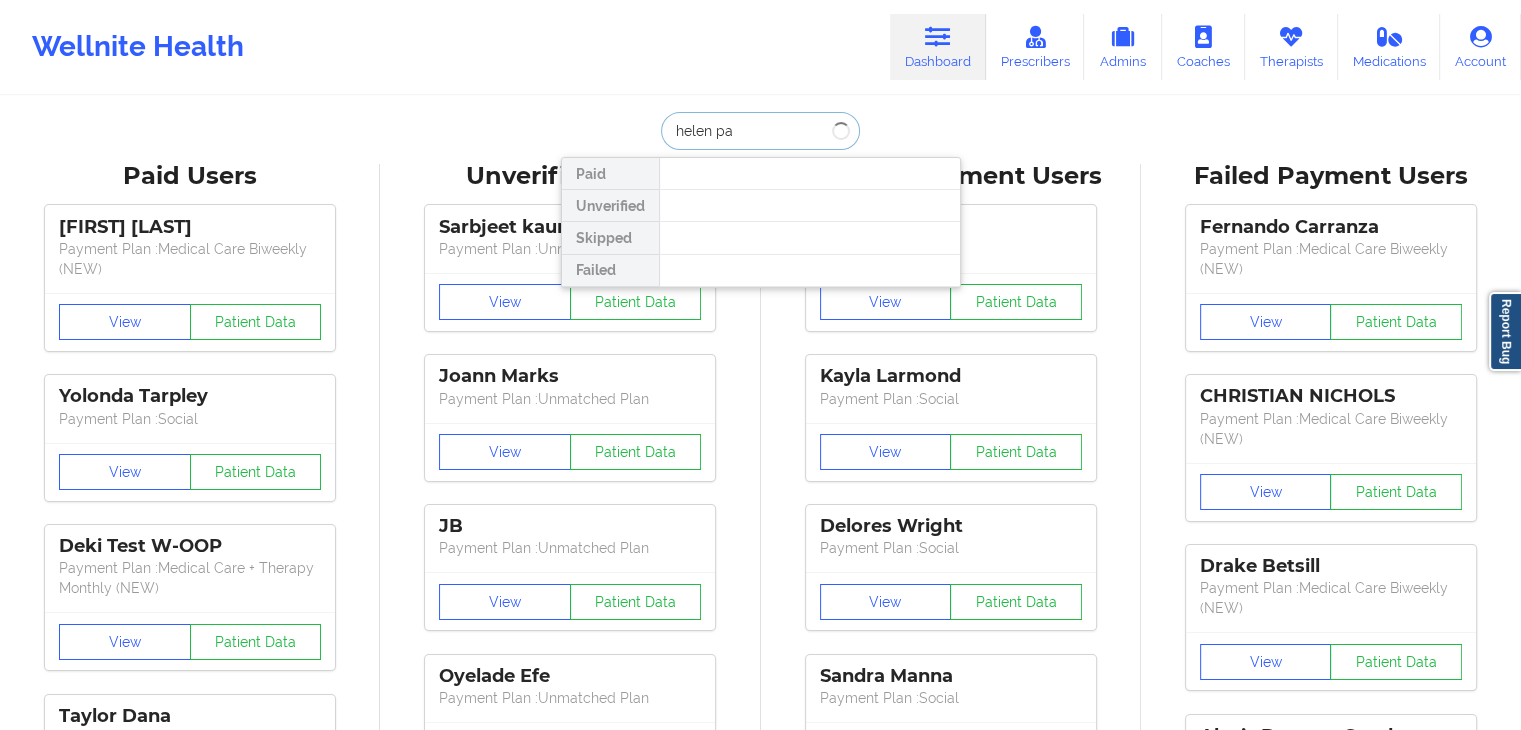 type on "helen pag" 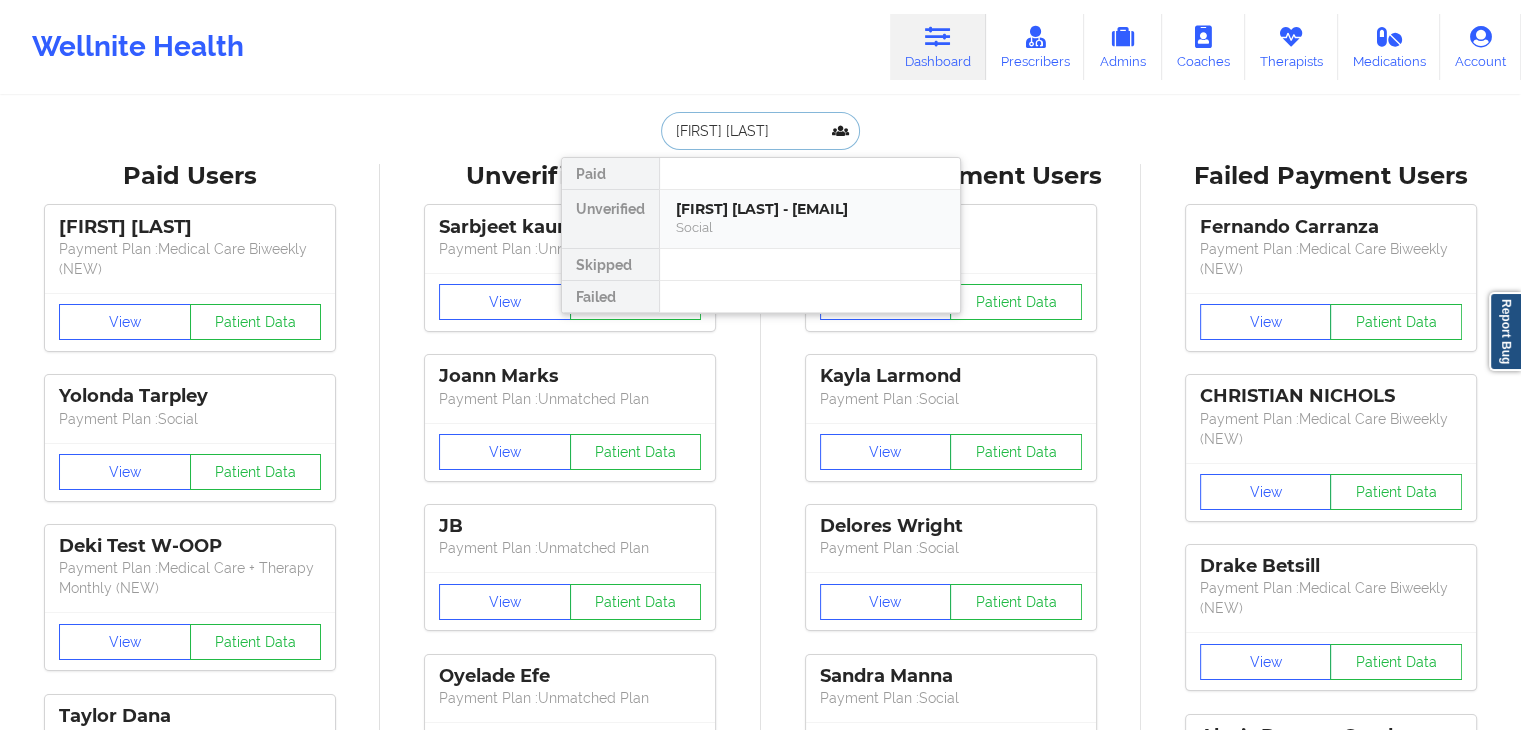 click on "Helen Paguntalan  - helengup@gmail.com" at bounding box center [810, 209] 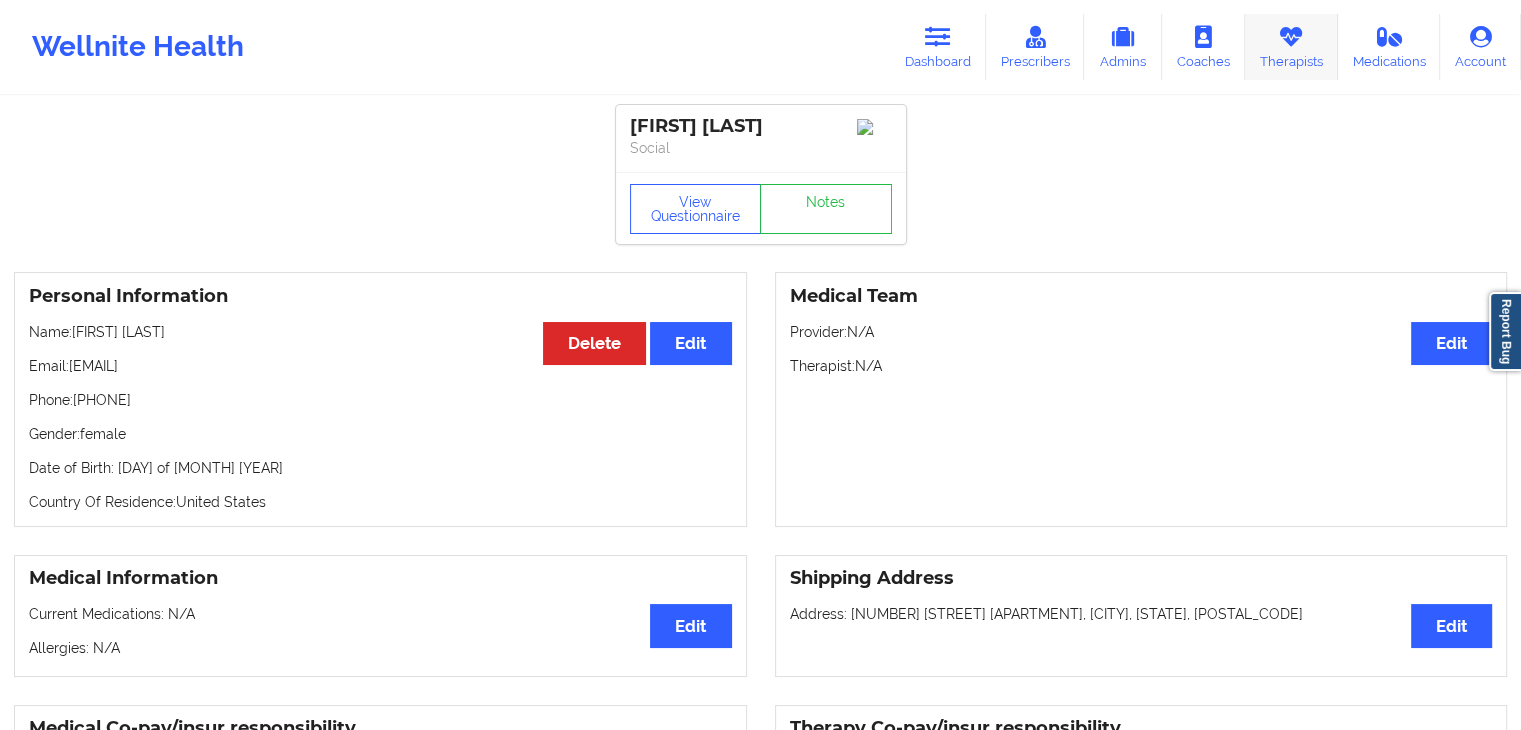 click on "Therapists" at bounding box center [1291, 47] 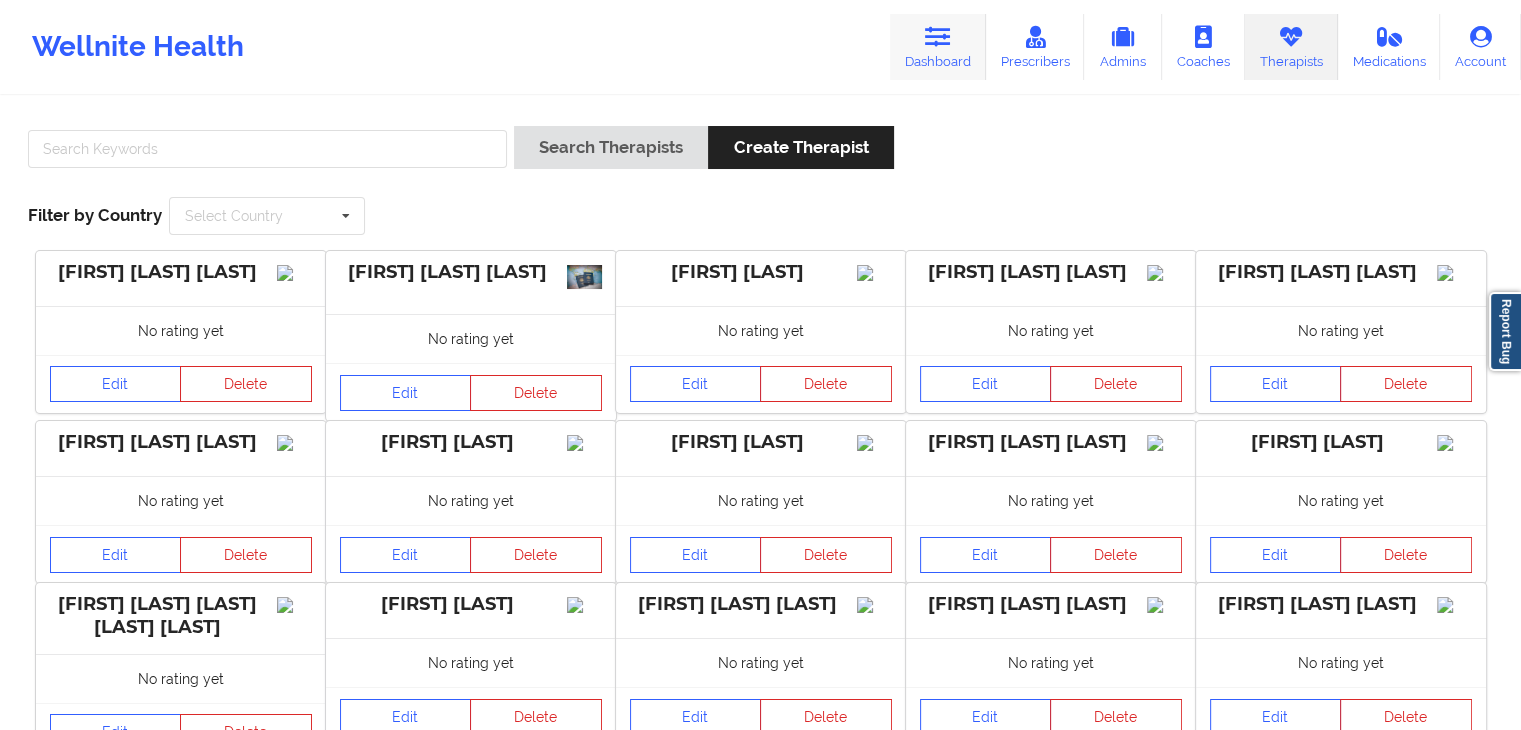 click on "Dashboard" at bounding box center [938, 47] 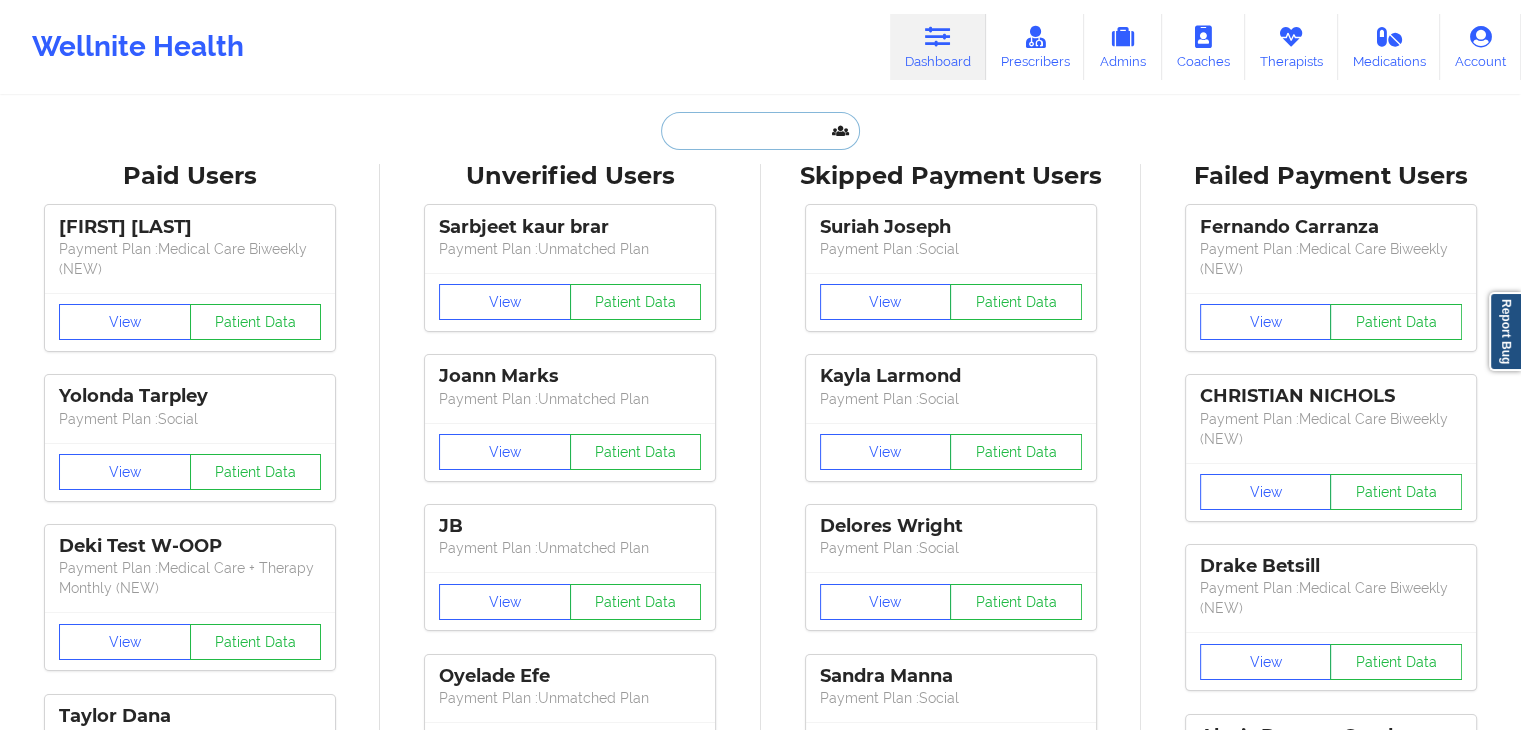 click at bounding box center (760, 131) 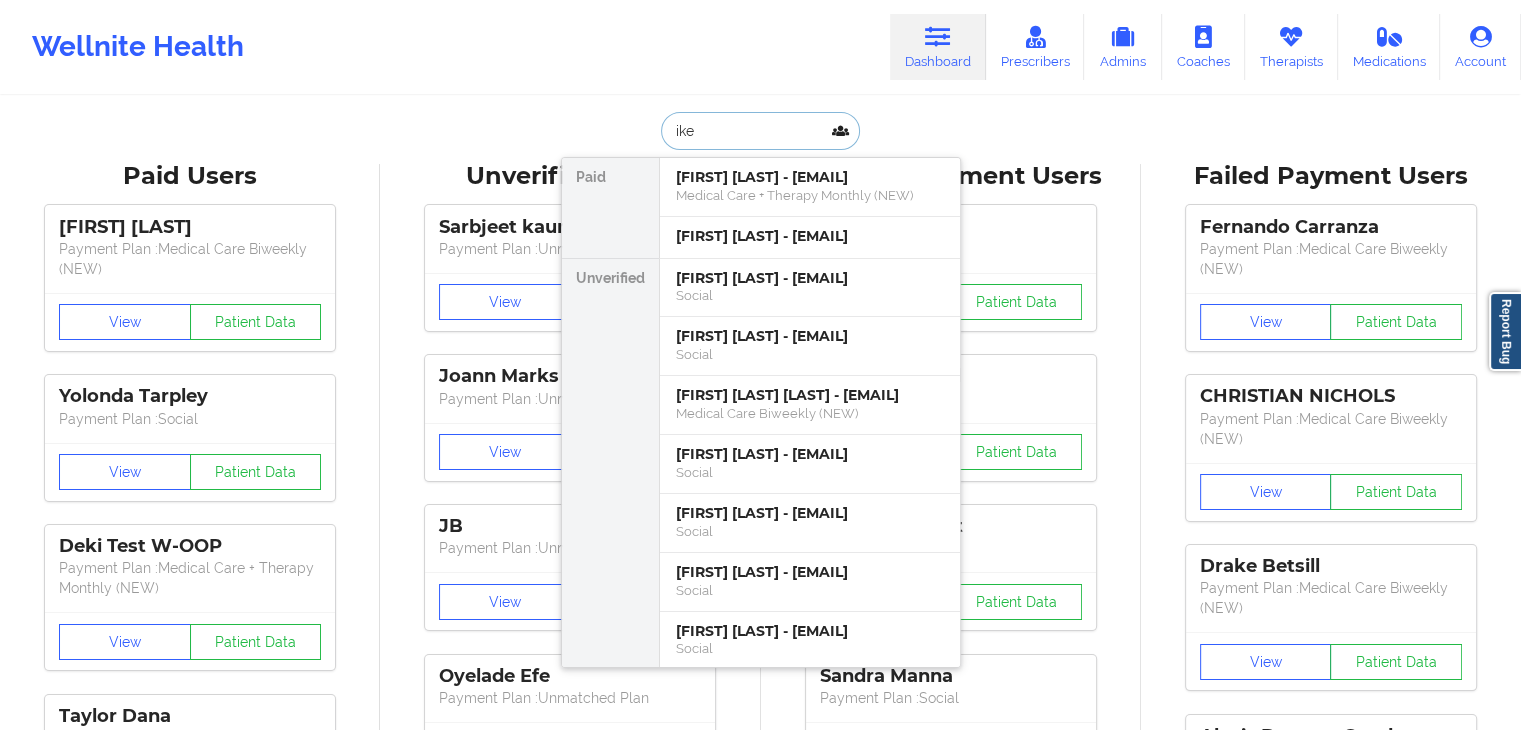 type on "ikey" 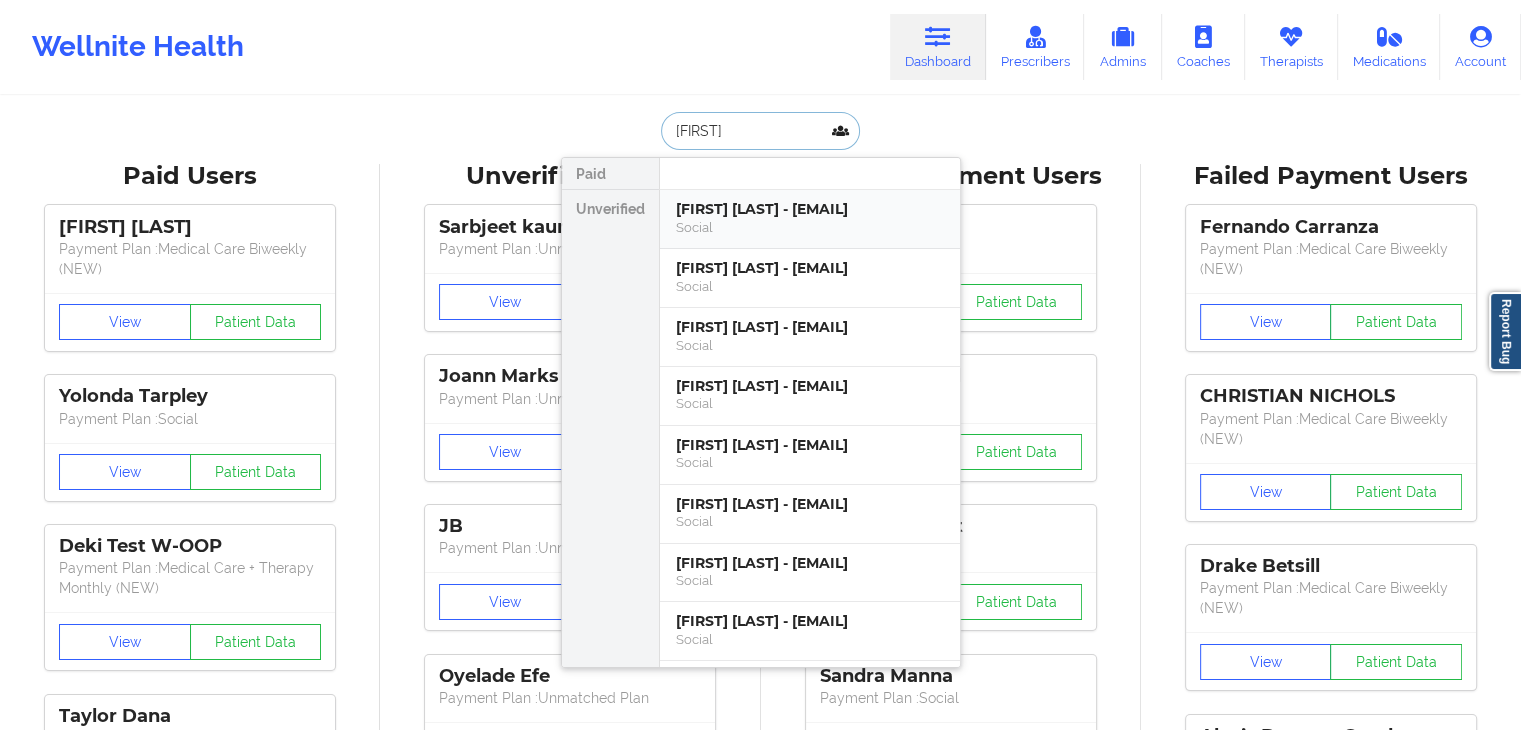 click on "Social" at bounding box center [810, 227] 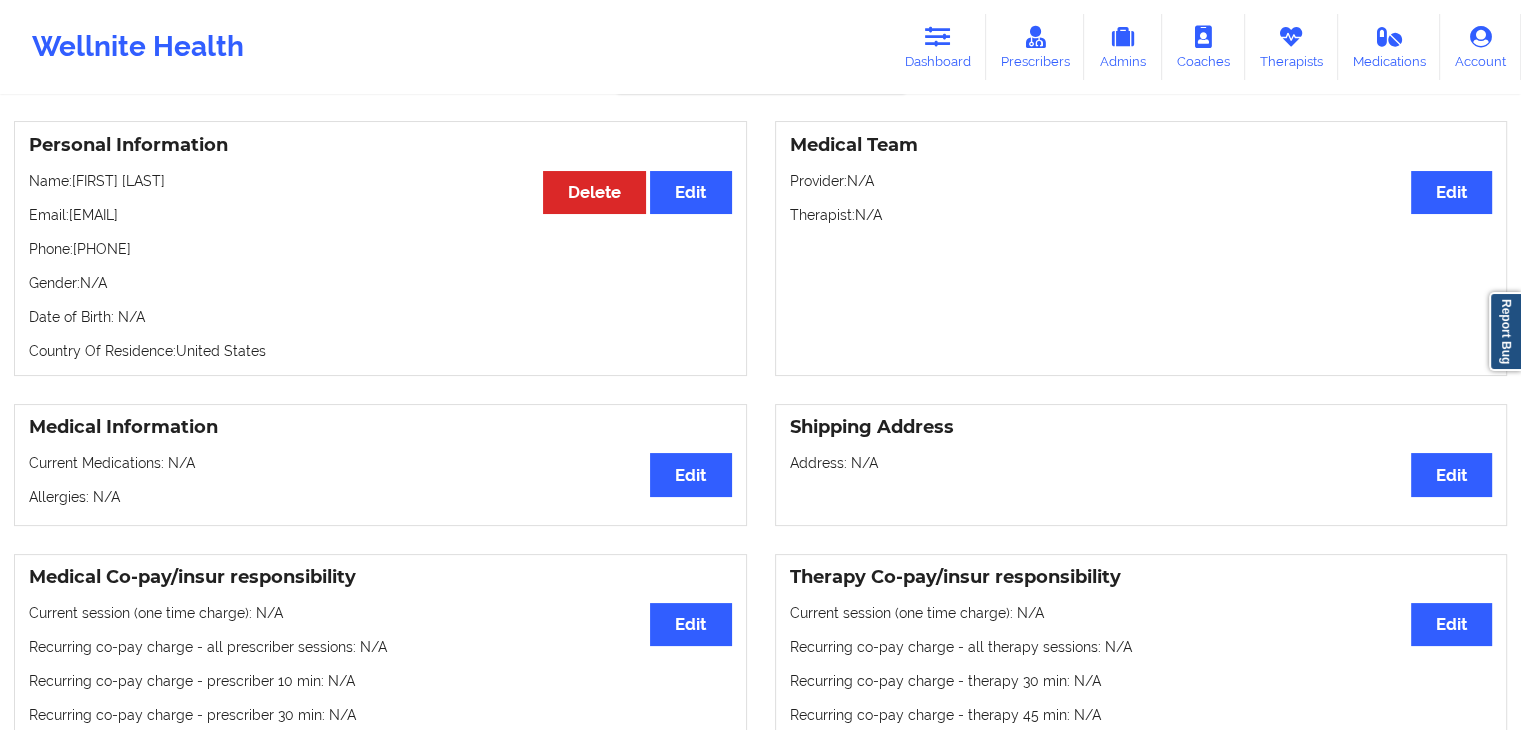 scroll, scrollTop: 0, scrollLeft: 0, axis: both 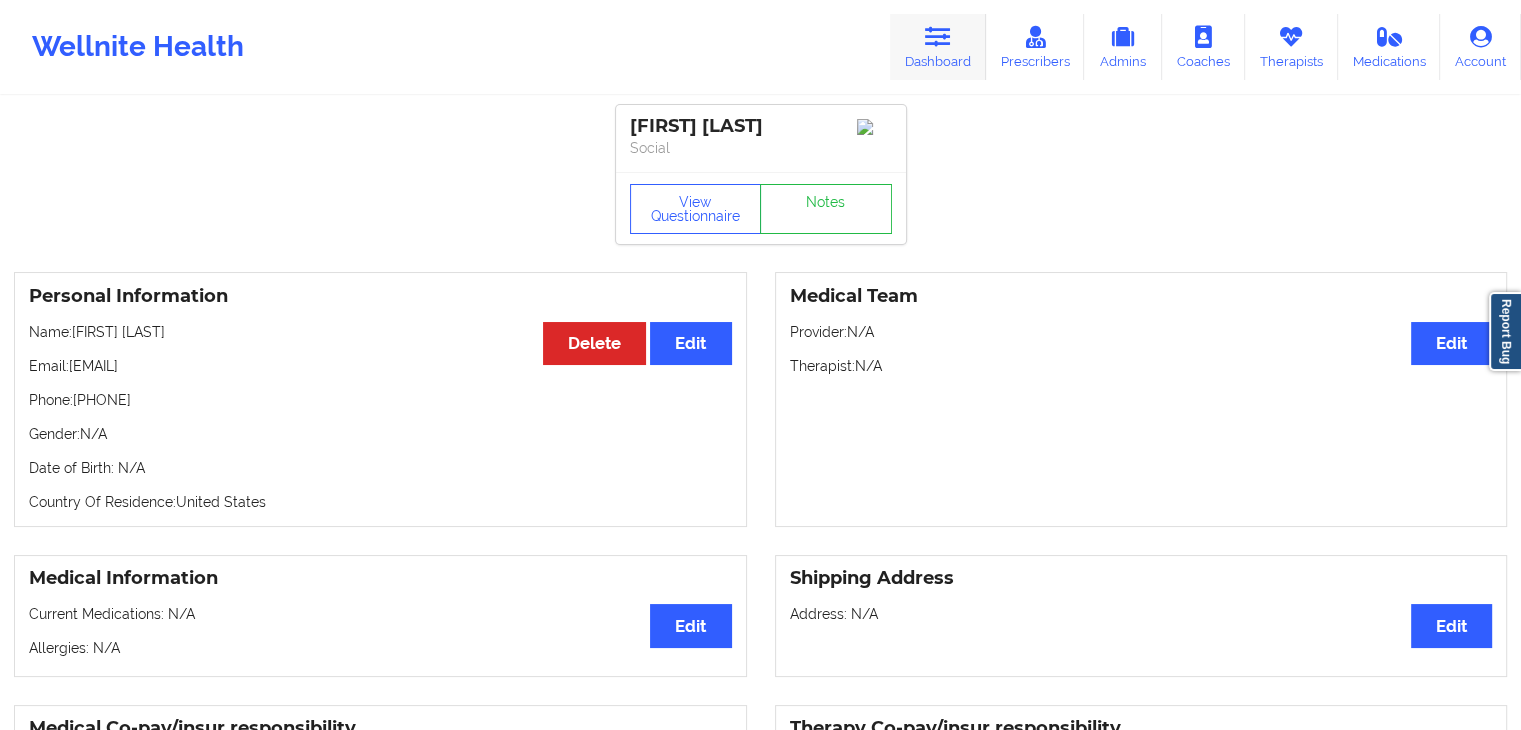 click at bounding box center (938, 37) 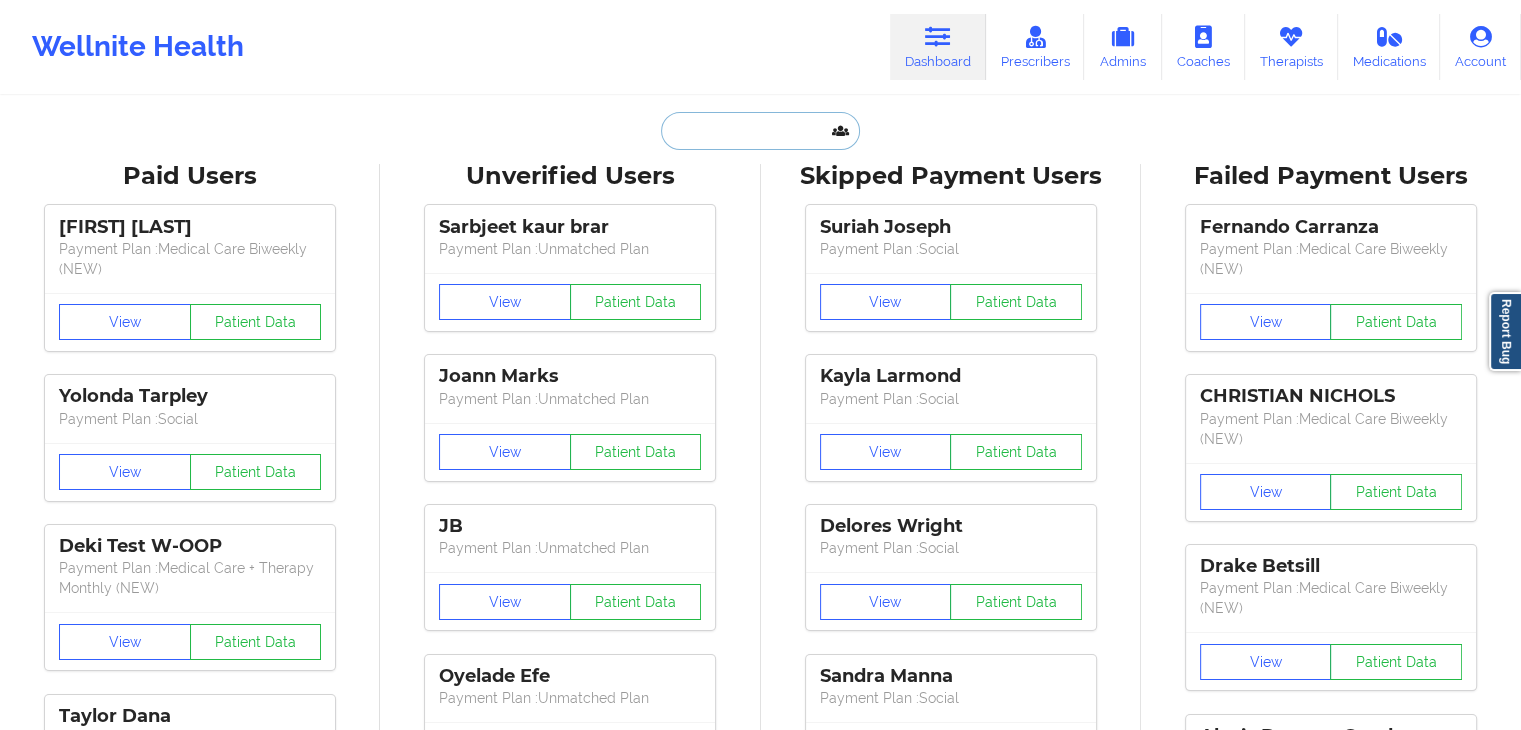 click at bounding box center (760, 131) 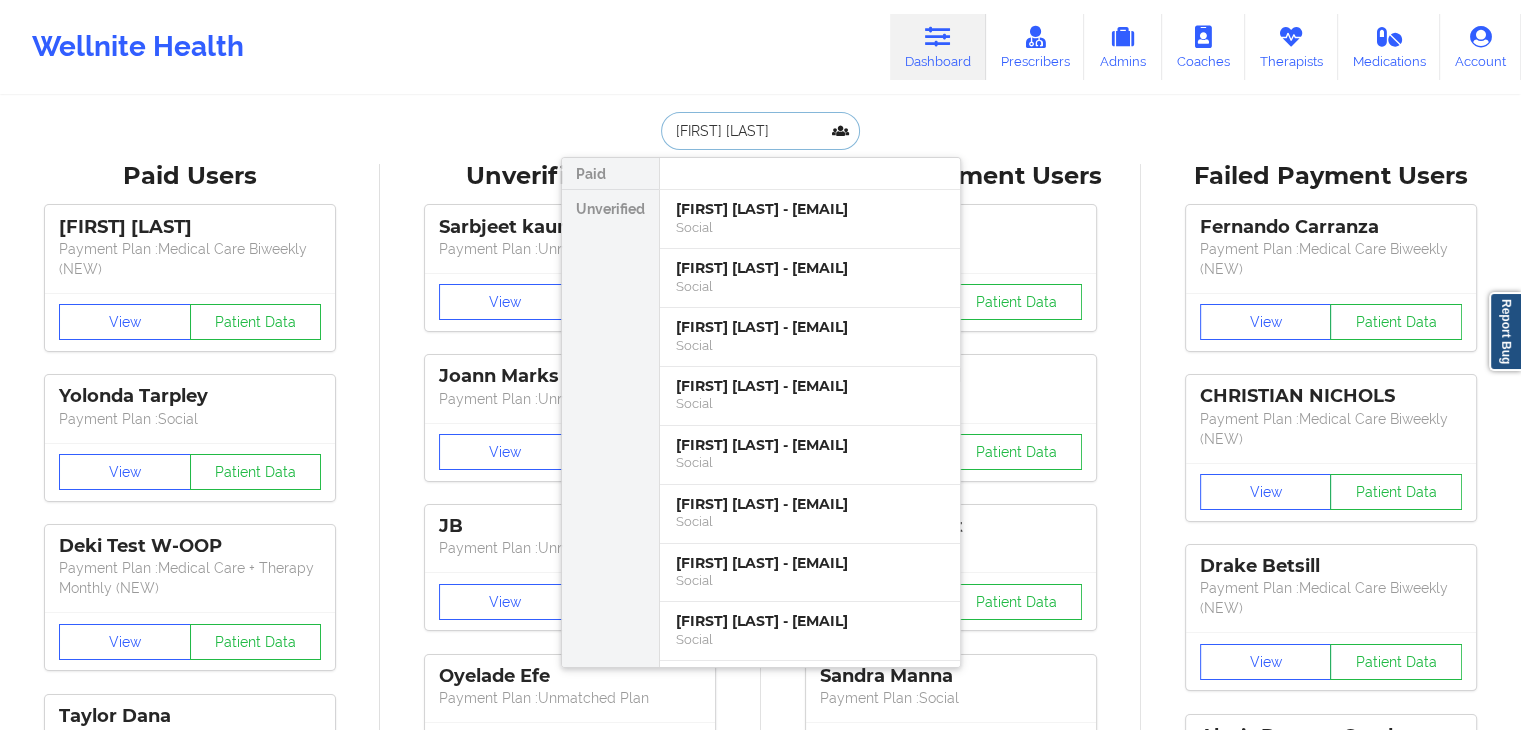 type on "hana ho" 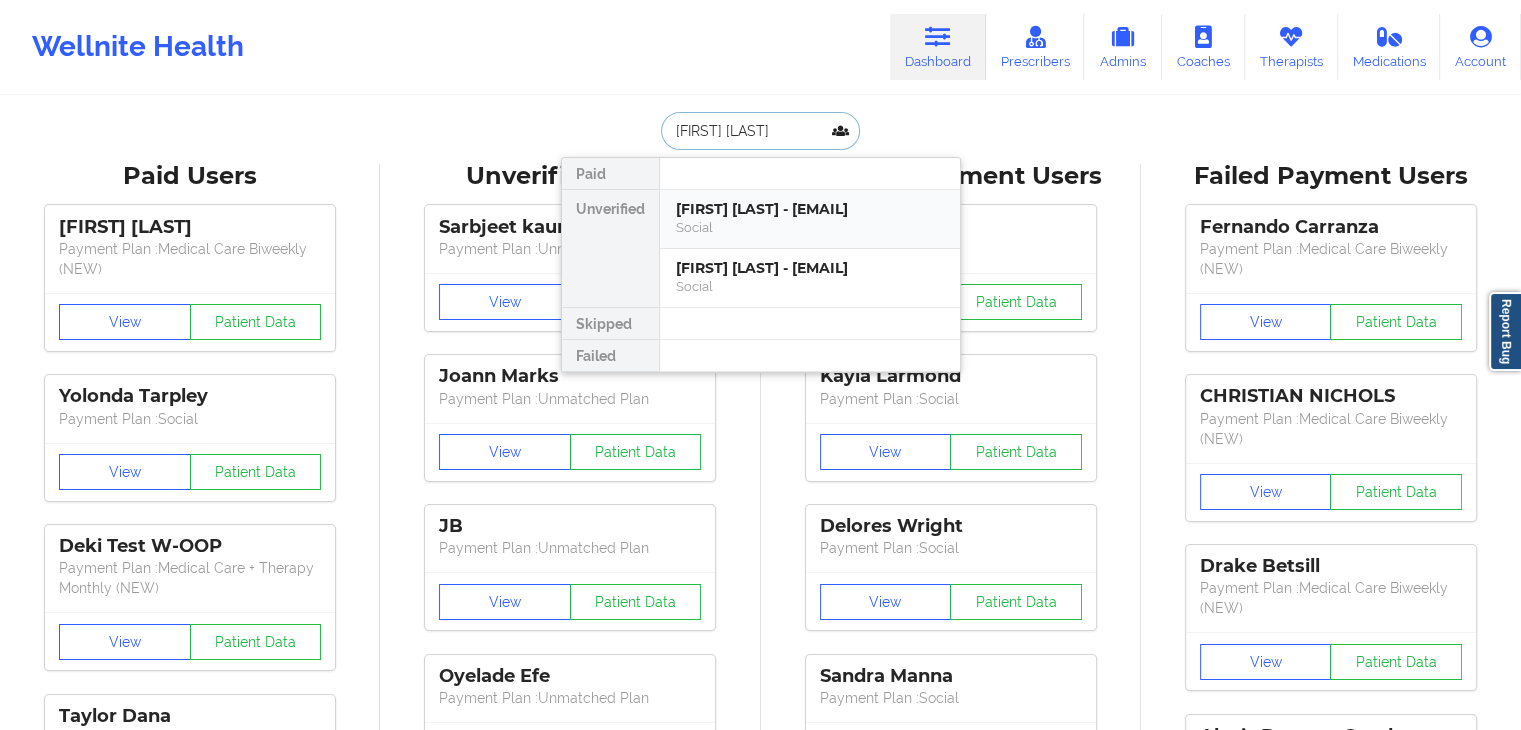 click on "Hana Horrell - horrellhana@gmail.com" at bounding box center [810, 209] 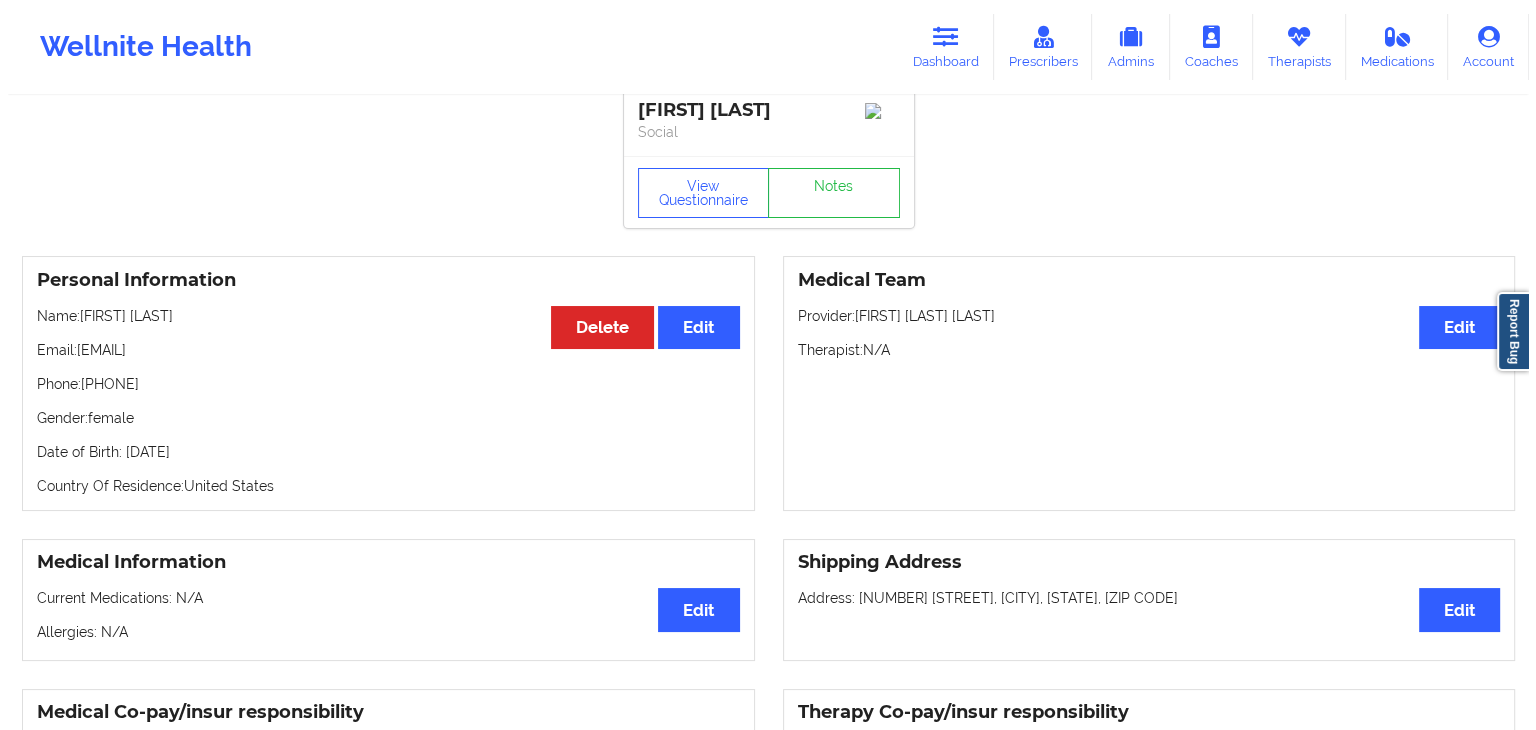 scroll, scrollTop: 30, scrollLeft: 0, axis: vertical 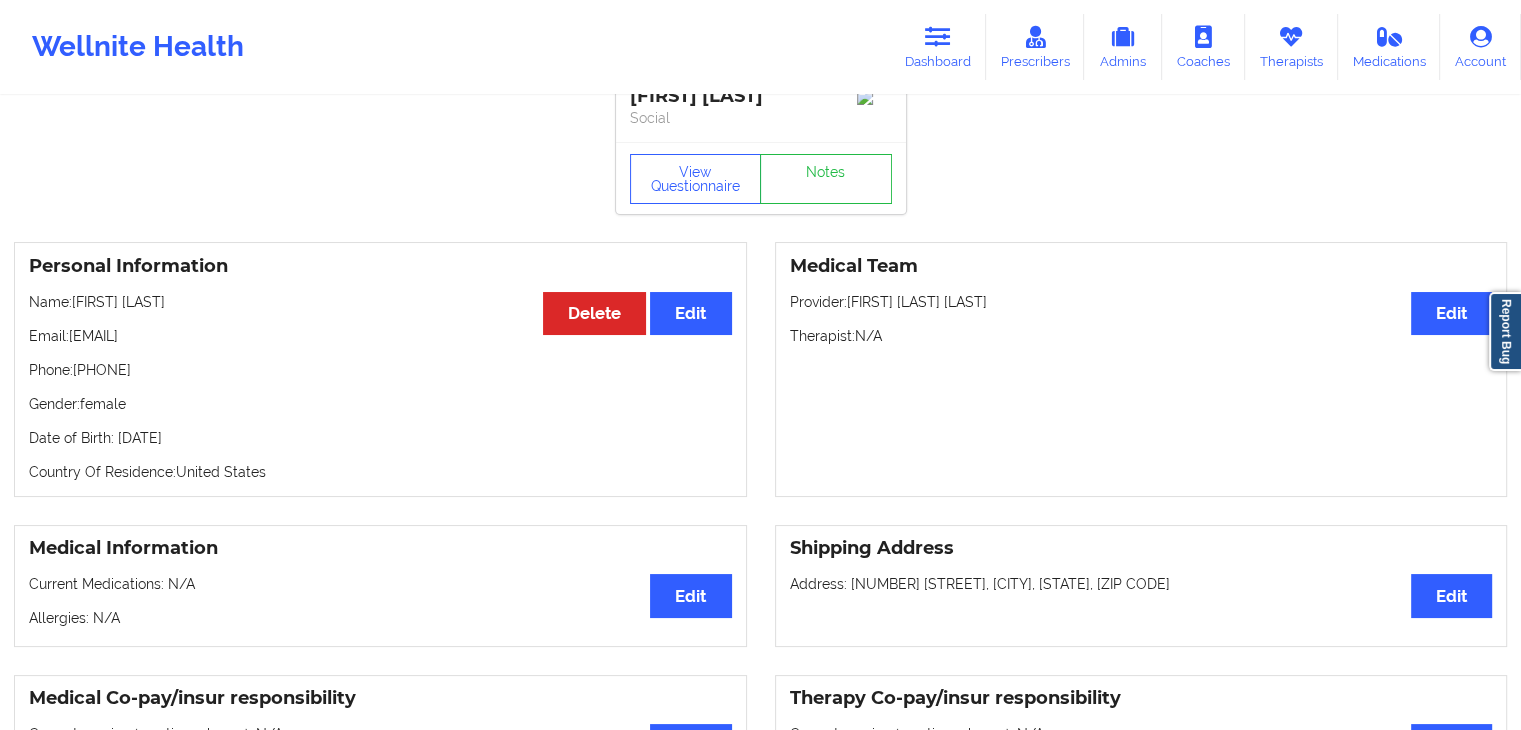 click on "View Questionnaire Notes" at bounding box center [761, 178] 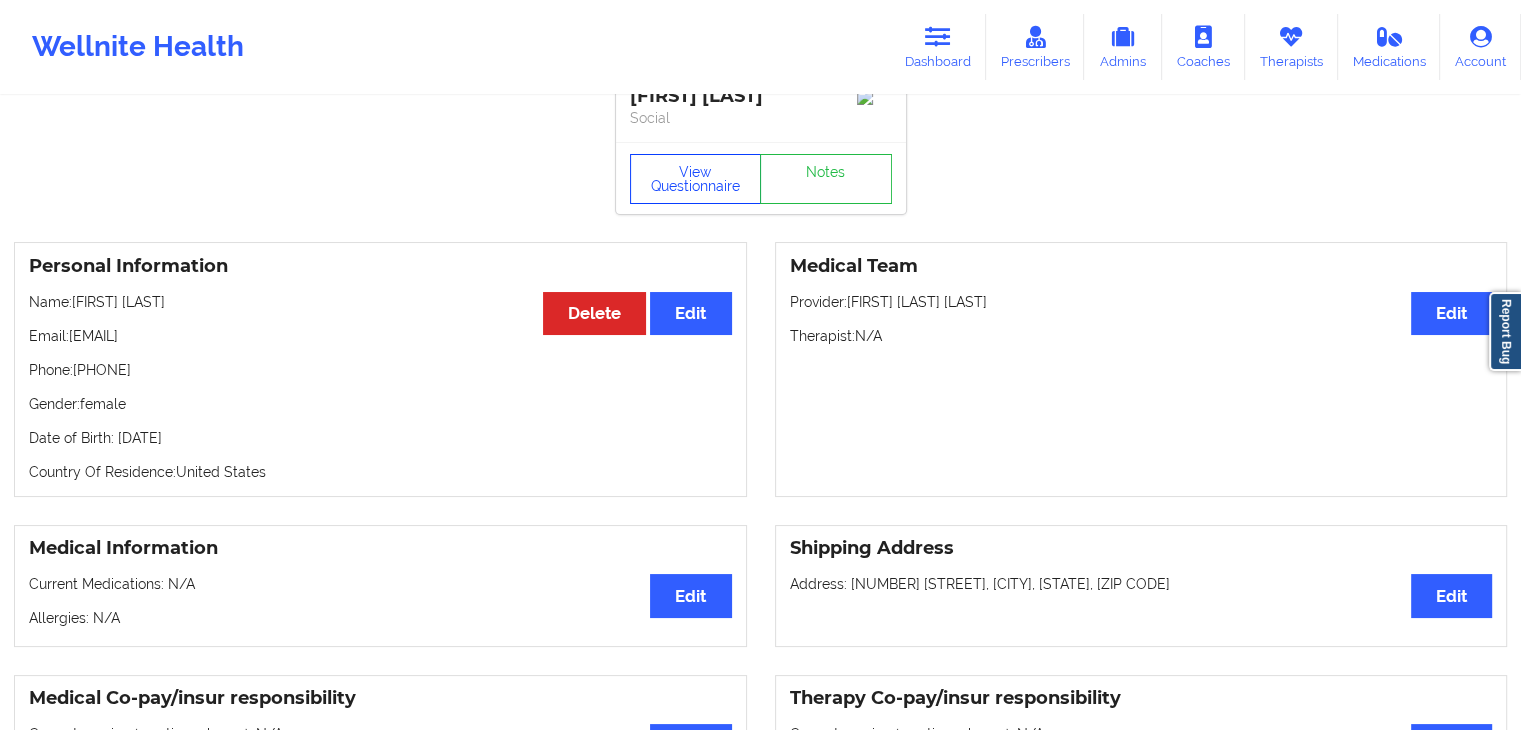 click on "View Questionnaire" at bounding box center (696, 179) 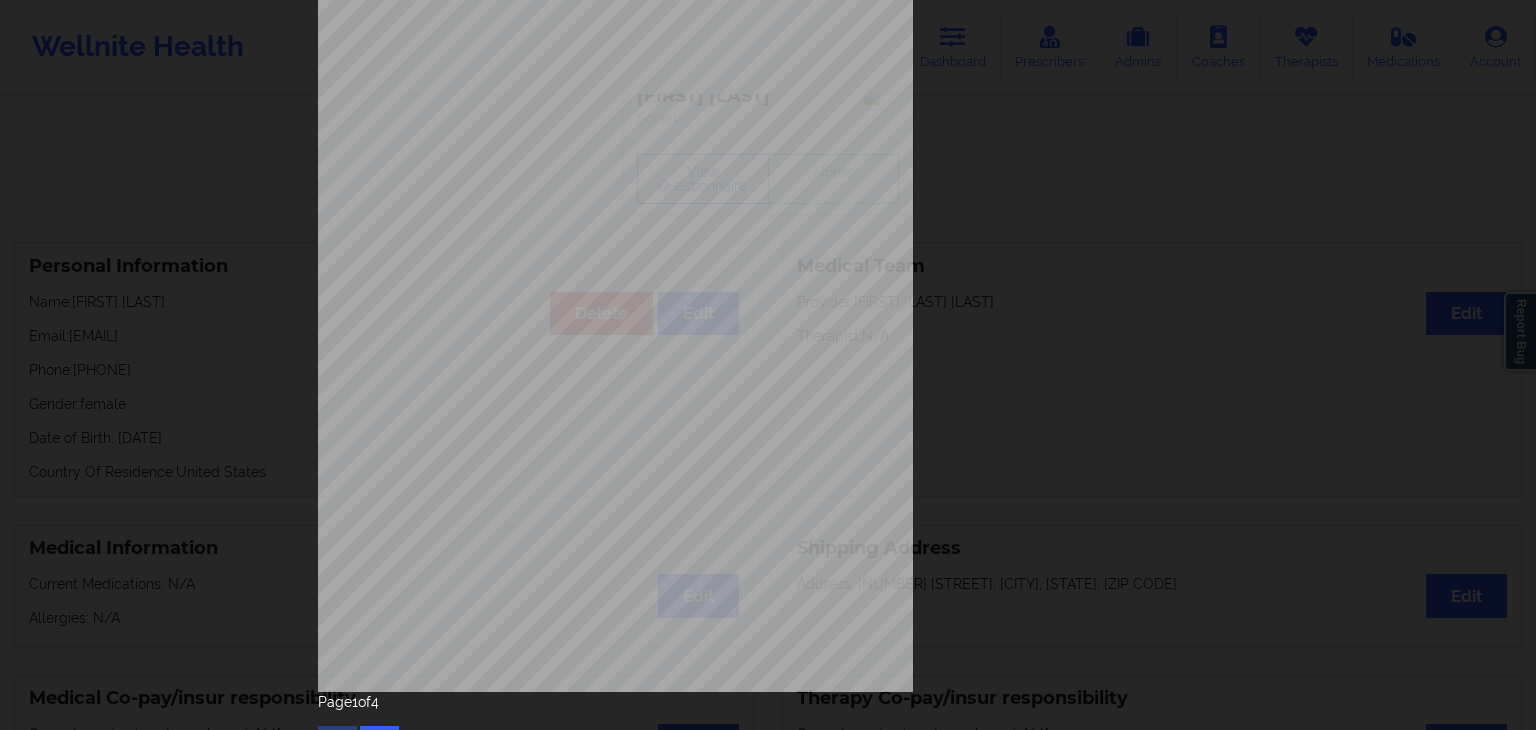 scroll, scrollTop: 224, scrollLeft: 0, axis: vertical 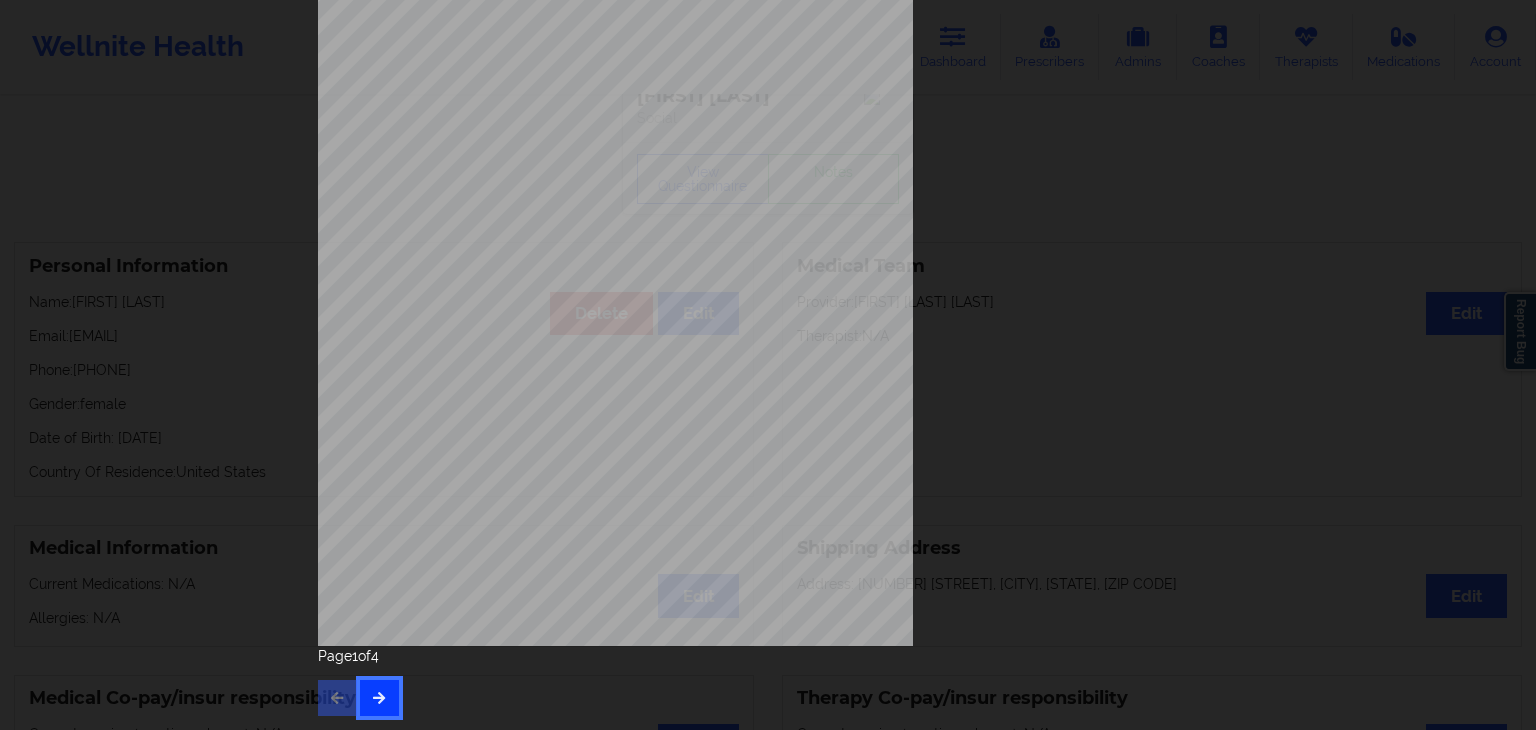 click at bounding box center (379, 697) 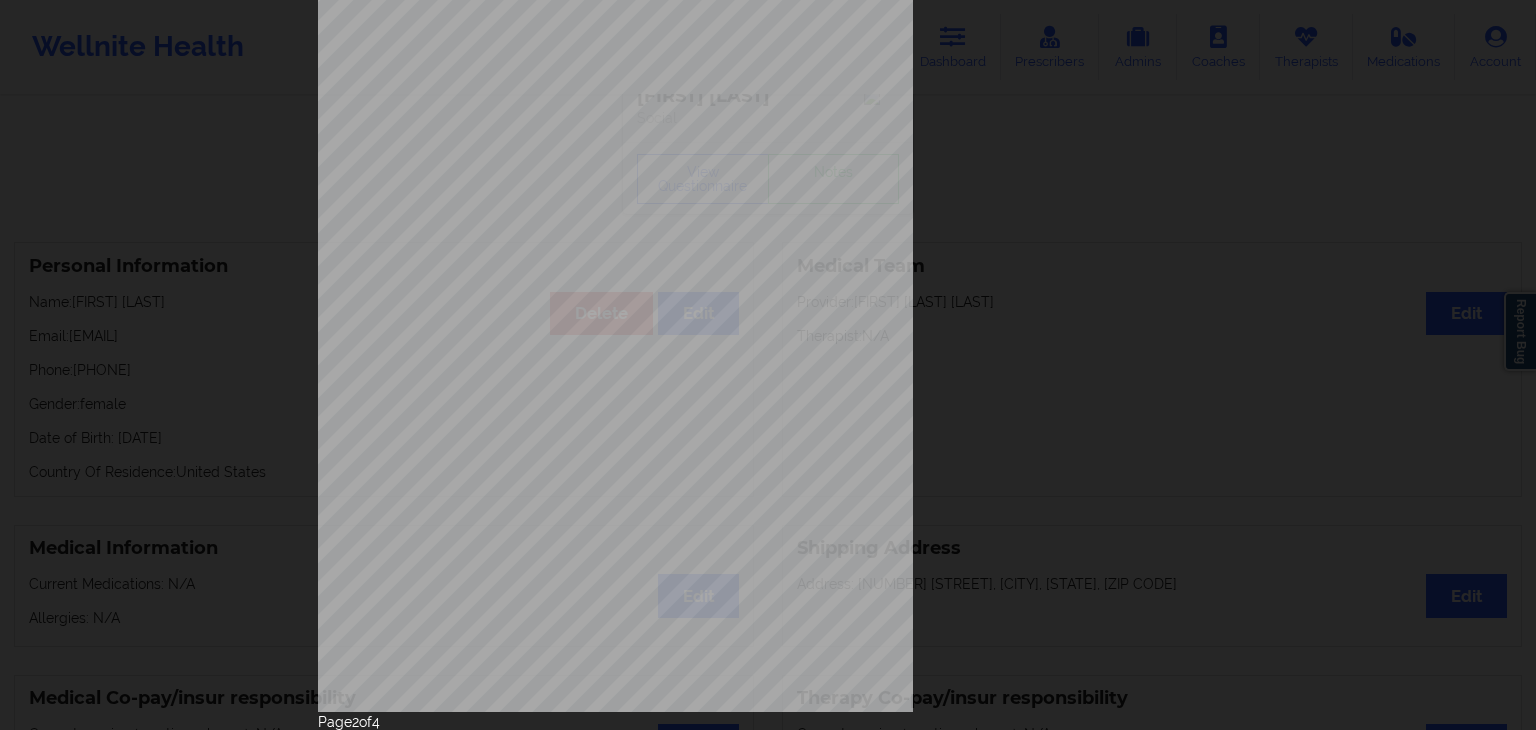 scroll, scrollTop: 224, scrollLeft: 0, axis: vertical 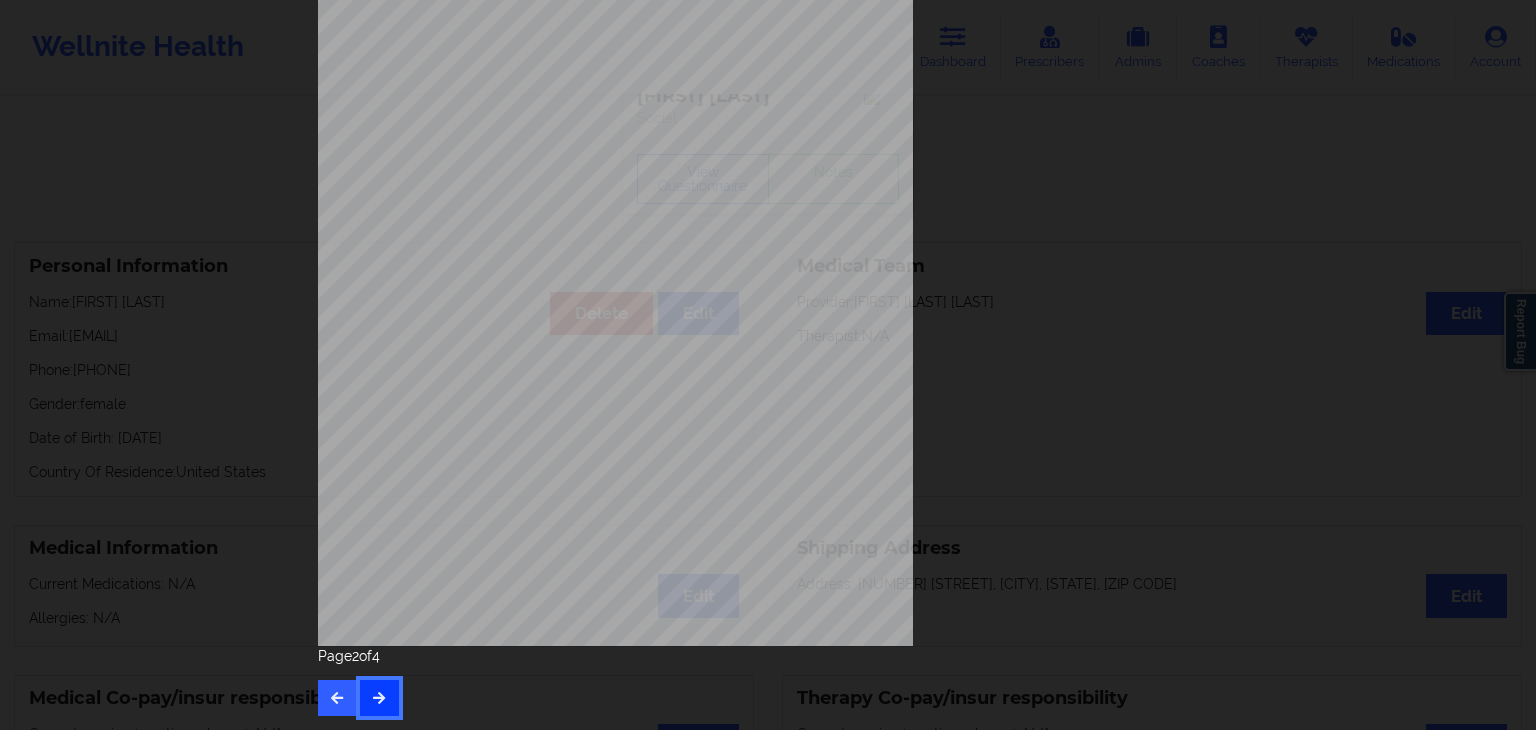 click at bounding box center [379, 697] 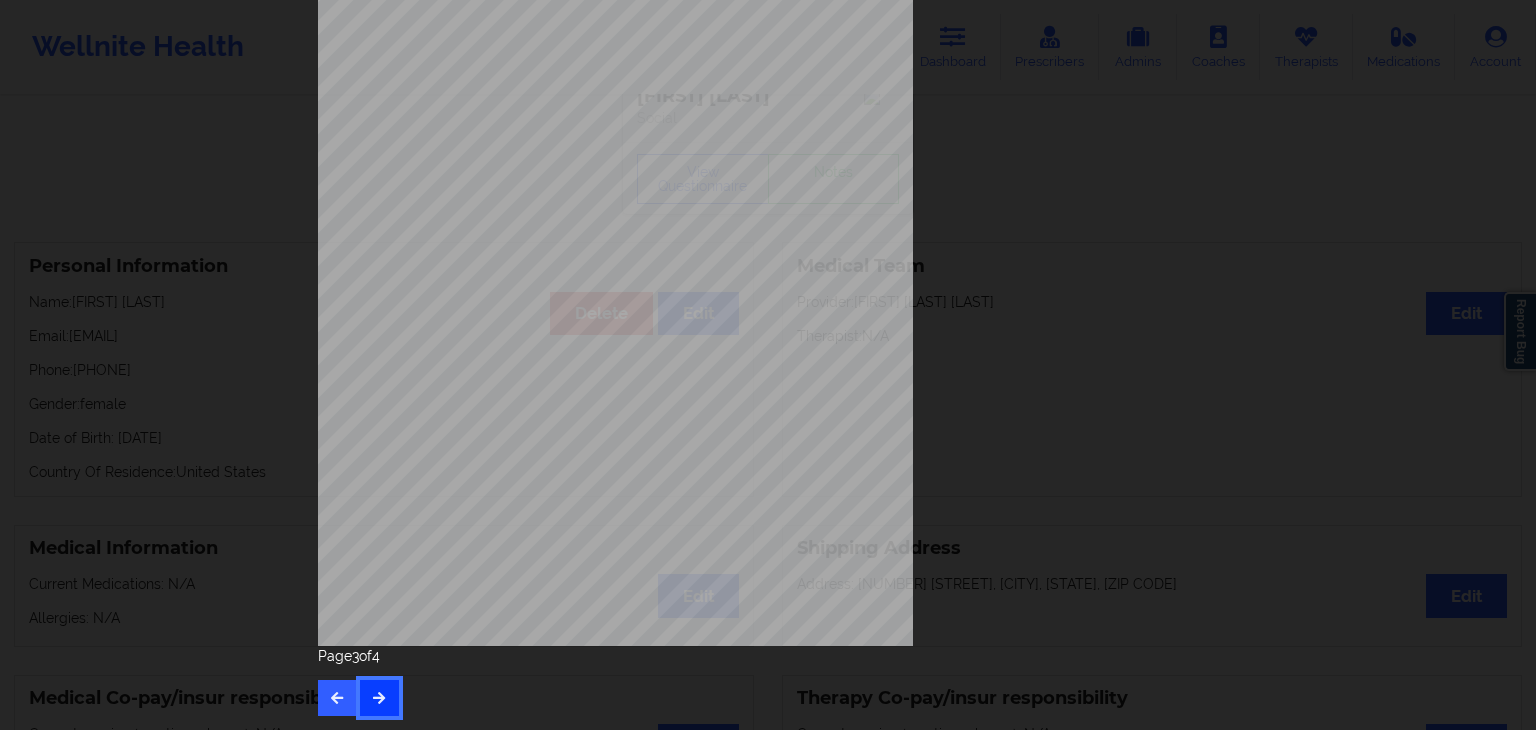scroll, scrollTop: 0, scrollLeft: 0, axis: both 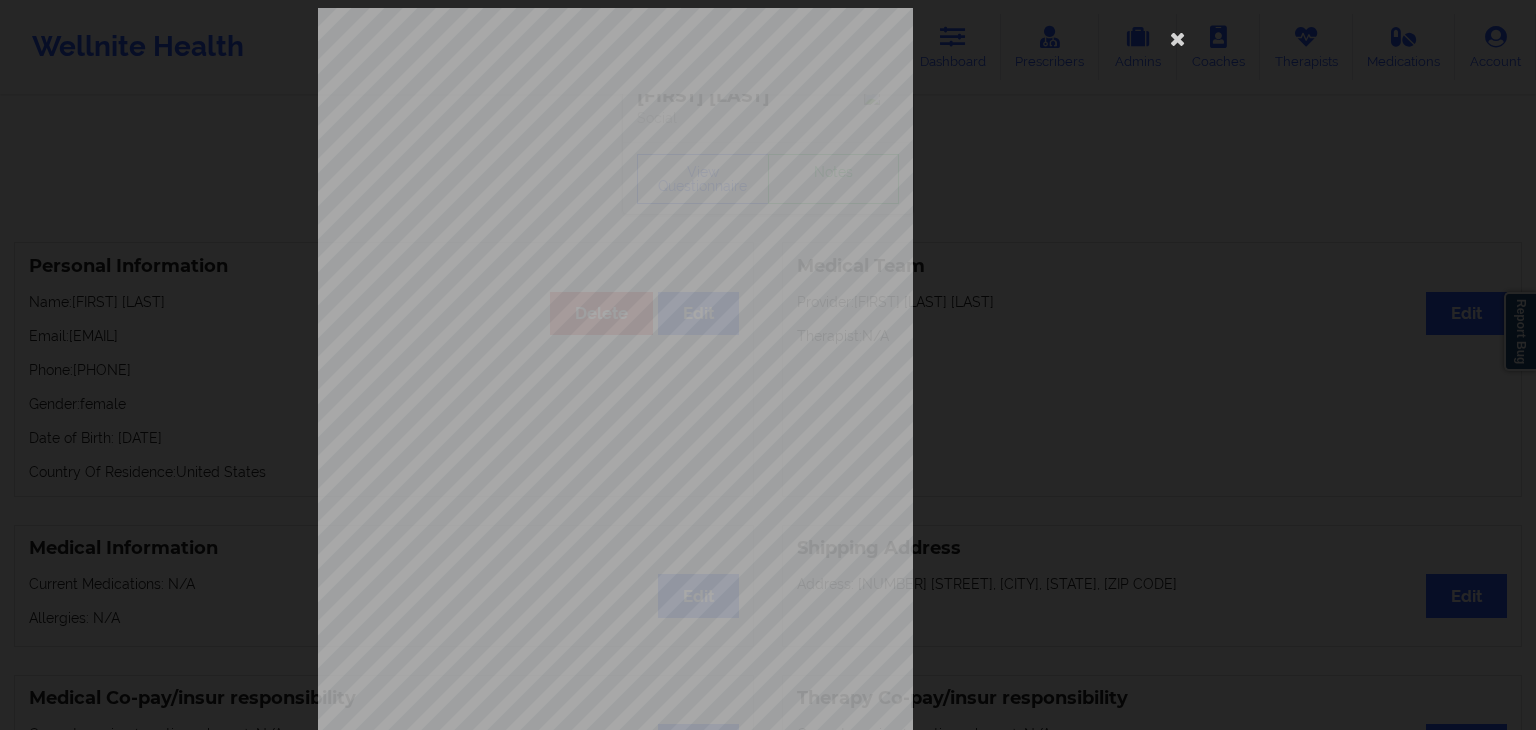 click on "commercial Insurance Member ID for patient 914216831 Insurance company name details by patient OptumHealth Behavioral Solution Insurance Company Identity number by patient OptumHealth Behavioral Solution Insurance dependency status details by patient Own coverage Payment plan chosen by patient together Currently Suicidal None Local Pharmacy Data None Where patient came from Email Job Information None no Cancellation Survey Data Why do you want to cancel ? How many appointments have you had with W ellnite (including both therapist and mental health coach appointments) ? Do you have healthcare insurance ? Have you been treated for anxiety and/or depression in the past ? Are you currently taking any medication for anxiety and/or depression ? How would you rate your overall experience with your doctor/provider ? How would you rate your experience with our text-based support team ? Which of the following would make W ellnite a better experience for you ?" at bounding box center [768, 429] 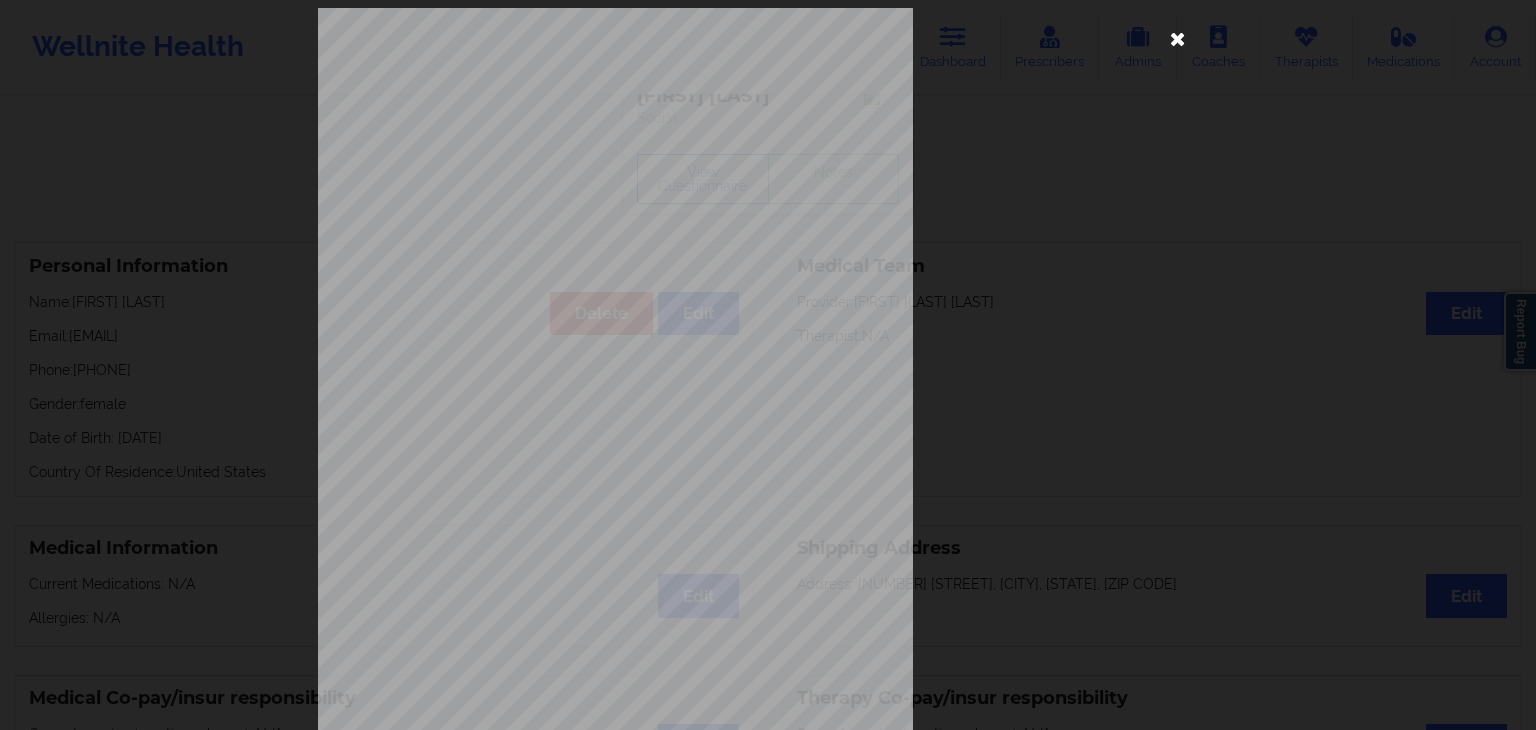 click at bounding box center (1178, 38) 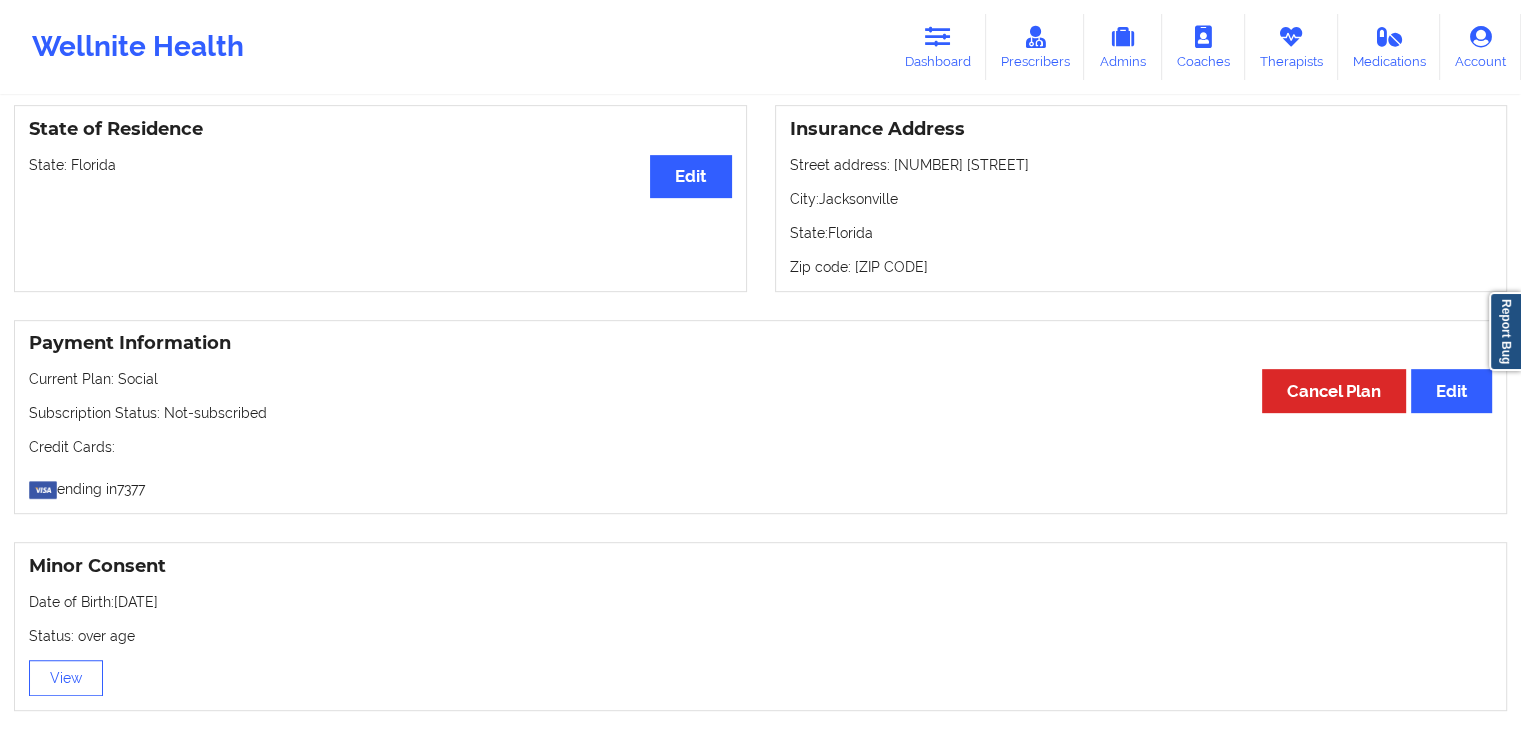 scroll, scrollTop: 711, scrollLeft: 0, axis: vertical 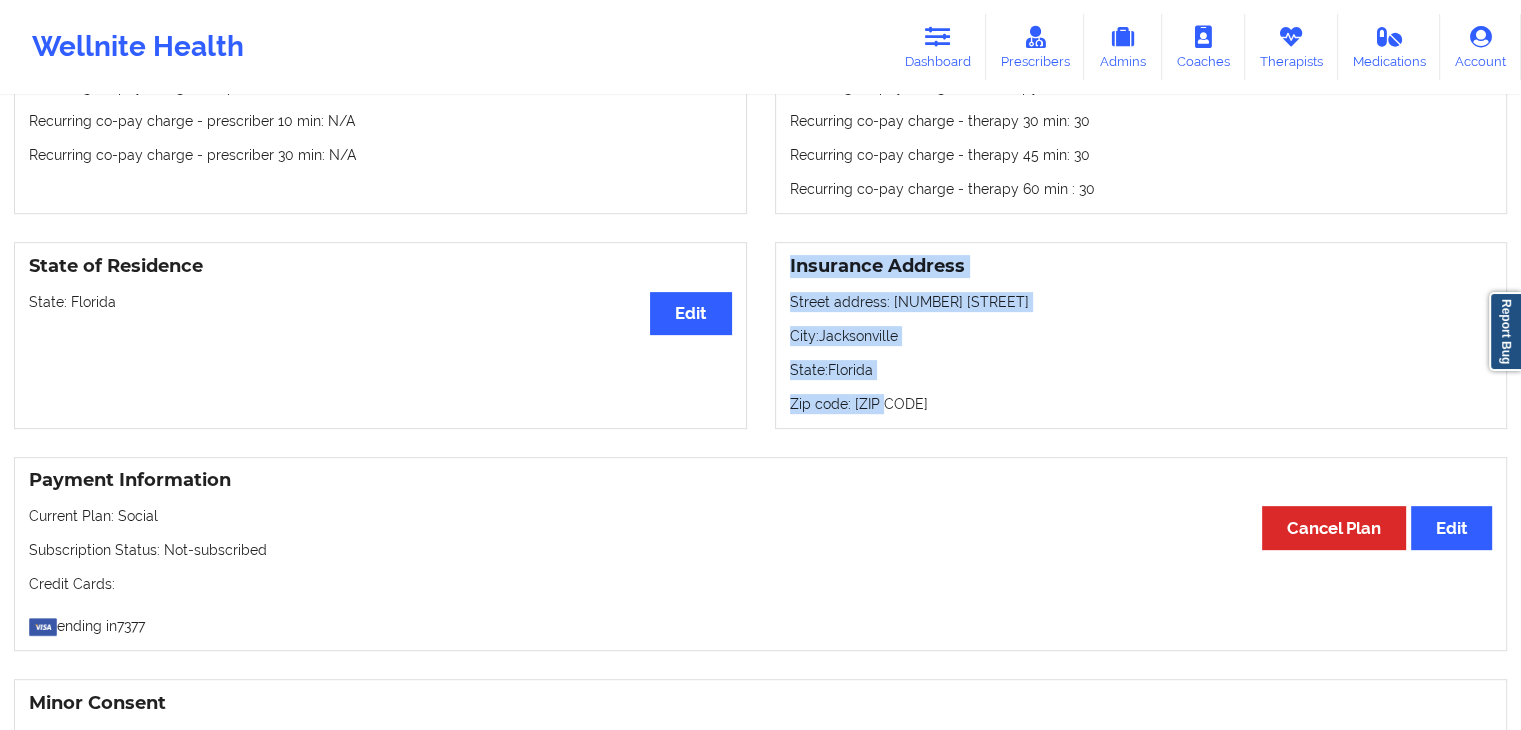 drag, startPoint x: 789, startPoint y: 276, endPoint x: 929, endPoint y: 433, distance: 210.35446 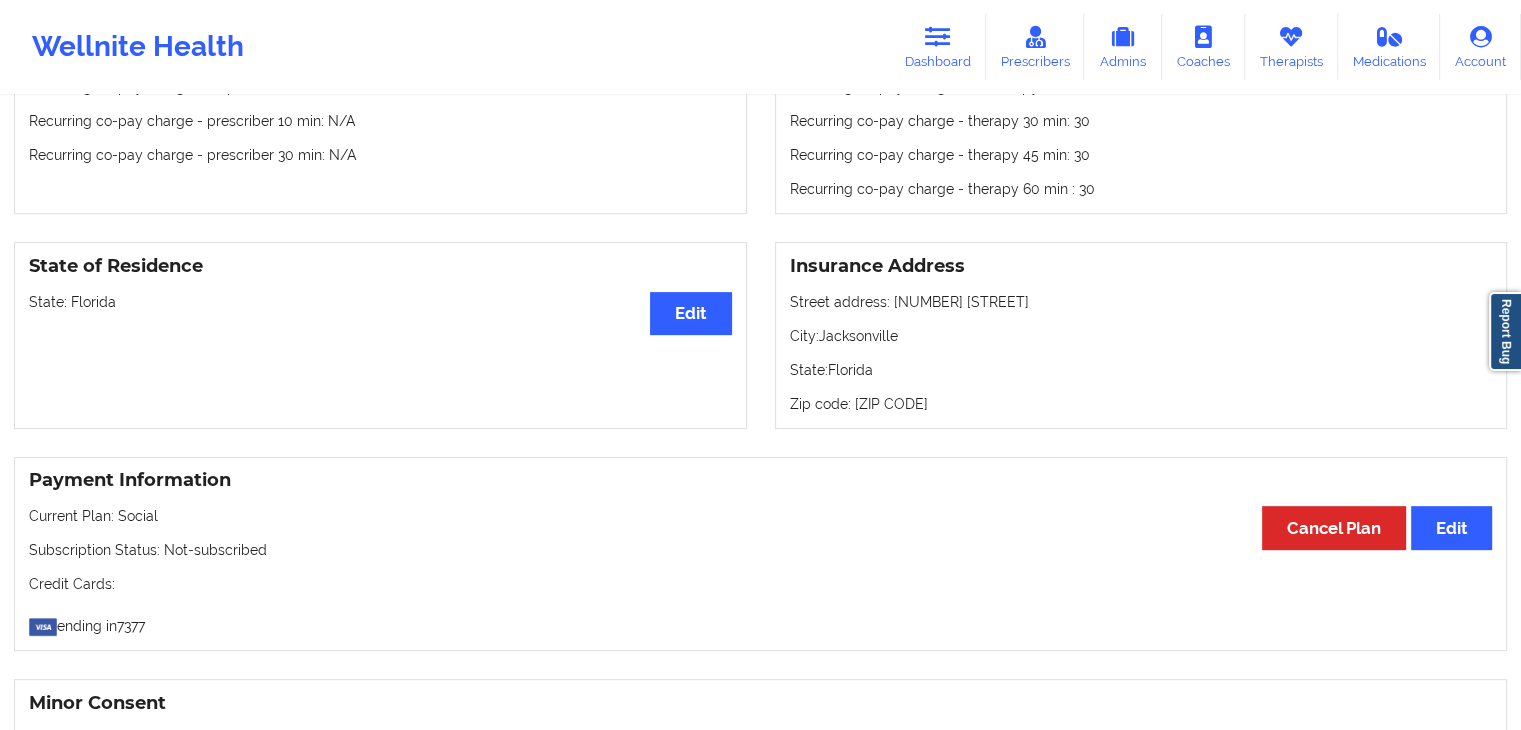 click on "Medical Co-pay/insur responsibility Edit Current session (one time charge): N/A Recurring co-pay charge - all prescriber sessions :   N/A Recurring co-pay charge - prescriber 10 min :   N/A Recurring co-pay charge - prescriber 30 min :   N/A" at bounding box center [380, 104] 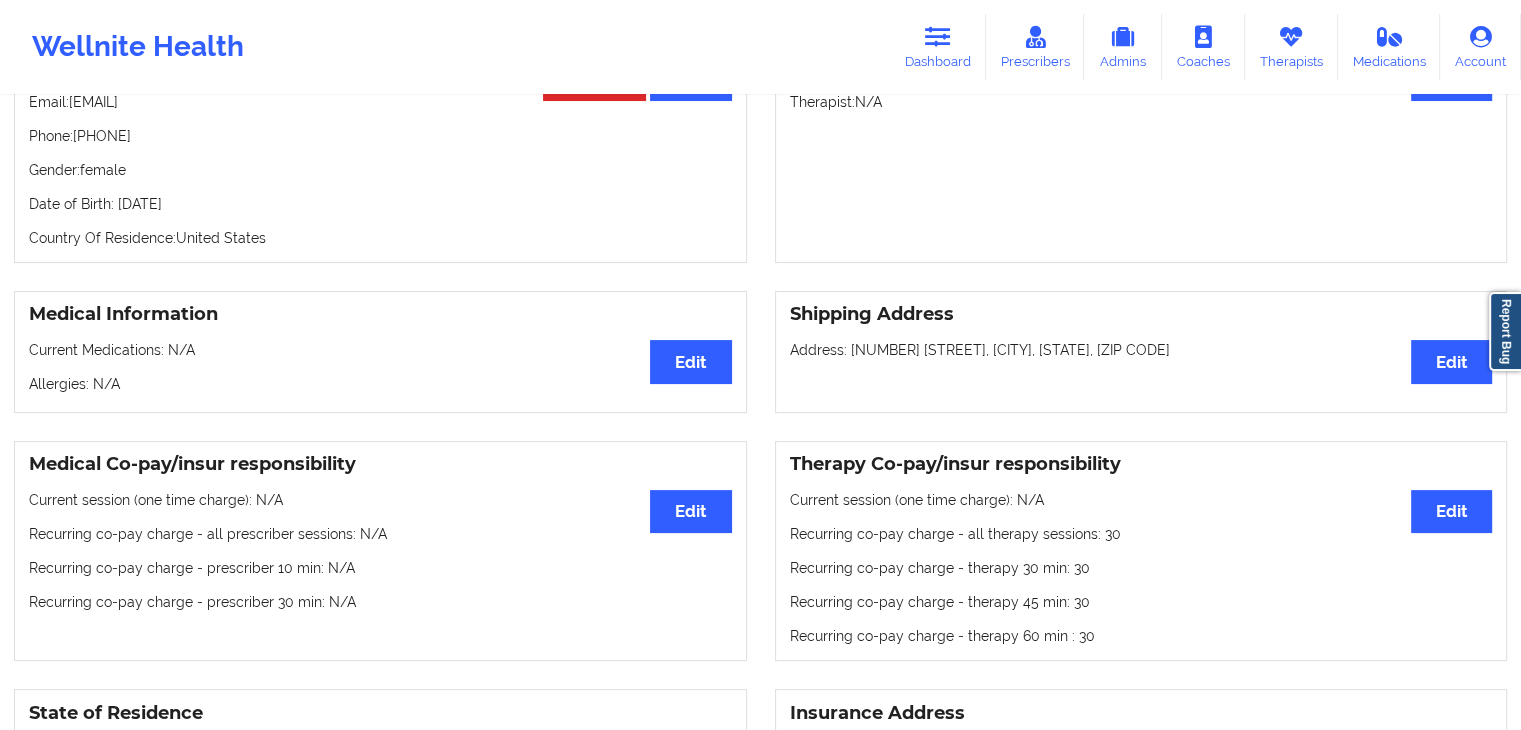scroll, scrollTop: 71, scrollLeft: 0, axis: vertical 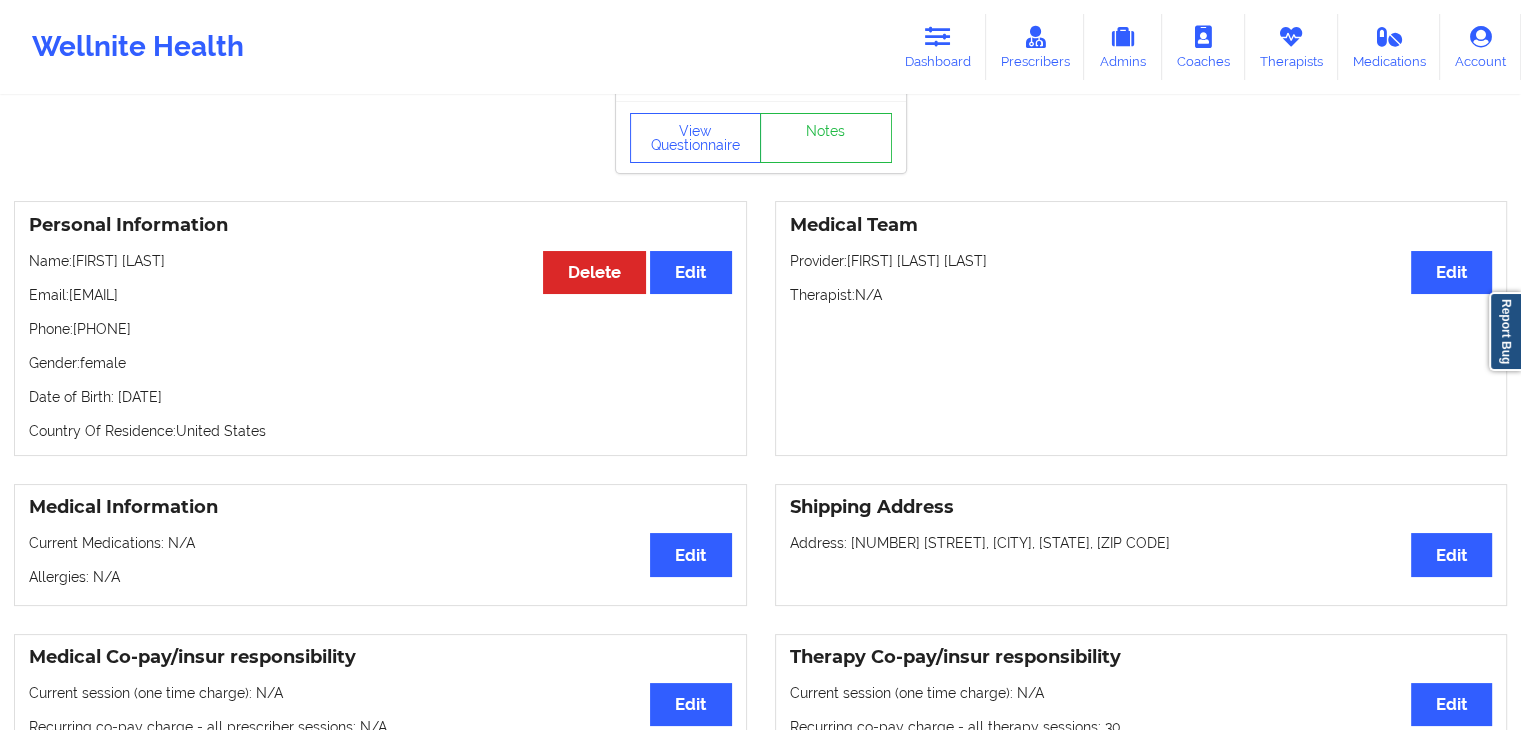 drag, startPoint x: 163, startPoint y: 330, endPoint x: 147, endPoint y: 349, distance: 24.839485 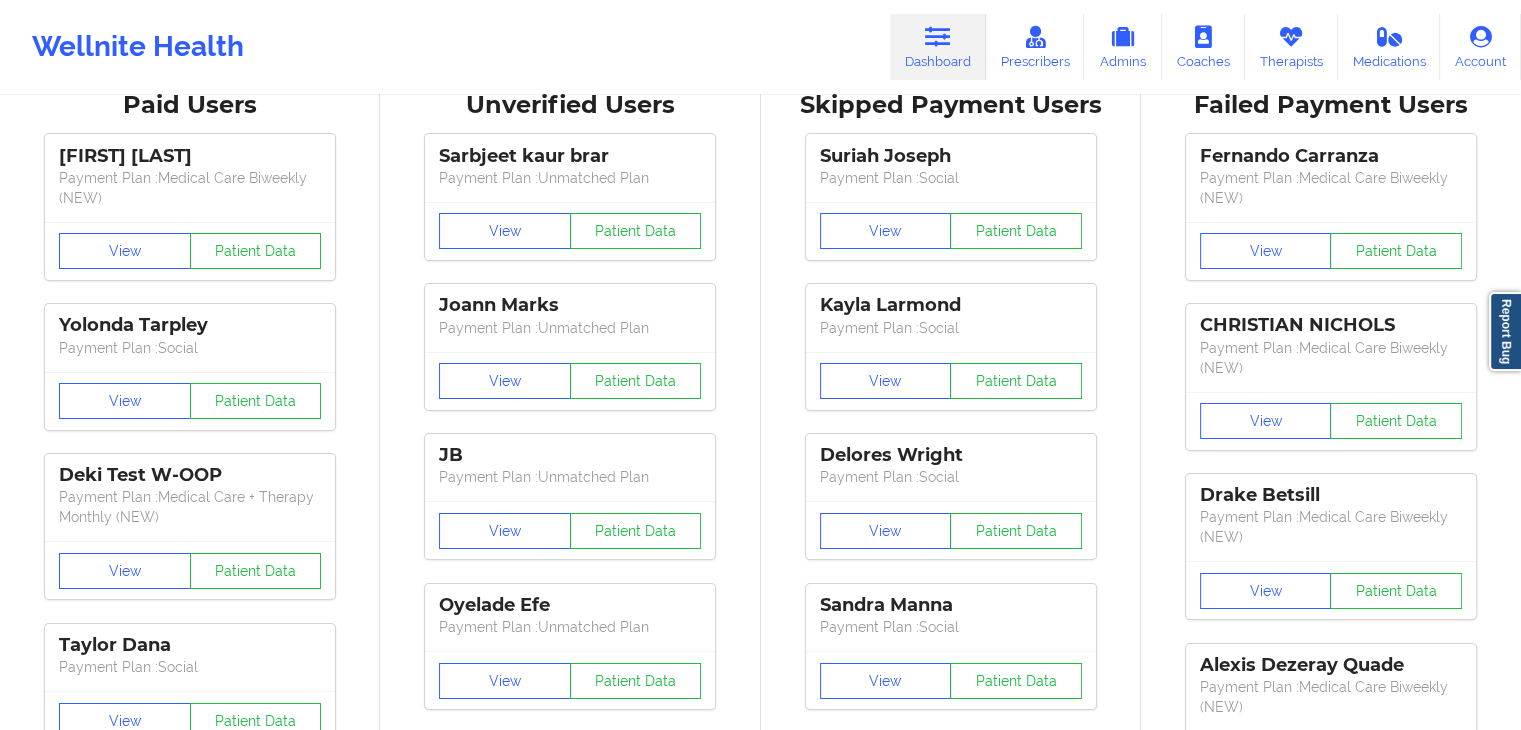 scroll, scrollTop: 0, scrollLeft: 0, axis: both 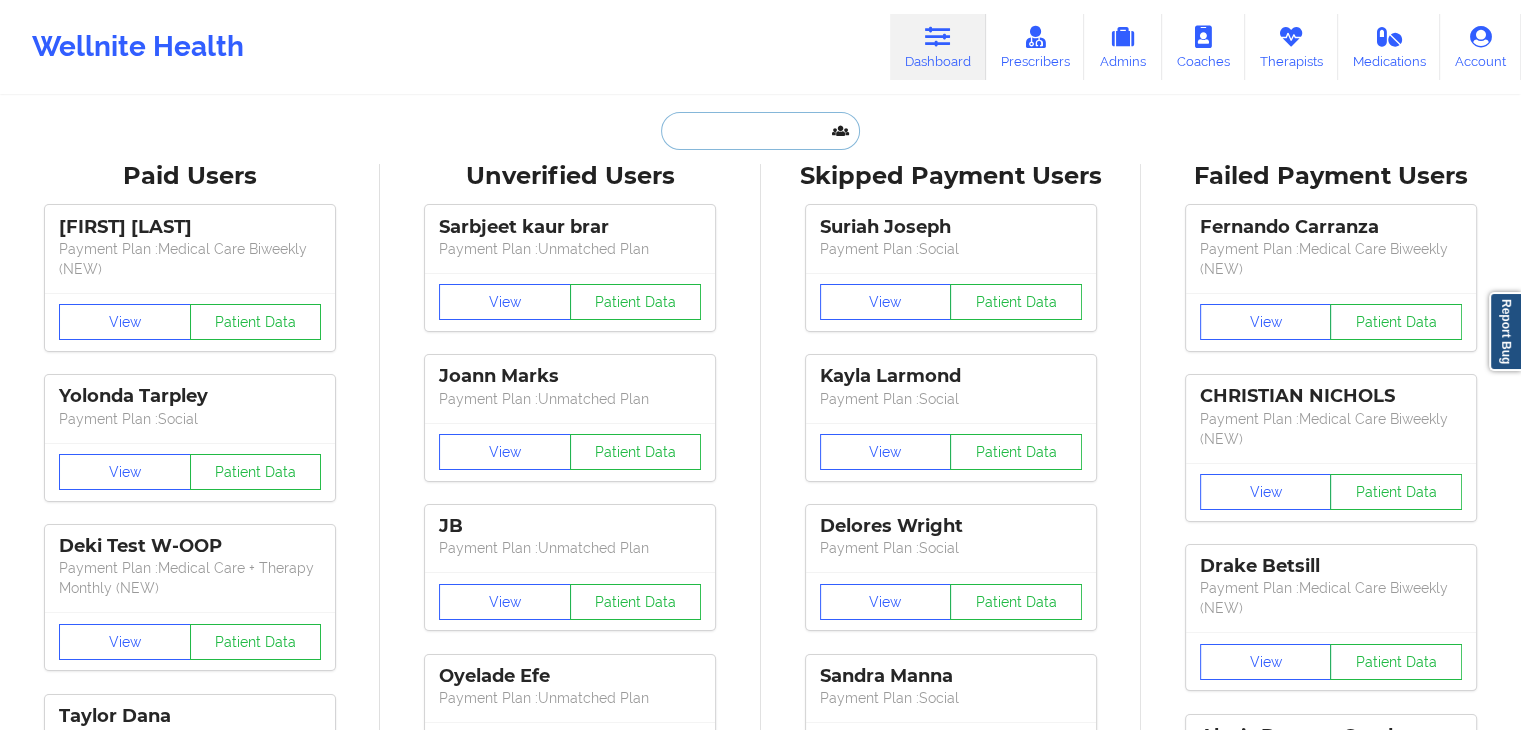 click at bounding box center [760, 131] 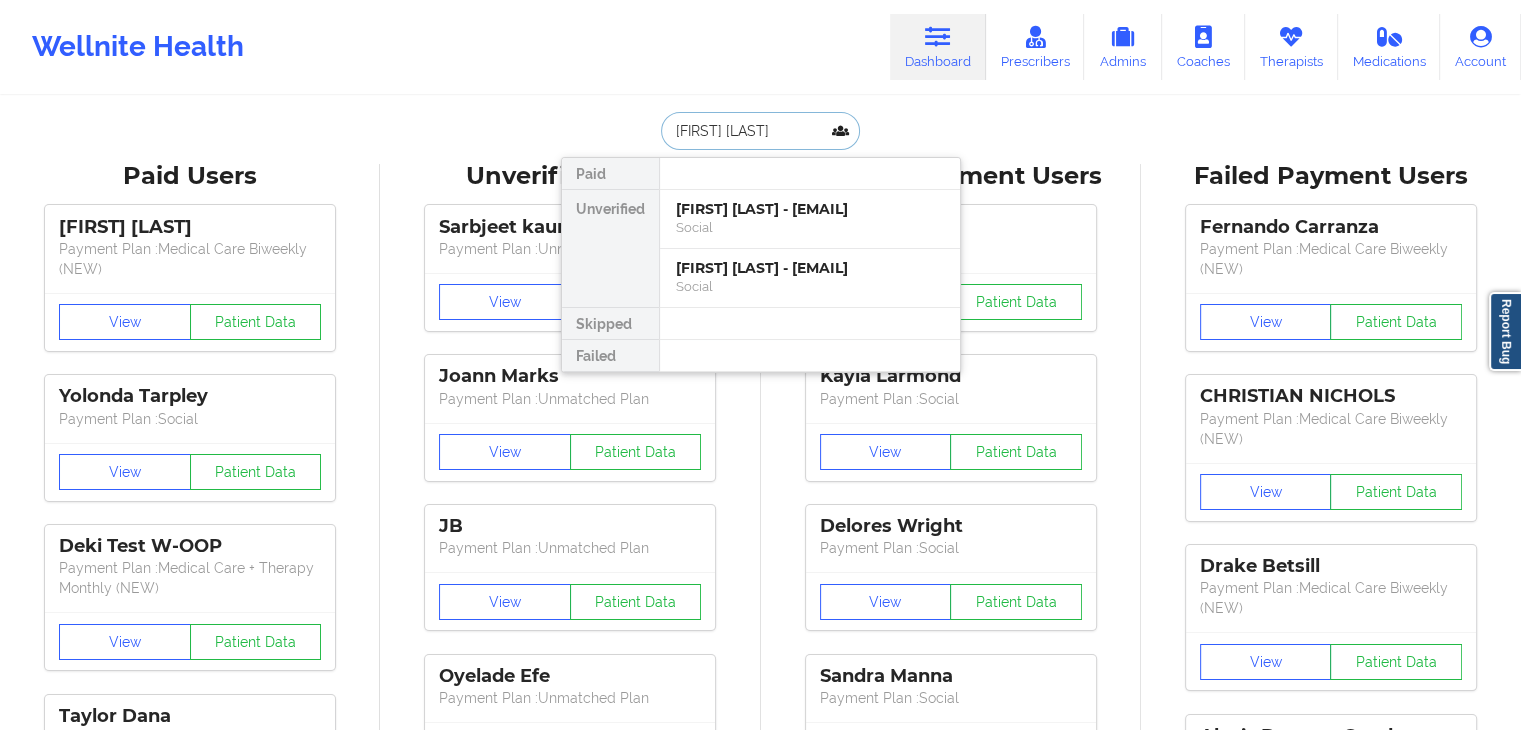 type on "Olutosin Ore" 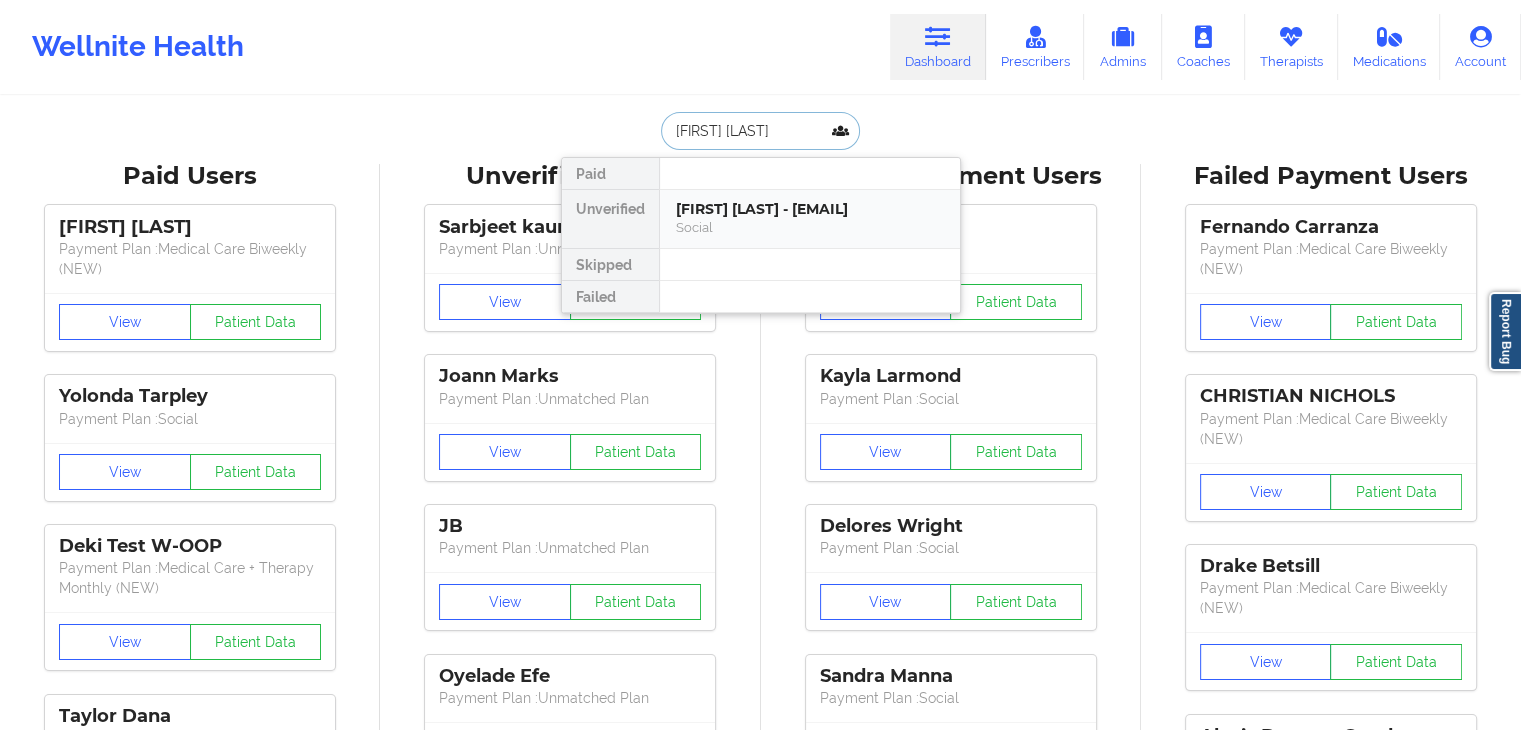 click on "Olutosin Ore - modupeotubanjo@gmail.com" at bounding box center [810, 209] 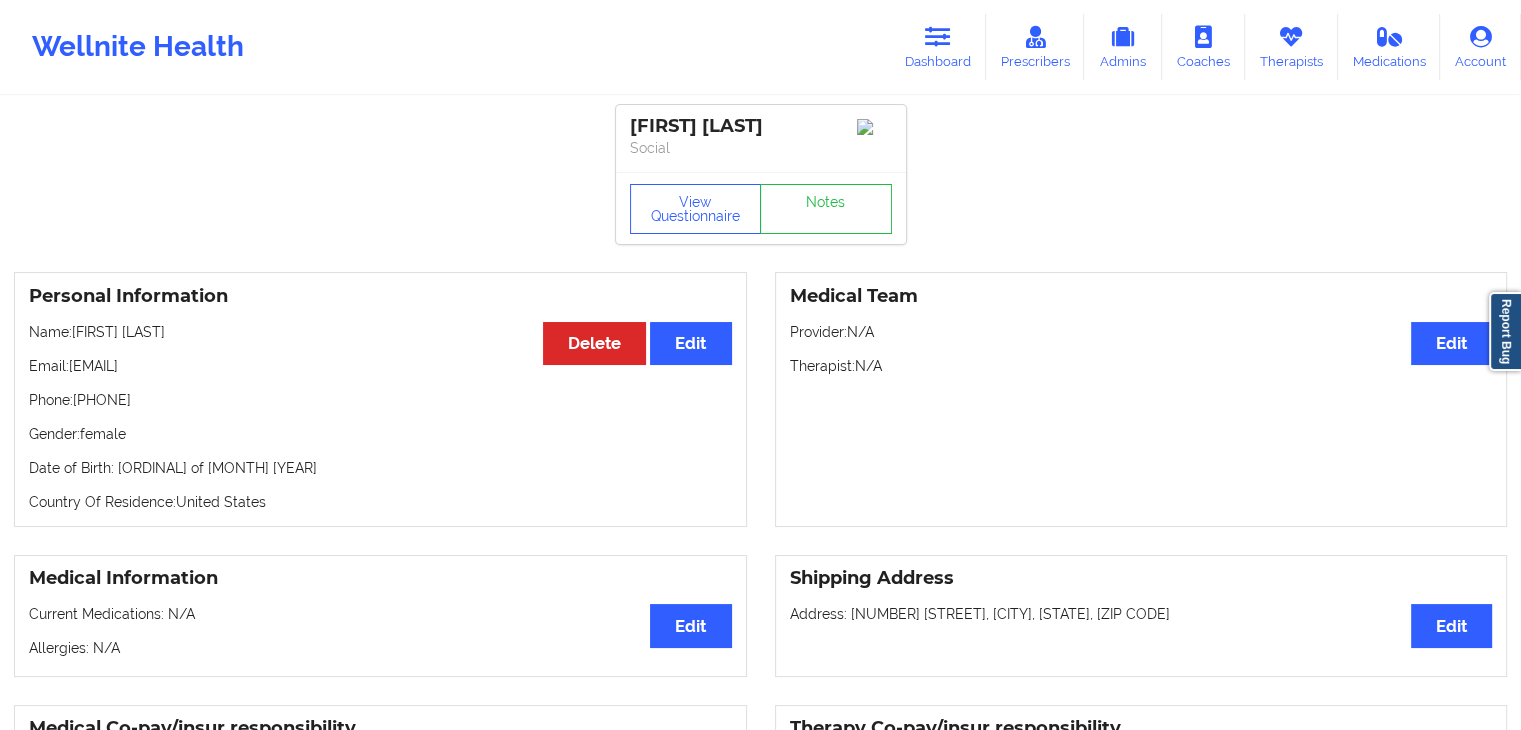 drag, startPoint x: 75, startPoint y: 372, endPoint x: 268, endPoint y: 377, distance: 193.06476 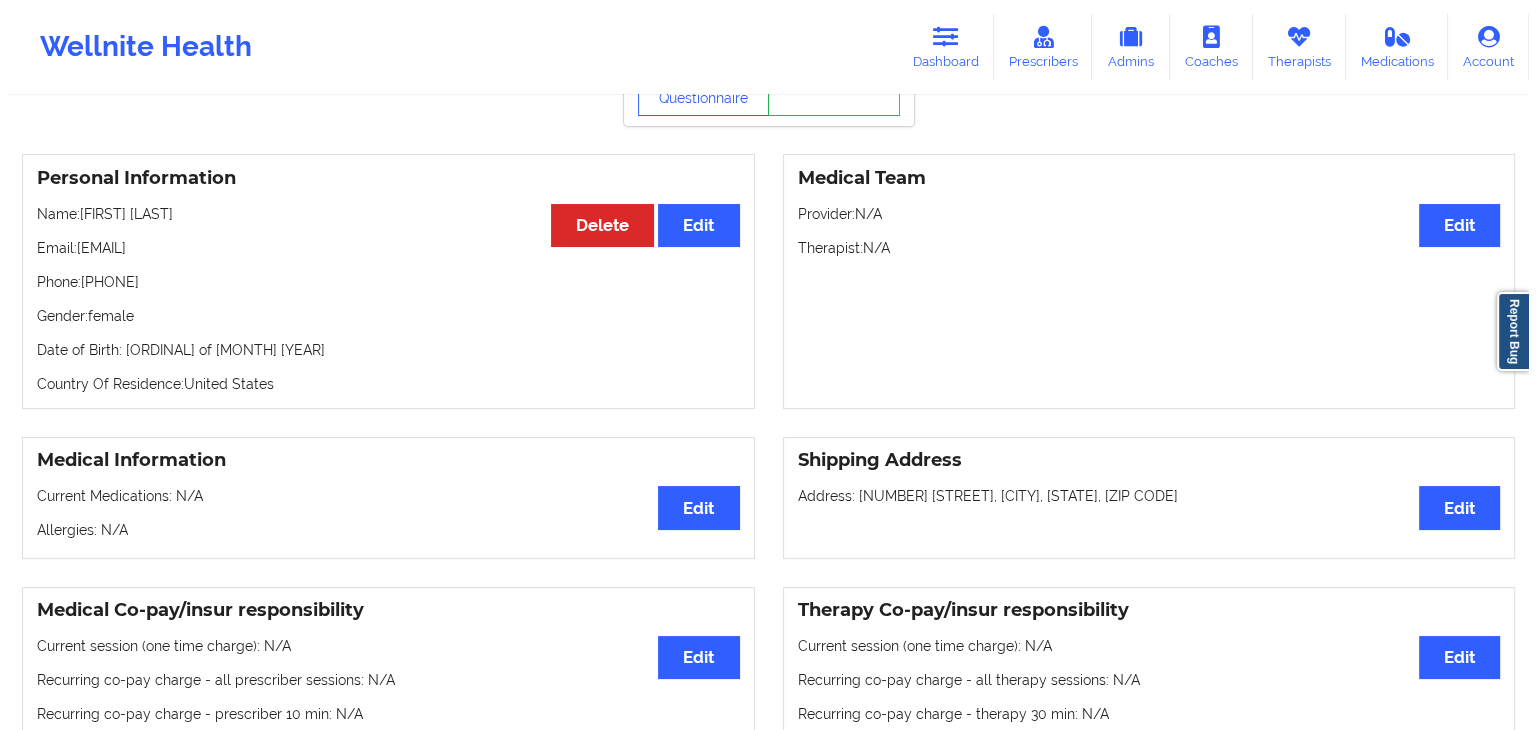 scroll, scrollTop: 0, scrollLeft: 0, axis: both 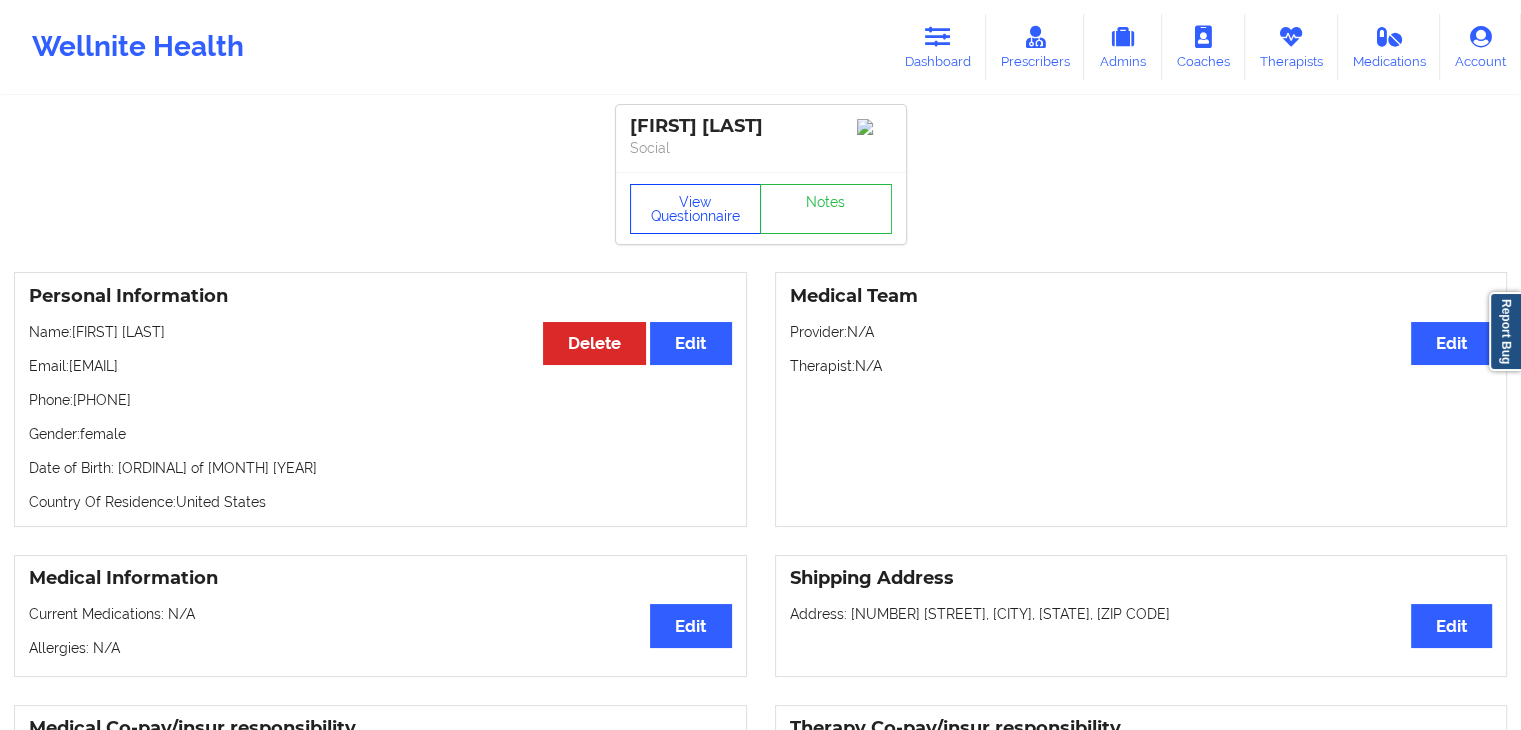 click on "View Questionnaire" at bounding box center [696, 209] 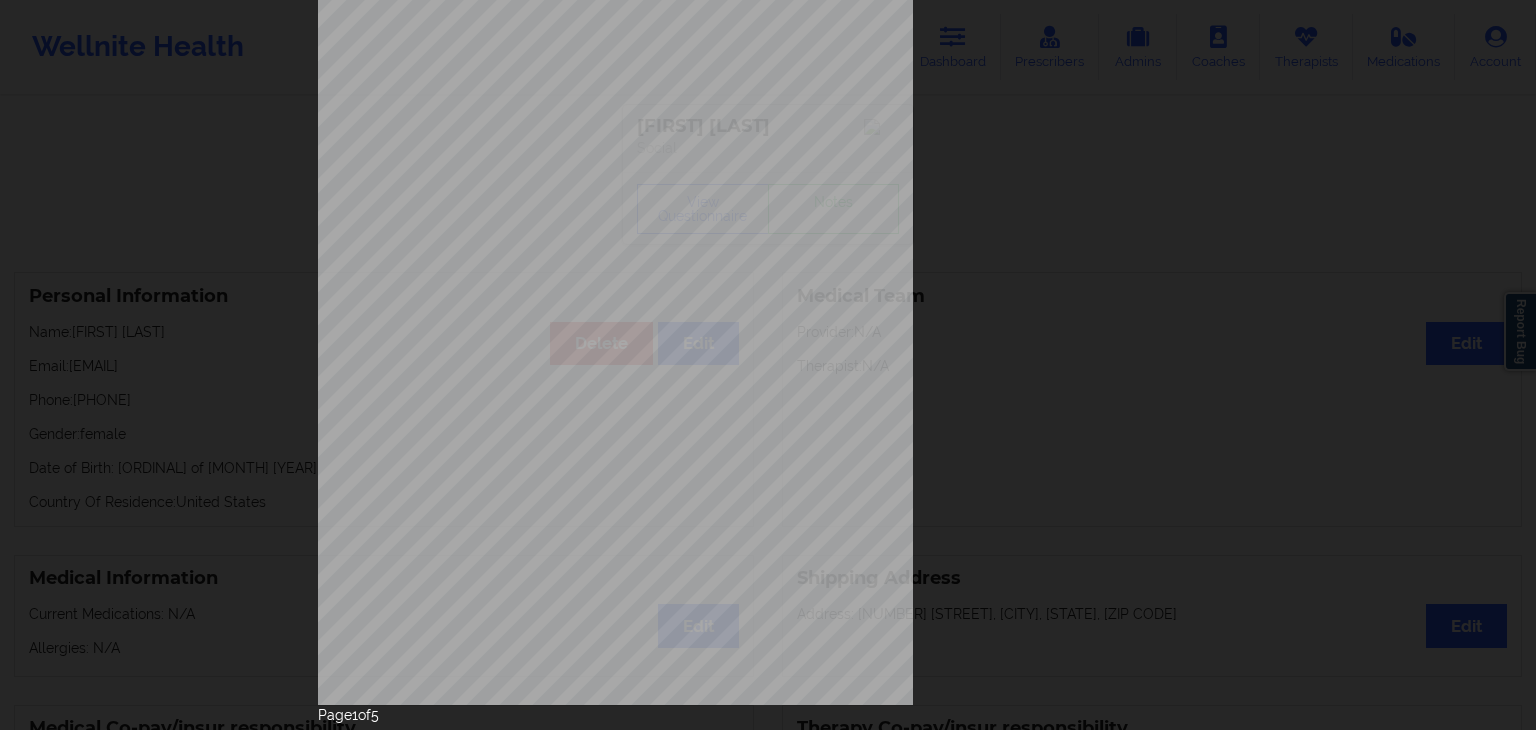 scroll, scrollTop: 224, scrollLeft: 0, axis: vertical 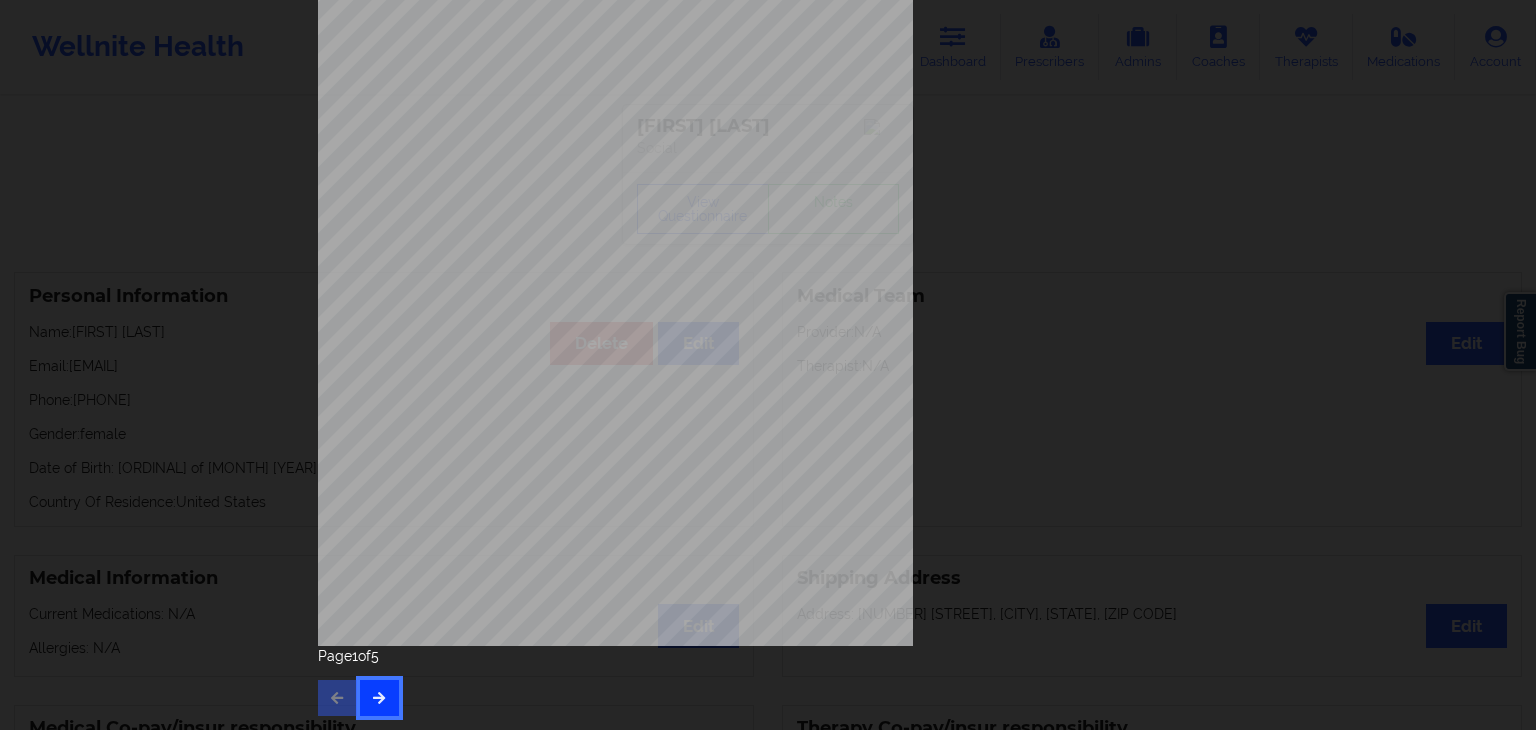 click at bounding box center (379, 698) 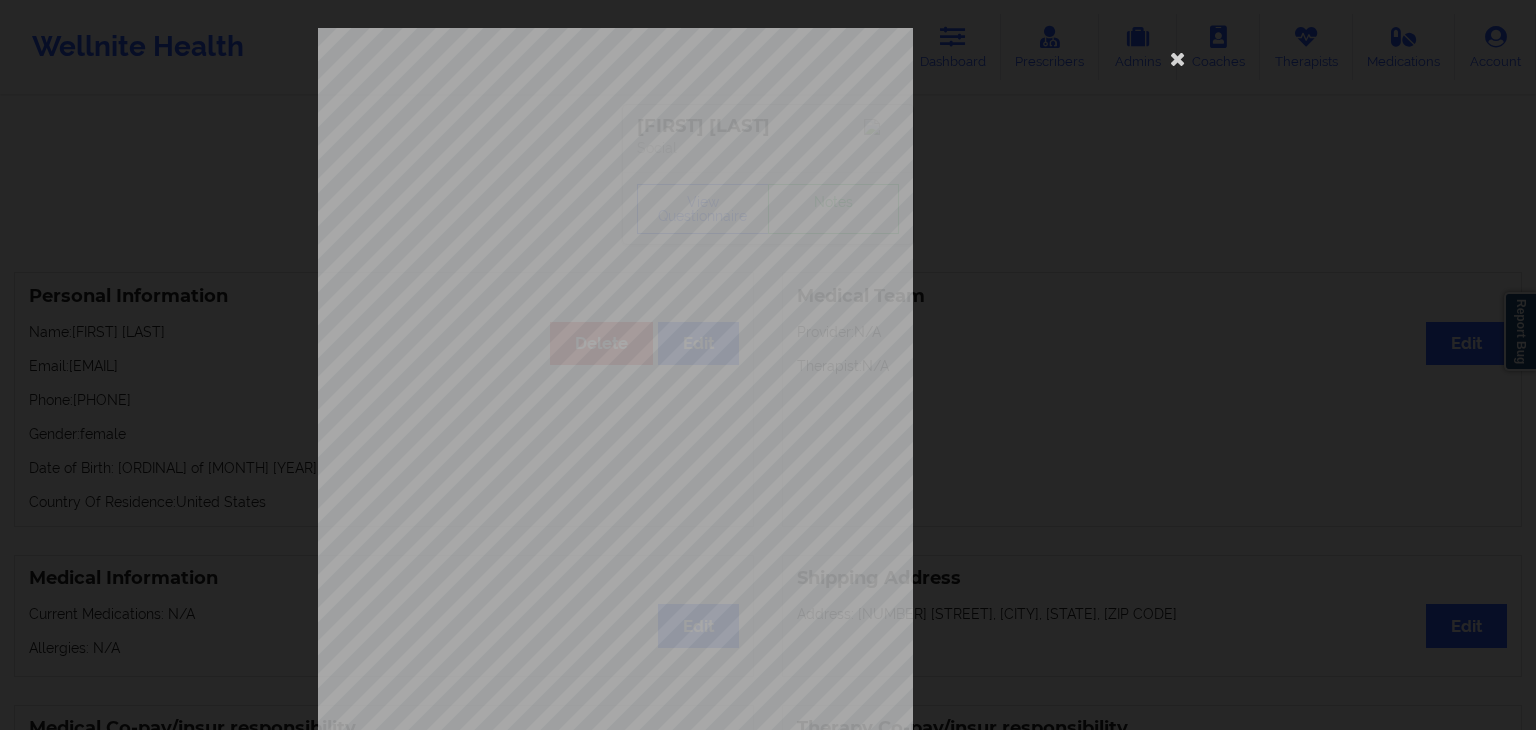 scroll, scrollTop: 224, scrollLeft: 0, axis: vertical 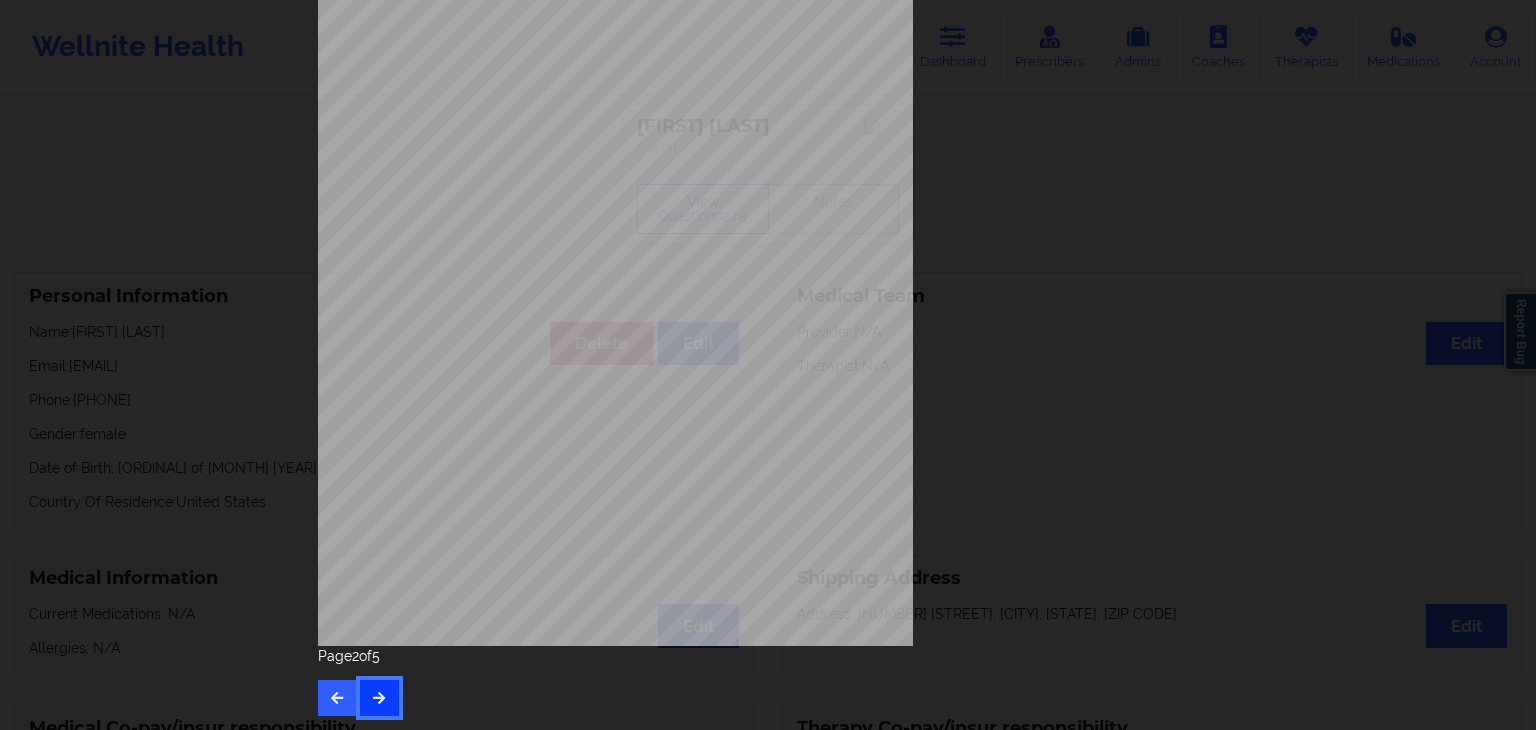 click at bounding box center [379, 698] 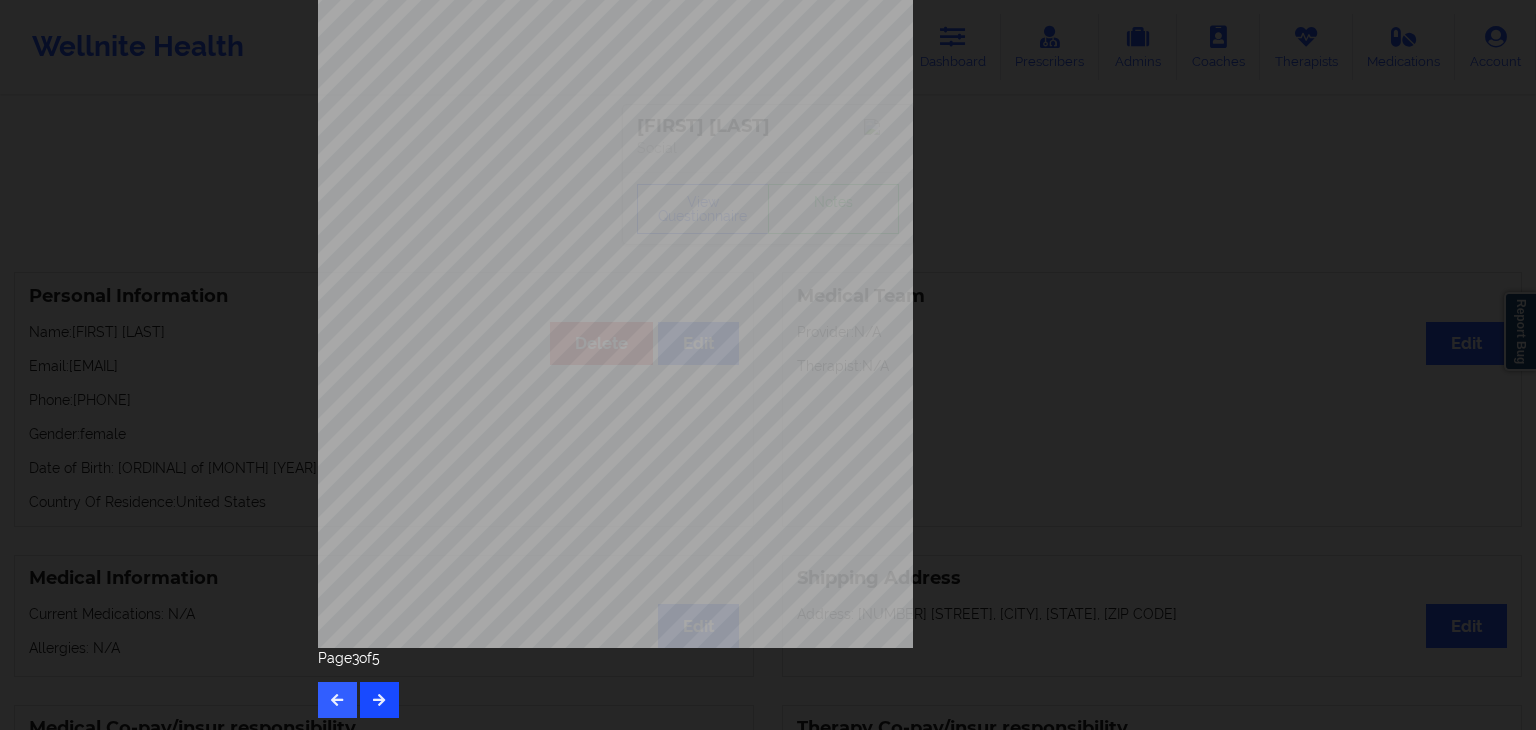 scroll, scrollTop: 224, scrollLeft: 0, axis: vertical 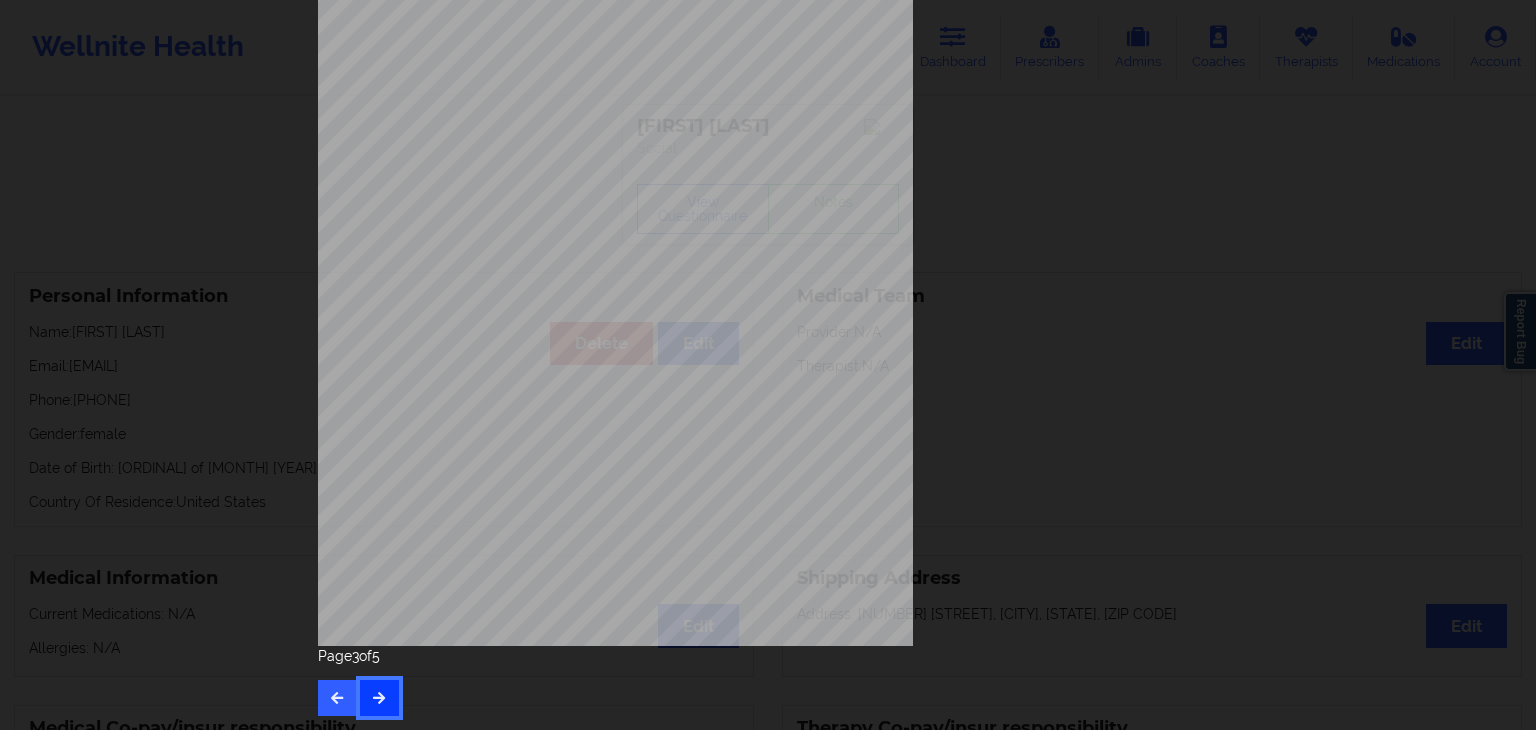 click at bounding box center (379, 698) 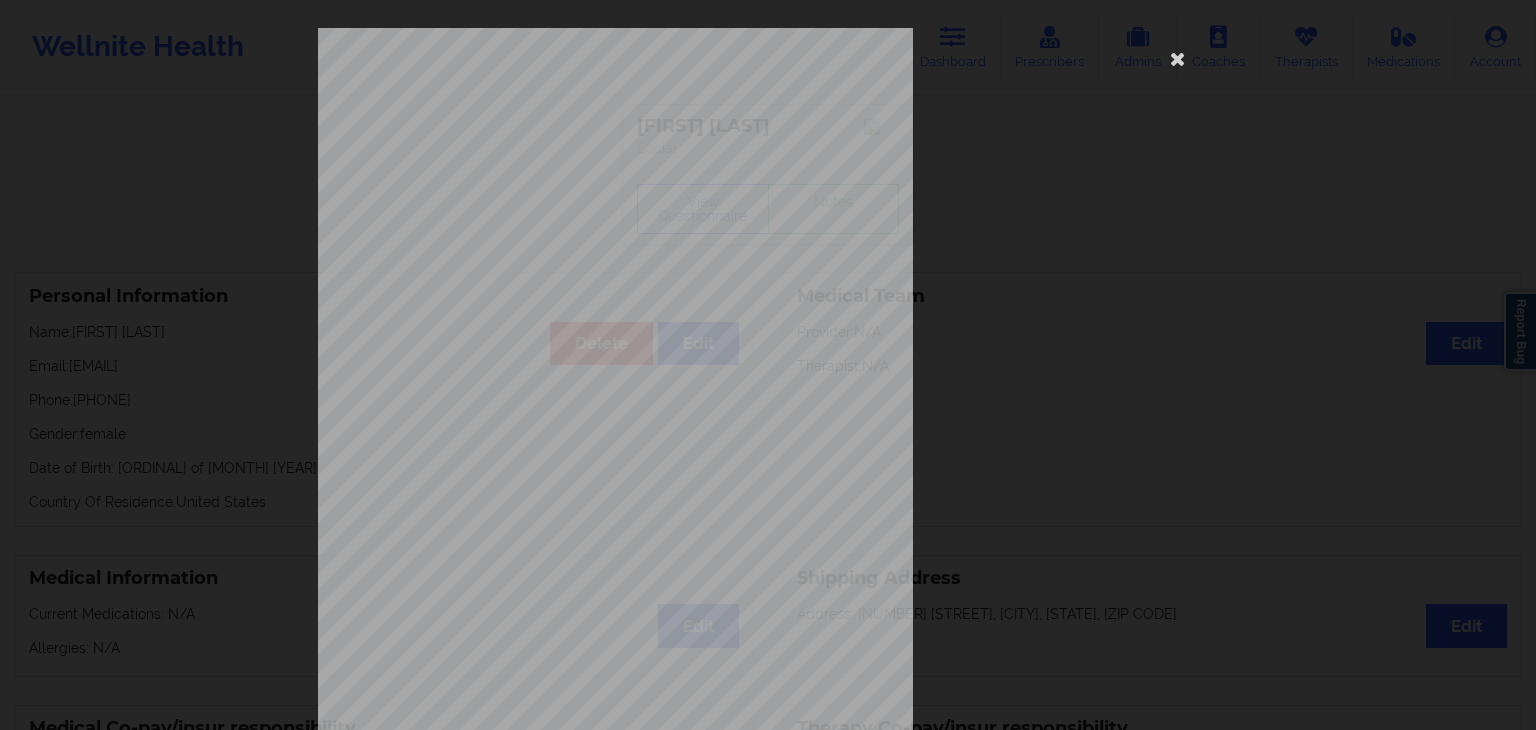 click on "Insurance company name details by patient" at bounding box center [625, 601] 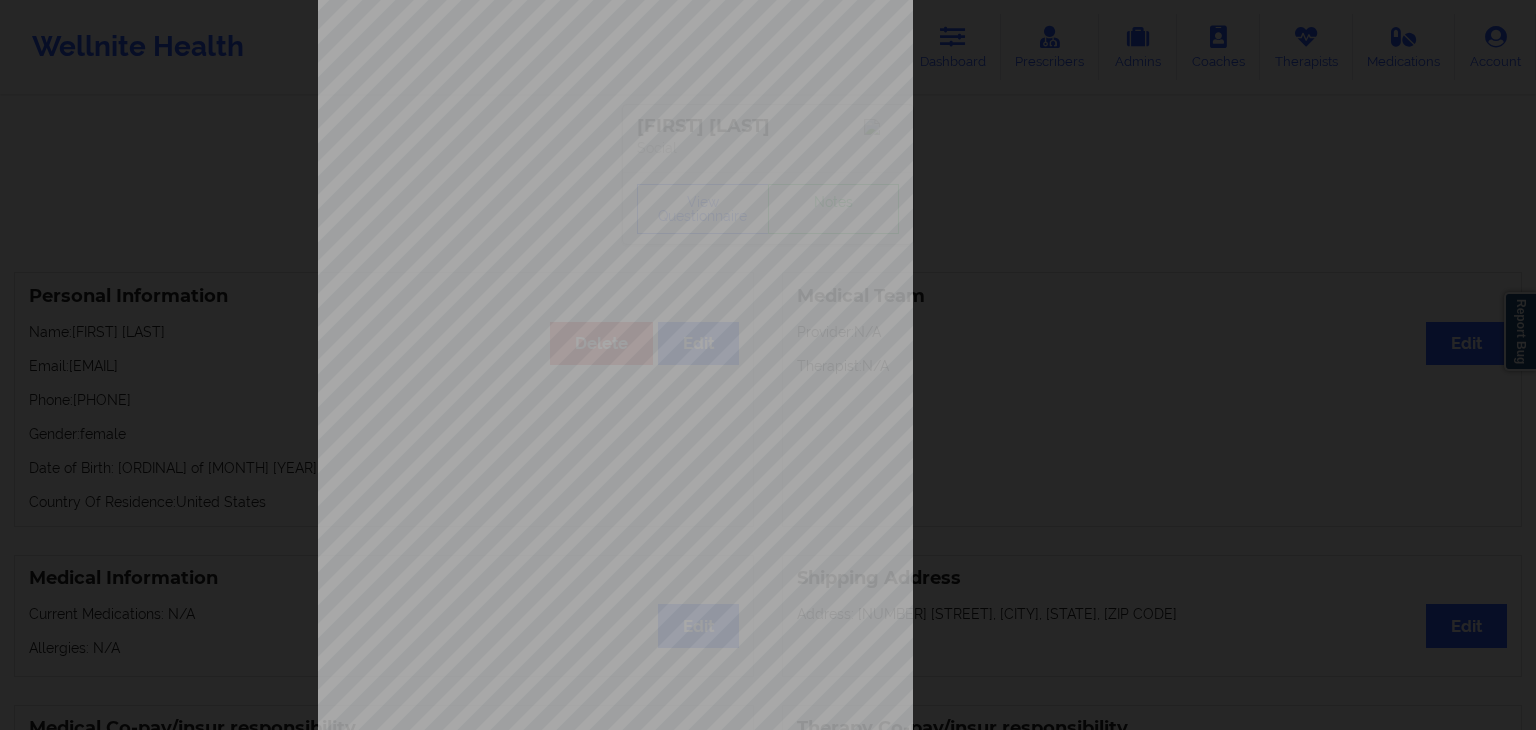 scroll, scrollTop: 120, scrollLeft: 0, axis: vertical 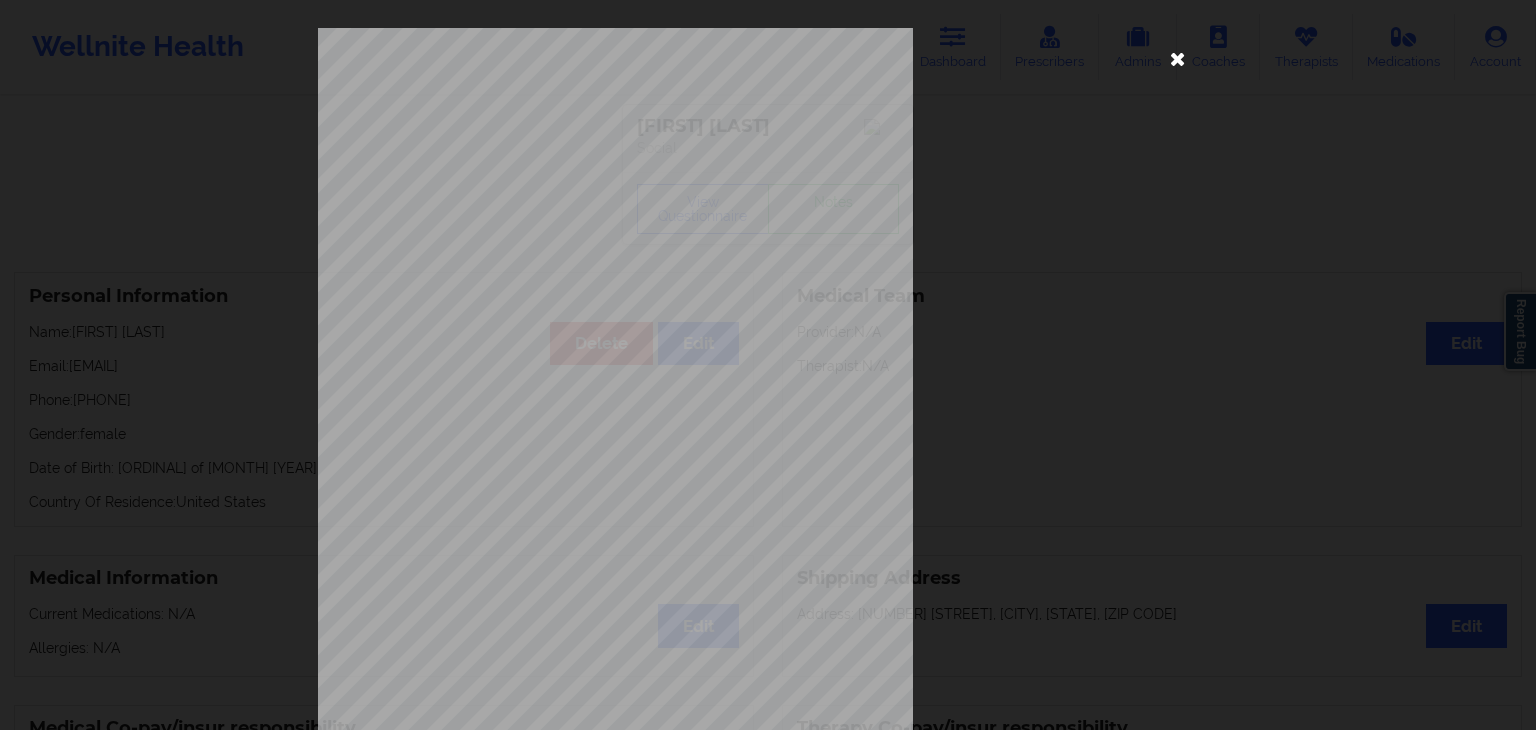 click at bounding box center (1178, 58) 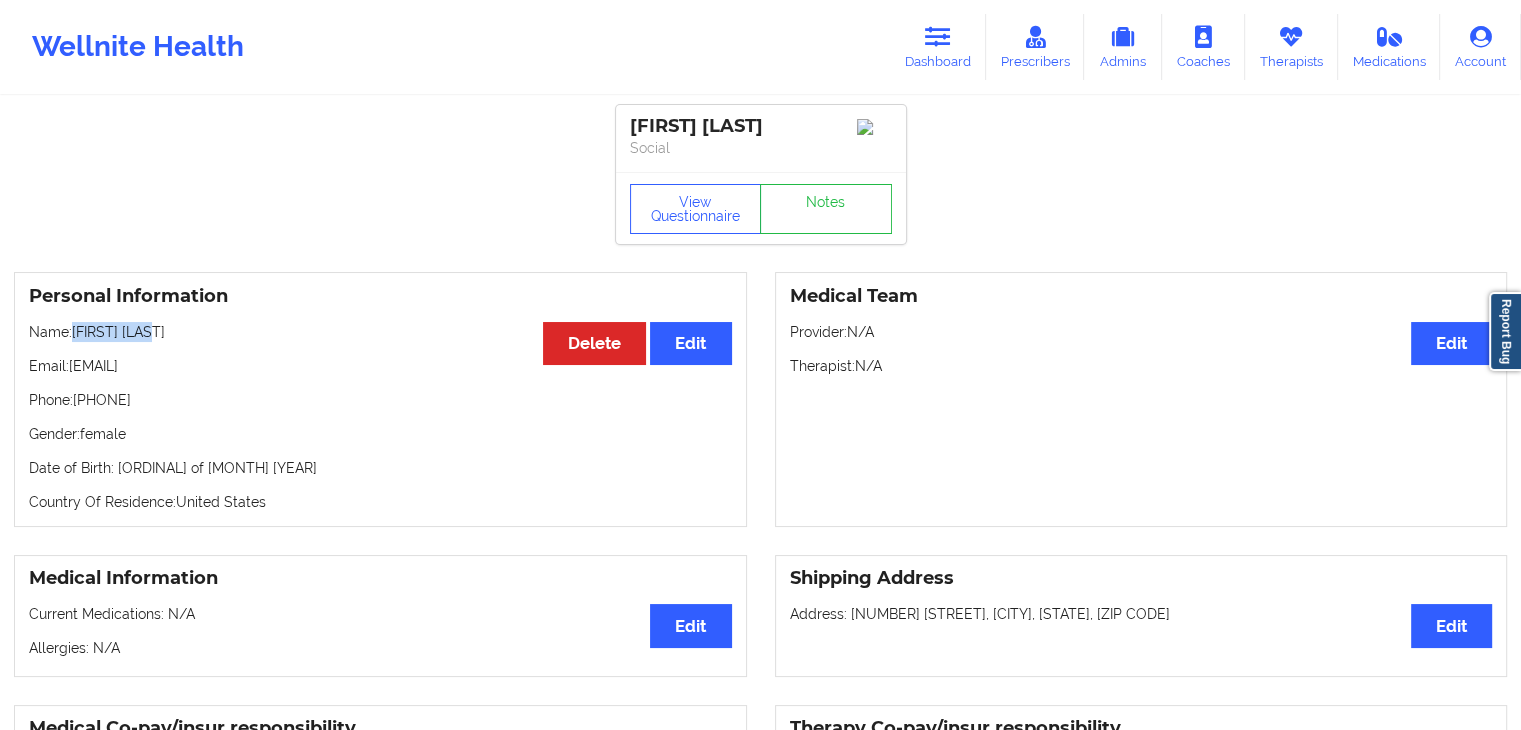 drag, startPoint x: 74, startPoint y: 333, endPoint x: 155, endPoint y: 338, distance: 81.154175 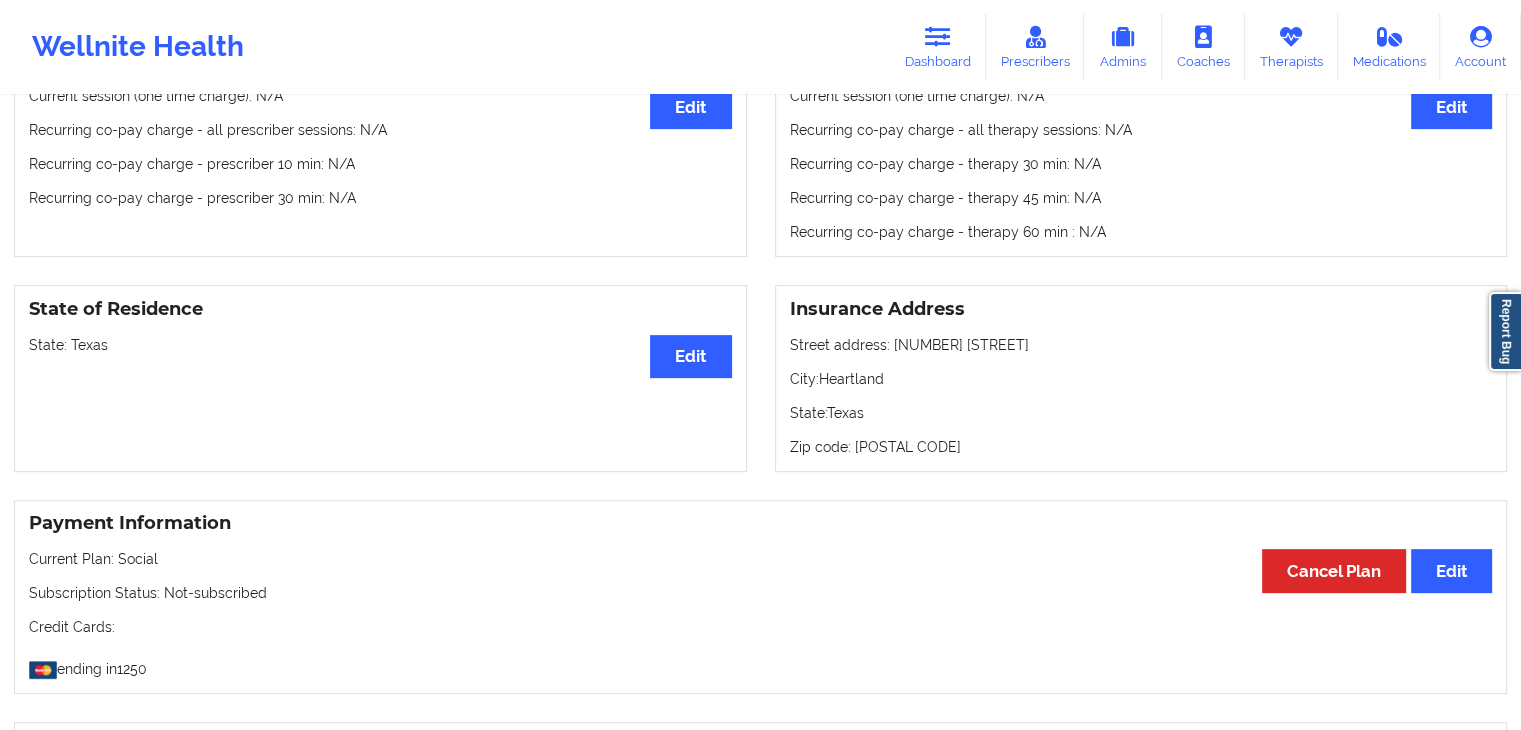 scroll, scrollTop: 671, scrollLeft: 0, axis: vertical 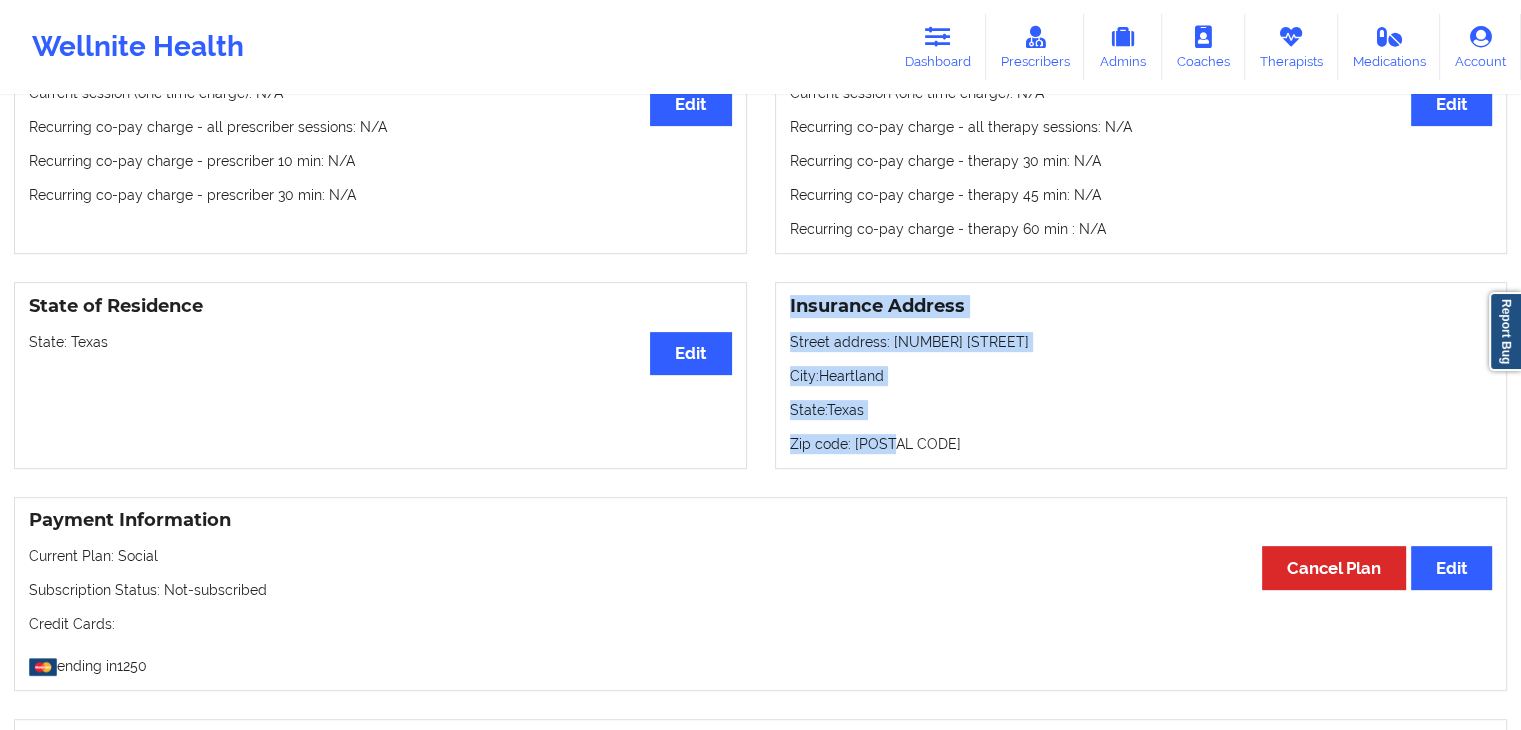 drag, startPoint x: 790, startPoint y: 309, endPoint x: 914, endPoint y: 453, distance: 190.03157 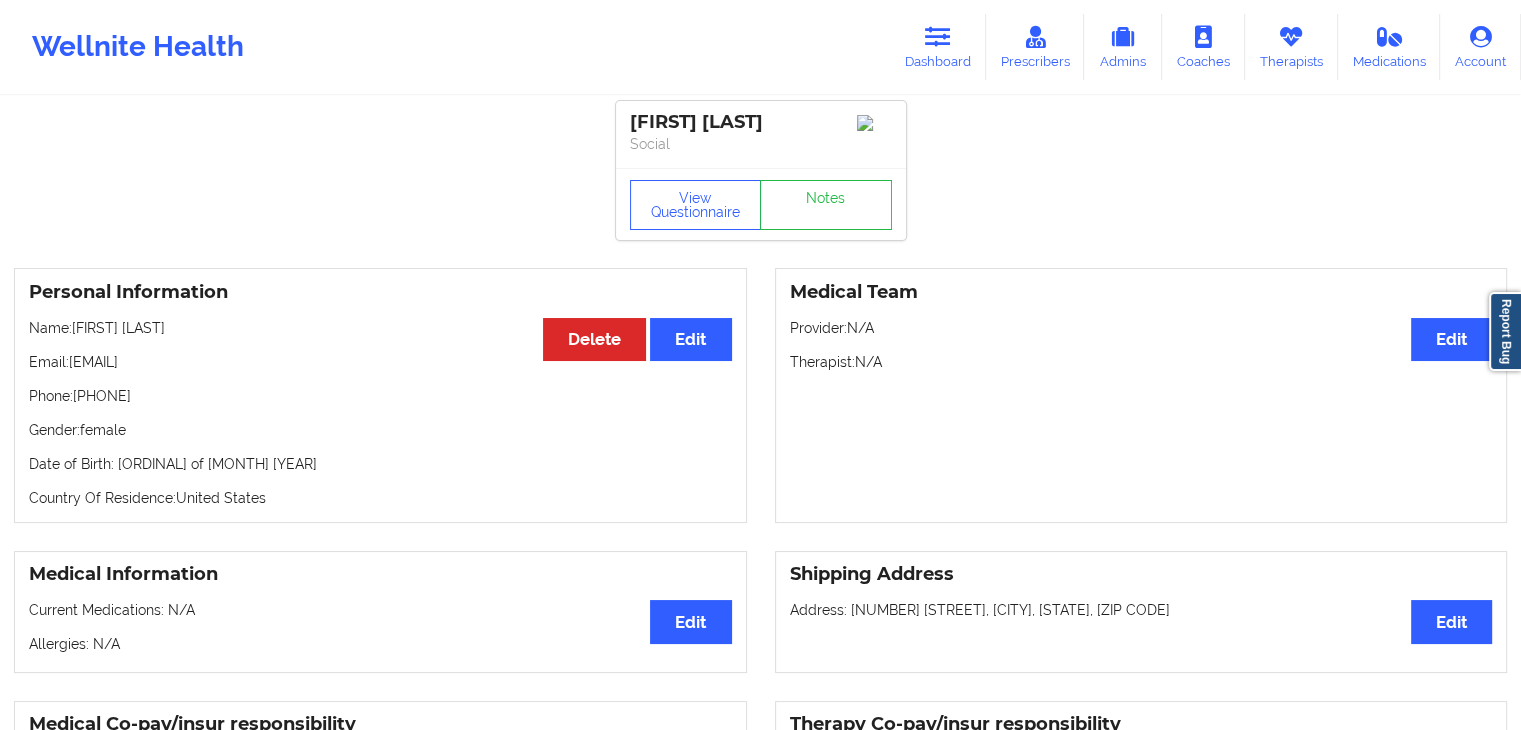 scroll, scrollTop: 0, scrollLeft: 0, axis: both 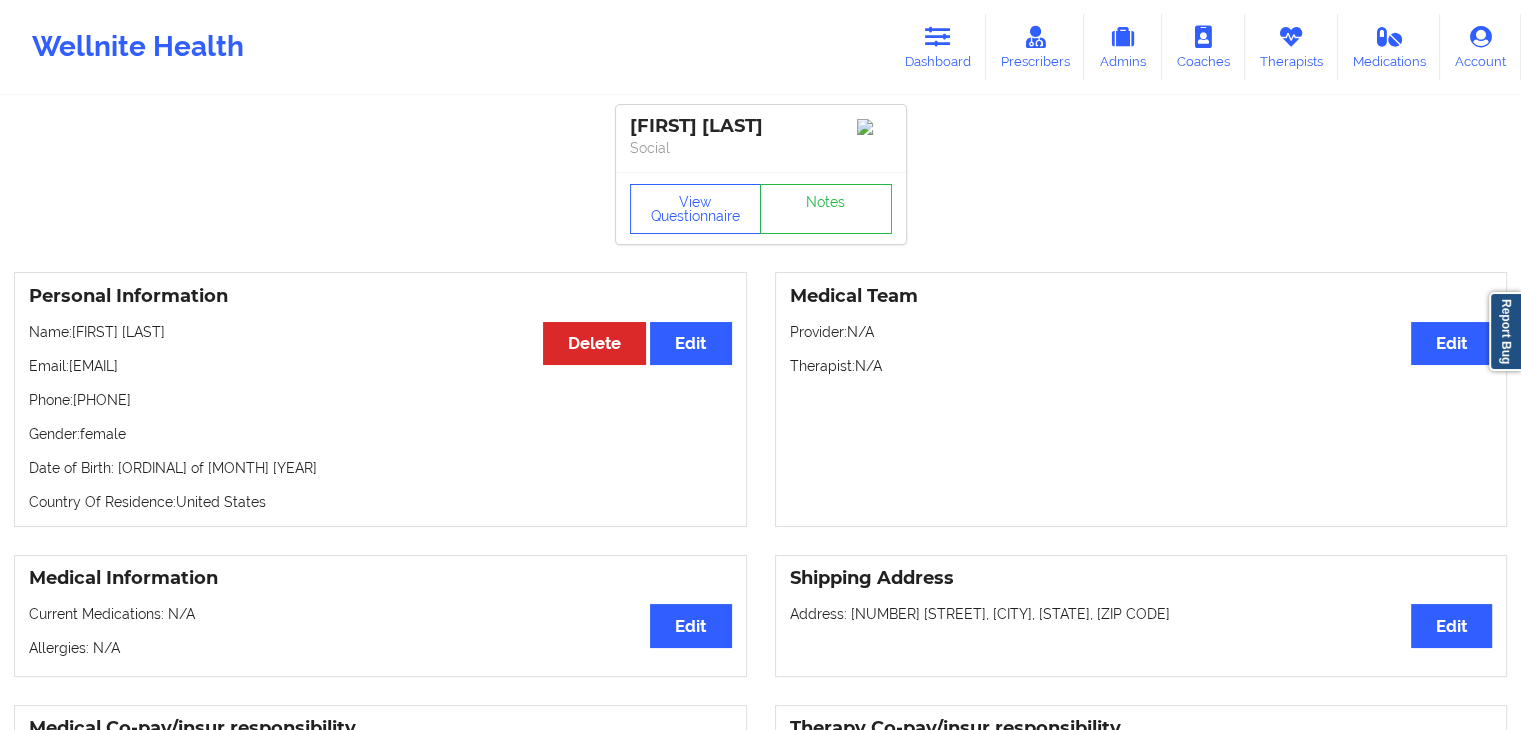 drag, startPoint x: 26, startPoint y: 400, endPoint x: 168, endPoint y: 405, distance: 142.088 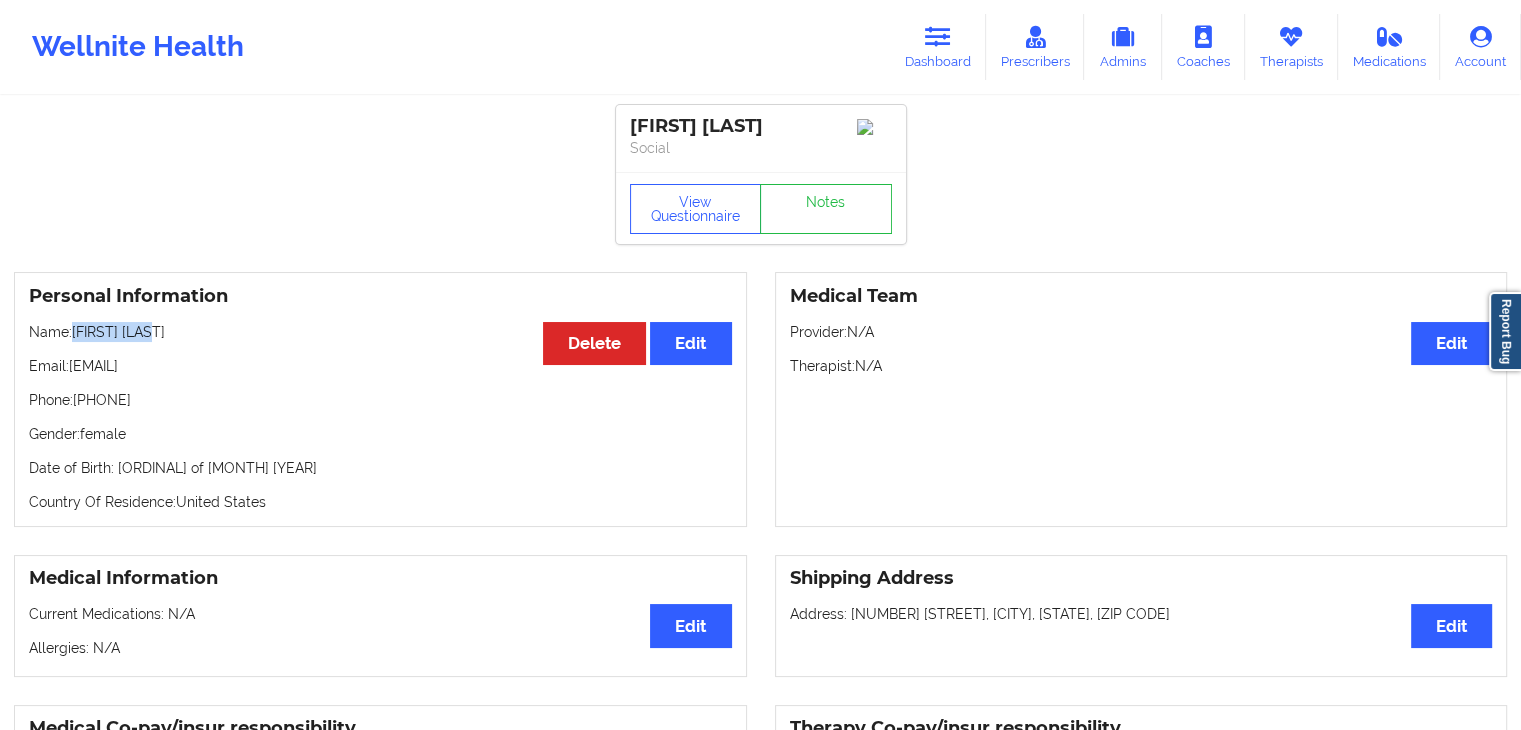 drag, startPoint x: 76, startPoint y: 340, endPoint x: 172, endPoint y: 337, distance: 96.04687 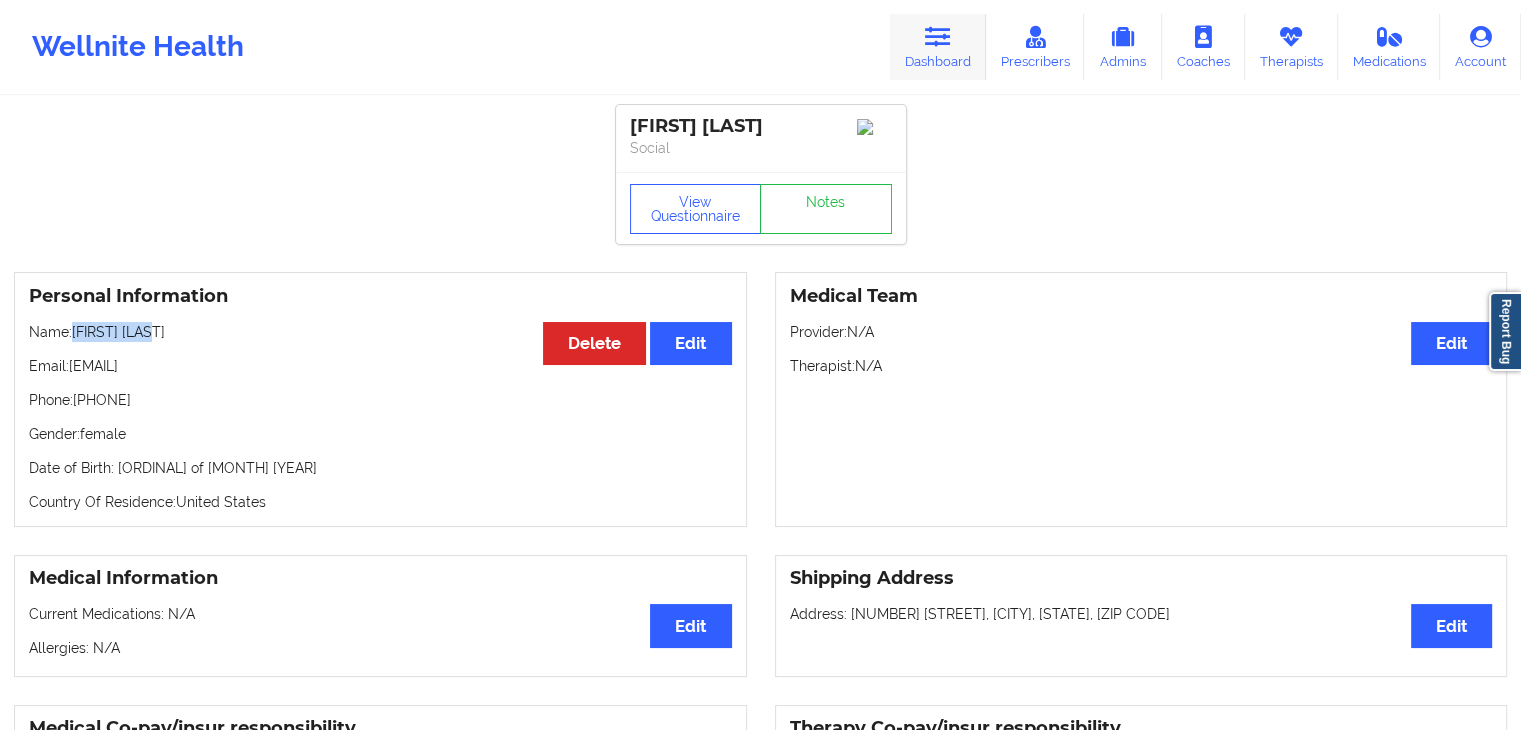 click on "Dashboard" at bounding box center (938, 47) 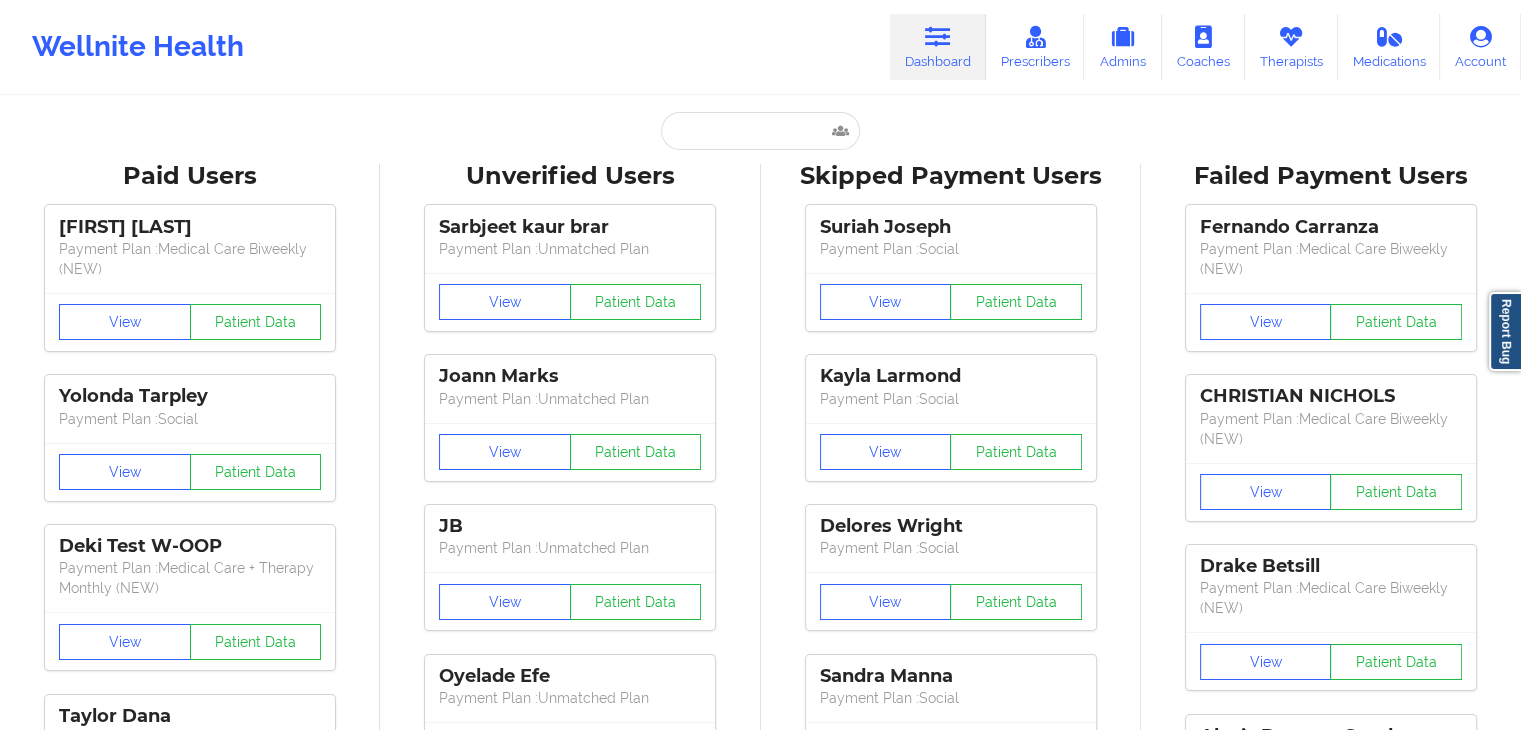 click on "Paid Users Garalynn Thompson Payment Plan :  Medical Care Biweekly (NEW) View Patient Data Yolonda Tarpley  Payment Plan :  Social View Patient Data Deki Test W-OOP Payment Plan :  Medical Care + Therapy Monthly (NEW) View Patient Data Taylor Dana Payment Plan :  Social View Patient Data Jordan Lawrence Digital Practice Member  View Patient Data SHARON R JACKSON Payment Plan :  Social View Patient Data ⟨ 1 2 3 ⟩ Unverified Users Sarbjeet kaur brar Payment Plan :  Unmatched Plan View Patient Data Joann Marks Payment Plan :  Unmatched Plan View Patient Data JB Payment Plan :  Unmatched Plan View Patient Data Oyelade Efe Payment Plan :  Unmatched Plan View Patient Data Gideon Okanlawon Payment Plan :  Unmatched Plan View Patient Data Rudy Gaspar Payment Plan :  Unmatched Plan View Patient Data Faith Fanama Digital Practice Member  (In-Network) View Patient Data Carina Smith Digital Practice Member  (In-Network) View Patient Data Marithe Molina Digital Practice Member  (In-Network) View" at bounding box center (760, 2575) 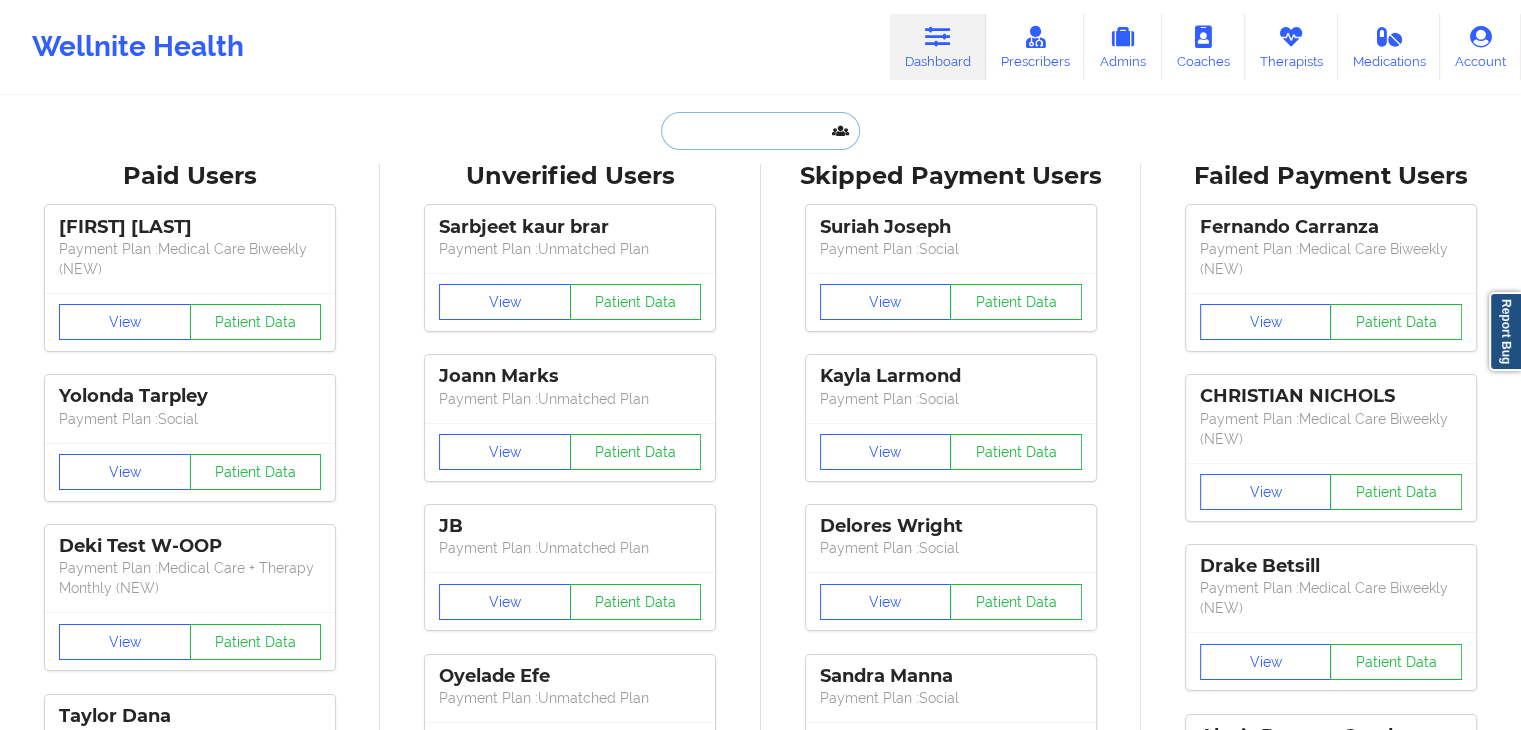 click at bounding box center (760, 131) 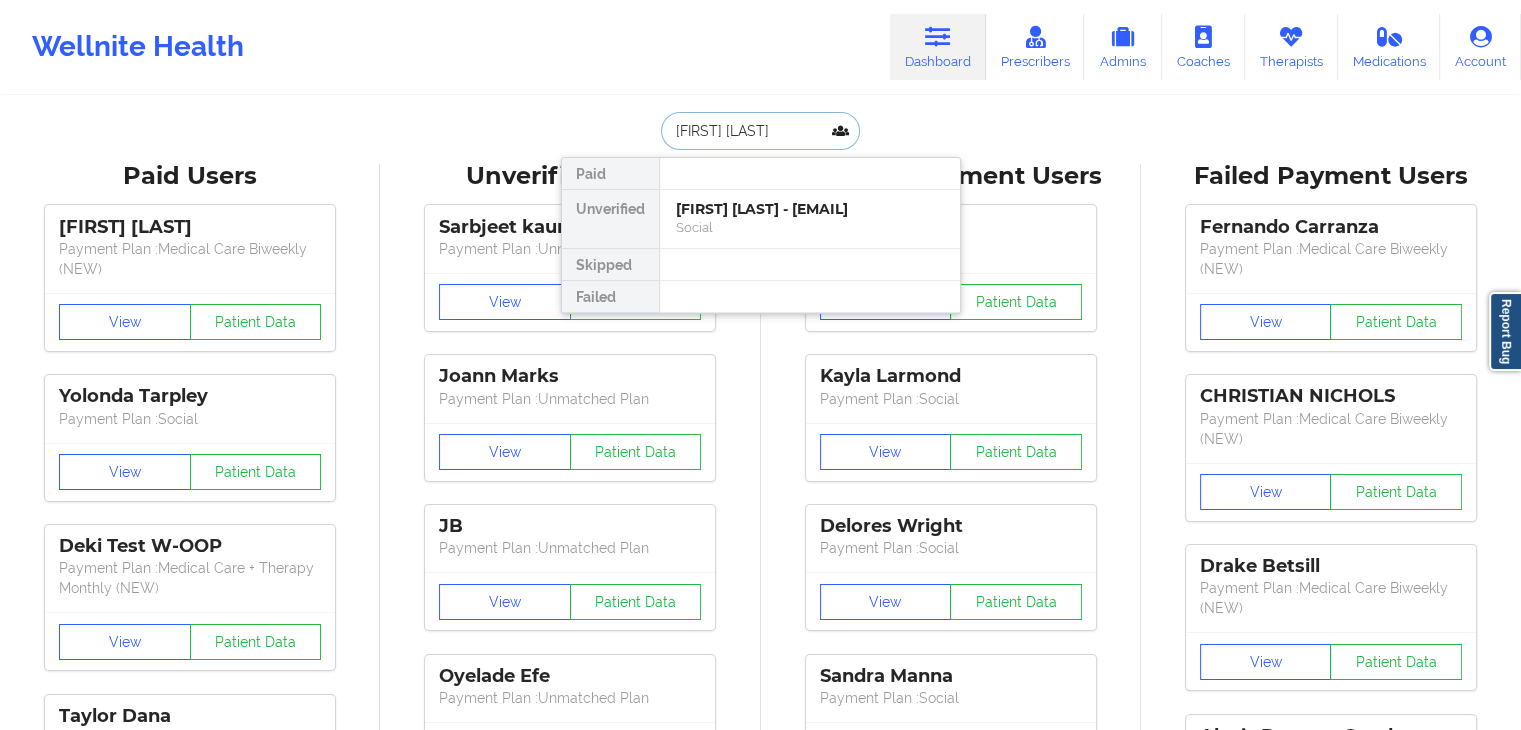 type on "charity porch" 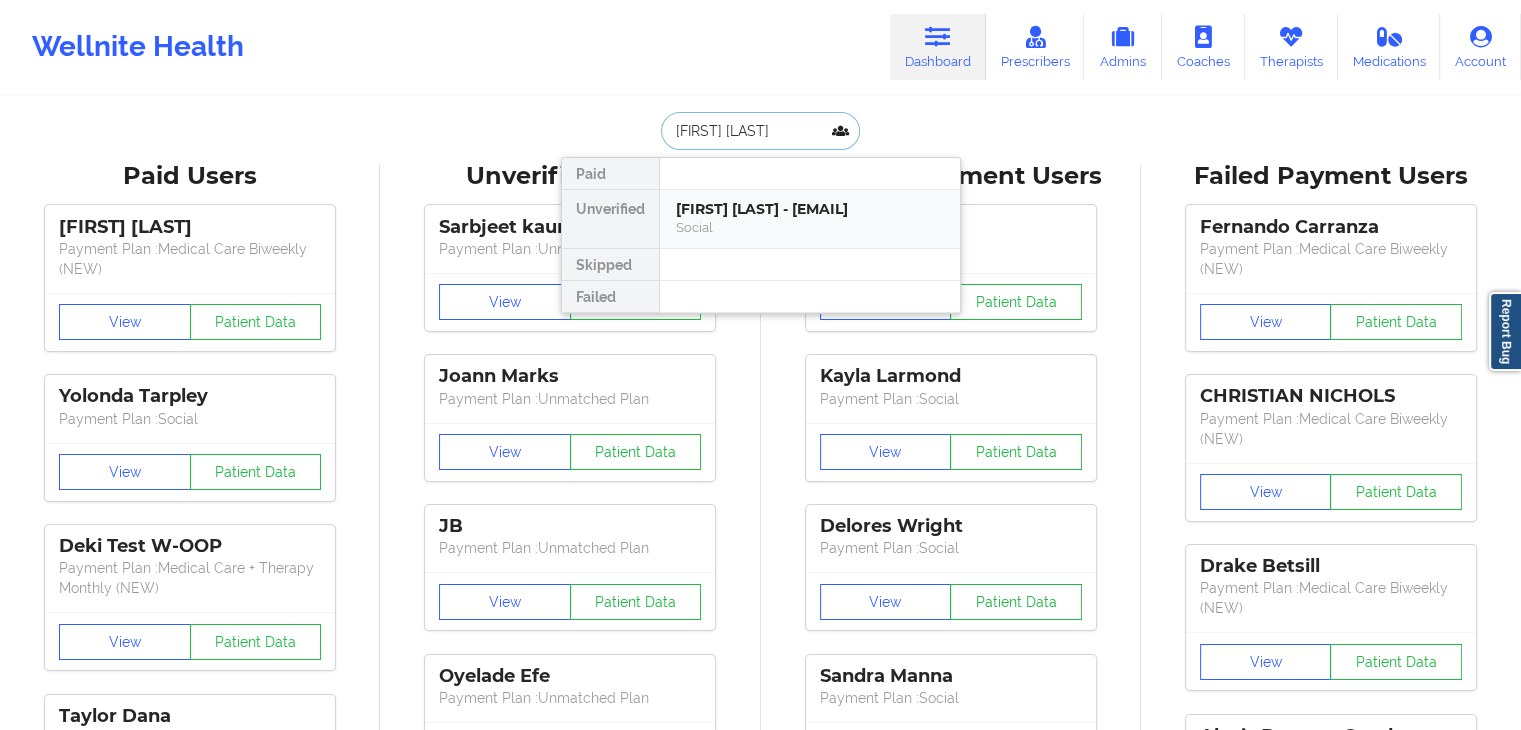 click on "Charity Porch - mrsporch29@gmail.com" at bounding box center (810, 209) 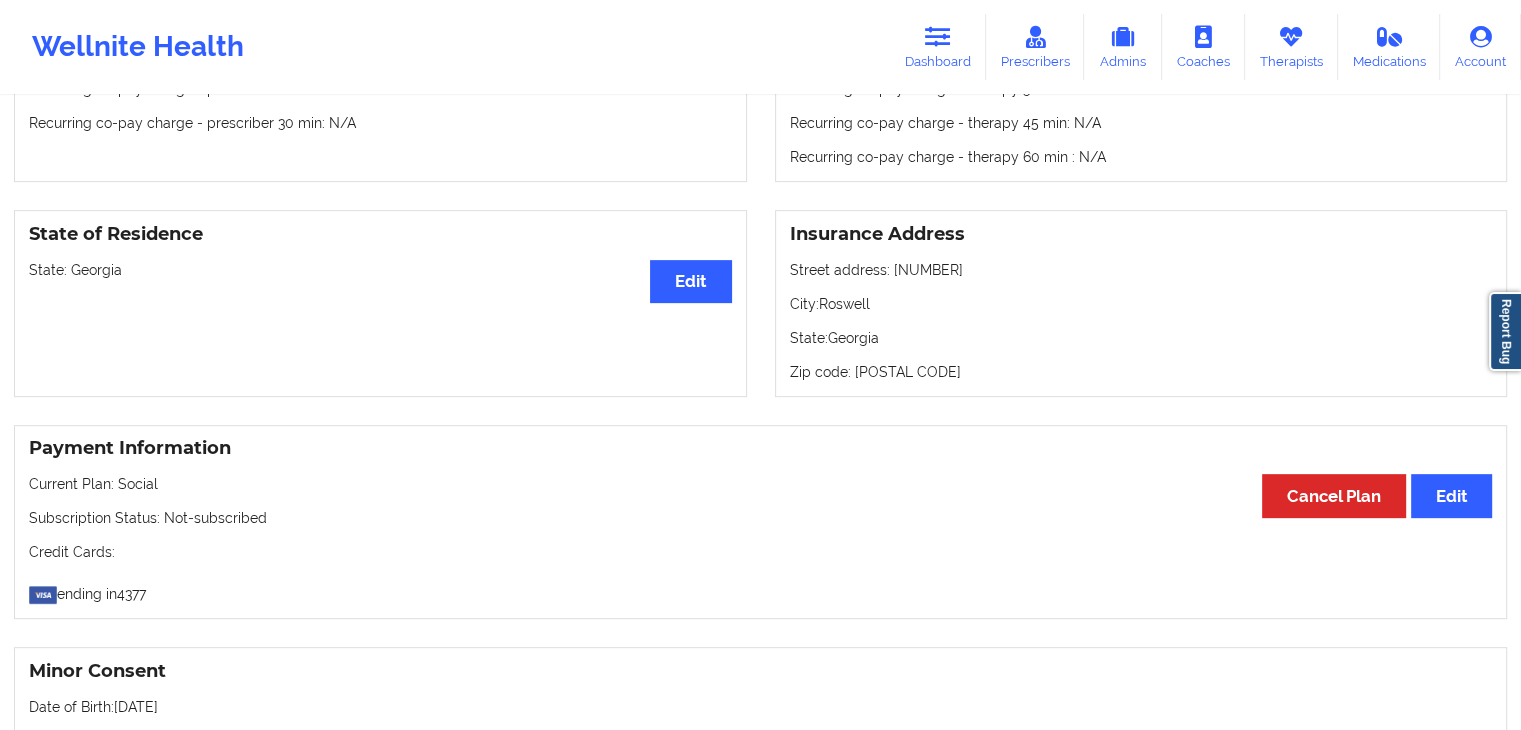 scroll, scrollTop: 736, scrollLeft: 0, axis: vertical 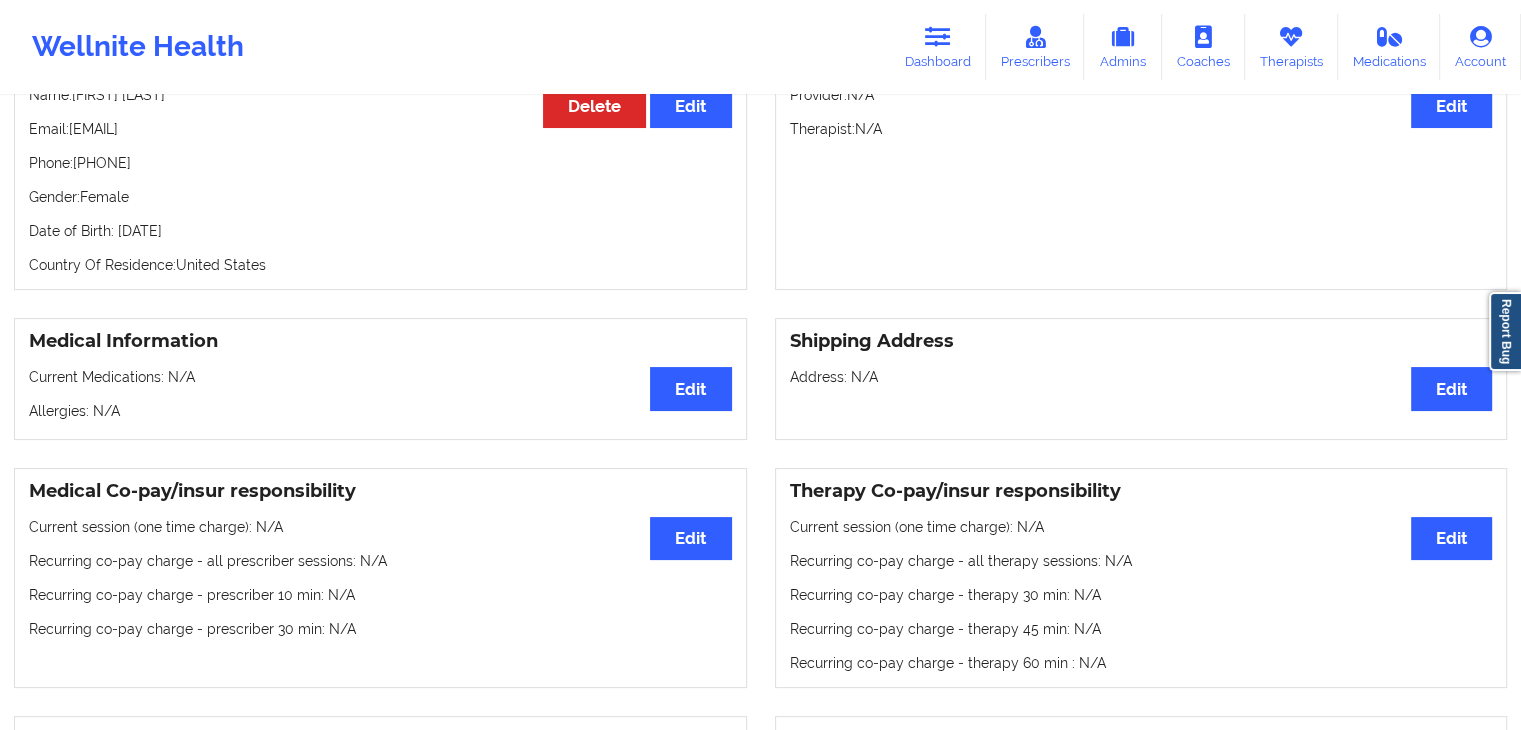drag, startPoint x: 74, startPoint y: 165, endPoint x: 168, endPoint y: 171, distance: 94.19129 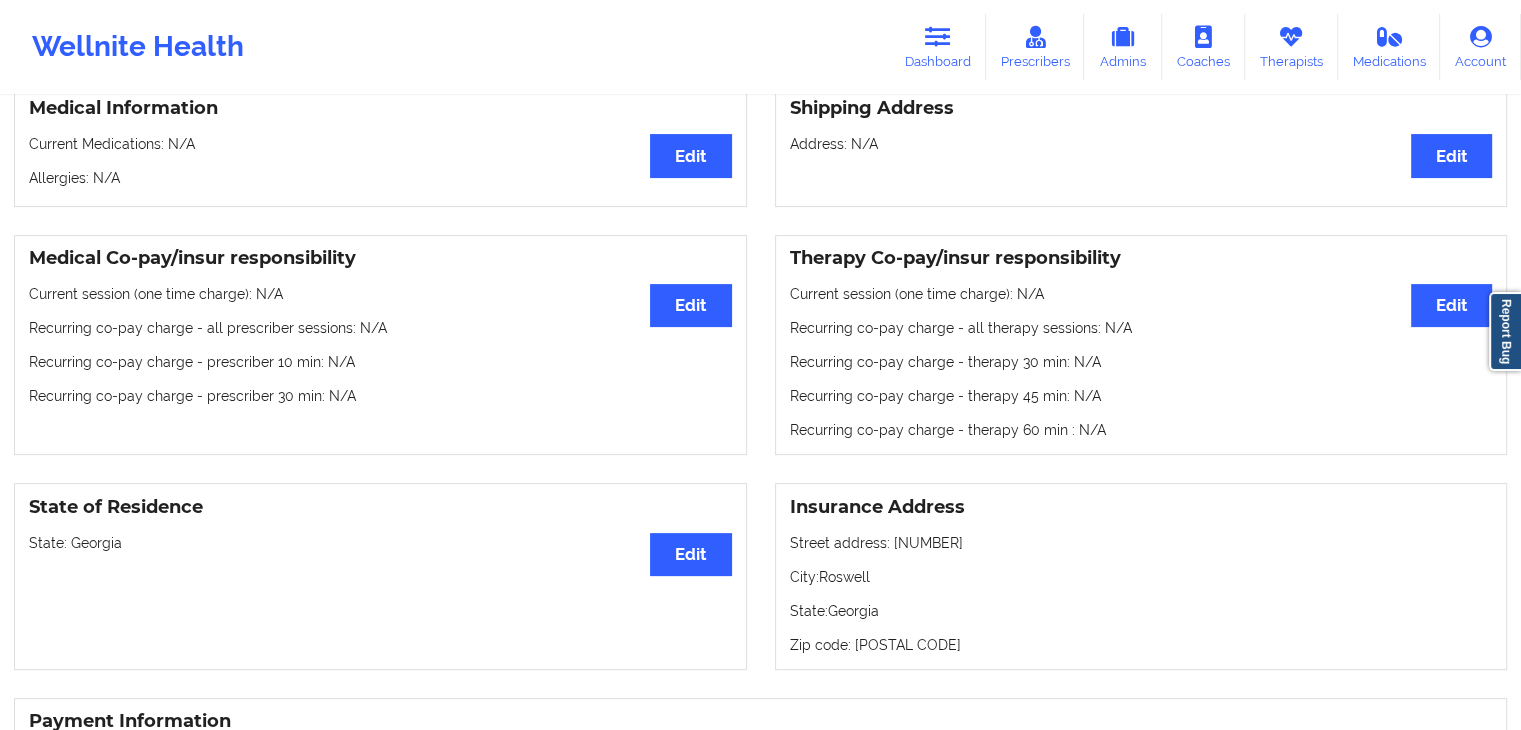 scroll, scrollTop: 437, scrollLeft: 0, axis: vertical 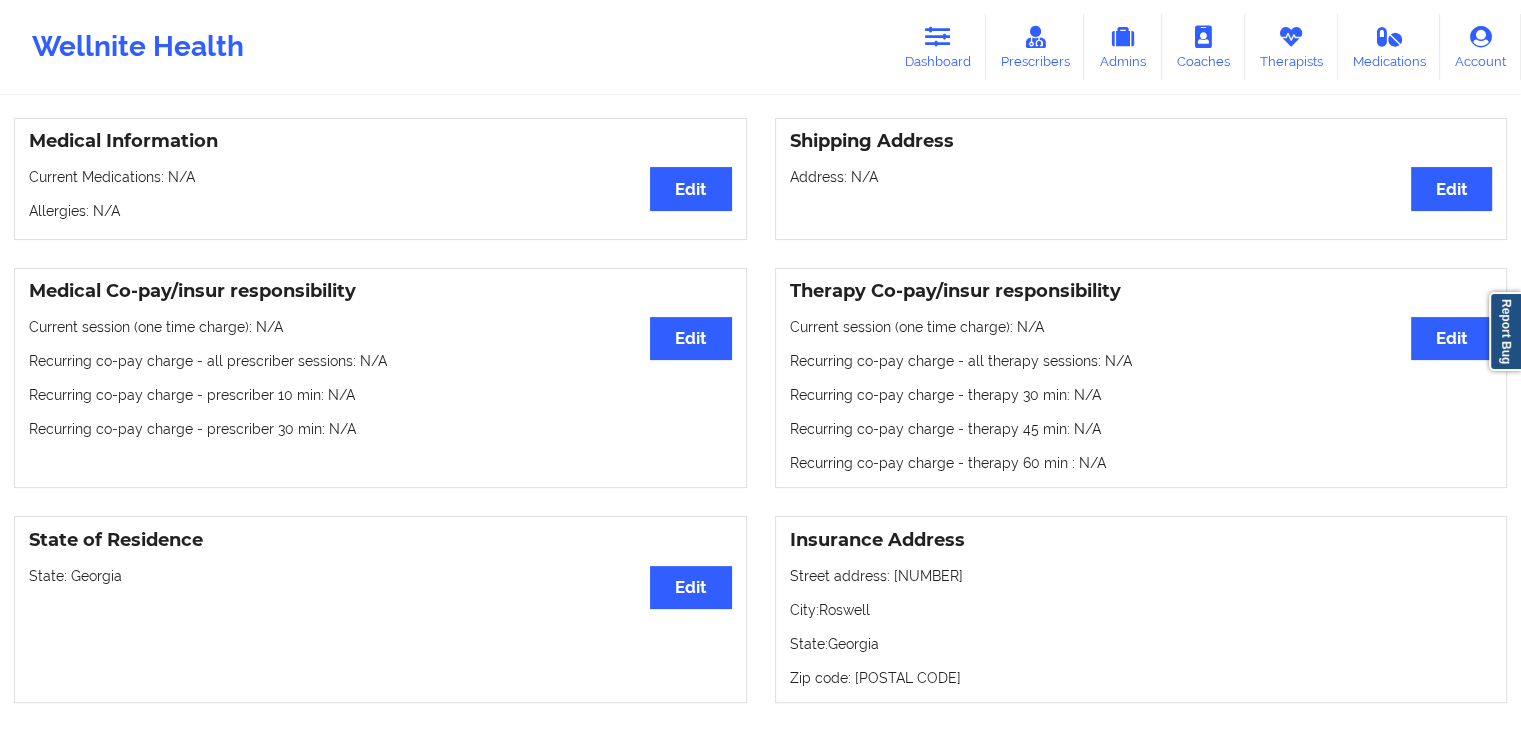 click on "Medical Information Edit Current Medications:   N/A Allergies:   N/A" at bounding box center (380, 179) 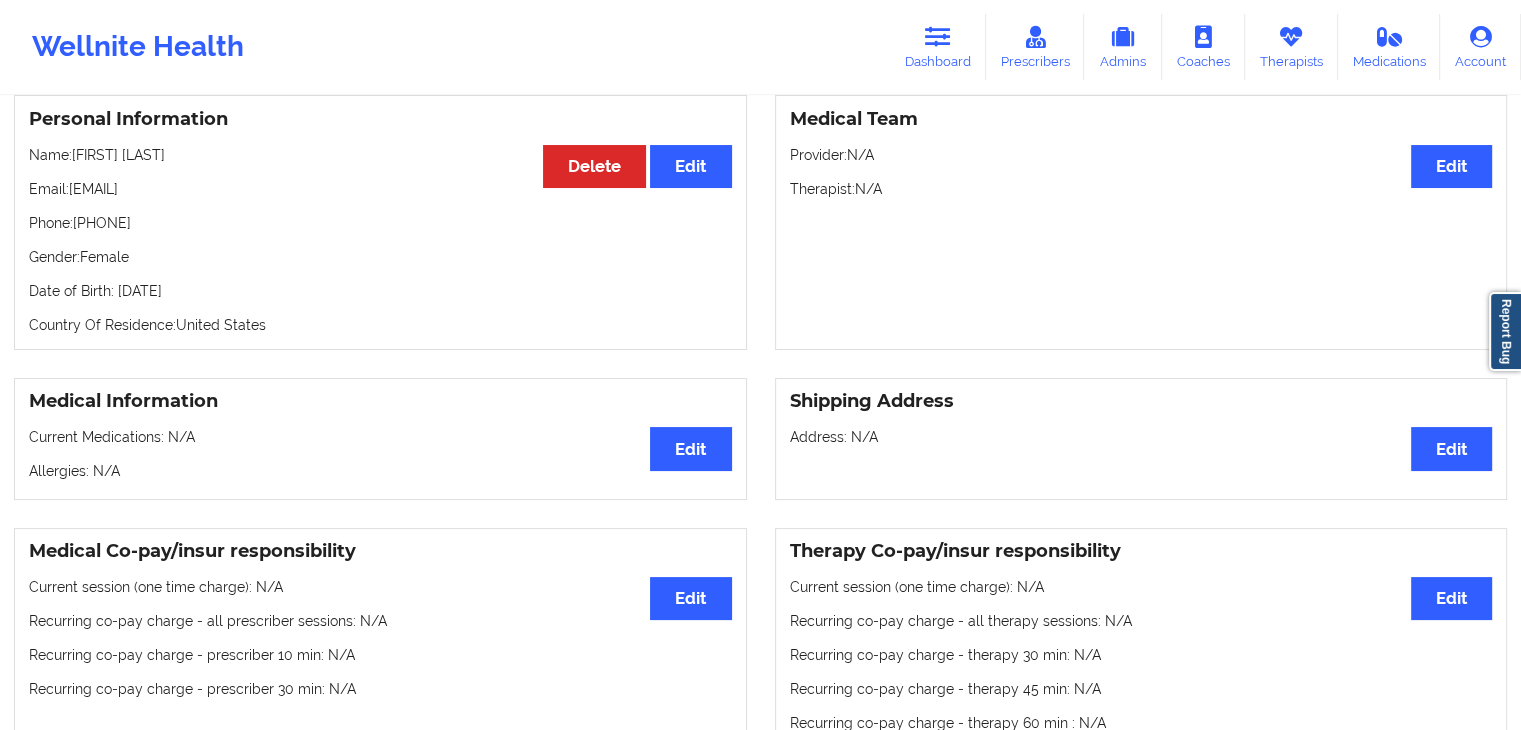 scroll, scrollTop: 0, scrollLeft: 0, axis: both 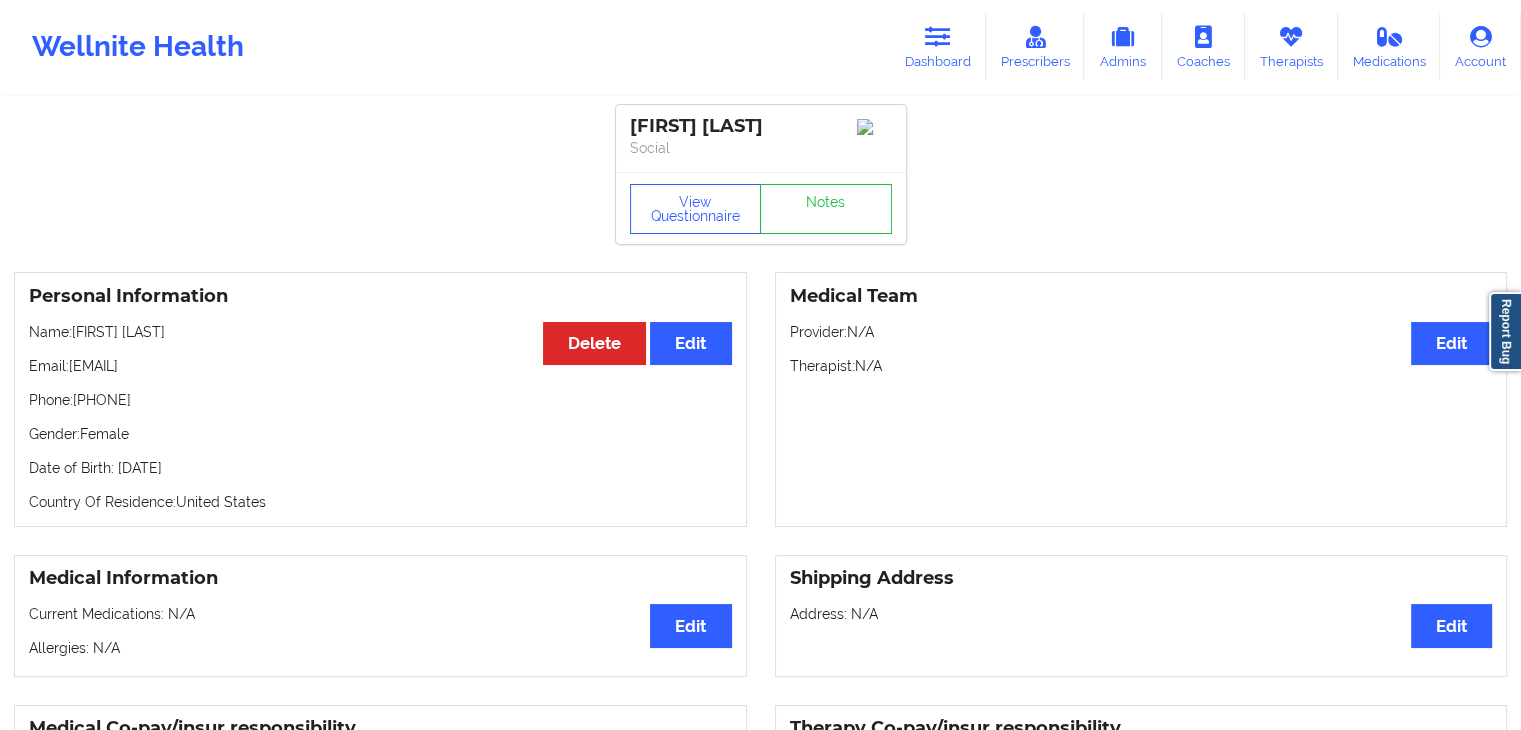 drag, startPoint x: 69, startPoint y: 368, endPoint x: 265, endPoint y: 377, distance: 196.20653 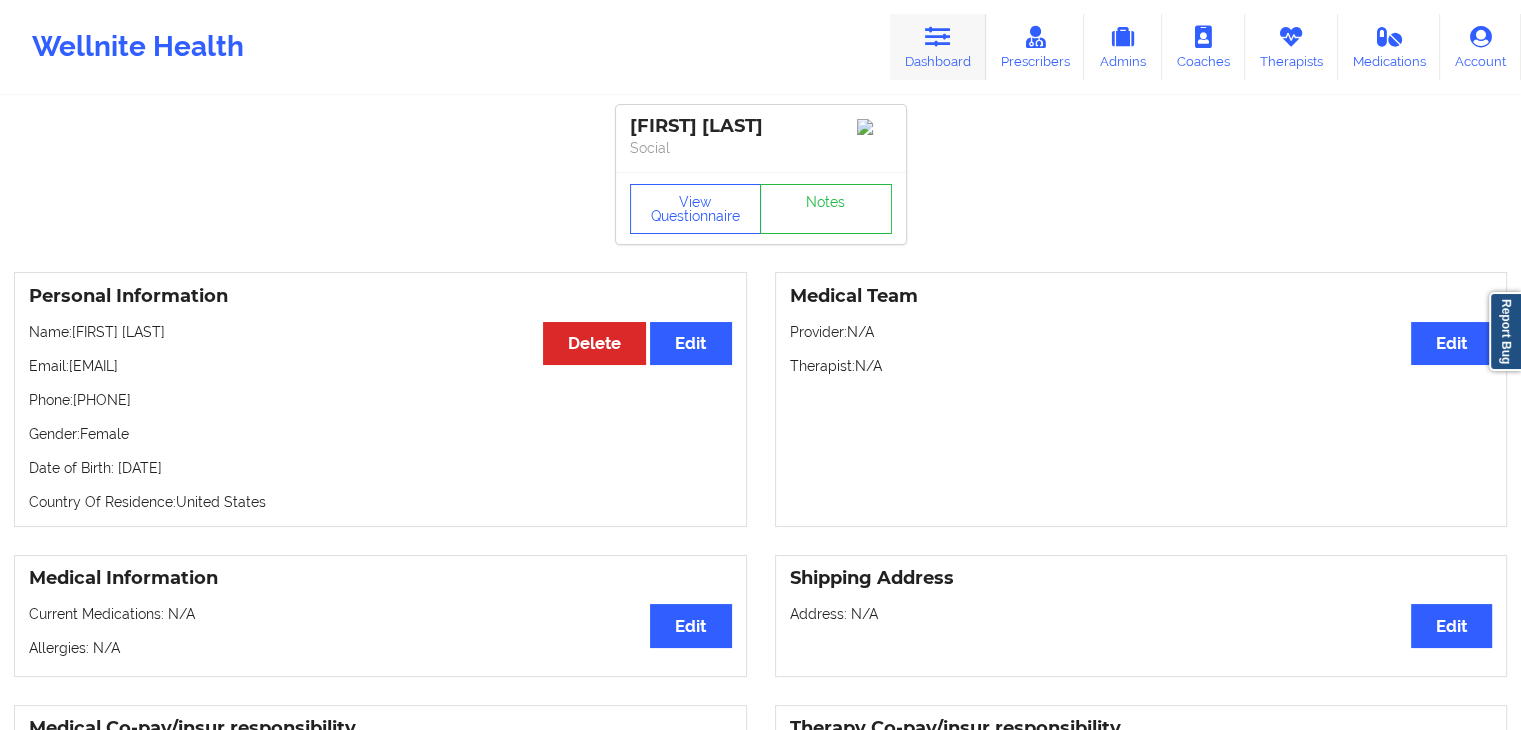click at bounding box center (938, 37) 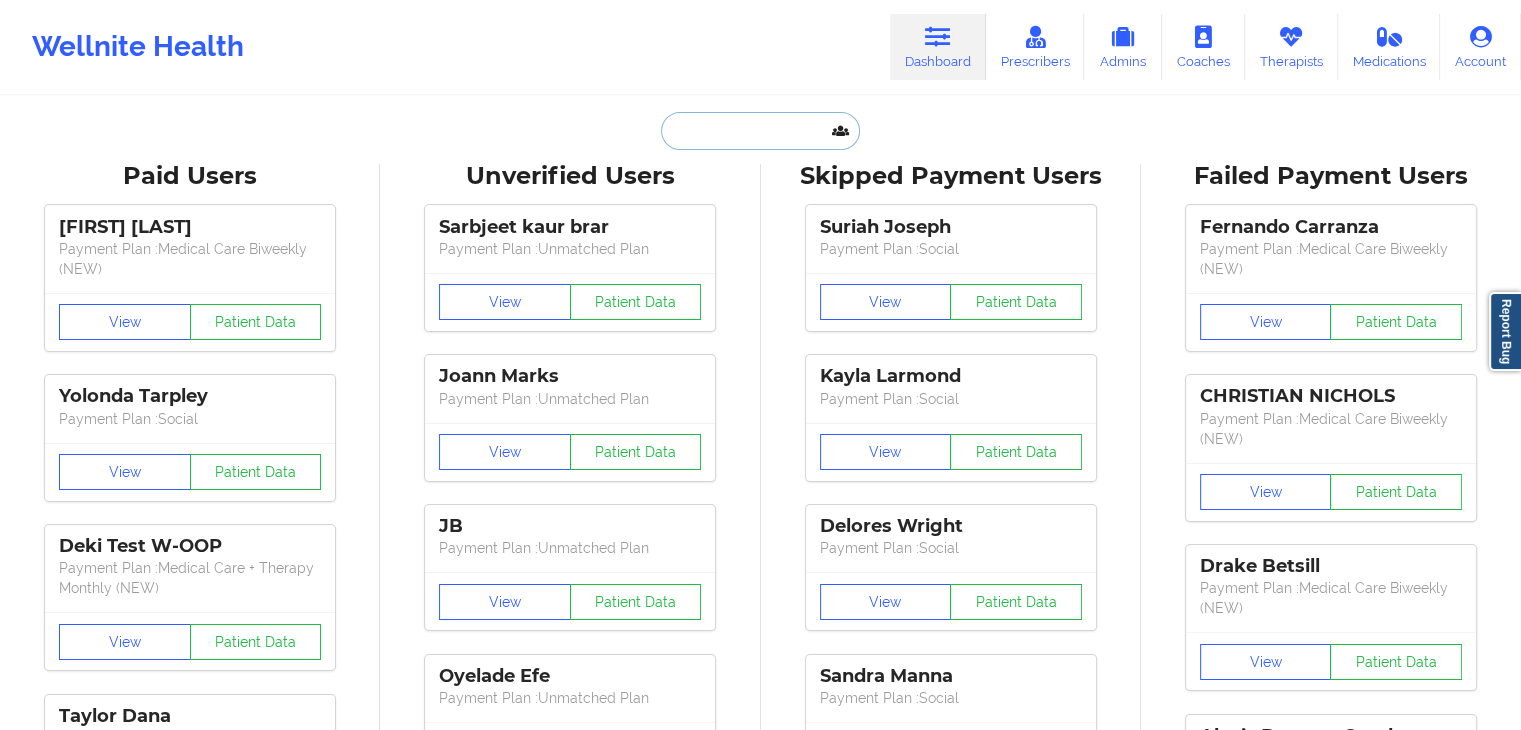 click at bounding box center [760, 131] 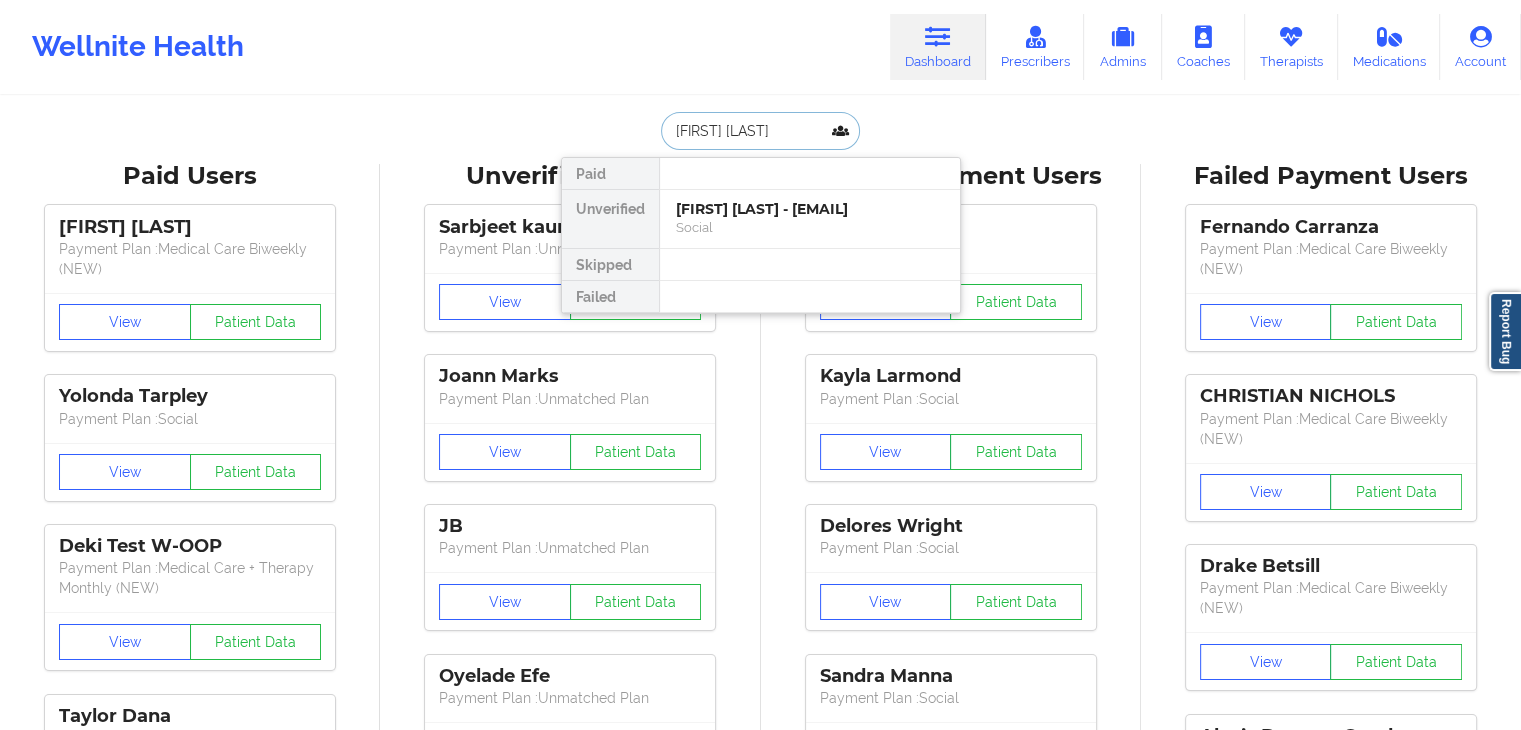 type on "Savanna Braciszewski" 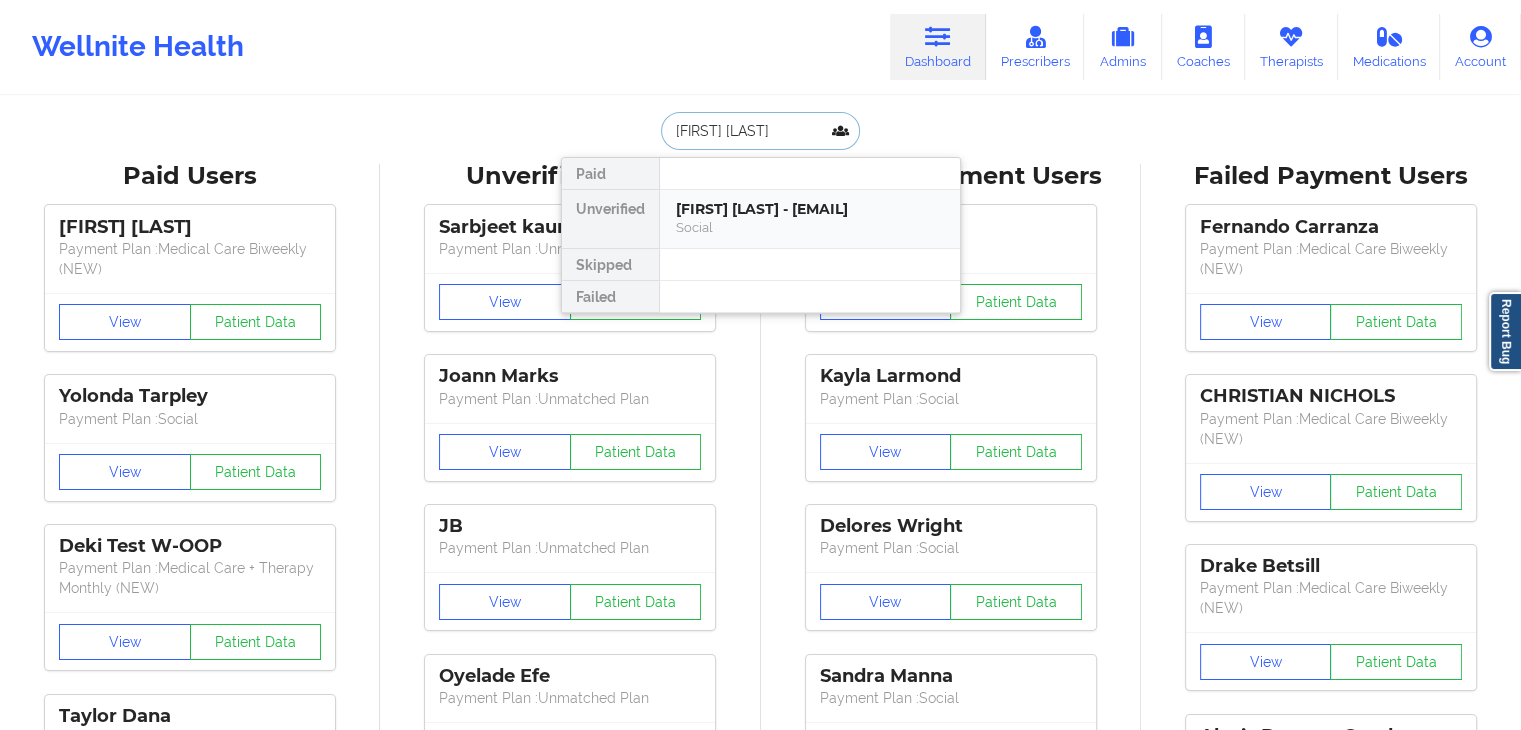 click on "Social" at bounding box center [810, 227] 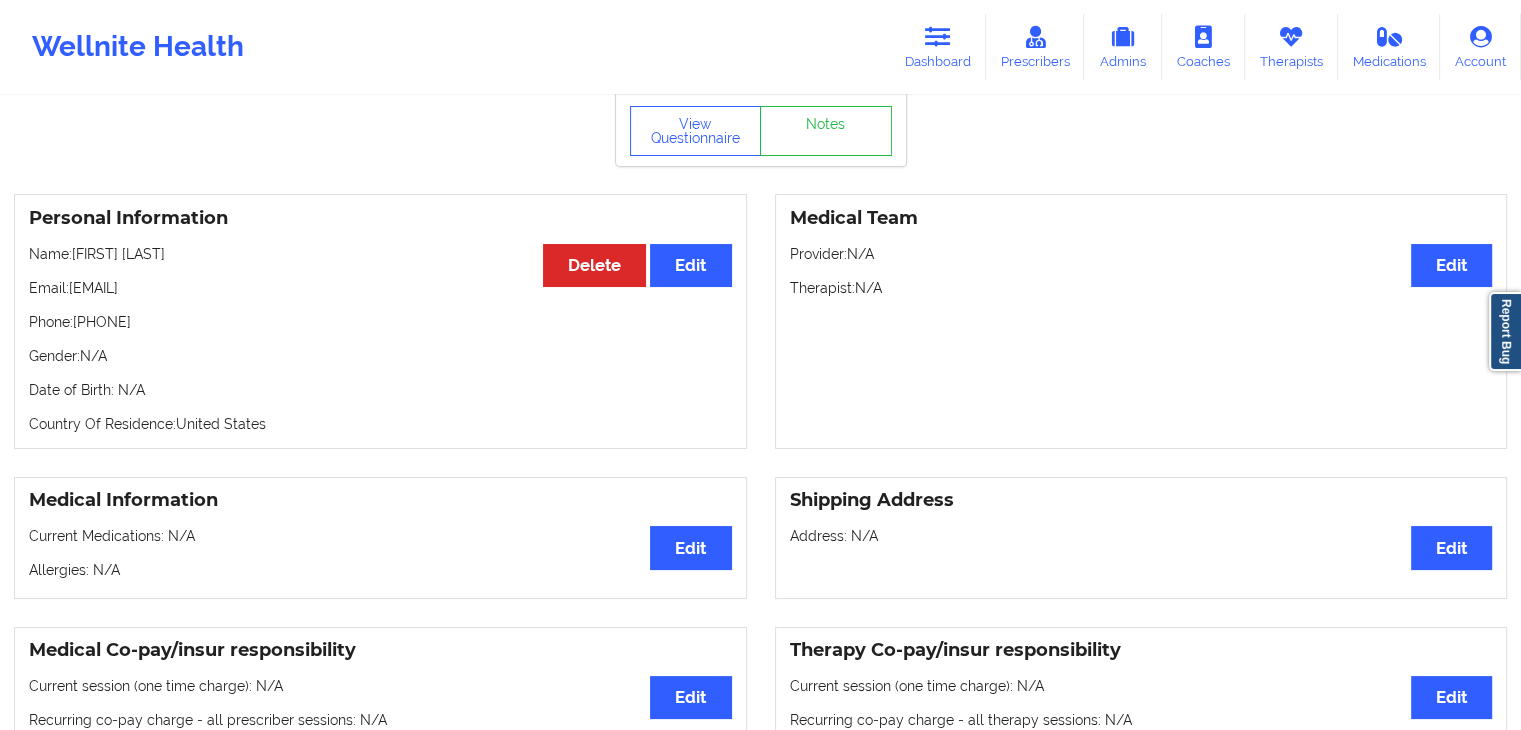 scroll, scrollTop: 0, scrollLeft: 0, axis: both 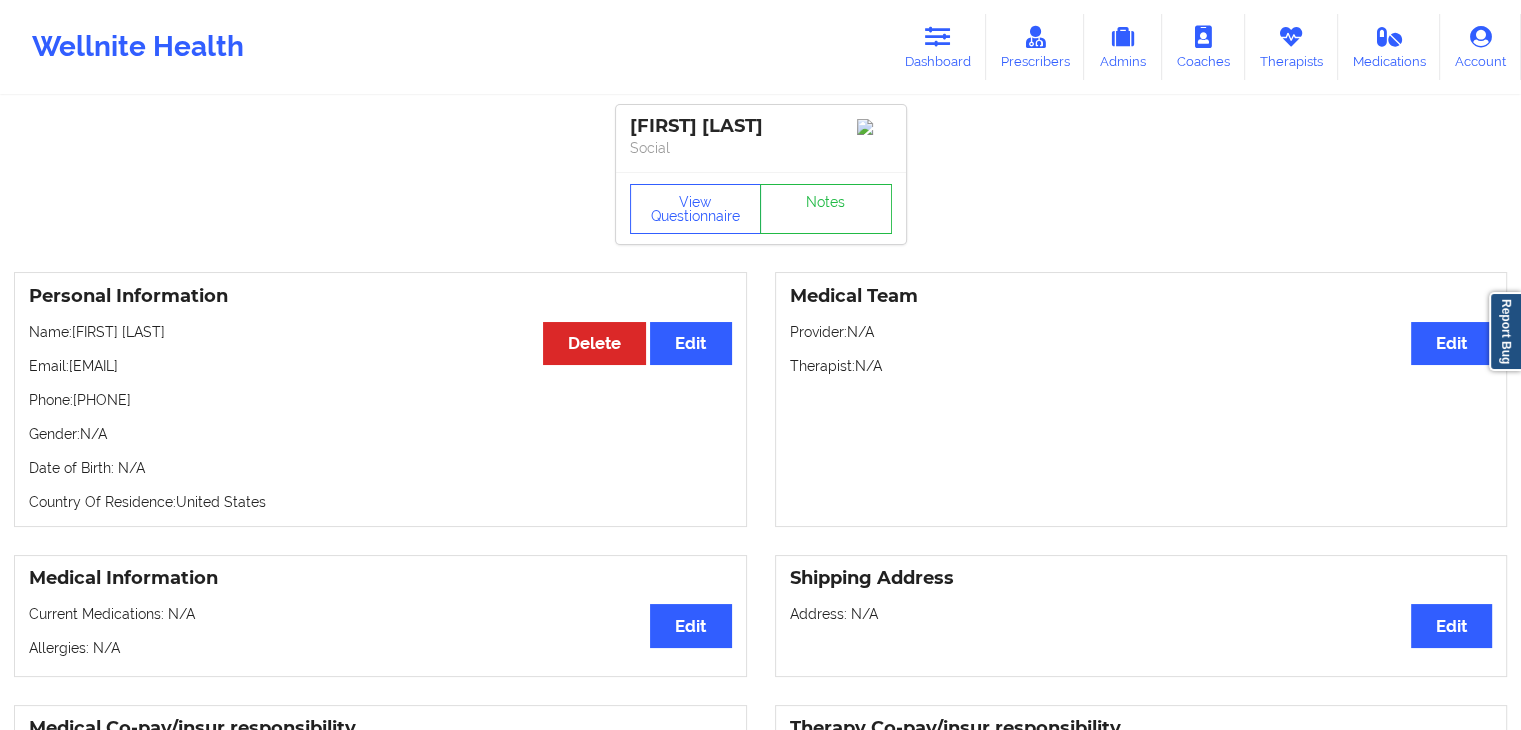 drag, startPoint x: 79, startPoint y: 405, endPoint x: 180, endPoint y: 397, distance: 101.31634 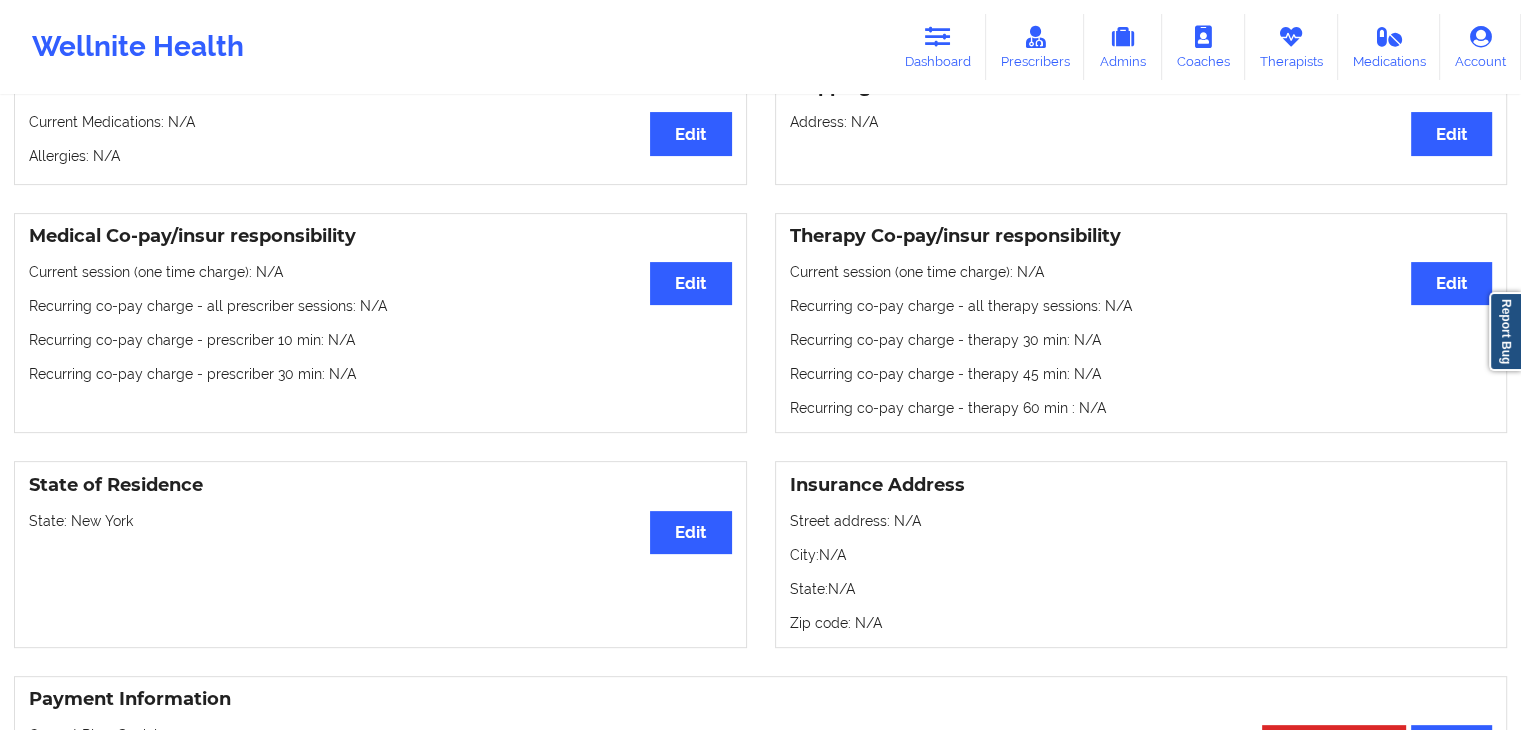 scroll, scrollTop: 484, scrollLeft: 0, axis: vertical 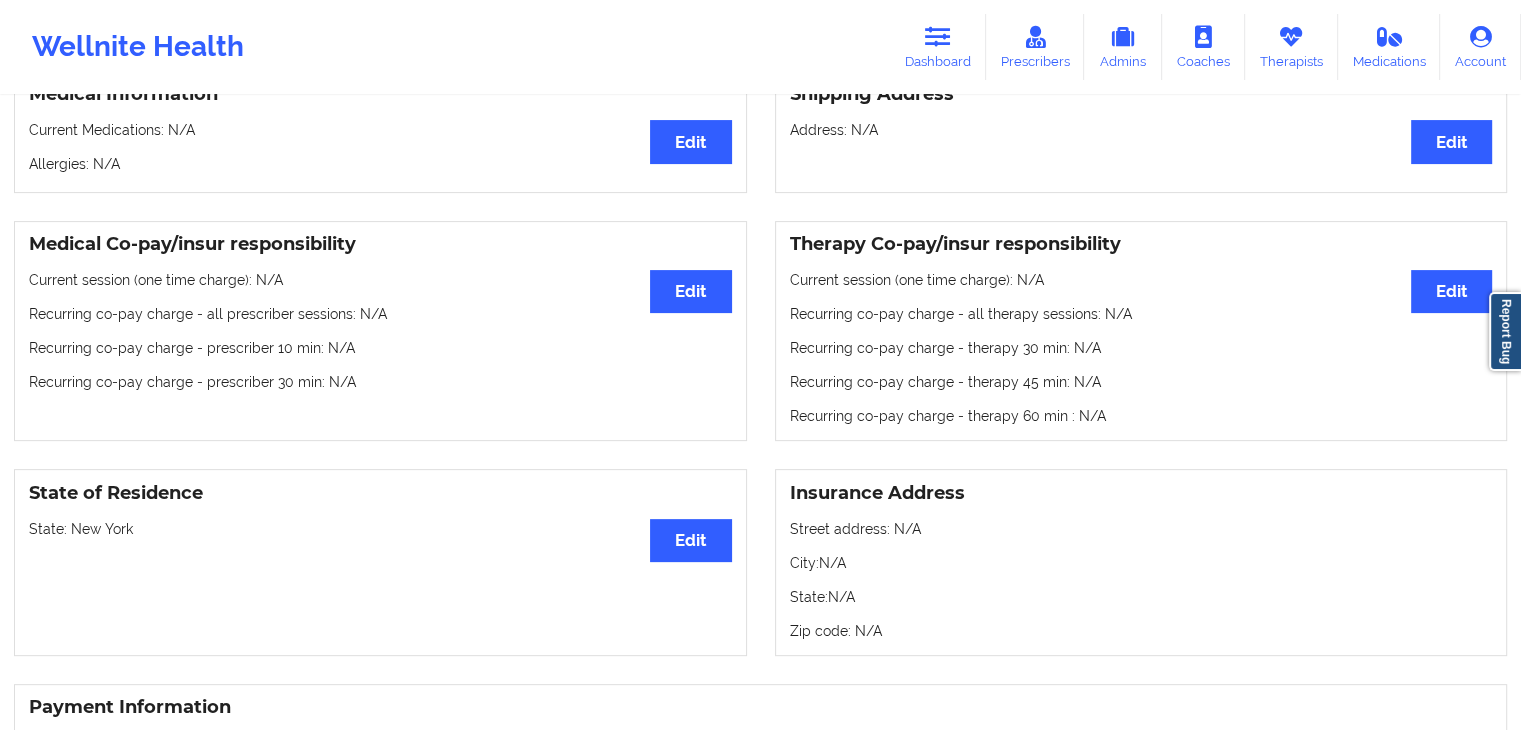 click on "Medical Information Edit Current Medications:   N/A Allergies:   N/A" at bounding box center (380, 132) 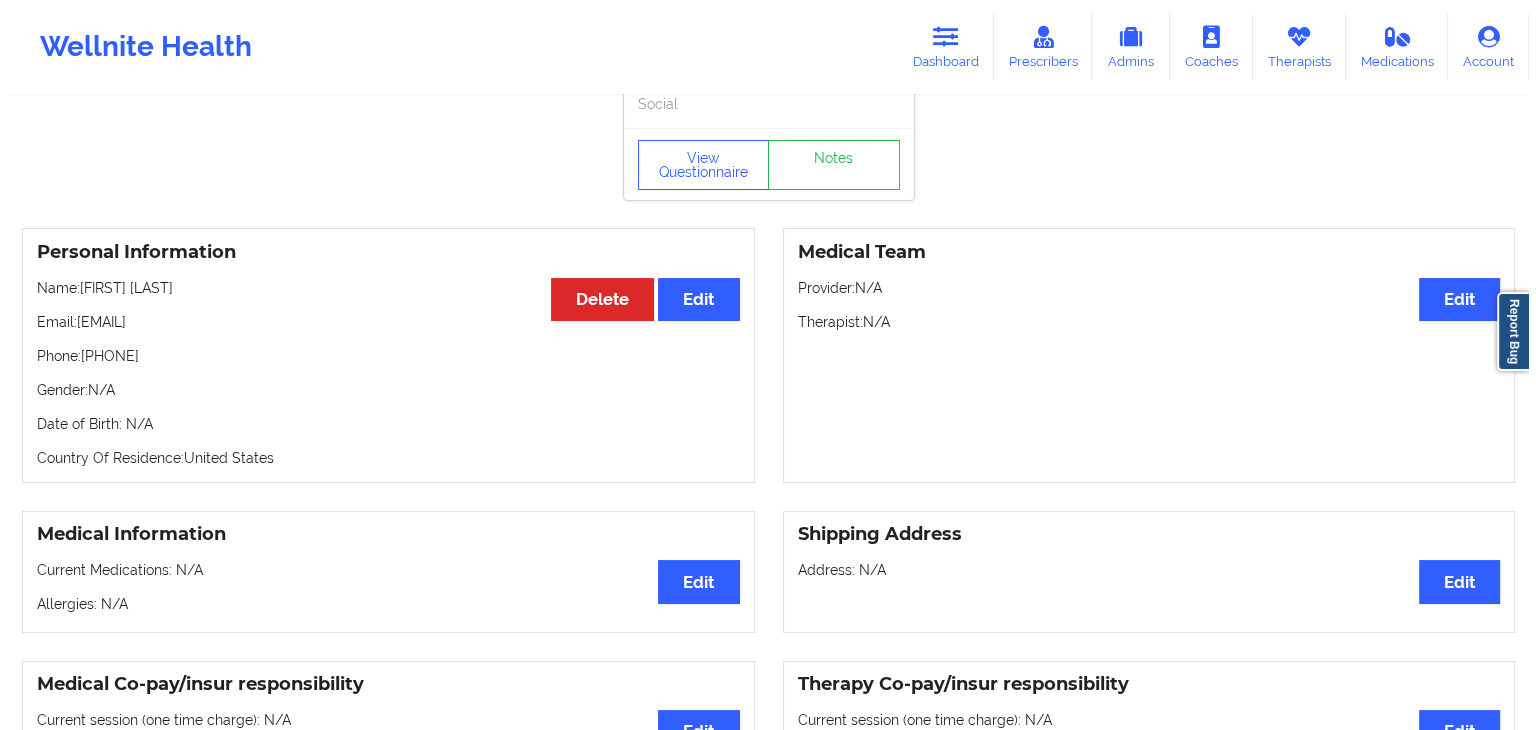 scroll, scrollTop: 4, scrollLeft: 0, axis: vertical 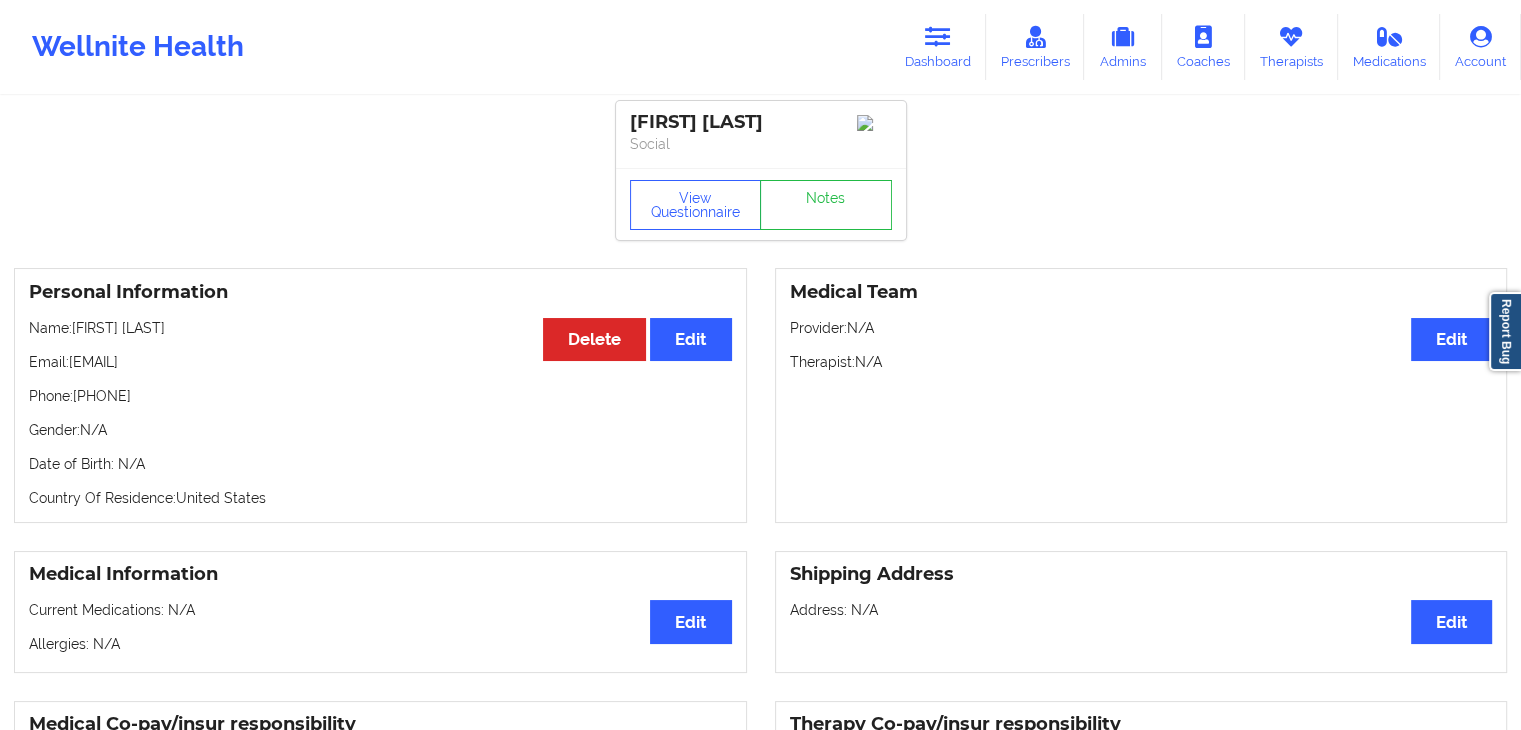drag, startPoint x: 70, startPoint y: 362, endPoint x: 256, endPoint y: 366, distance: 186.043 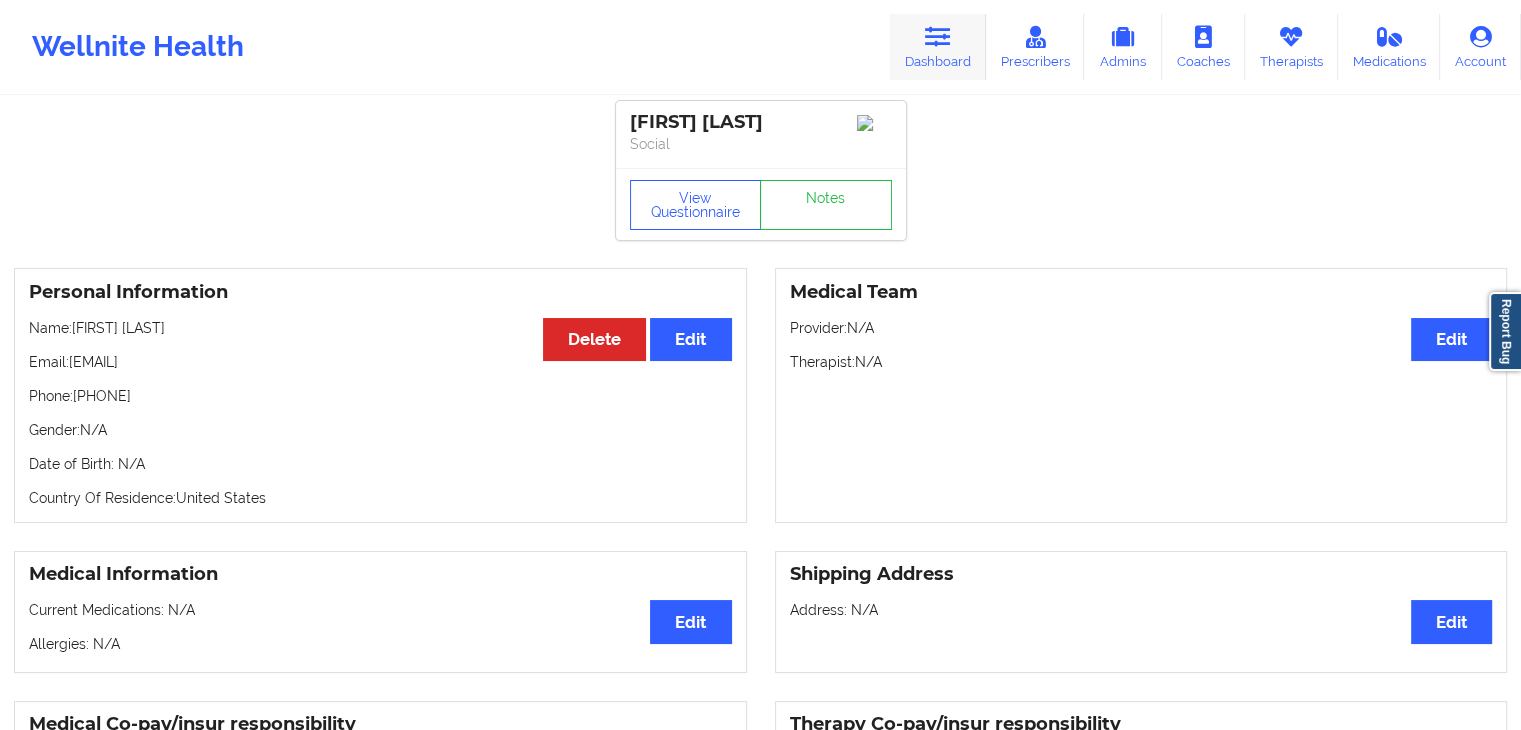click on "Dashboard" at bounding box center (938, 47) 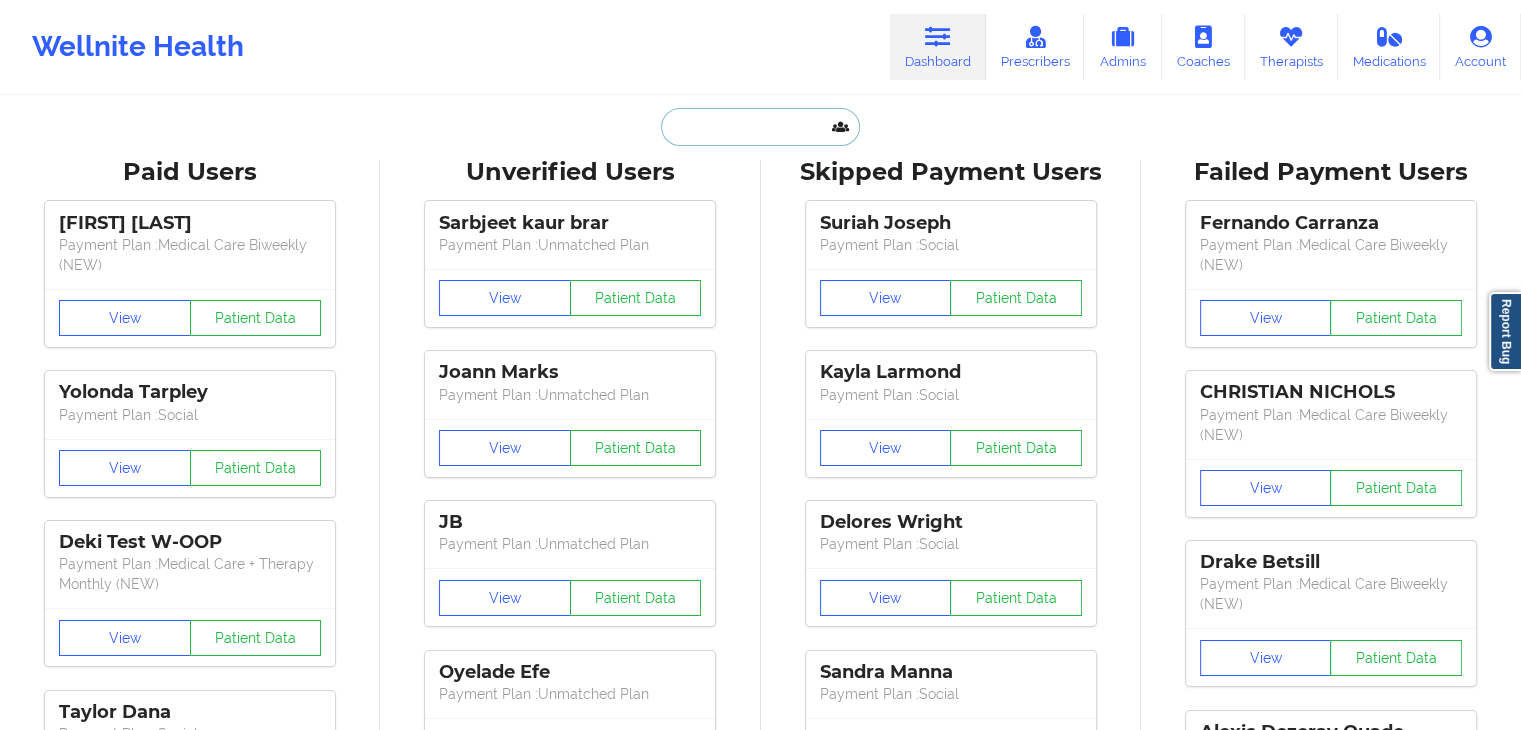 click at bounding box center (760, 127) 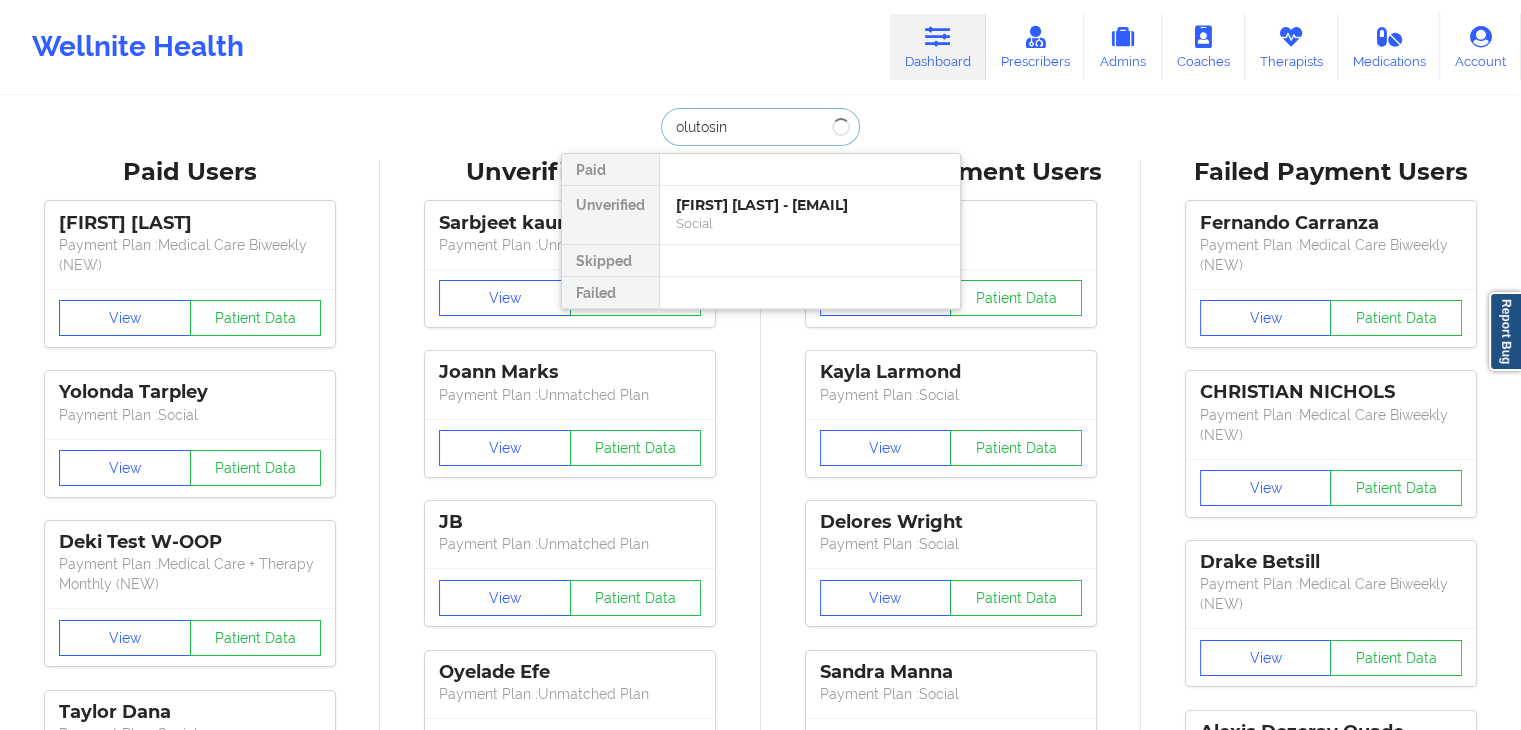 type on "olutosin" 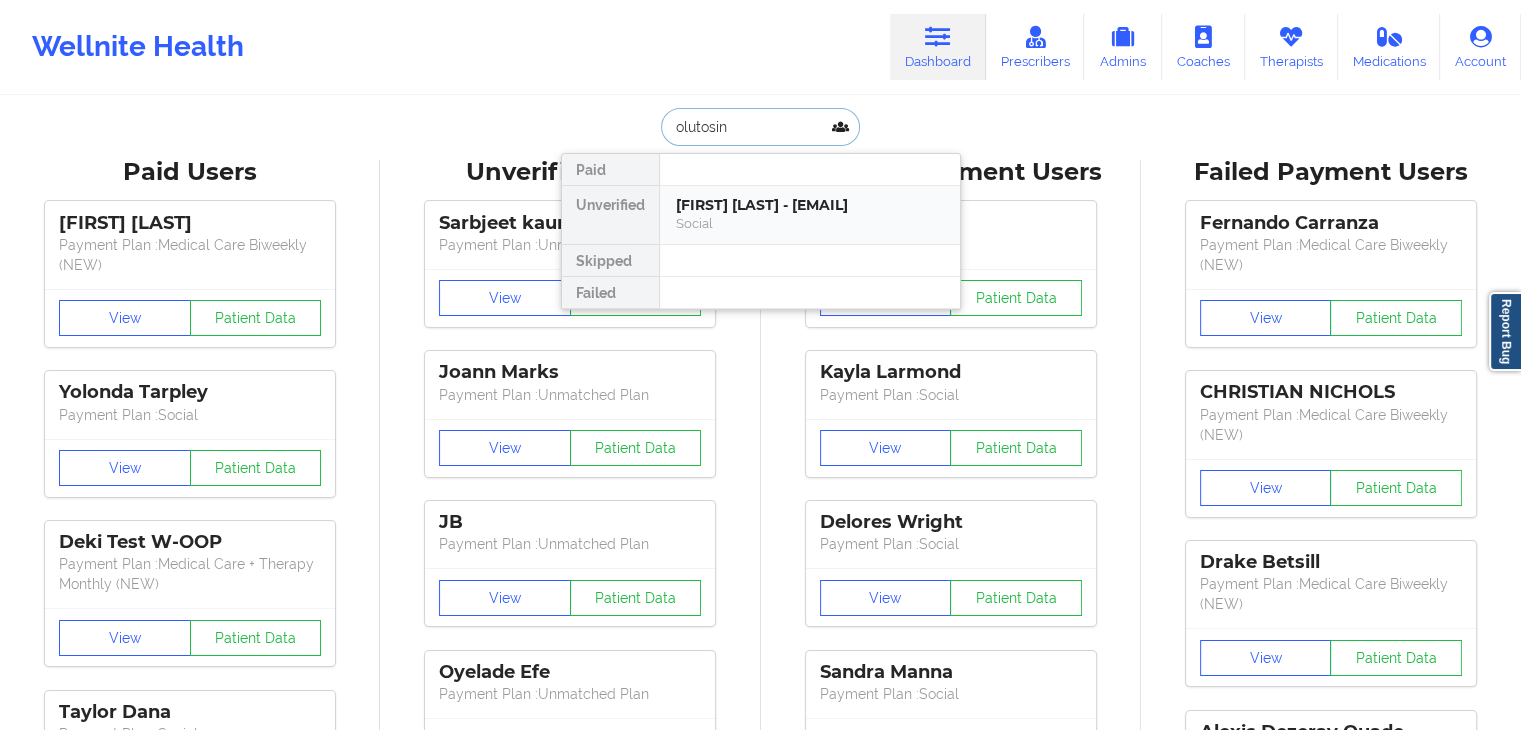click on "Olutosin Ore - modupeotubanjo@gmail.com" at bounding box center (810, 205) 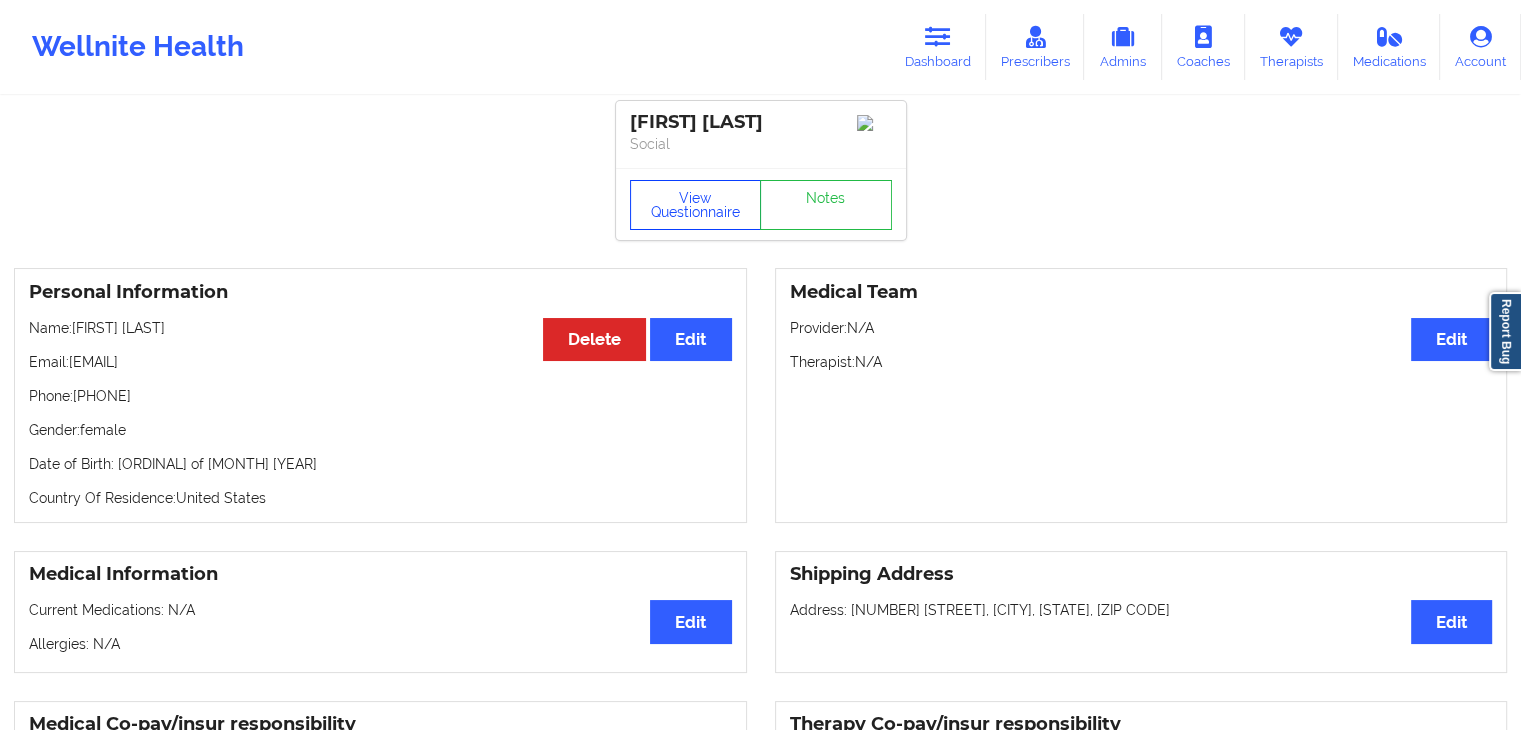 click on "View Questionnaire" at bounding box center [696, 205] 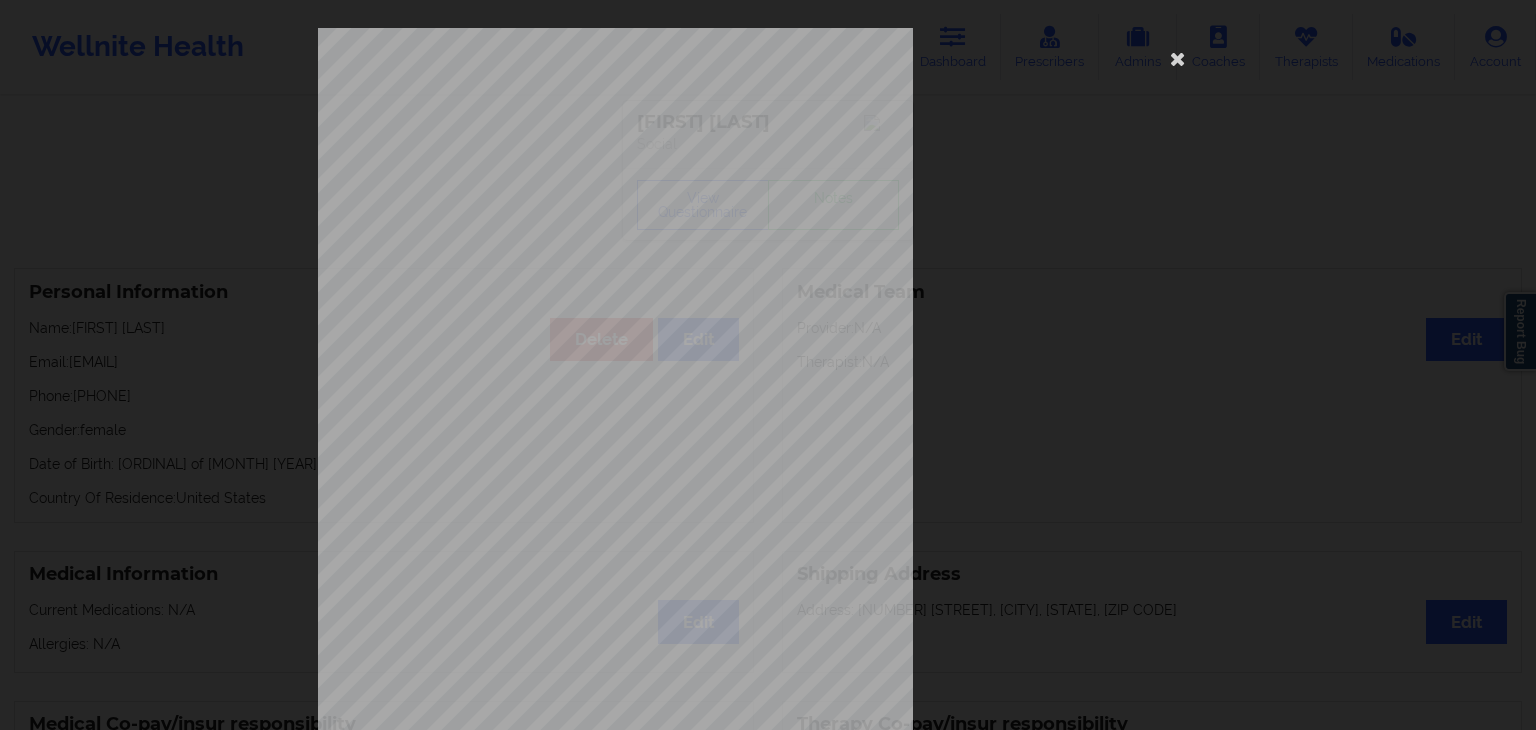 click on "1161 Mission St San Francisco, CA, 94103 What state do you live in ? Texas Full Name Olutosin Ore Date of Birth 7/20/2012 Gender female Are you pregnant, breastfeeding or postnatal ? (Check all that apply) None Do you have any drug allergies ? None Please list all of your drug allergies. None Please tell us your shipping address Street  Address City State Postal Code Country Have you seen a Psychiatrist or Doctor for depression/anxiety ? Have you been diagnosed with any of the following conditions ? (Choose all that apply) Are you currently taking medication for depression and/or anxiety ? Please list all of your current medications, including prescriptions and over-the-counter supplements. Are you here for depression or anxiety ? How often have you been bothered by the following , over the past 2 weeks ?" at bounding box center [768, 449] 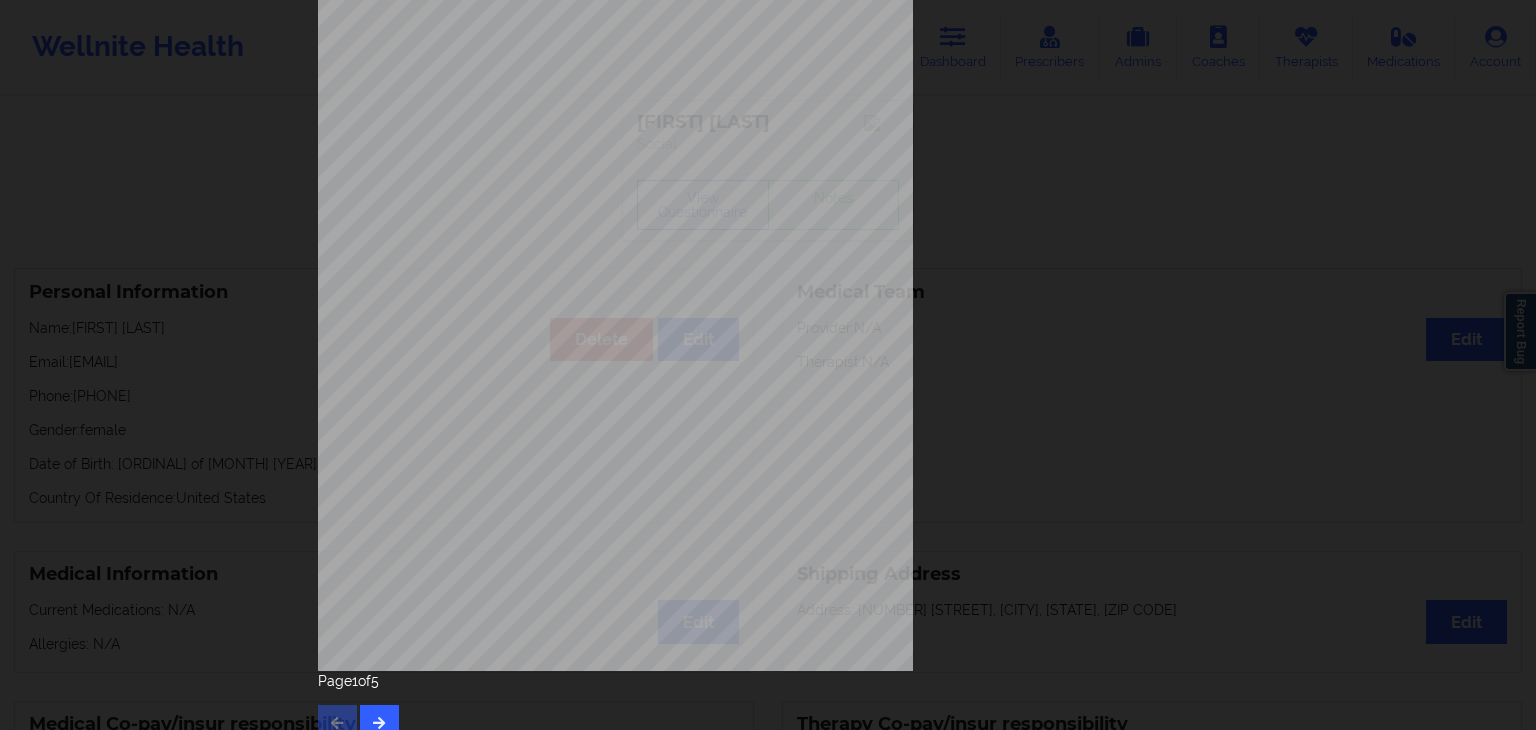 scroll, scrollTop: 224, scrollLeft: 0, axis: vertical 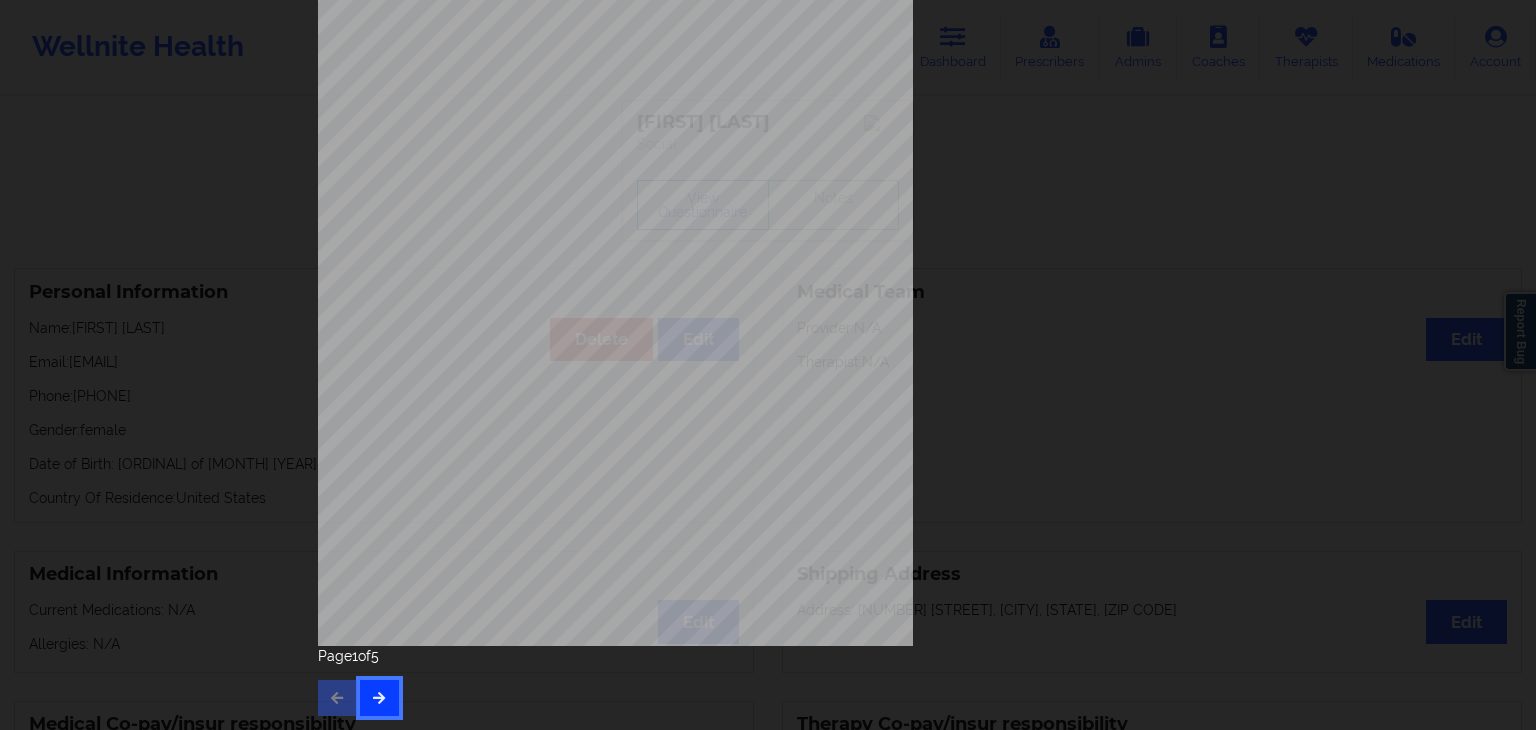 click at bounding box center (379, 698) 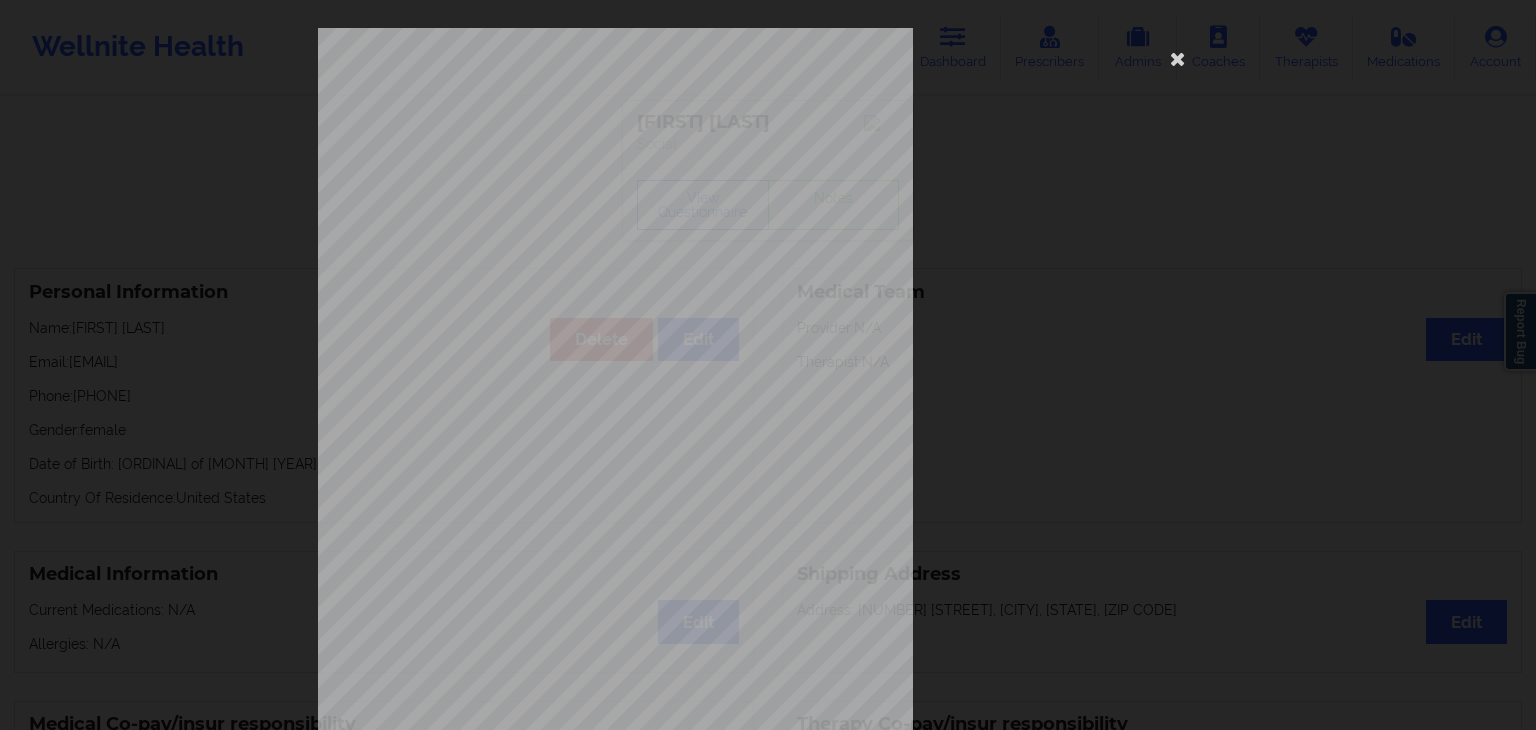 type 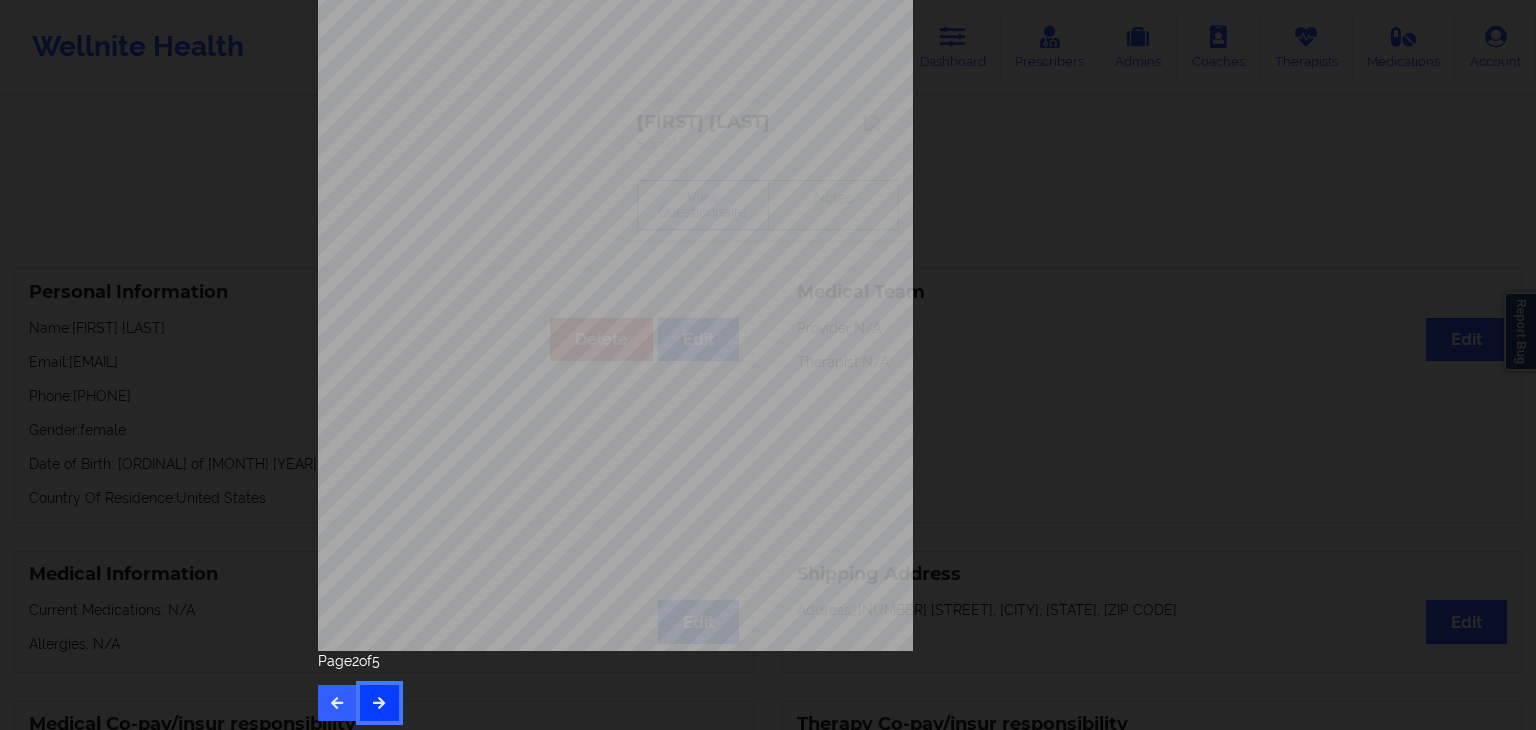 scroll, scrollTop: 224, scrollLeft: 0, axis: vertical 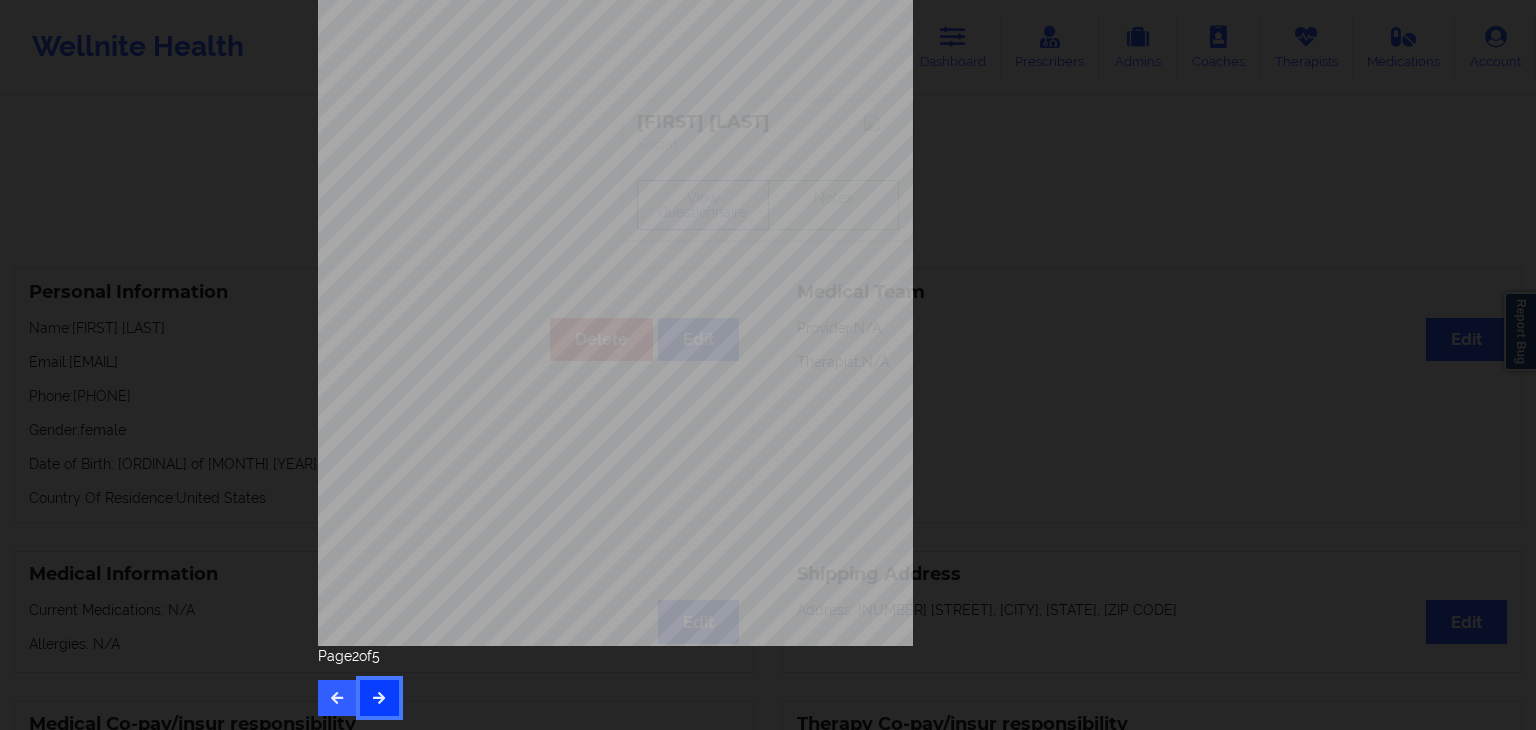 click at bounding box center (379, 698) 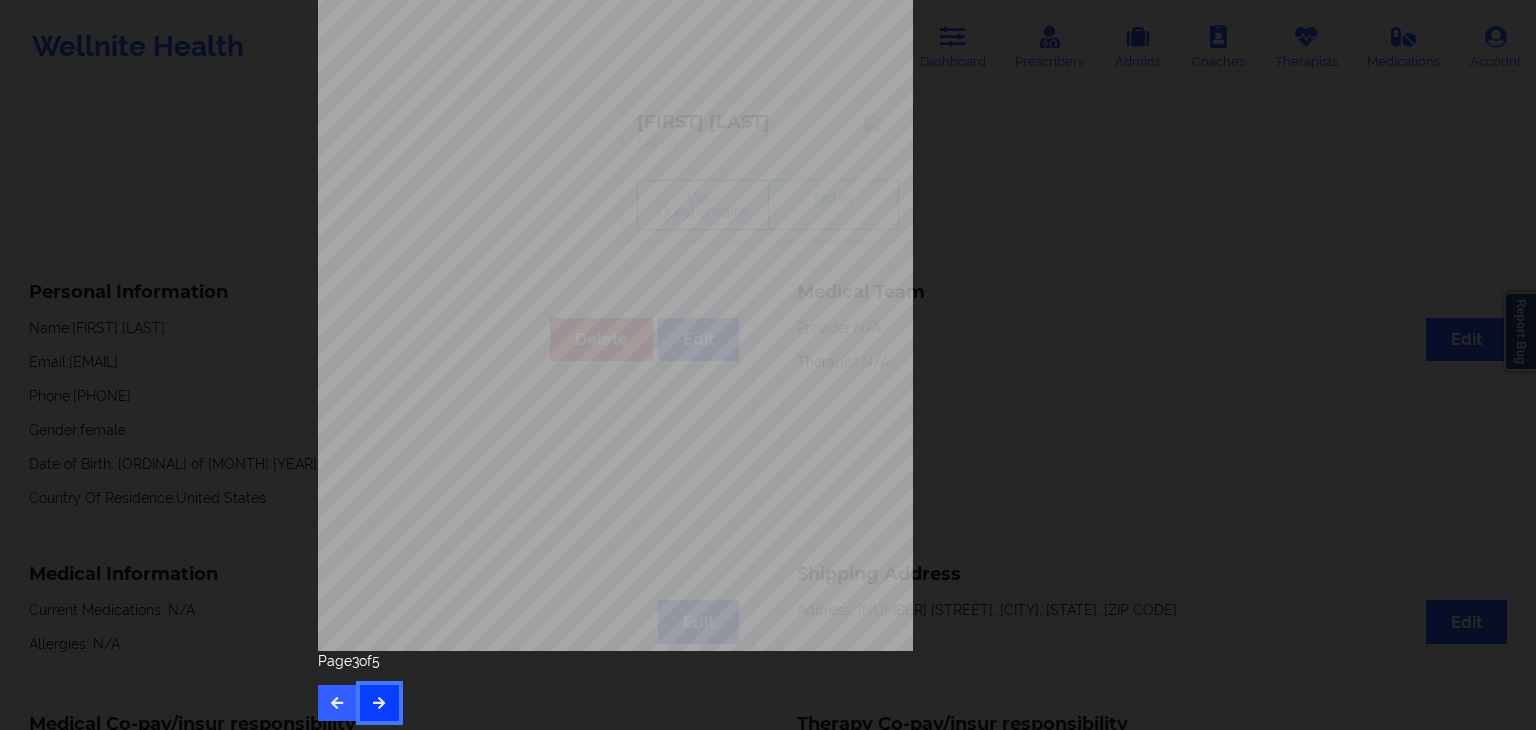 scroll, scrollTop: 224, scrollLeft: 0, axis: vertical 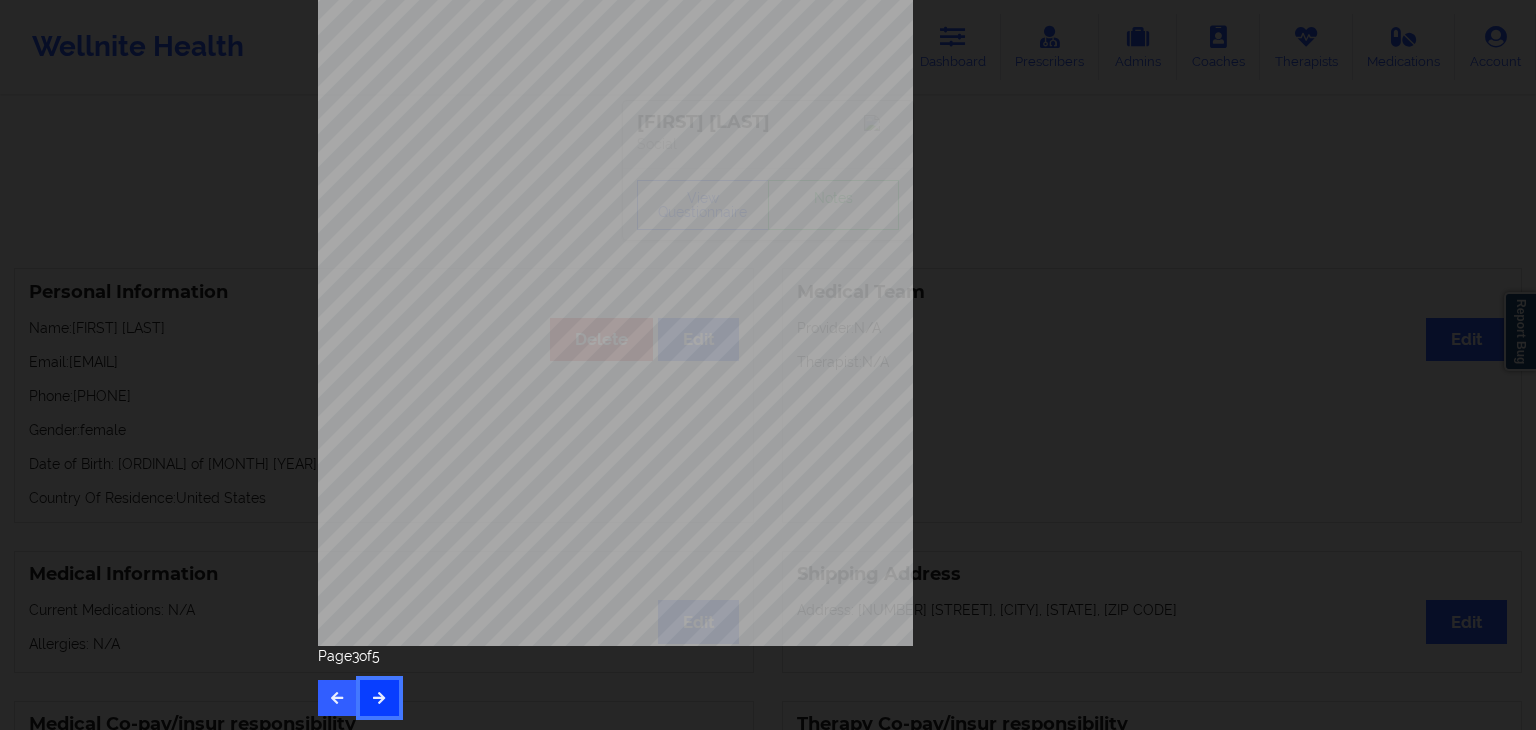 click at bounding box center [379, 698] 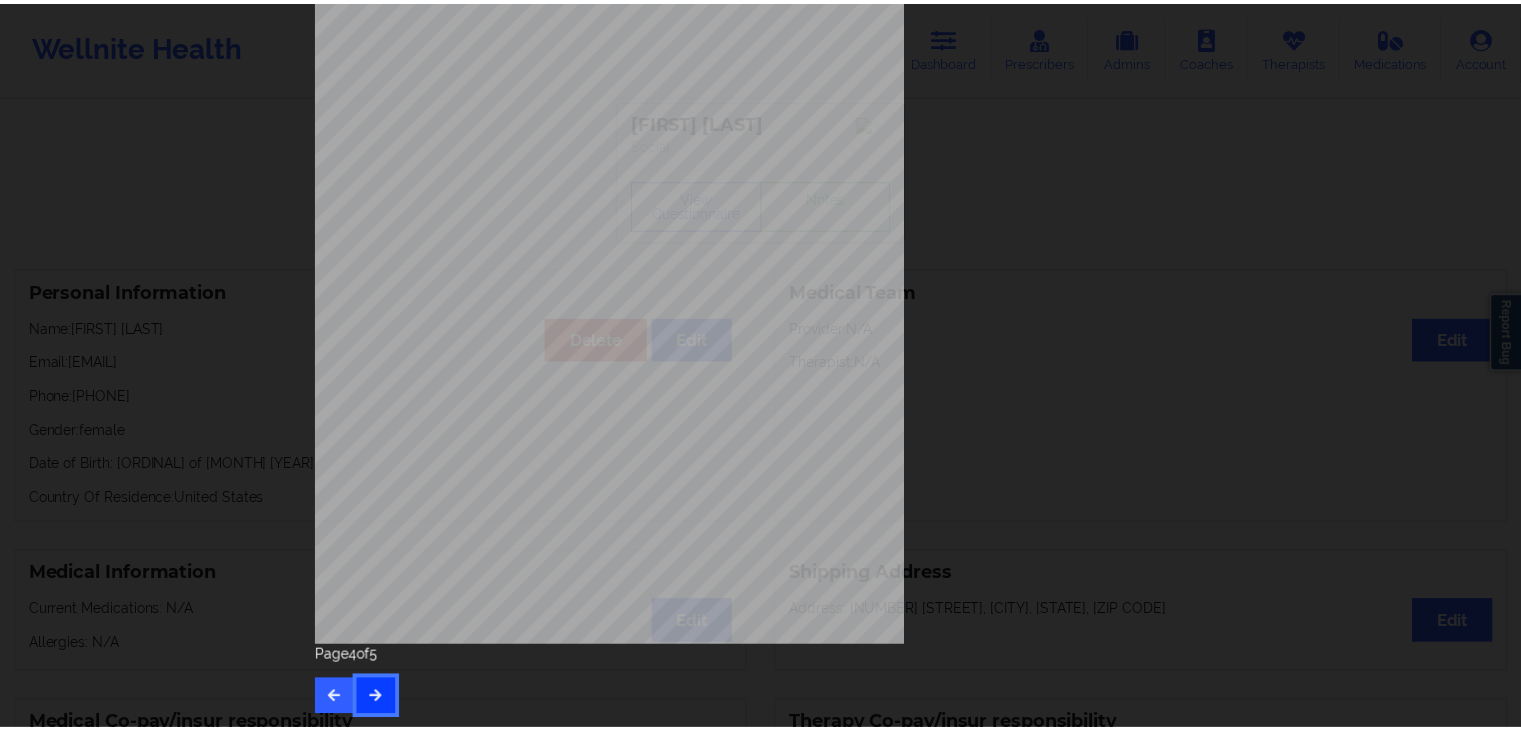 scroll, scrollTop: 0, scrollLeft: 0, axis: both 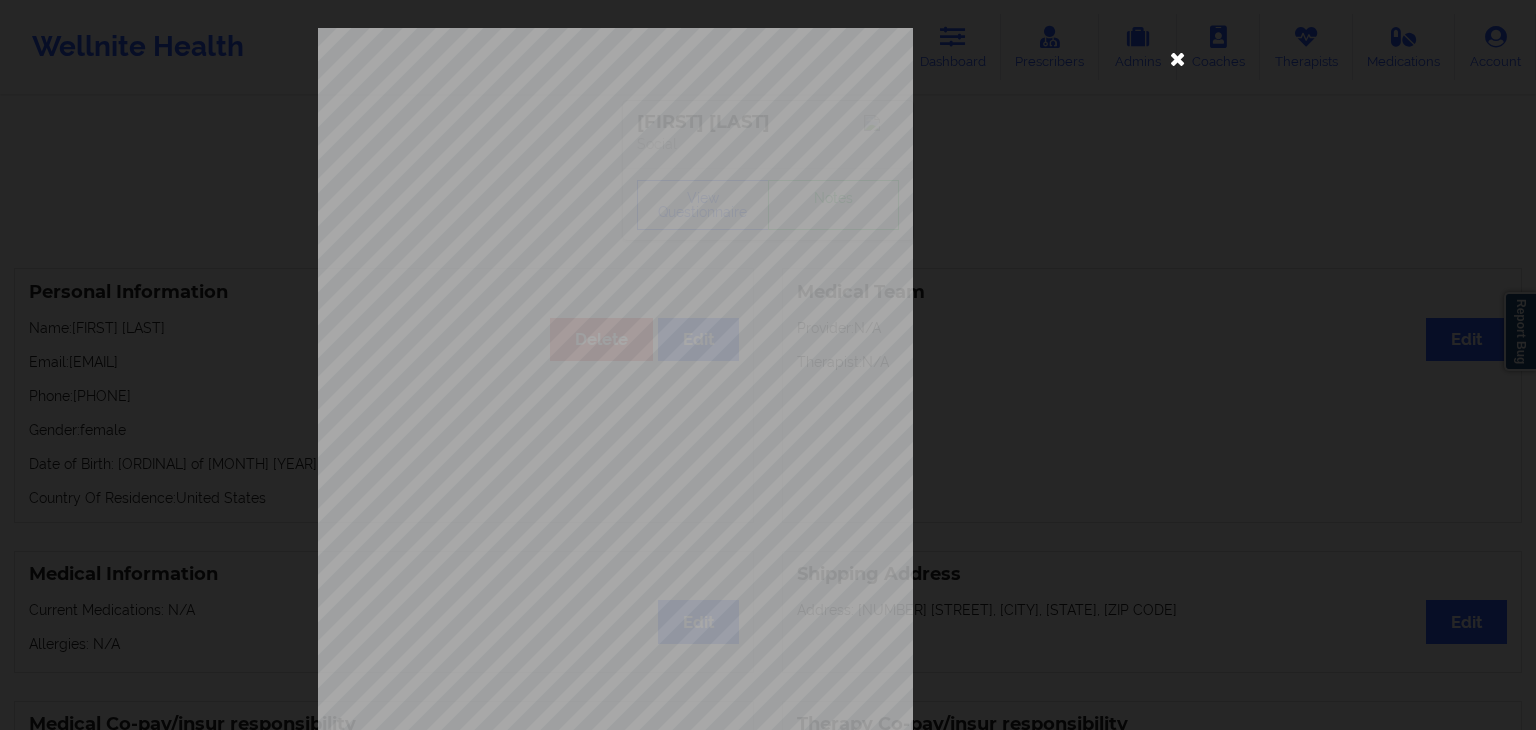 click at bounding box center [1178, 58] 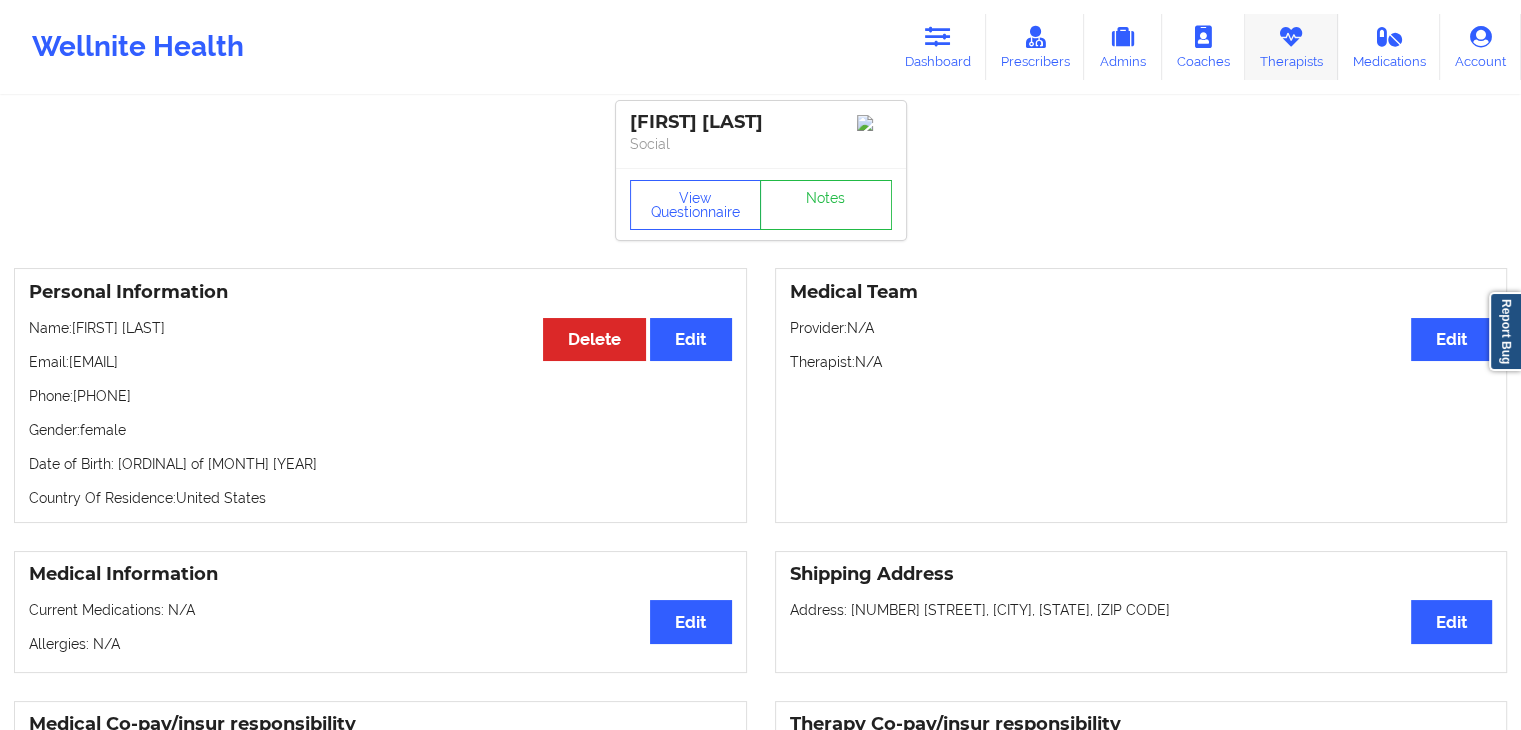 click on "Therapists" at bounding box center (1291, 47) 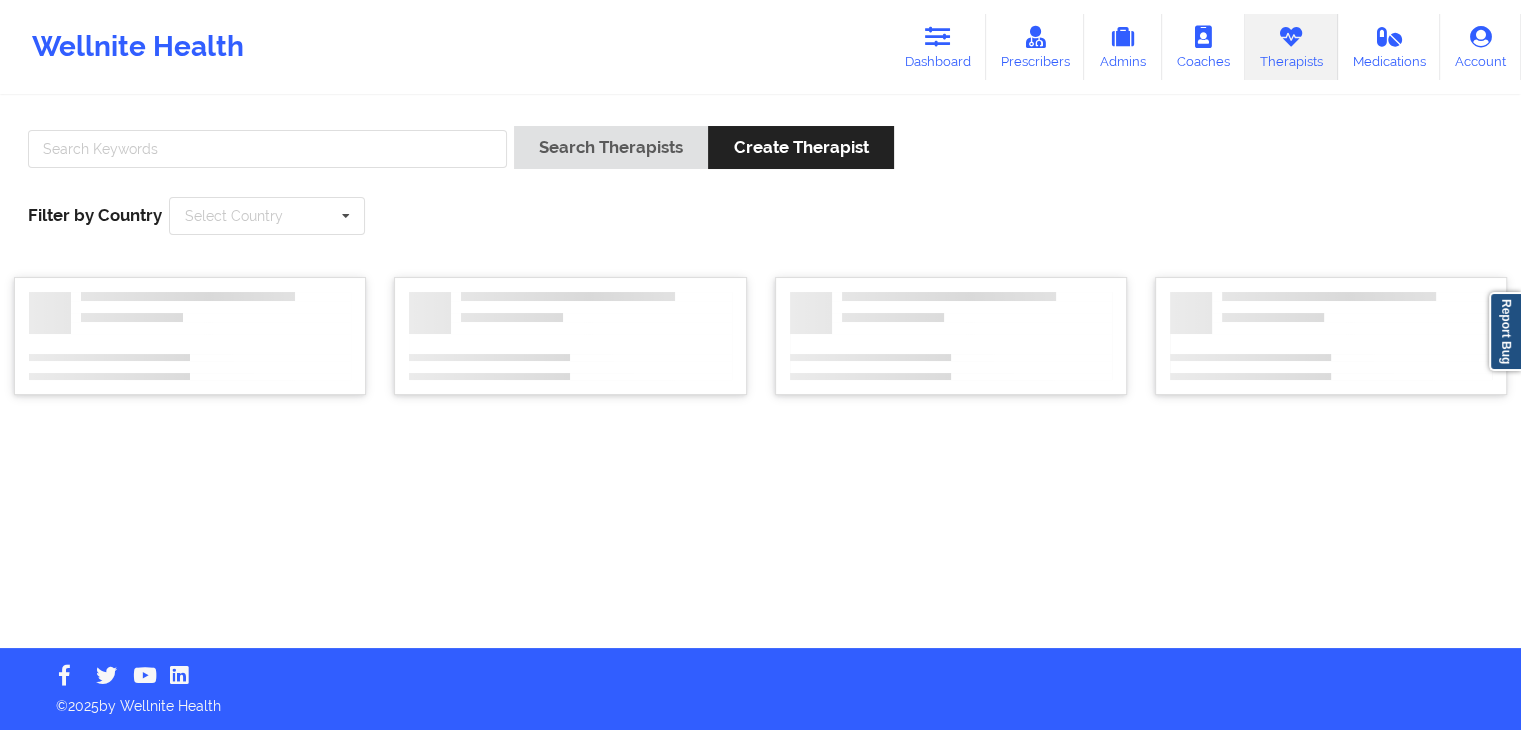 scroll, scrollTop: 0, scrollLeft: 0, axis: both 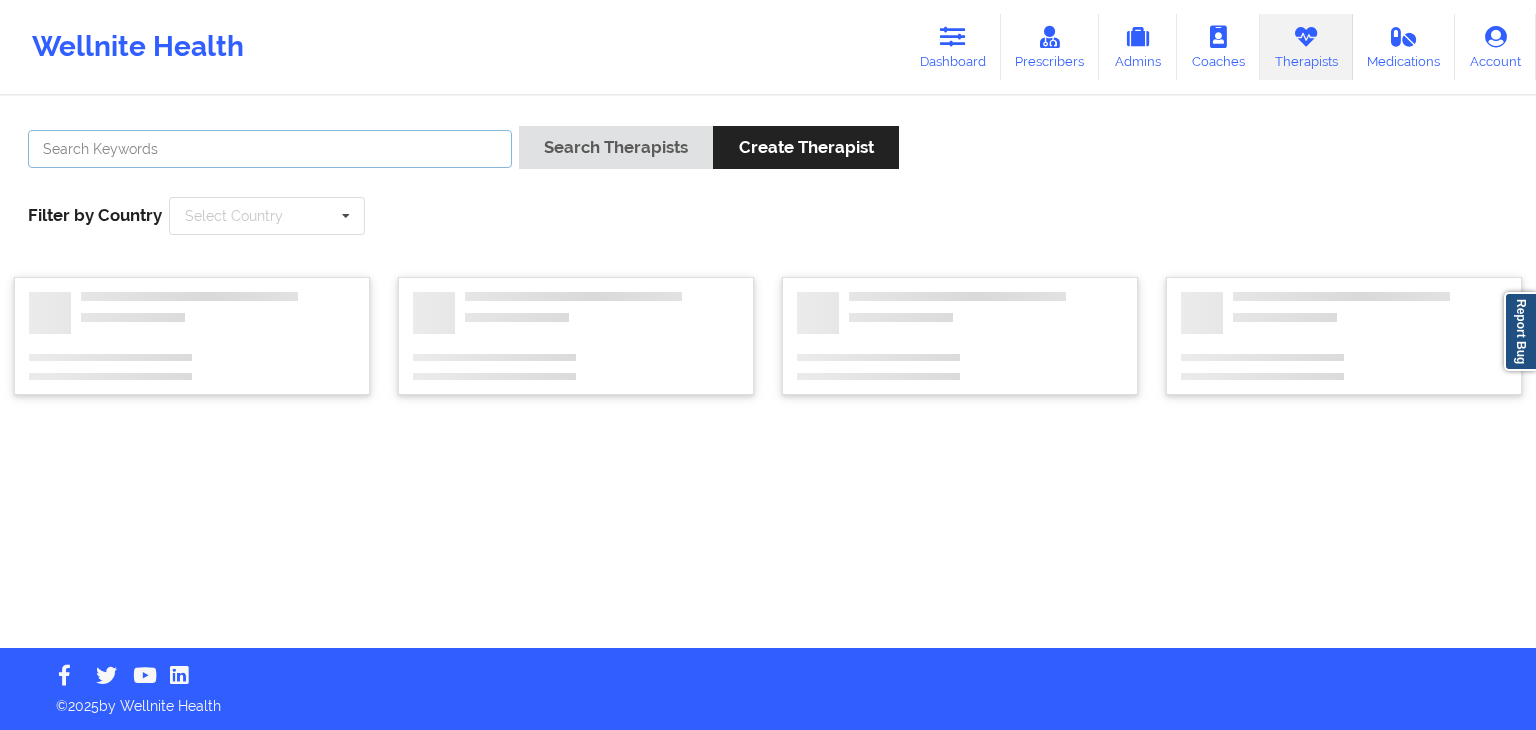 click at bounding box center (270, 149) 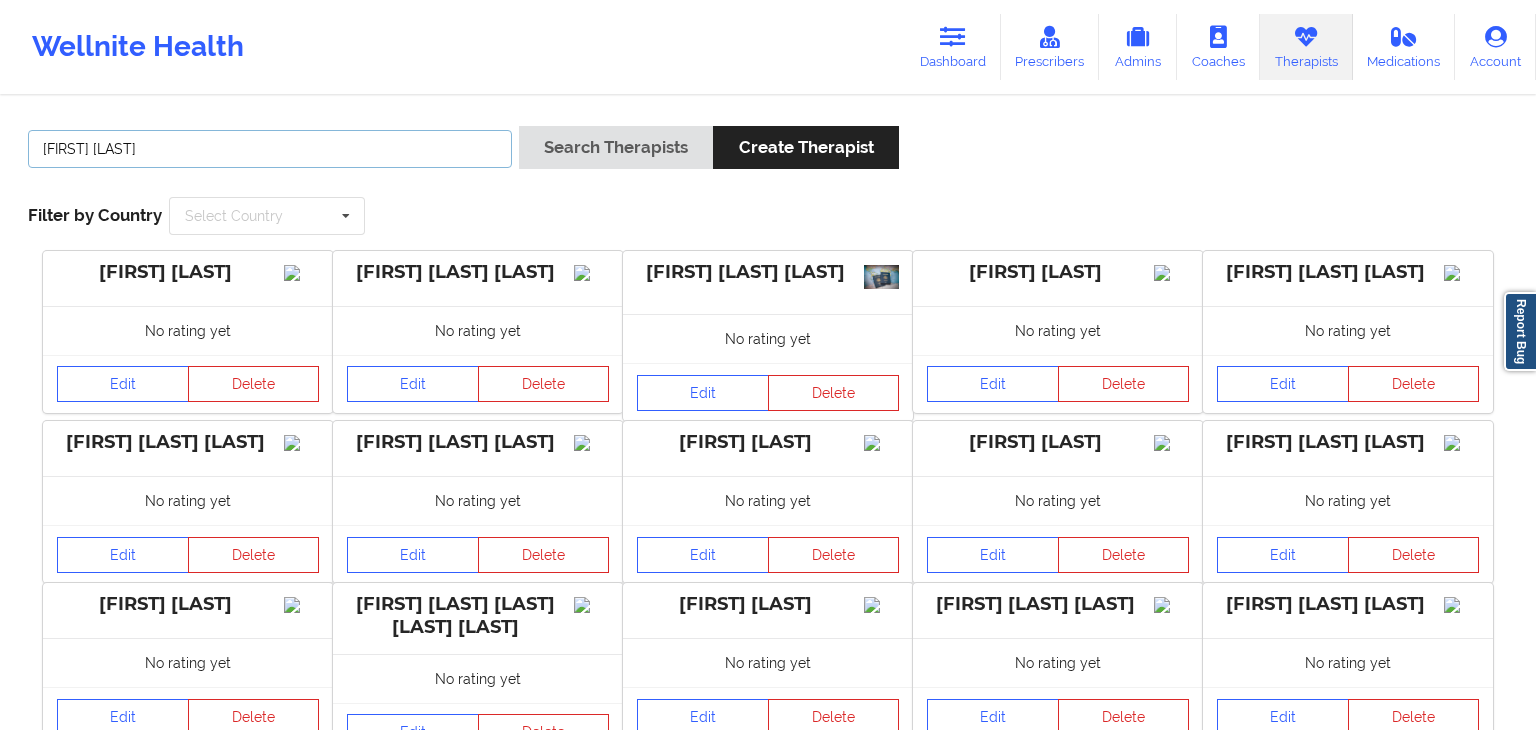 type on "april sanchez" 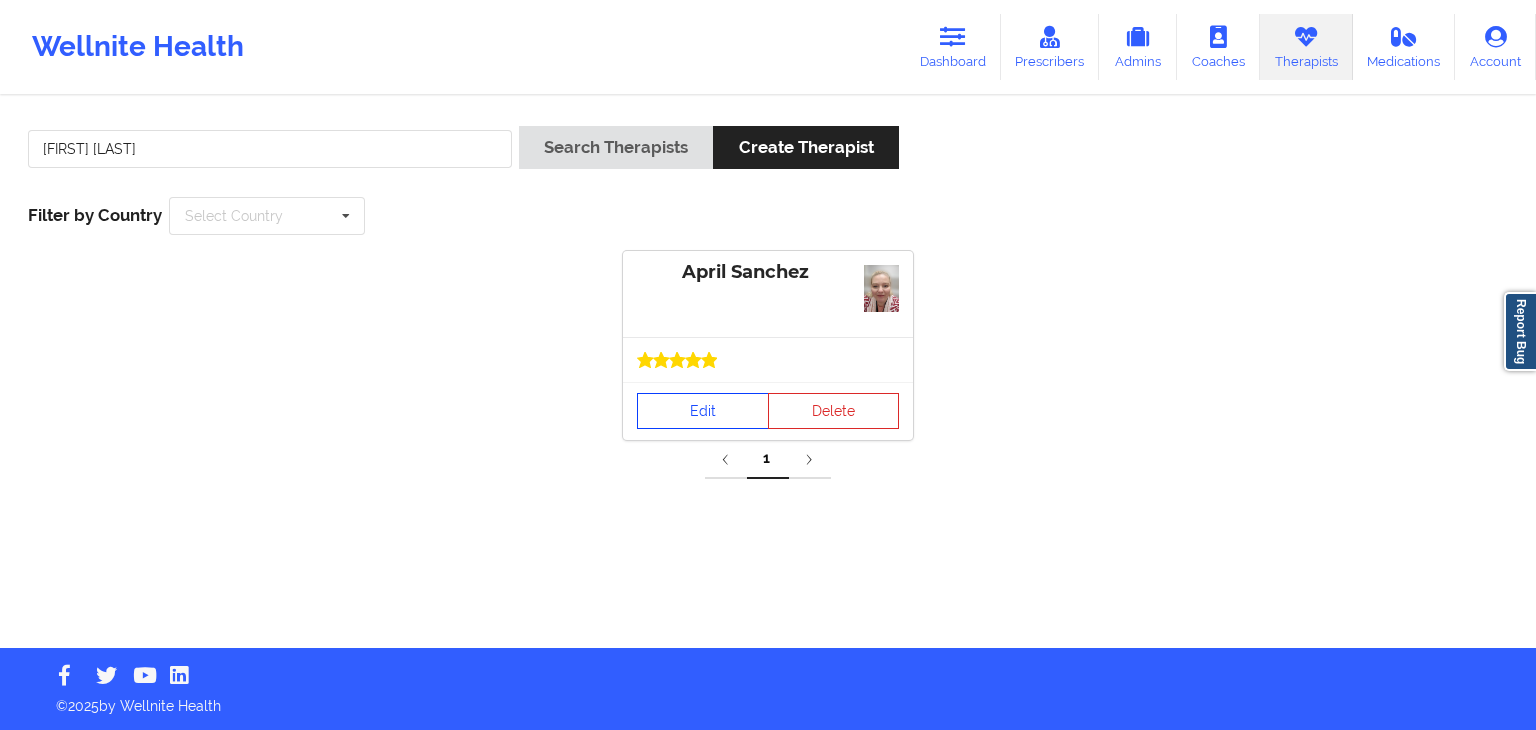 click on "Edit" at bounding box center [703, 411] 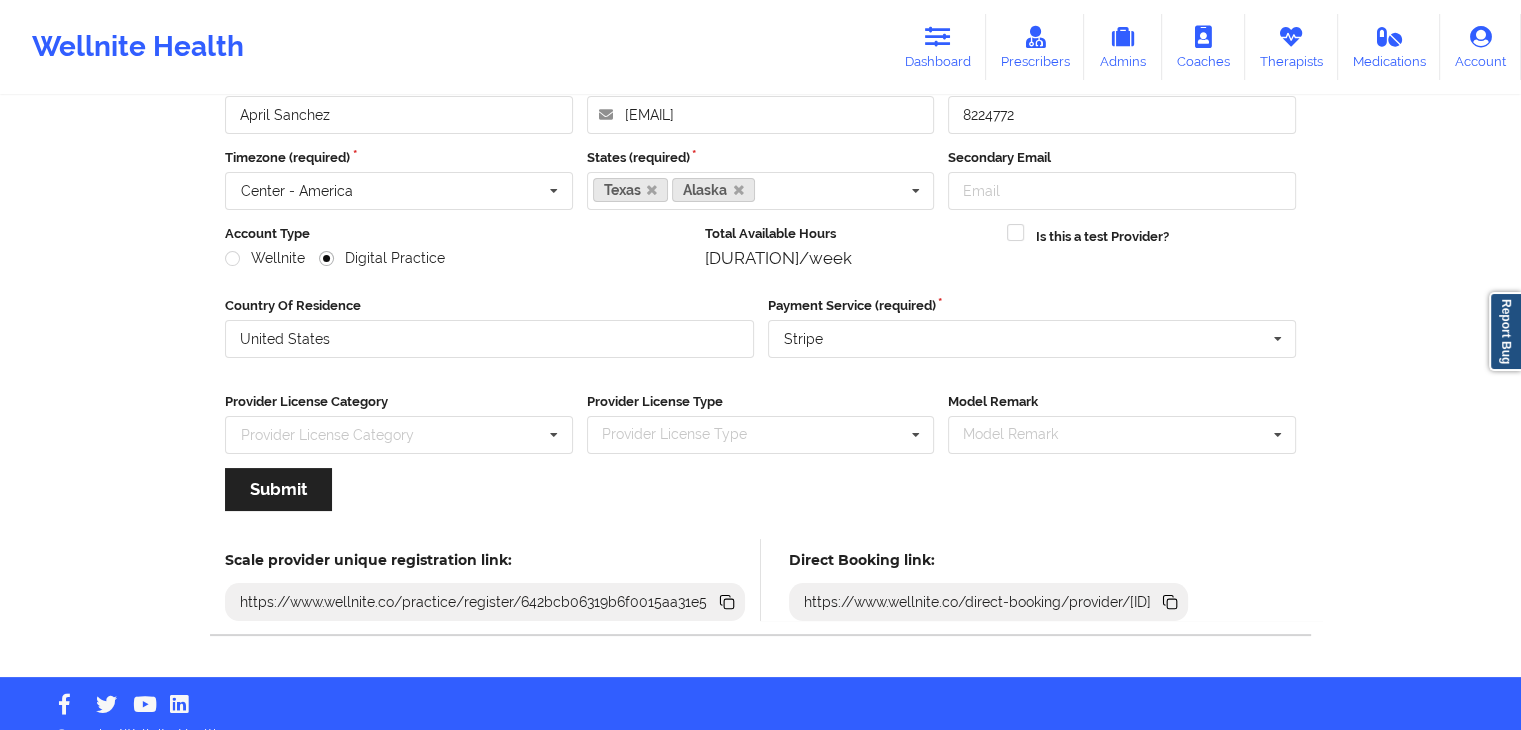 scroll, scrollTop: 166, scrollLeft: 0, axis: vertical 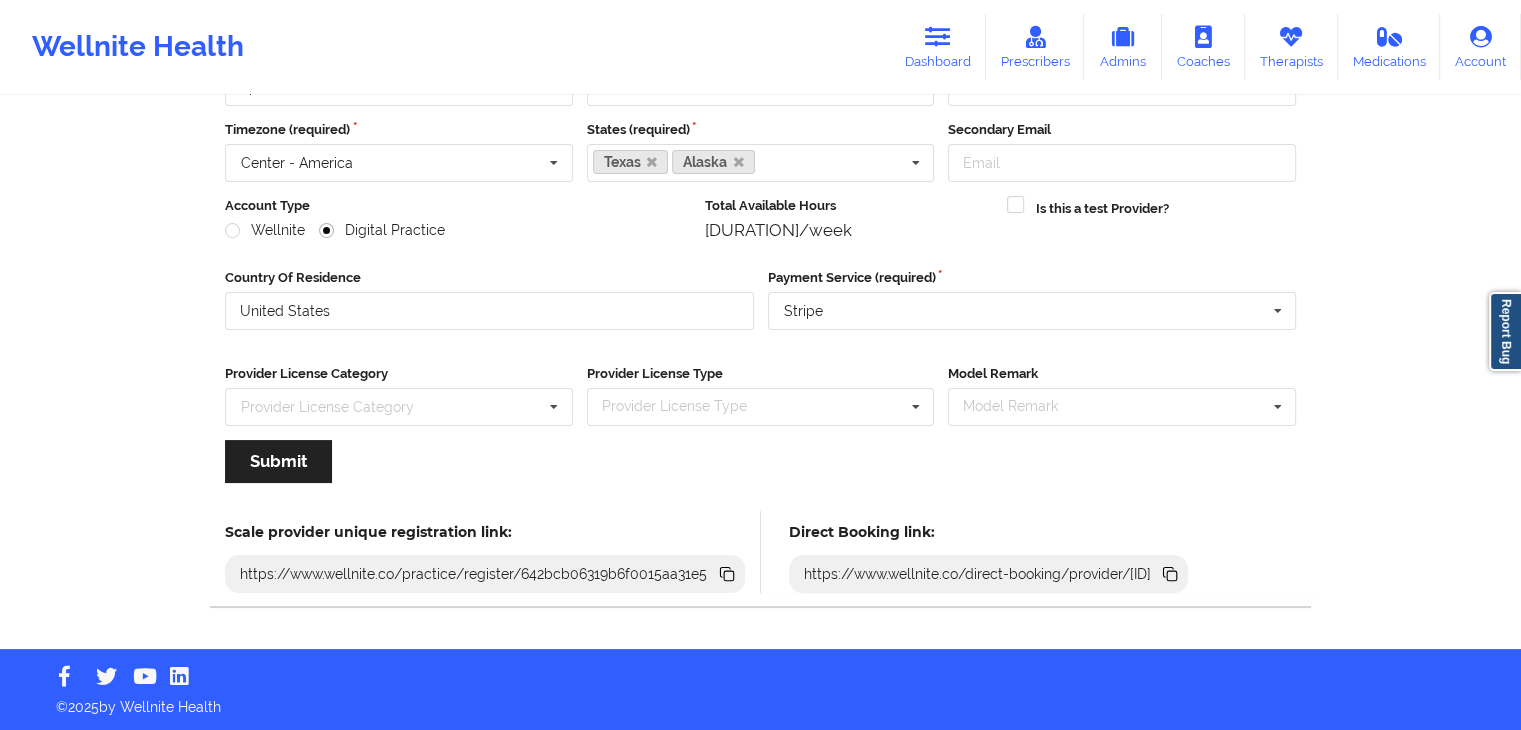 click 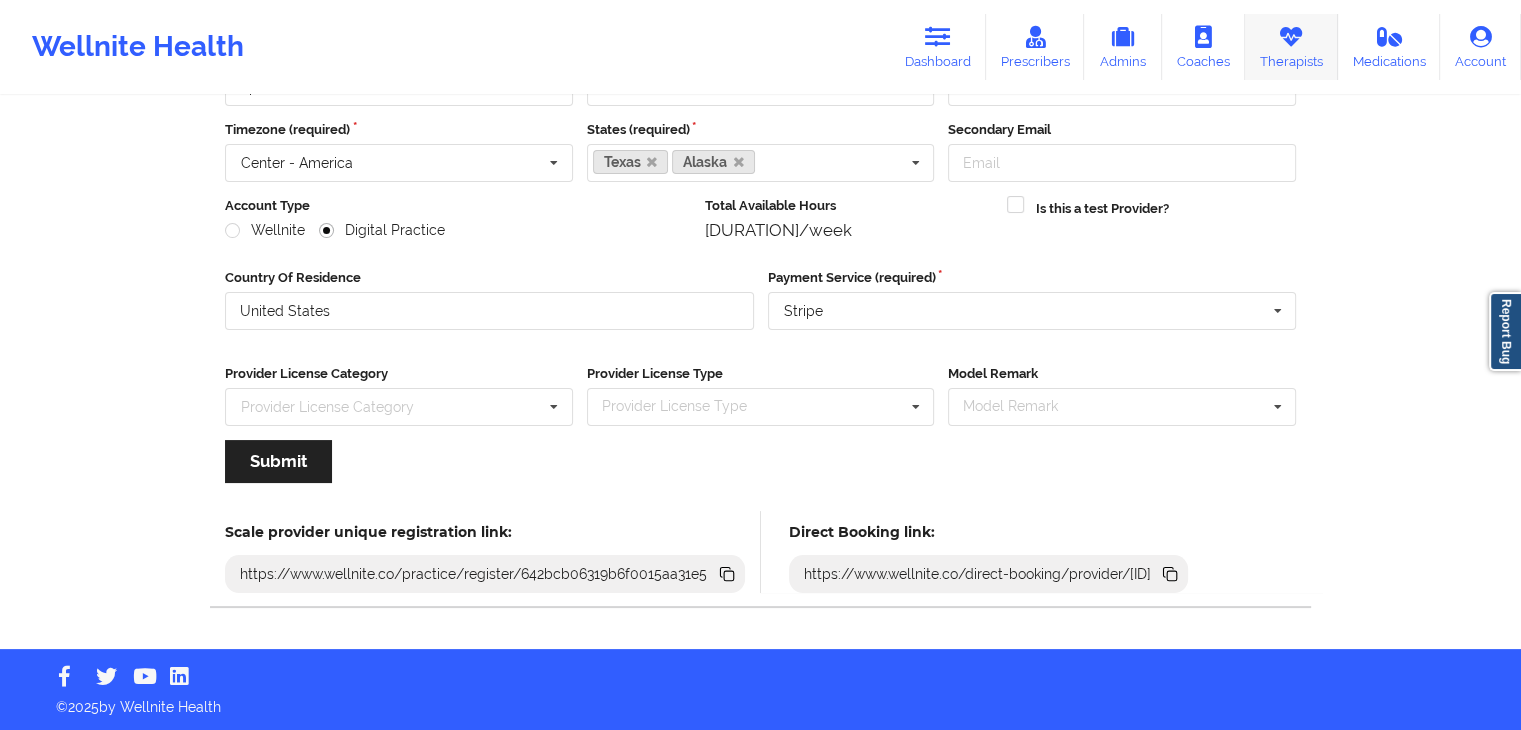 click on "Therapists" at bounding box center (1291, 47) 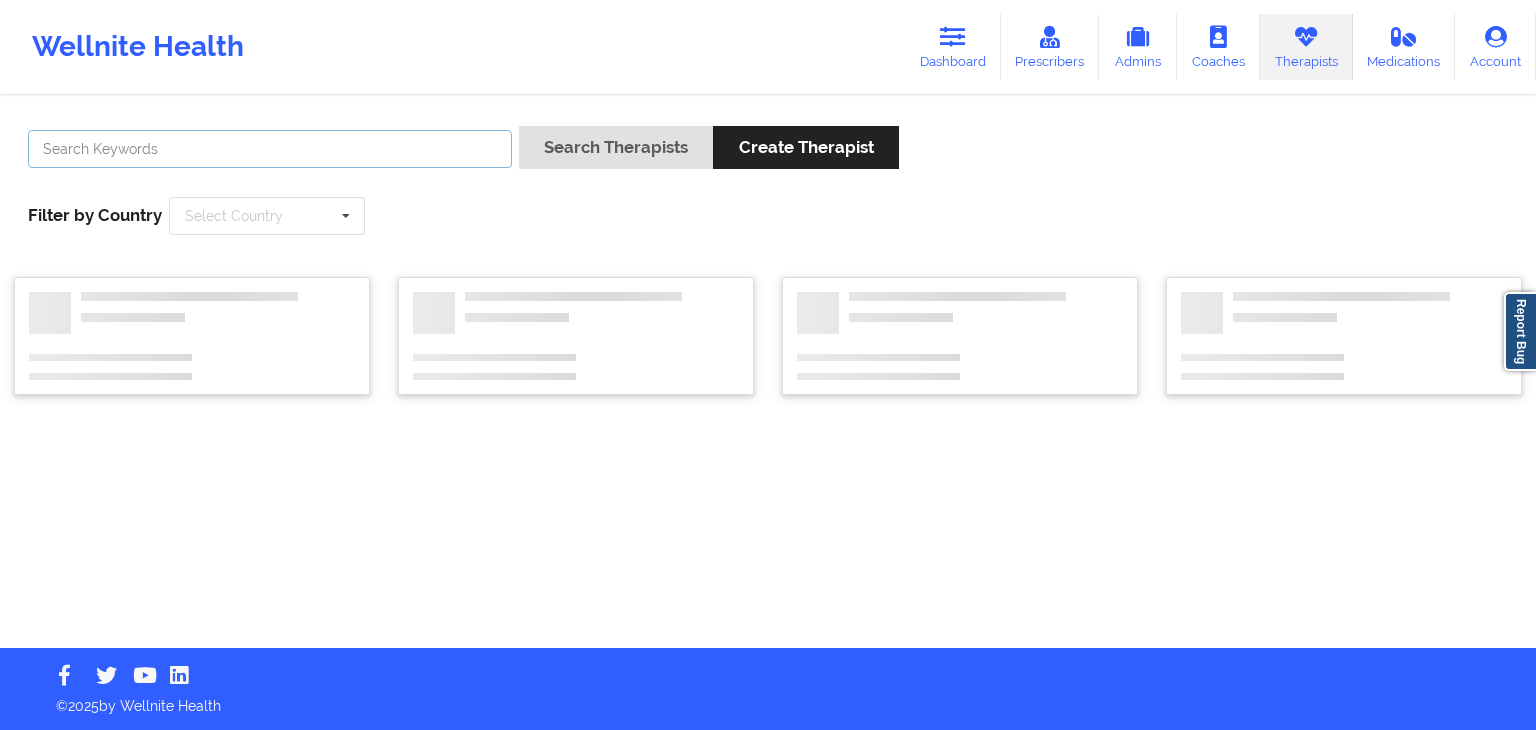 click at bounding box center (270, 149) 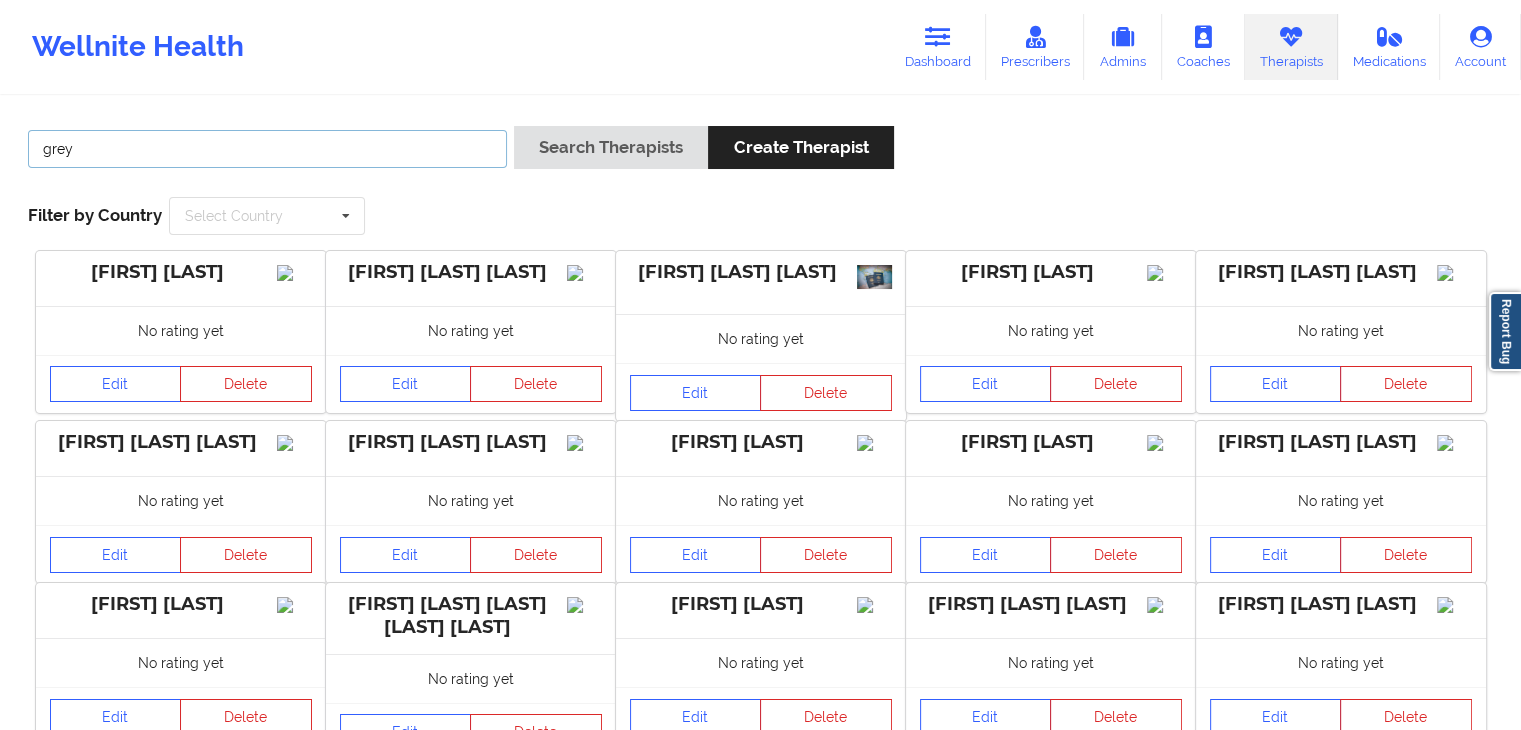 type on "grey" 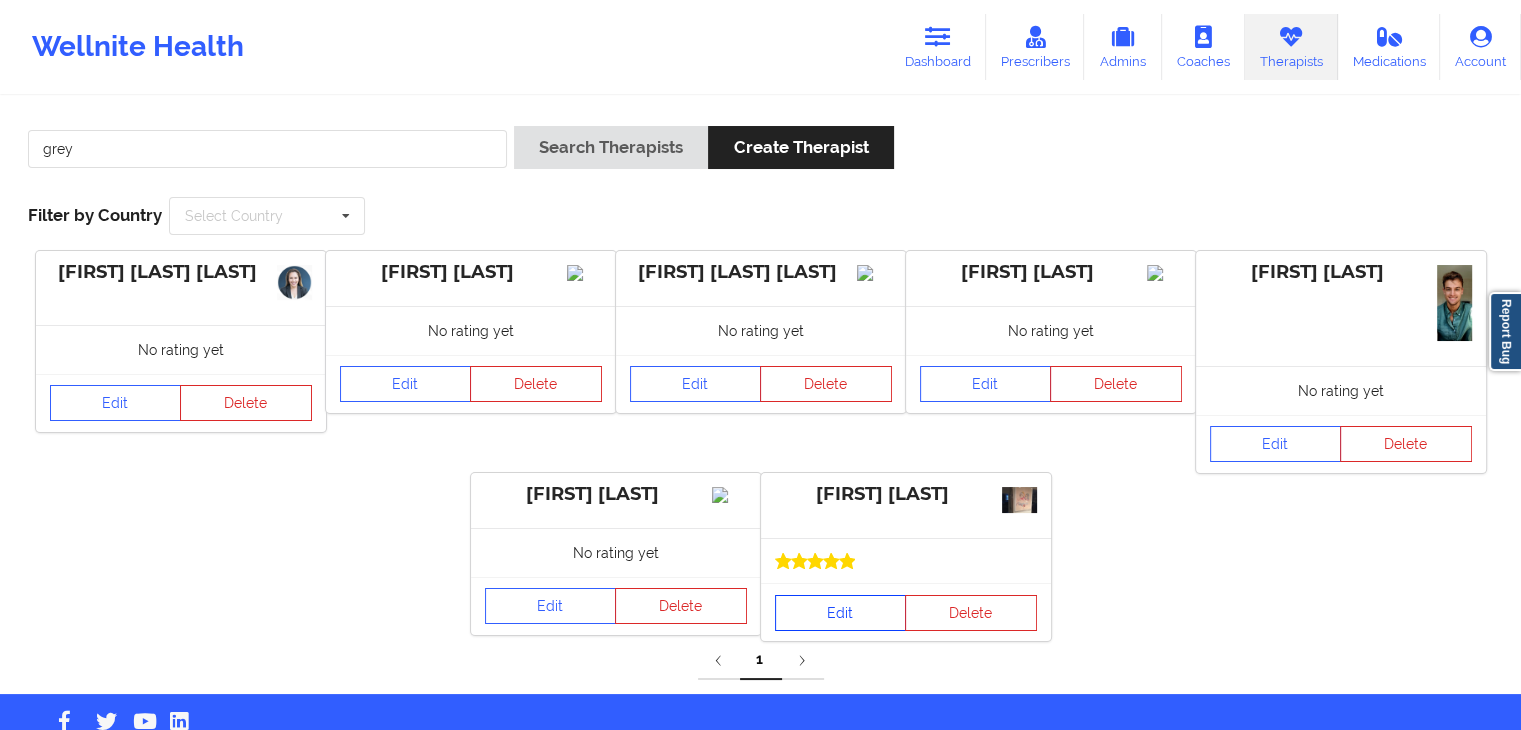 click on "Edit" at bounding box center [841, 613] 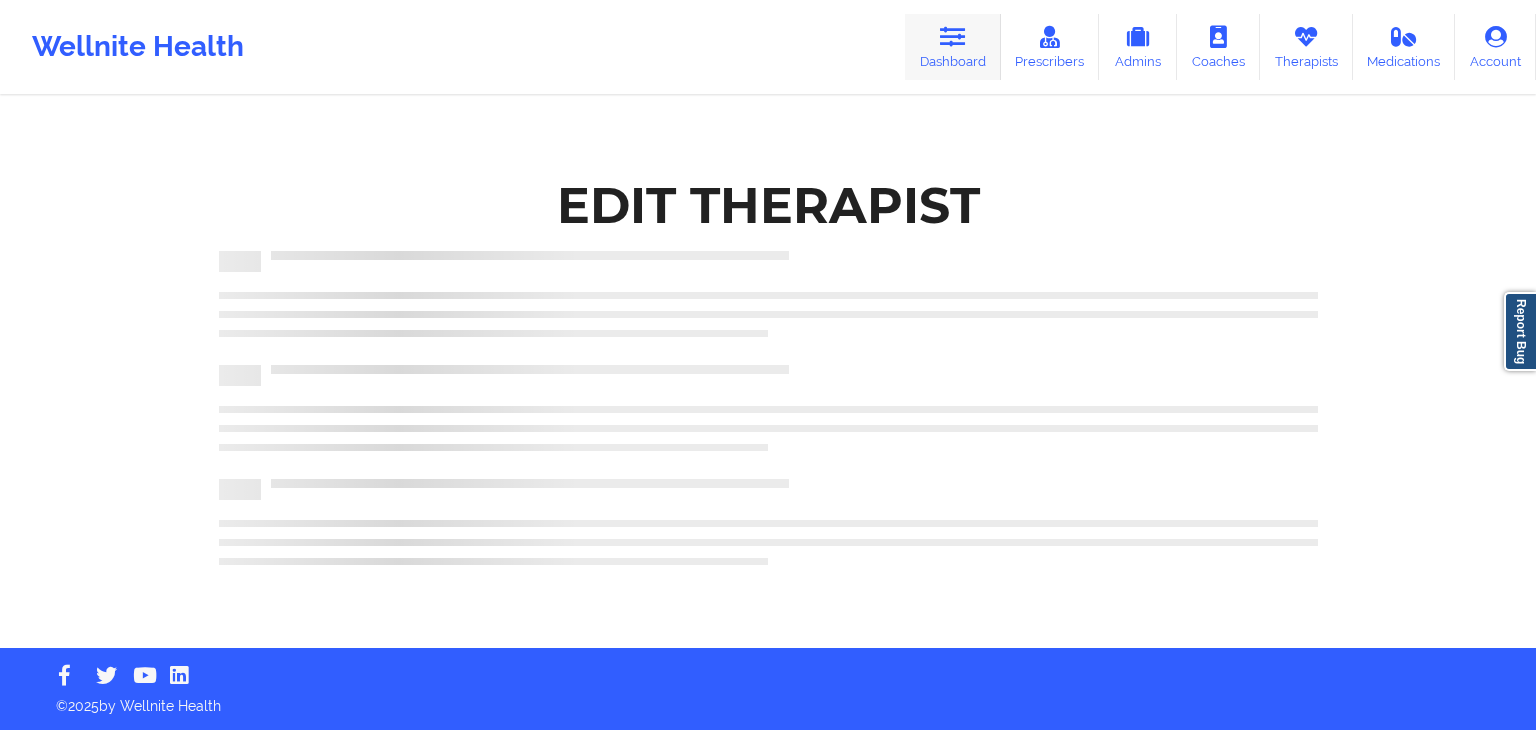 click on "Dashboard" at bounding box center [953, 47] 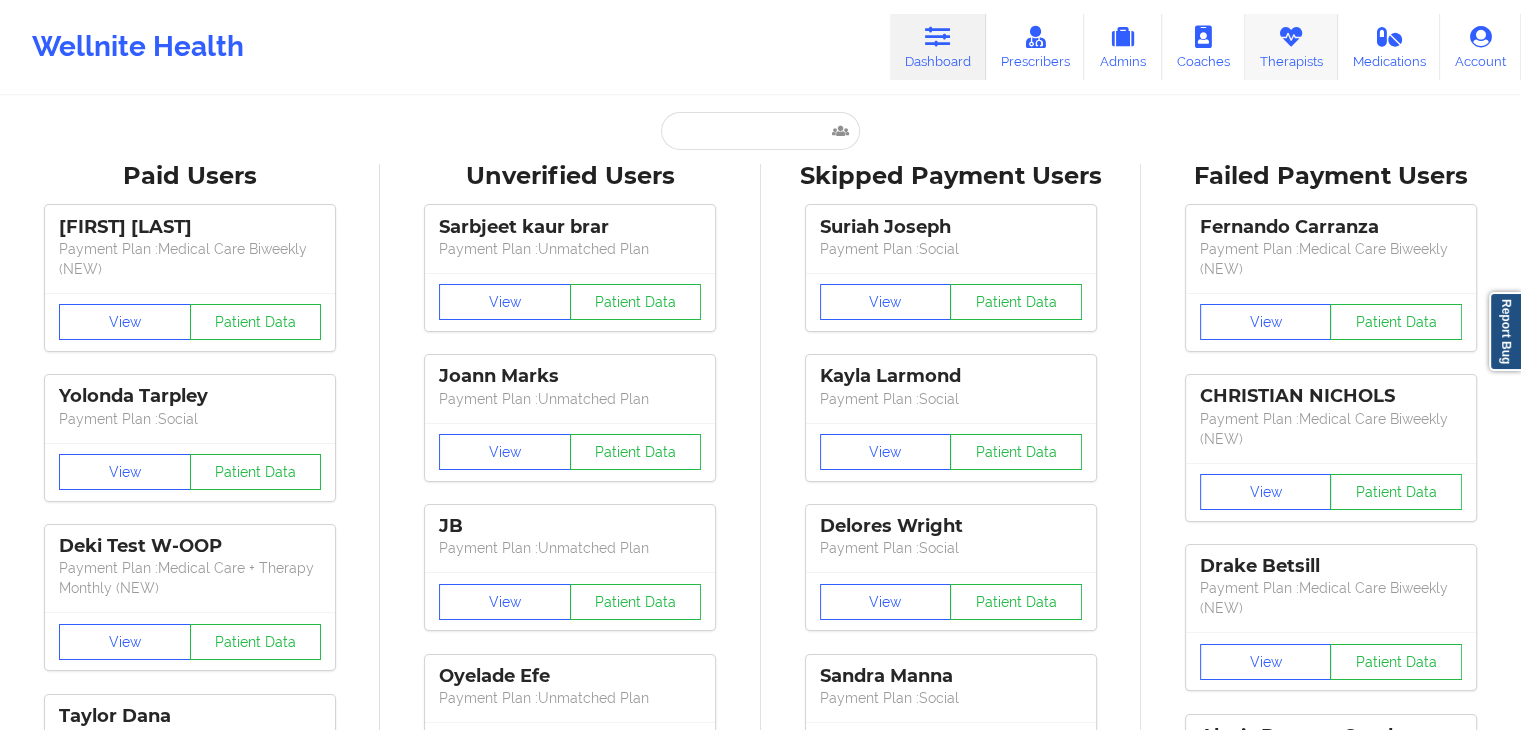 click on "Therapists" at bounding box center (1291, 47) 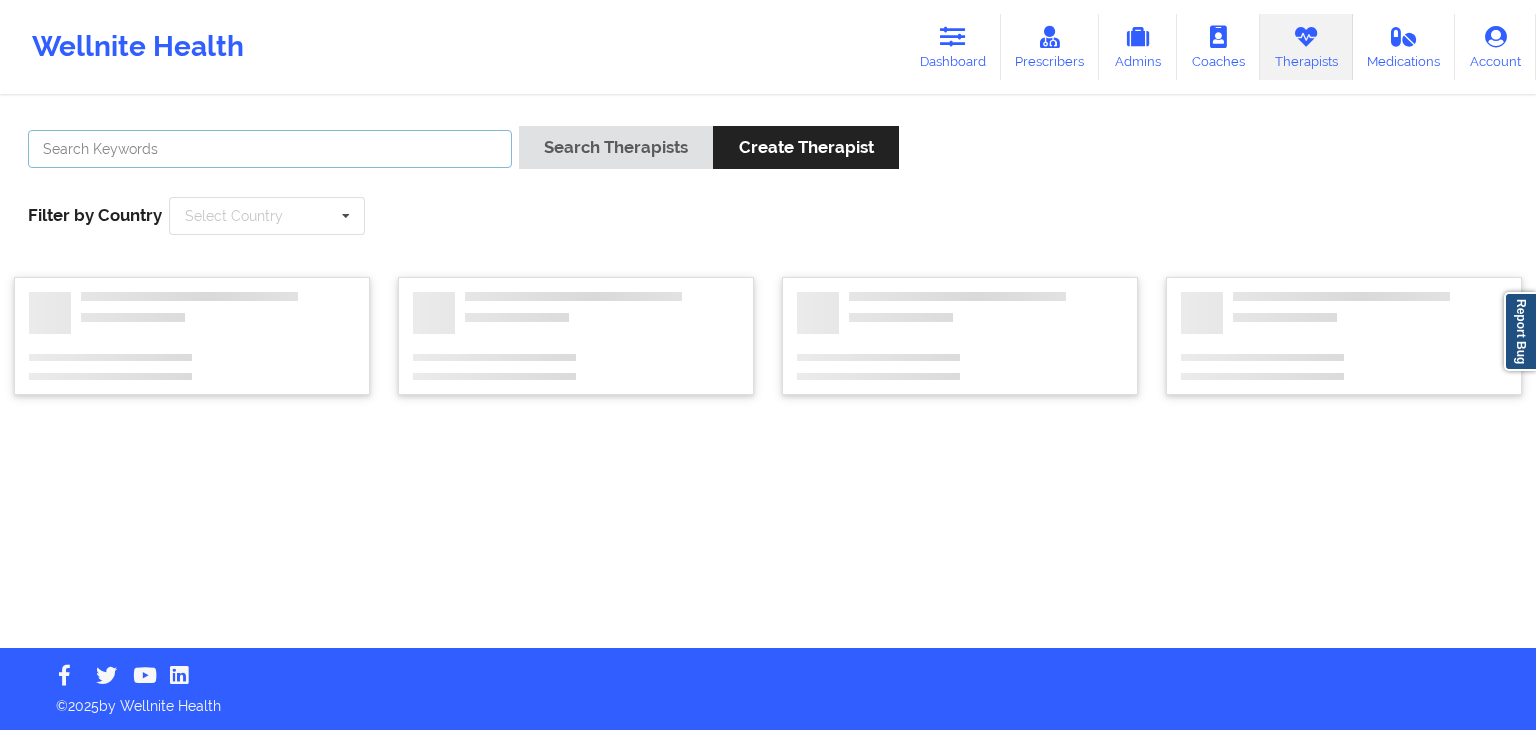 click at bounding box center (270, 149) 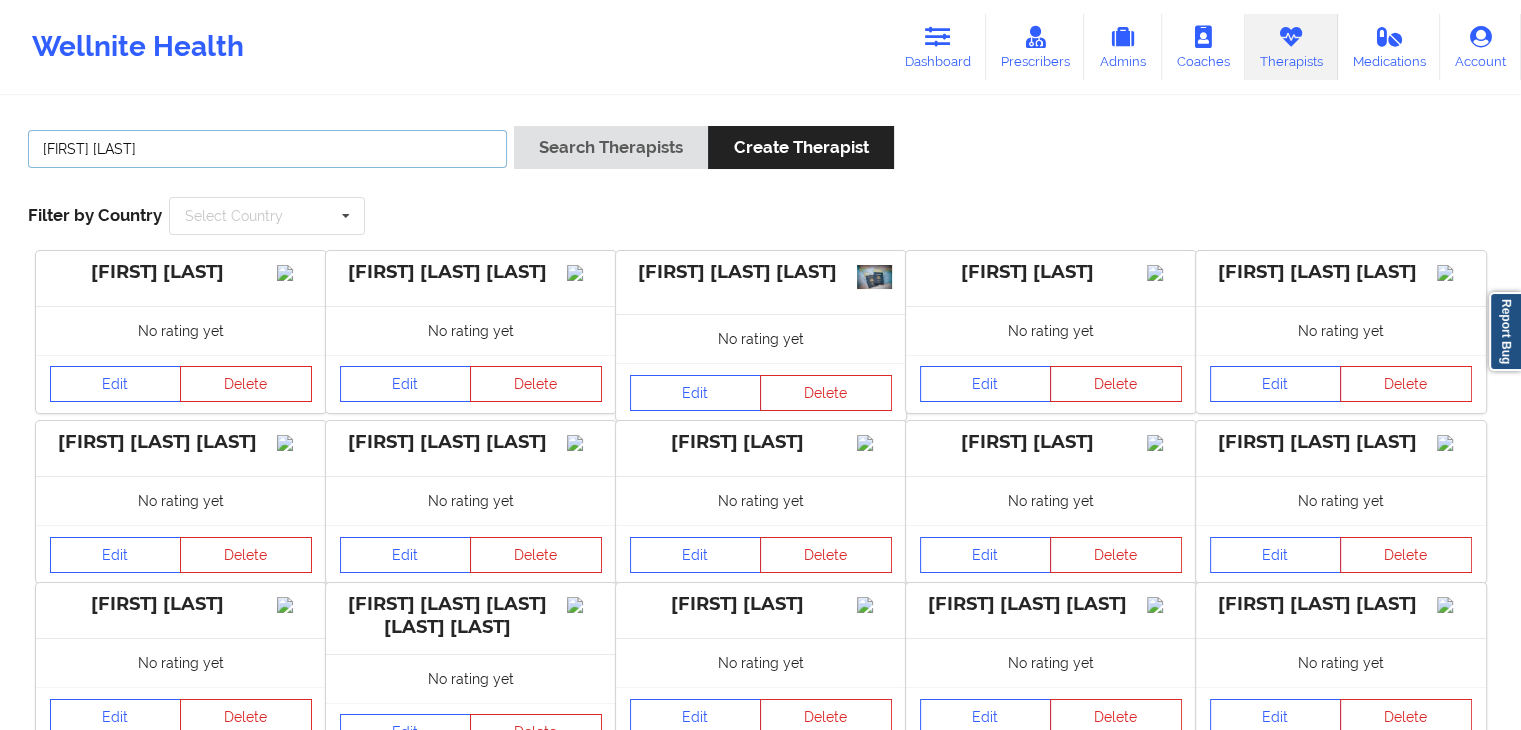 type on "cherish rexroat" 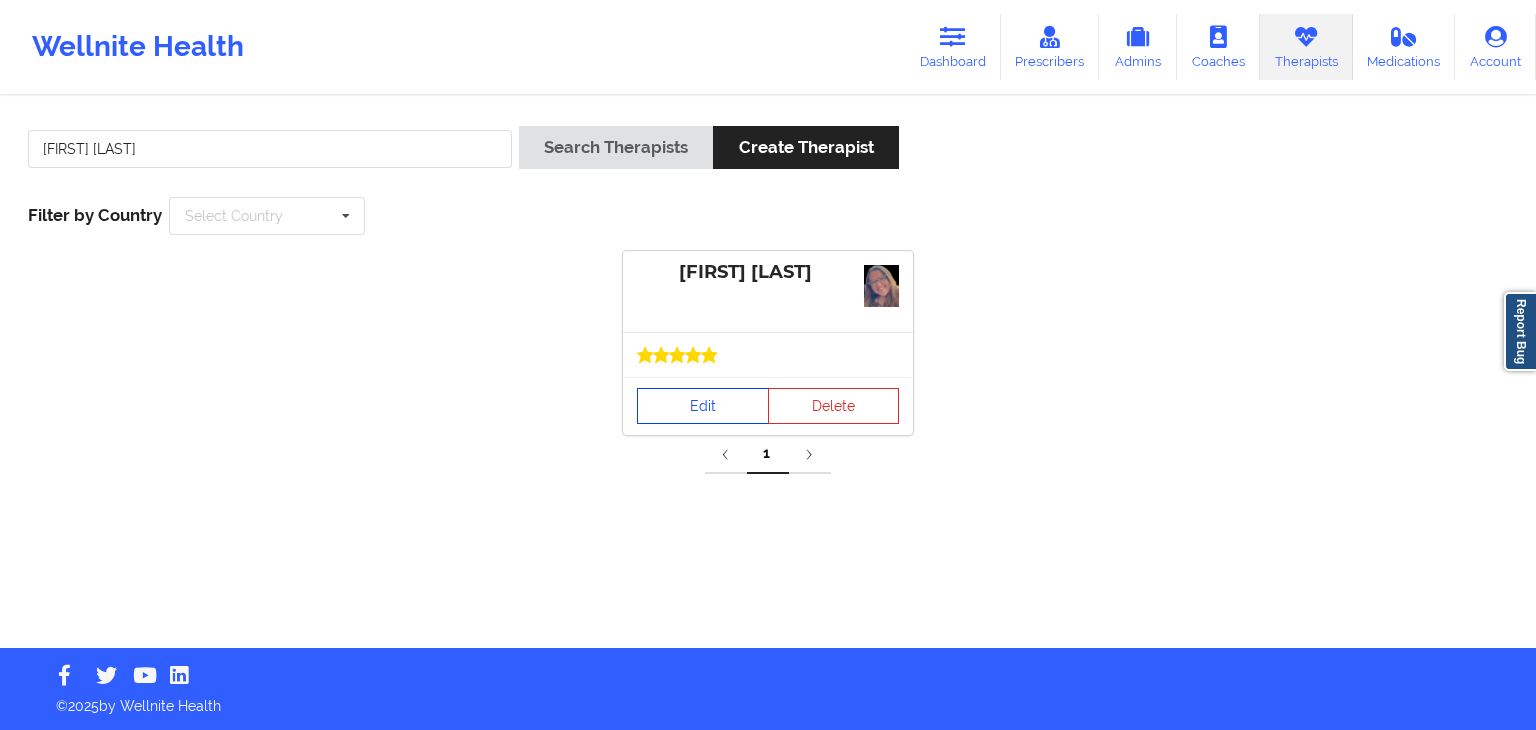 click on "Edit" at bounding box center (703, 406) 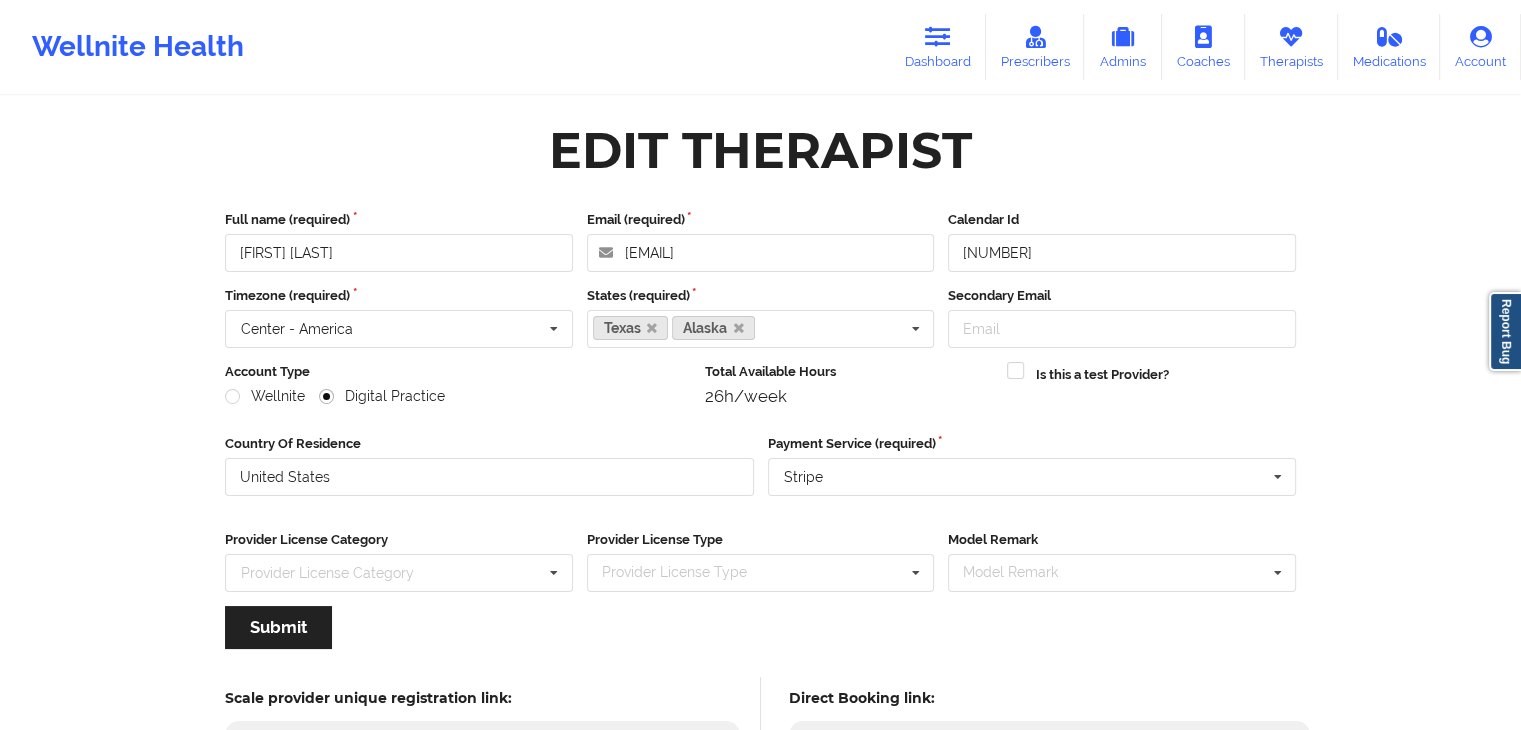 scroll, scrollTop: 166, scrollLeft: 0, axis: vertical 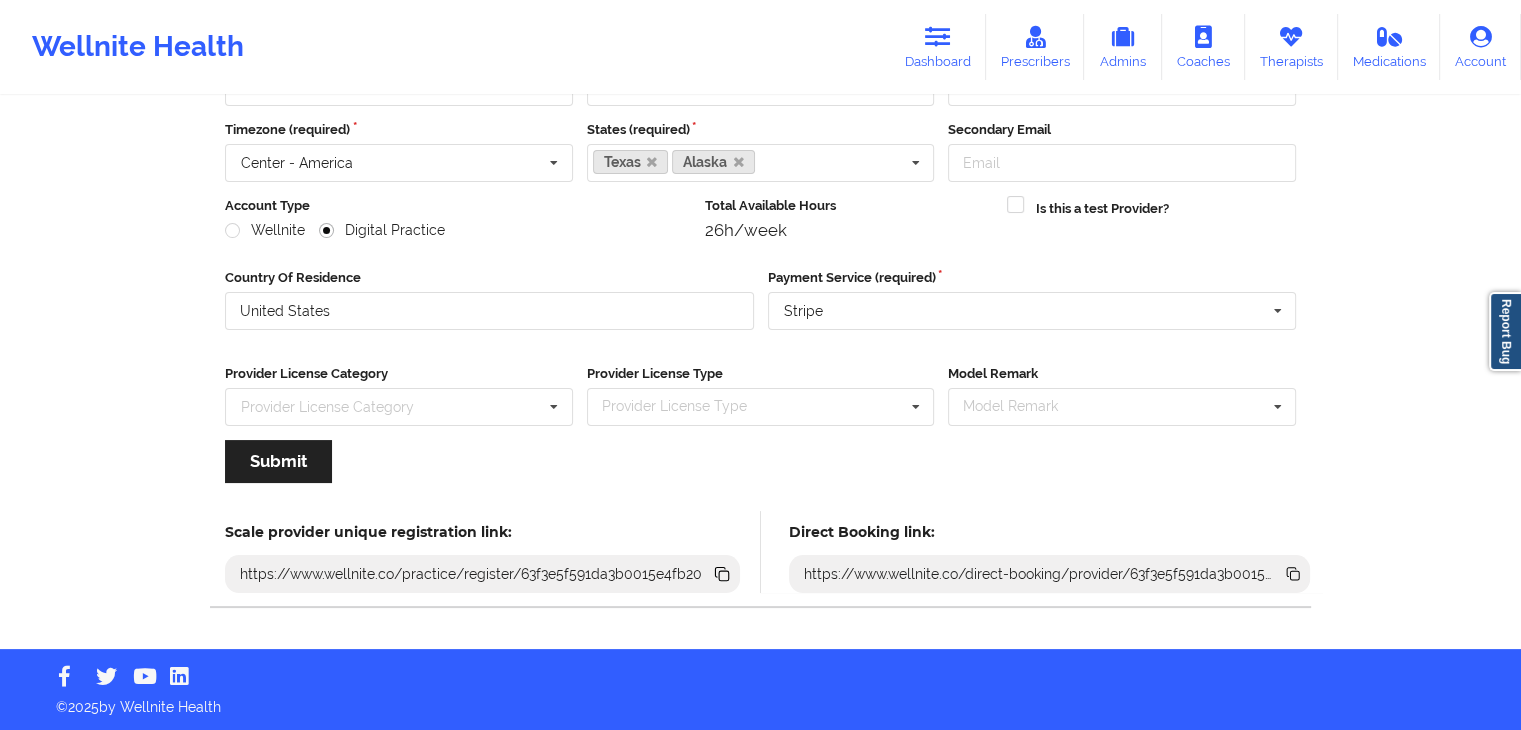 click 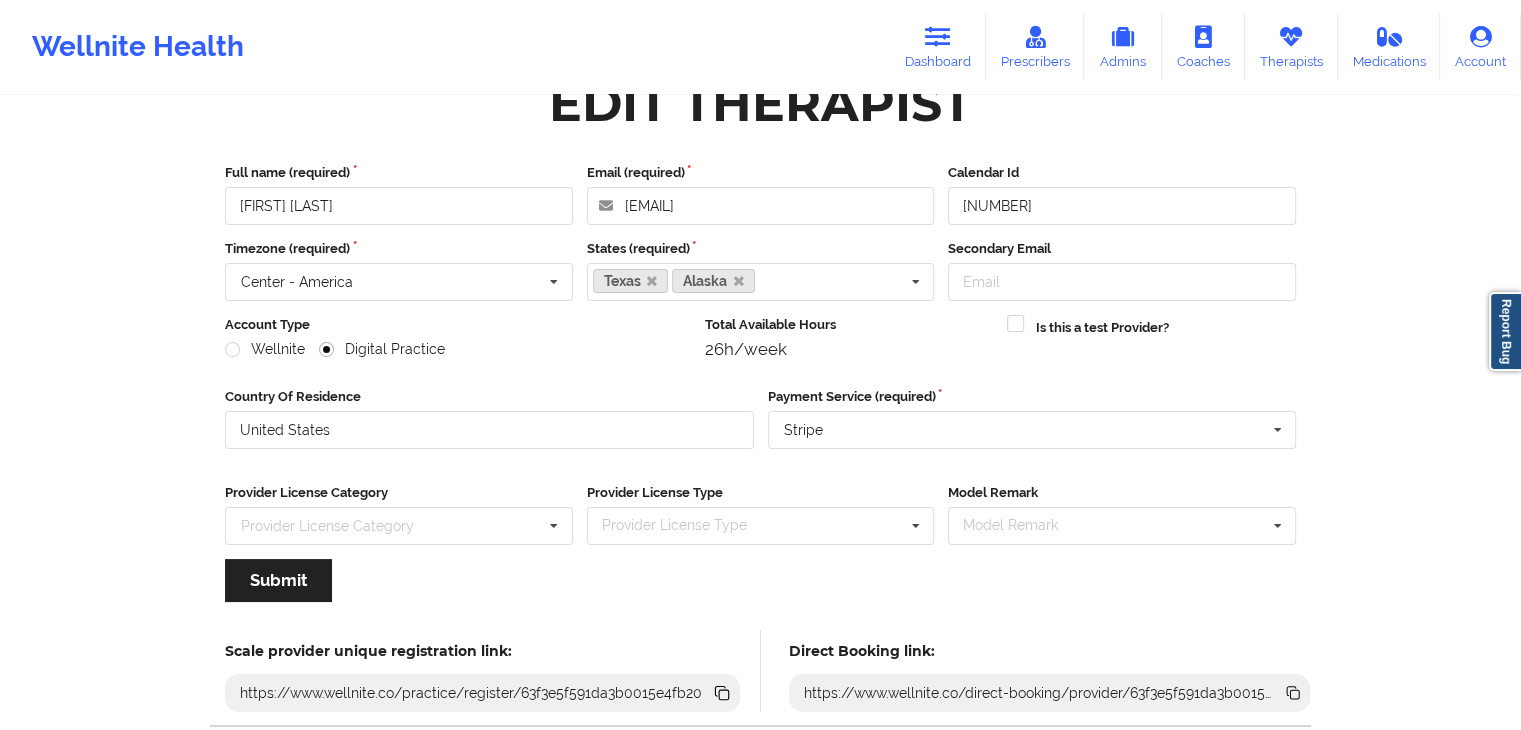 scroll, scrollTop: 0, scrollLeft: 0, axis: both 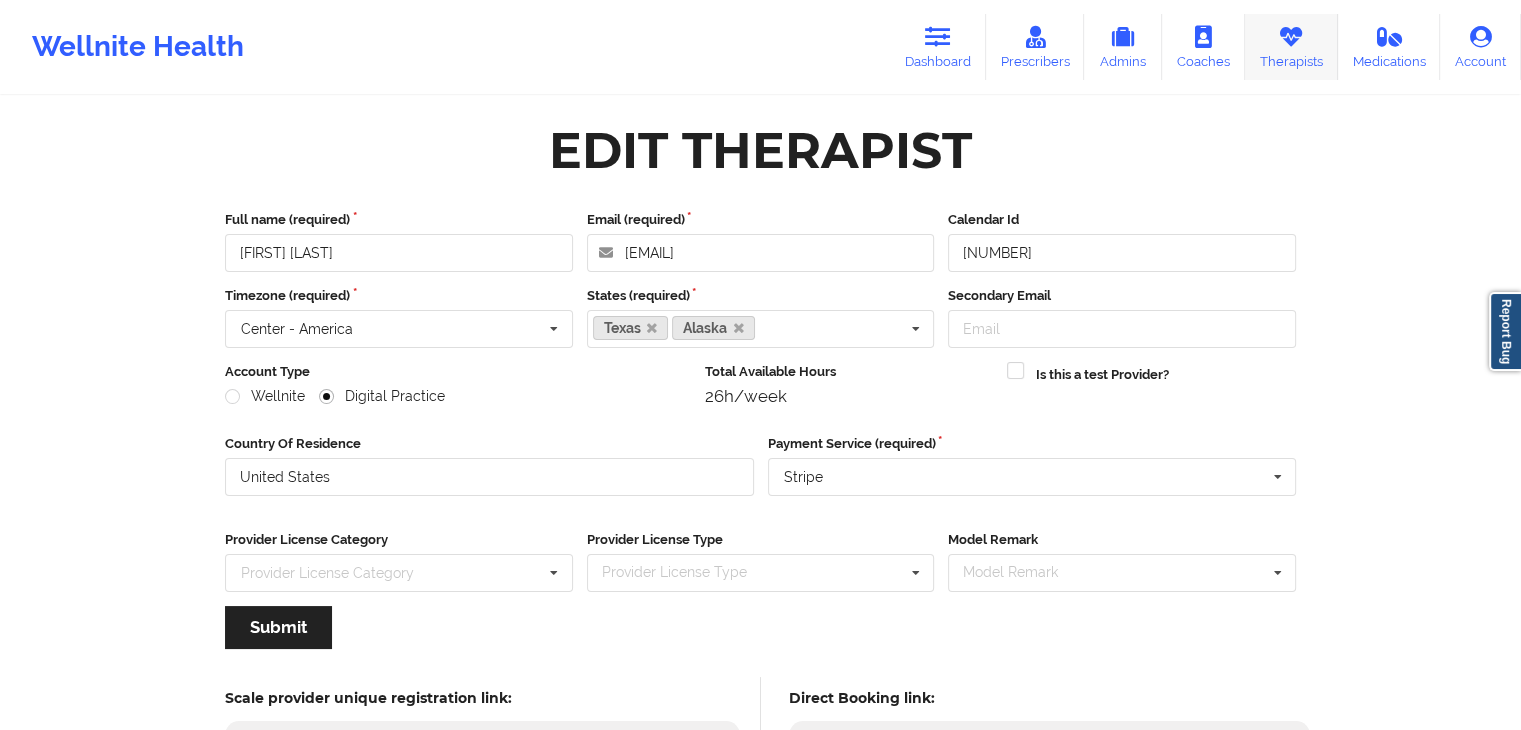 click on "Therapists" at bounding box center (1291, 47) 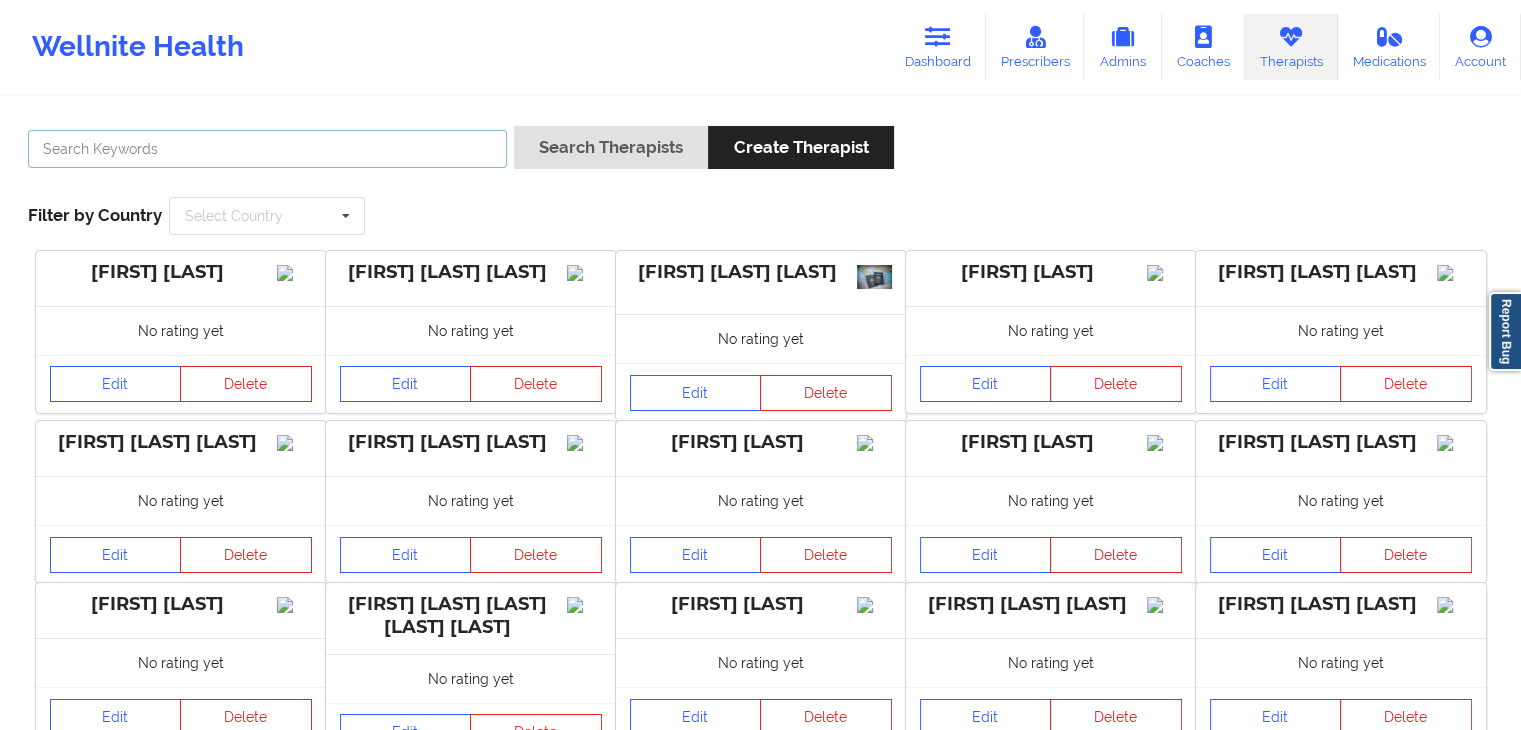 click at bounding box center (267, 149) 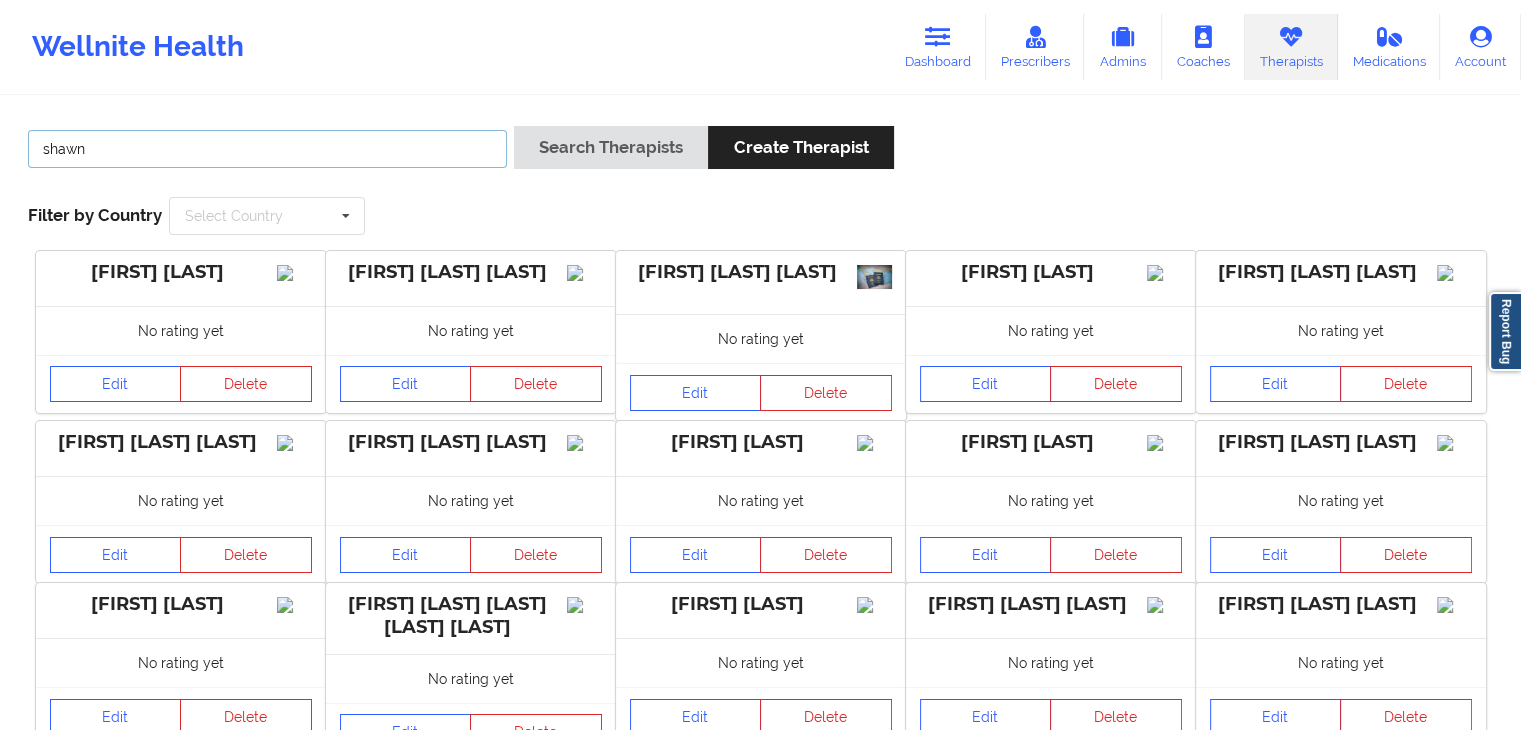 type on "shawn hackett" 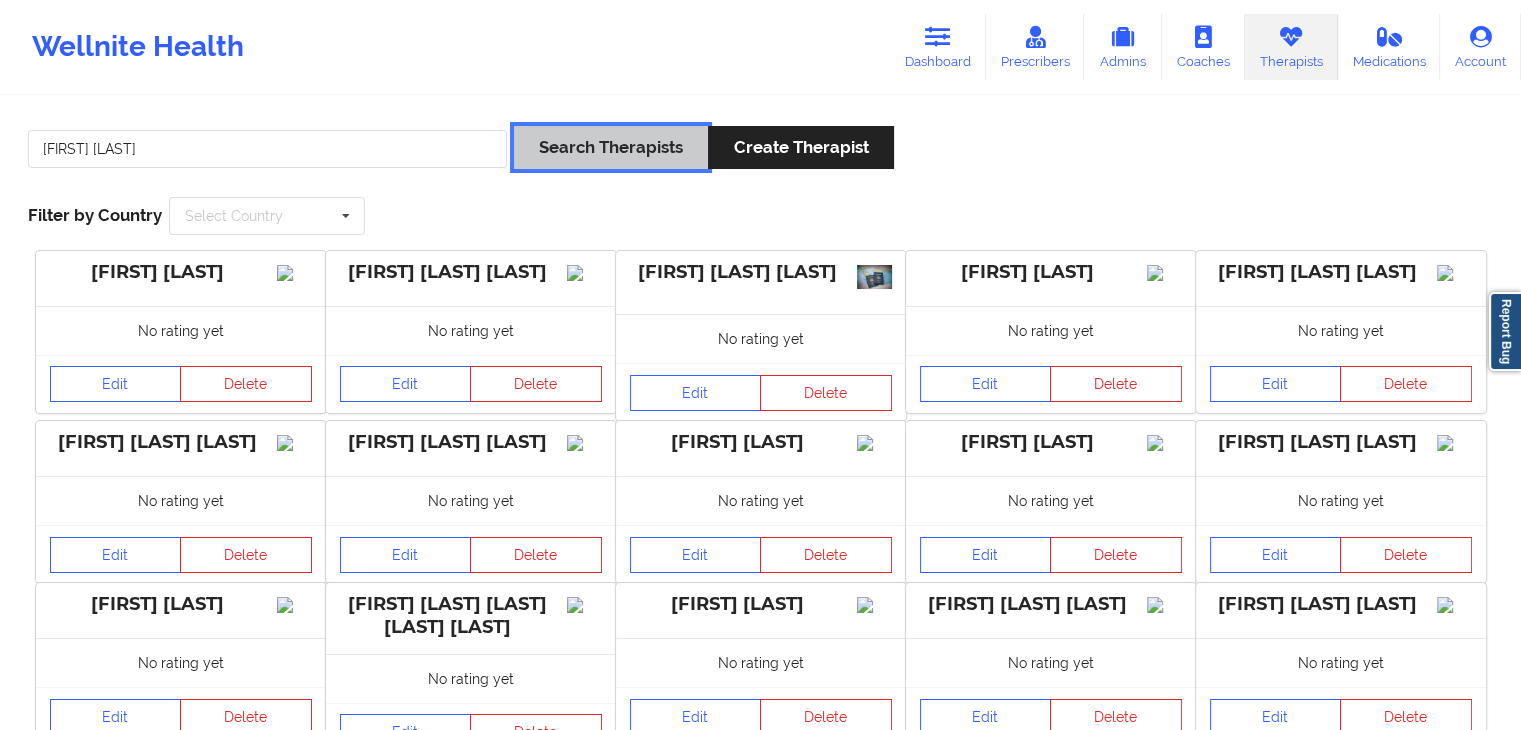 click on "Search Therapists" at bounding box center [611, 147] 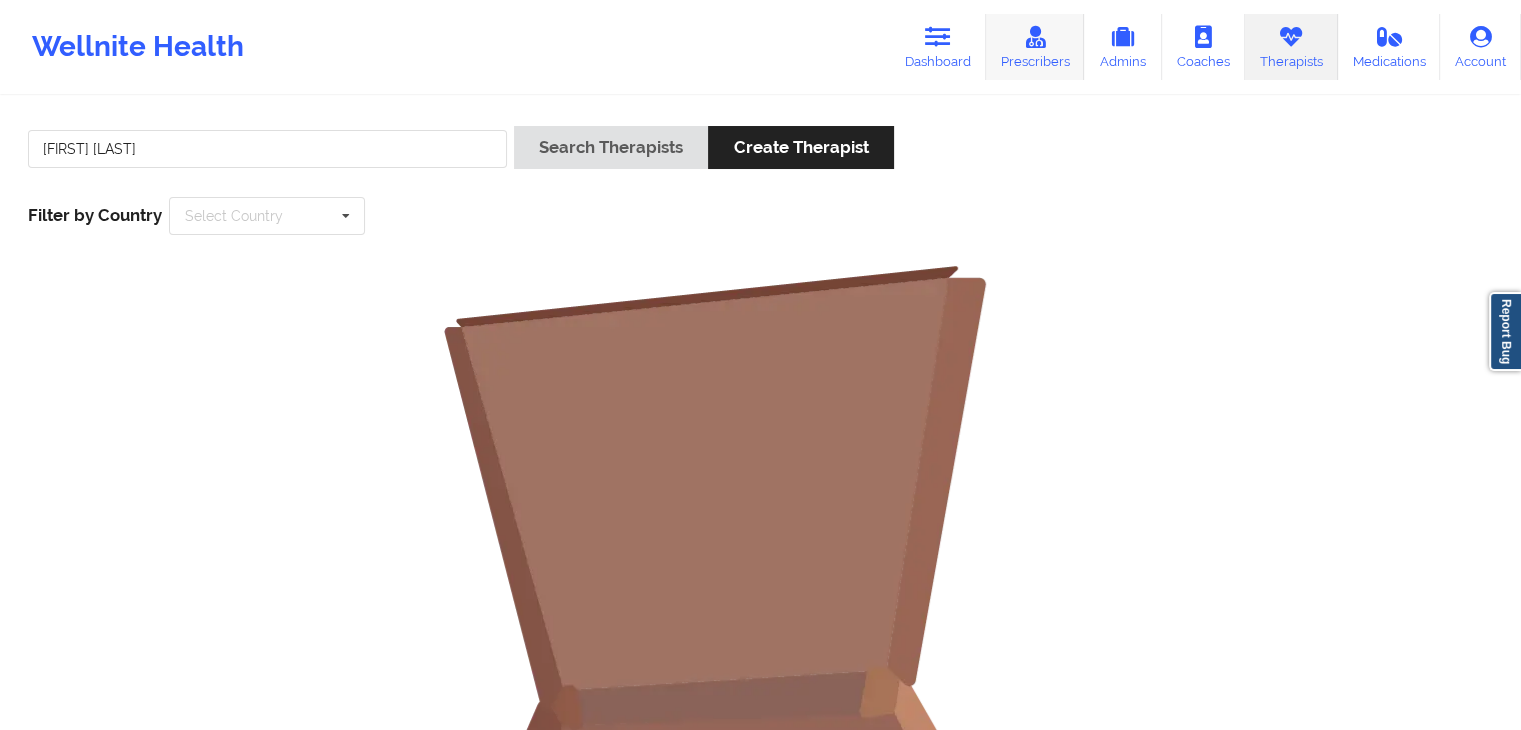 click on "Prescribers" at bounding box center [1035, 47] 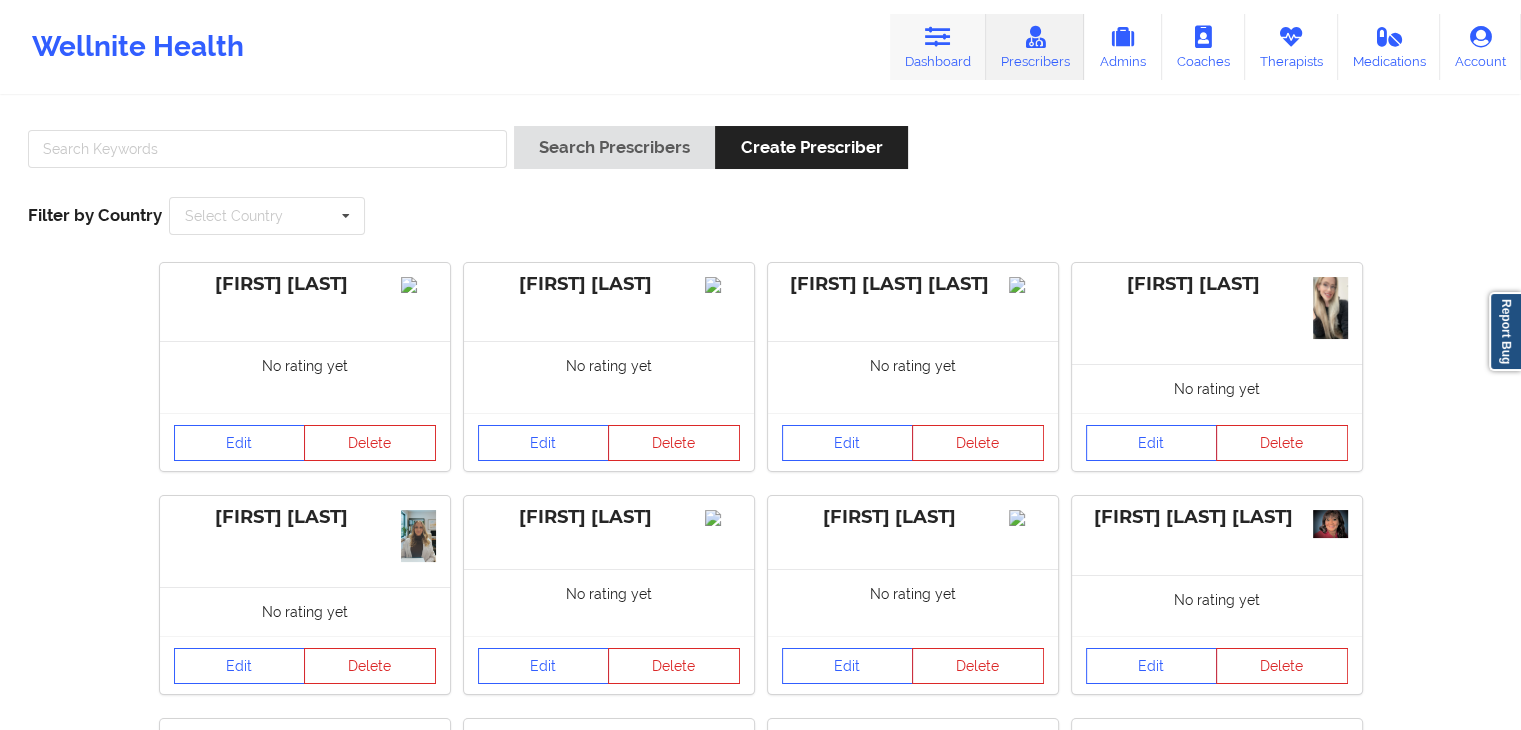 click at bounding box center (938, 37) 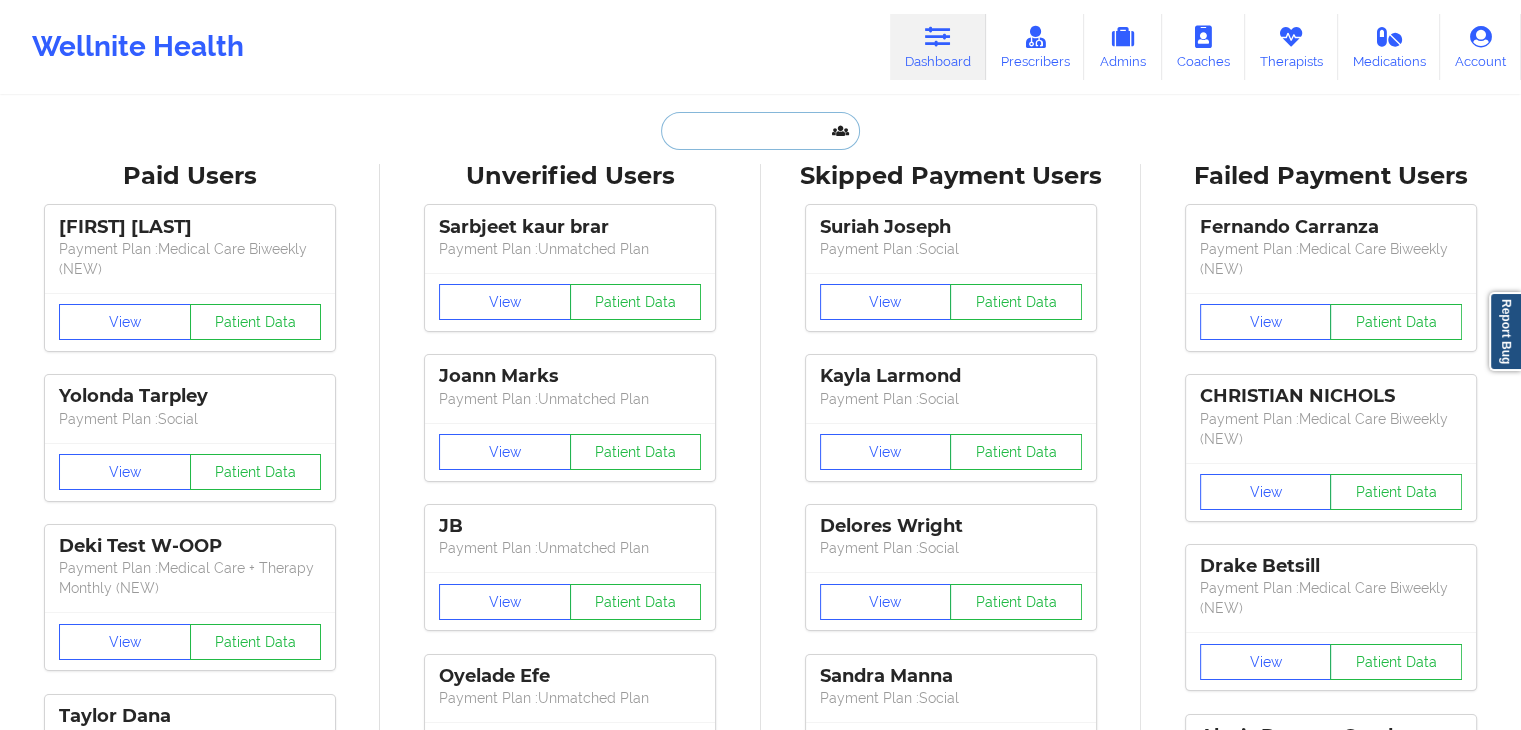 click at bounding box center (760, 131) 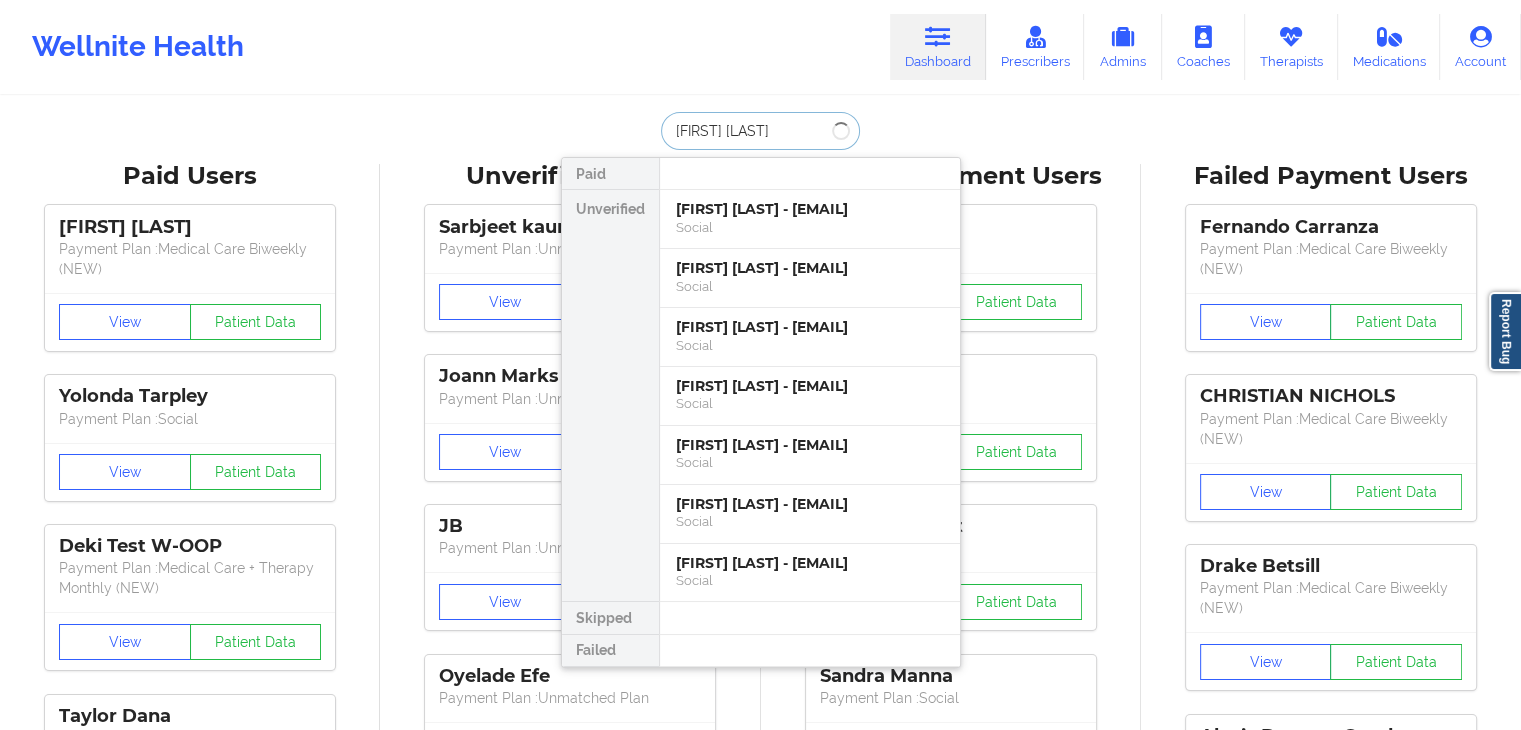 scroll, scrollTop: 0, scrollLeft: 0, axis: both 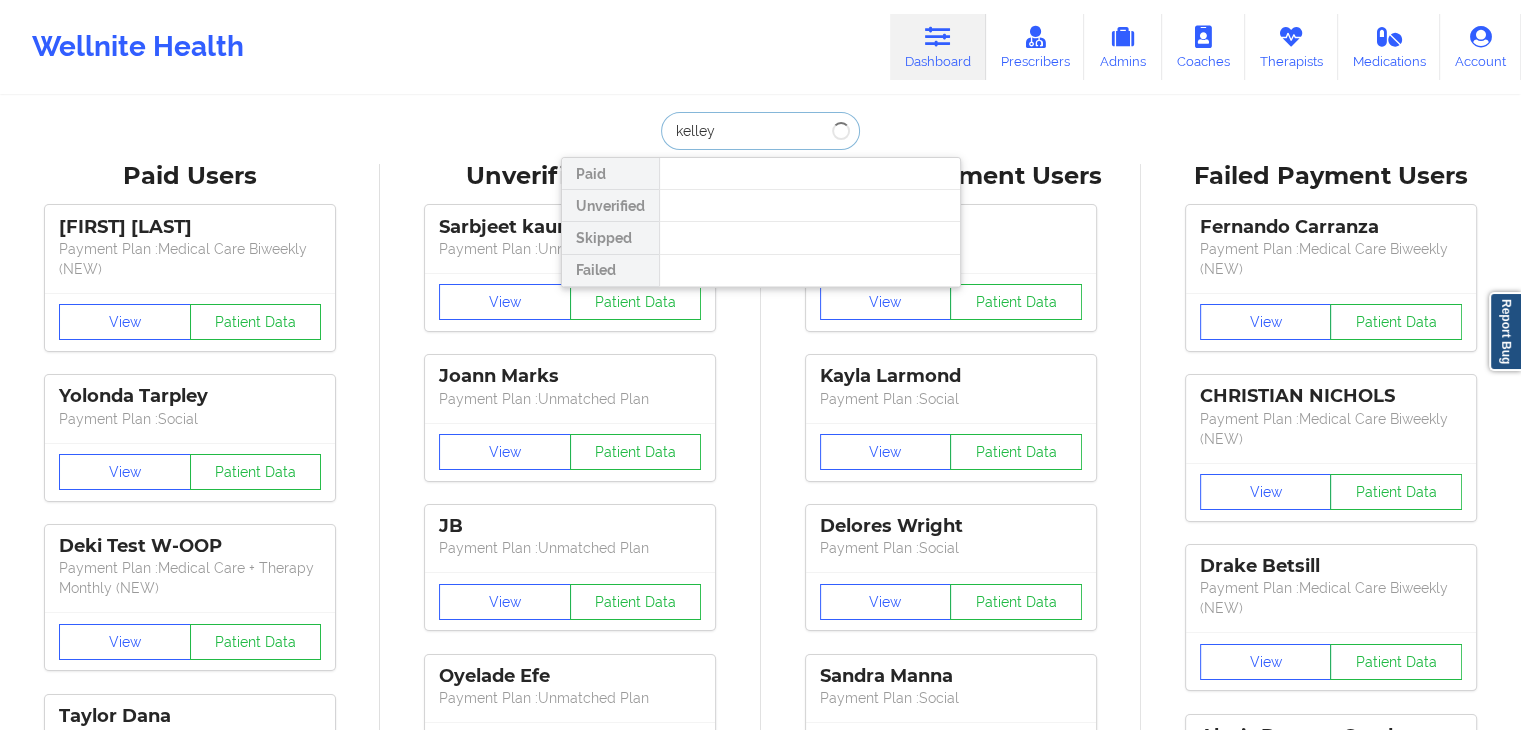 type on "kelley m" 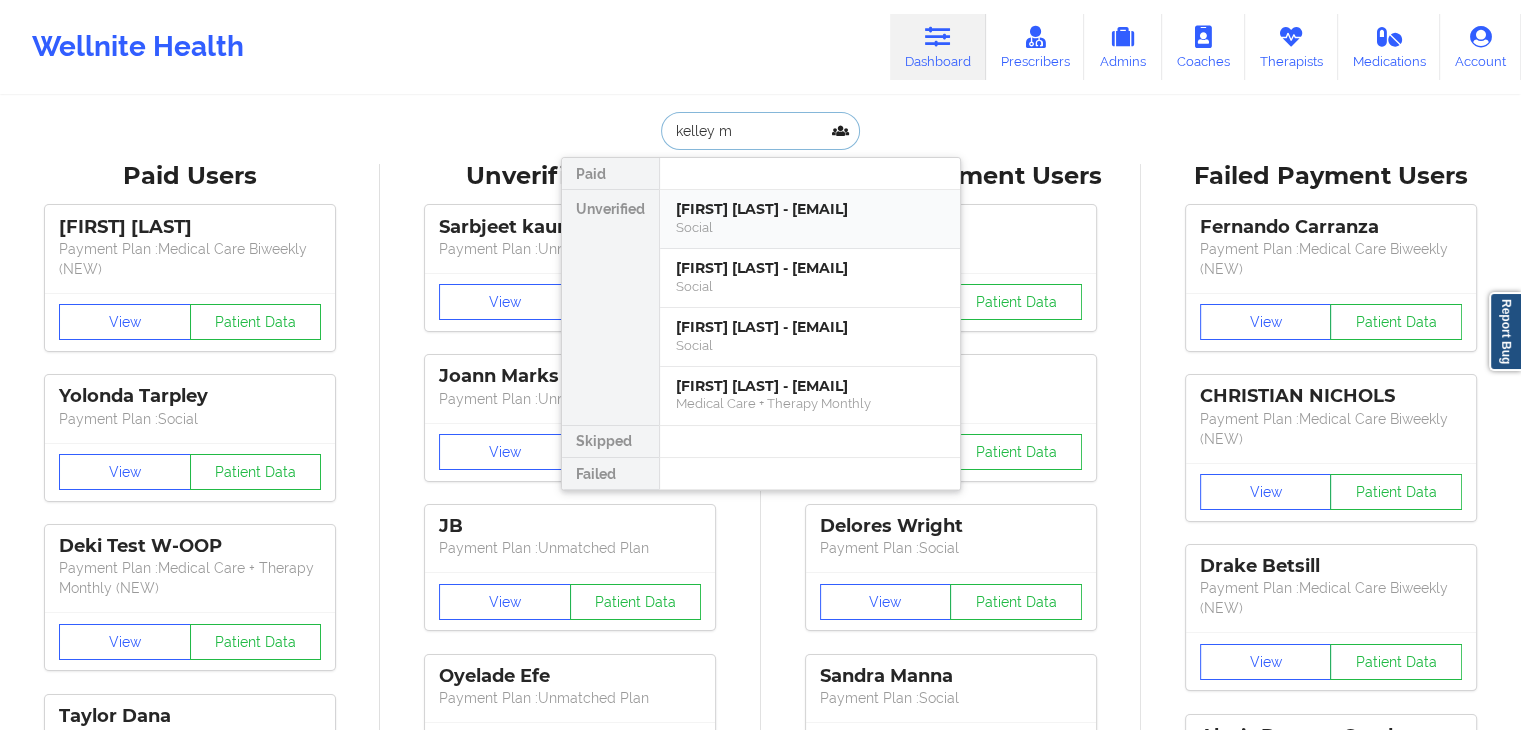 click on "Kelley M Shivak - kelley.shivak@snhu.edu" at bounding box center [810, 209] 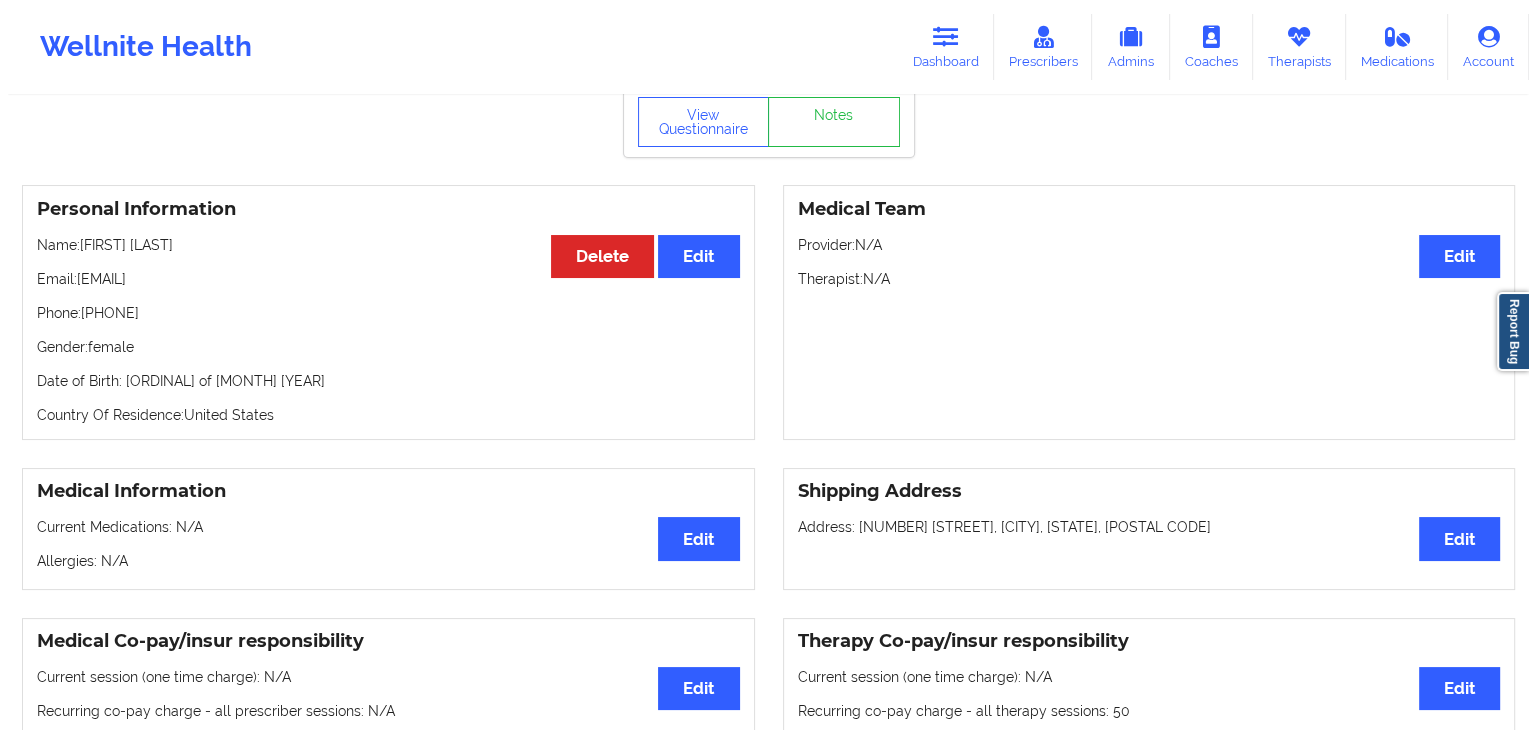 scroll, scrollTop: 0, scrollLeft: 0, axis: both 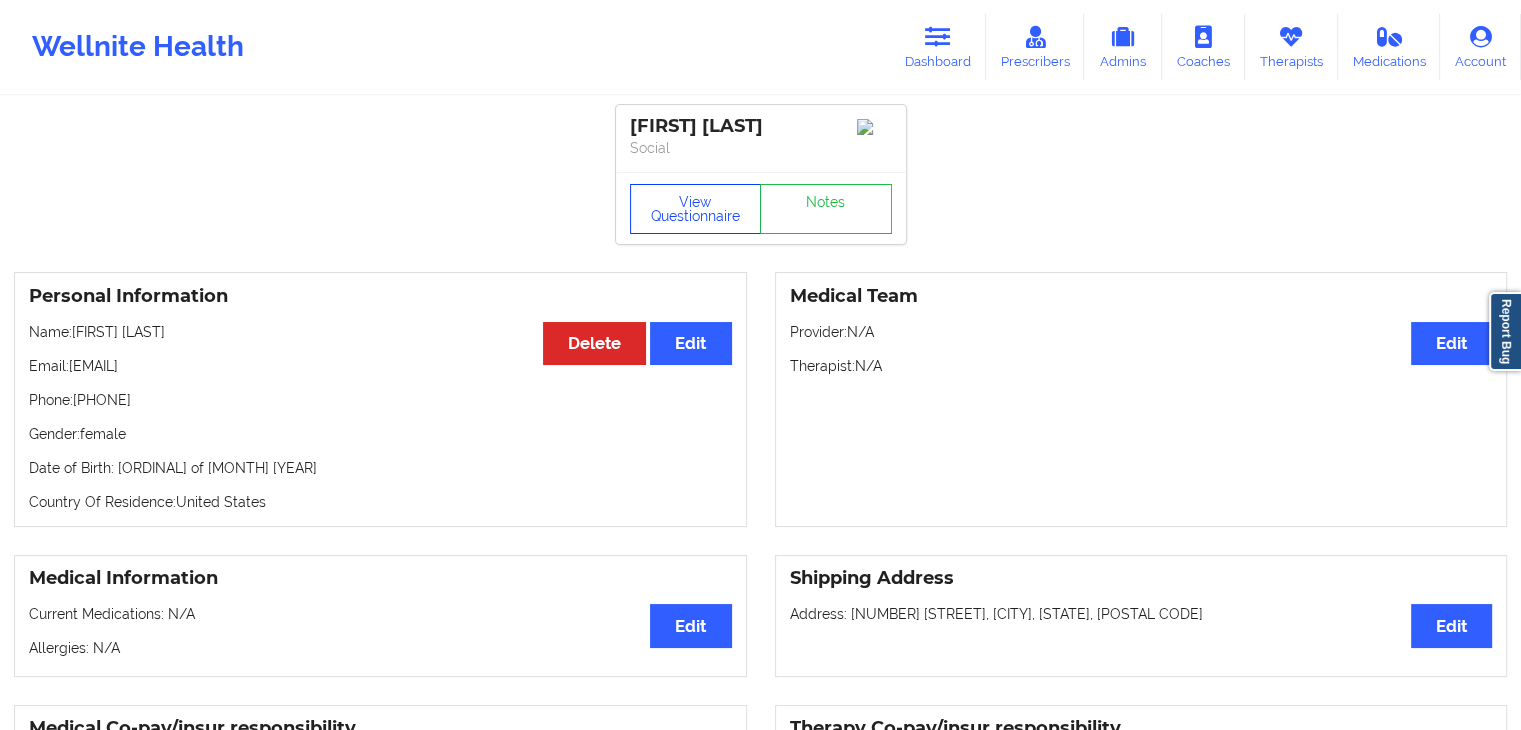 click on "View Questionnaire" at bounding box center (696, 209) 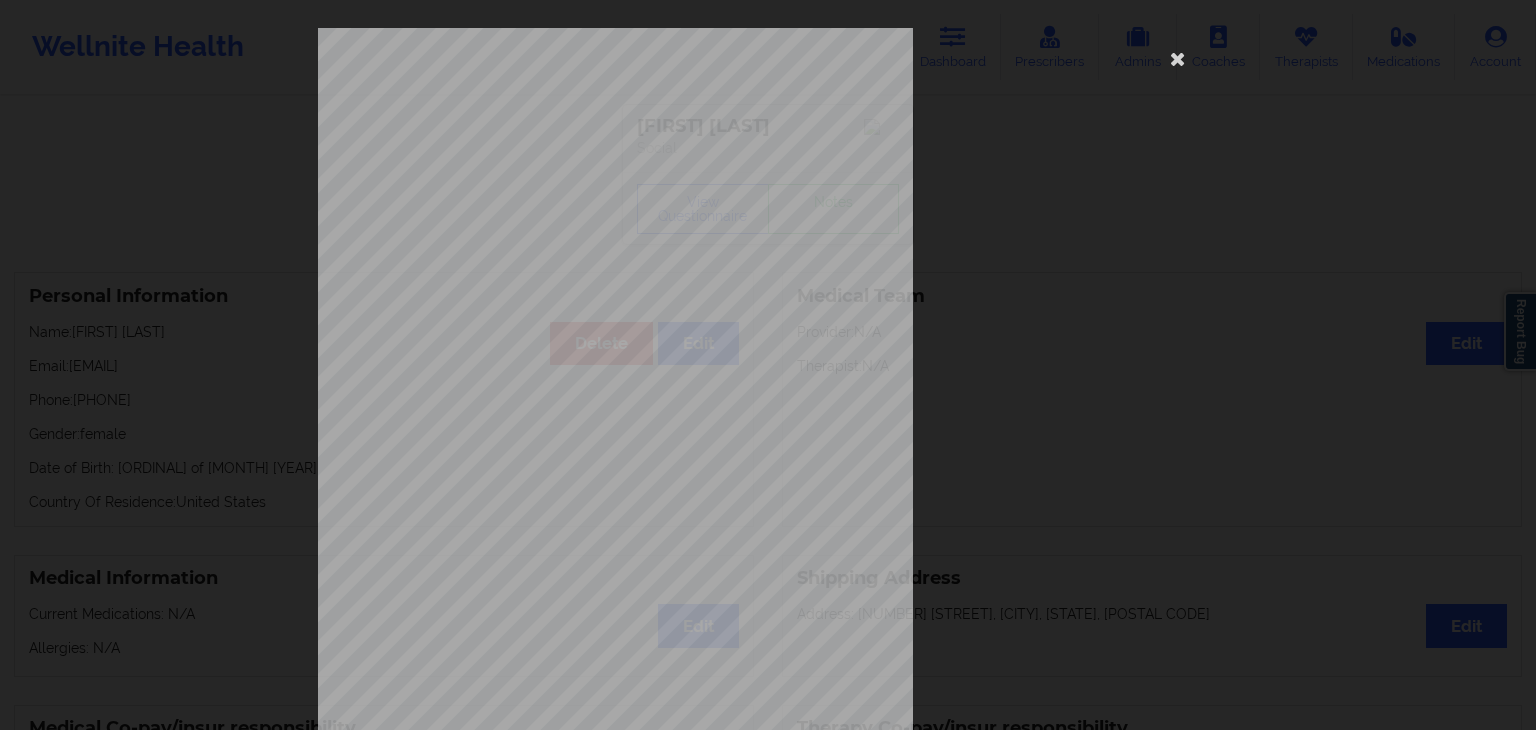 click on "1161 Mission St San Francisco, CA, 94103 What state do you live in ? Florida Full Name Kelley M Shivak Date of Birth 10/5/1973 Gender female Are you pregnant, breastfeeding or postnatal ? (Check all that apply) None Do you have any drug allergies ? None Please list all of your drug allergies. None Please tell us your shipping address Street  Address City State Postal Code Country Have you seen a Psychiatrist or Doctor for depression/anxiety ? Have you been diagnosed with any of the following conditions ? (Choose all that apply) Are you currently taking medication for depression and/or anxiety ? Please list all of your current medications, including prescriptions and over-the-counter supplements. Are you here for depression or anxiety ? How often have you been bothered by the following , over the past 2 weeks ?" at bounding box center (768, 449) 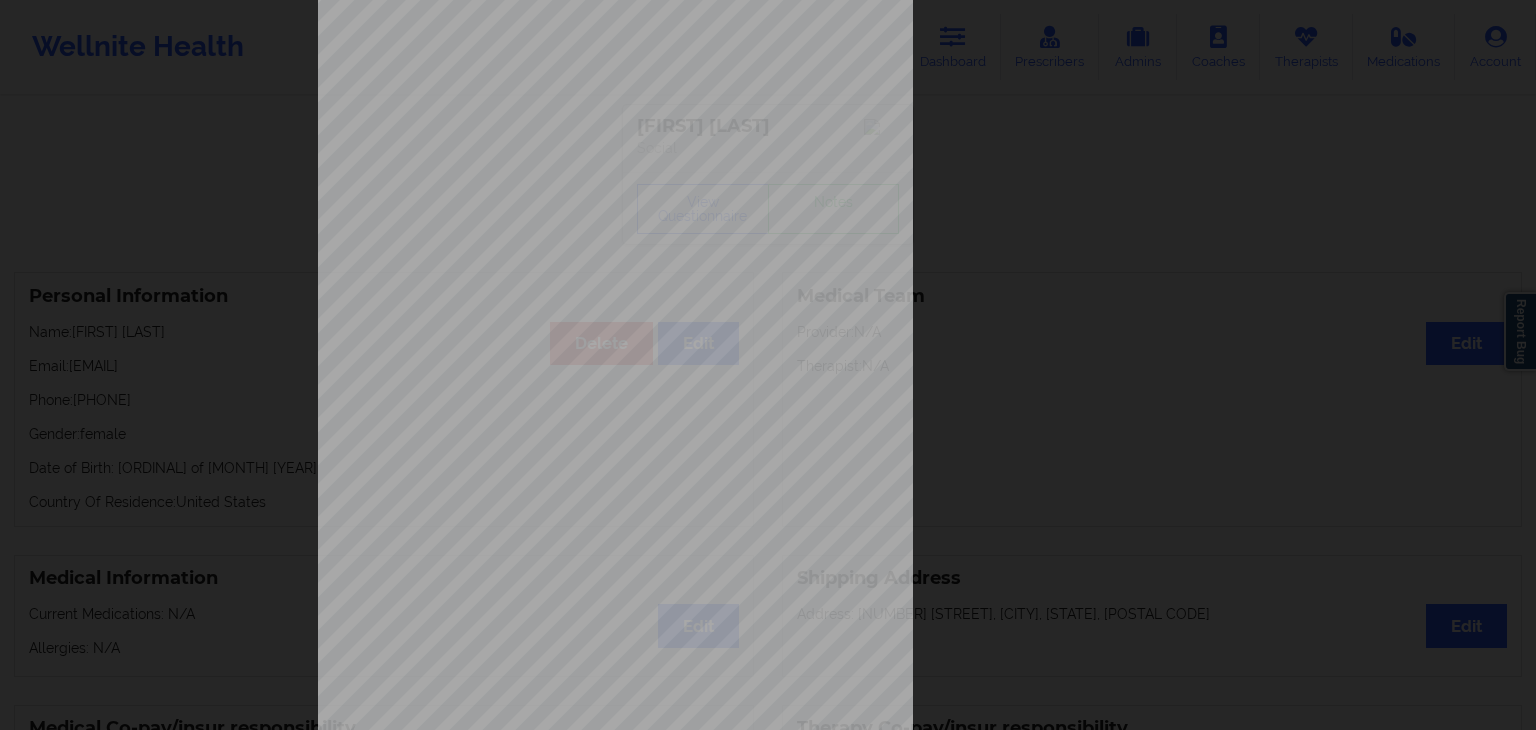 scroll, scrollTop: 224, scrollLeft: 0, axis: vertical 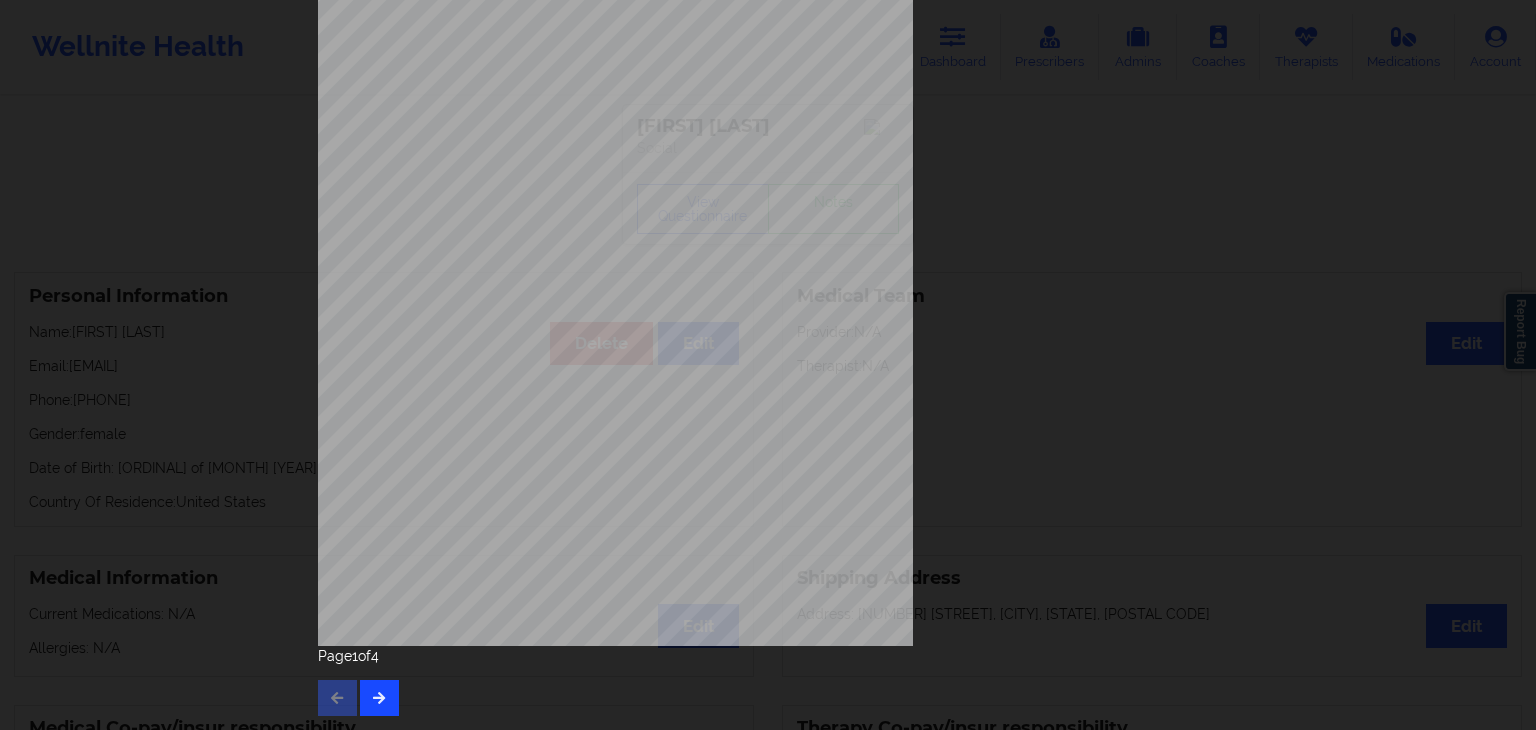 drag, startPoint x: 401, startPoint y: 700, endPoint x: 380, endPoint y: 698, distance: 21.095022 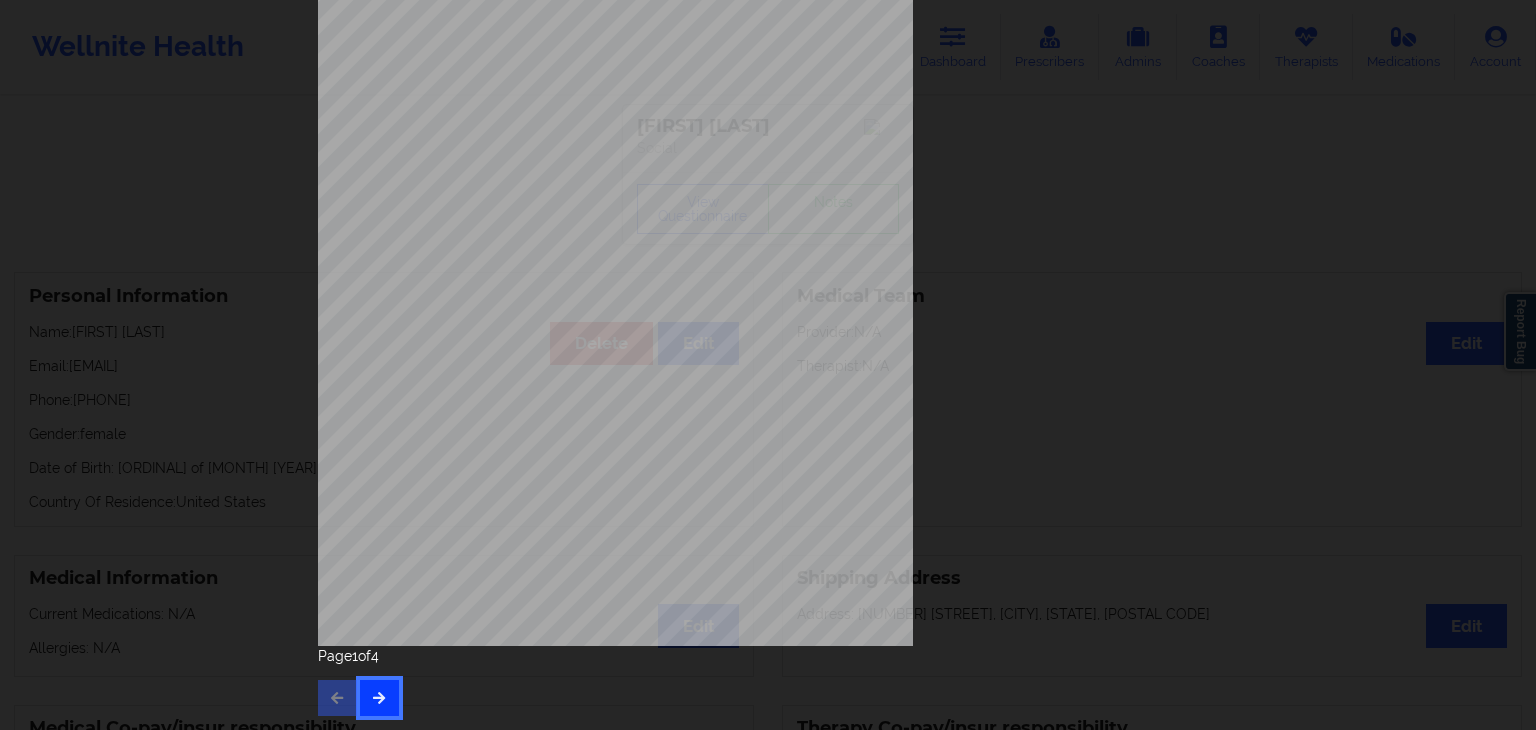 click at bounding box center [379, 697] 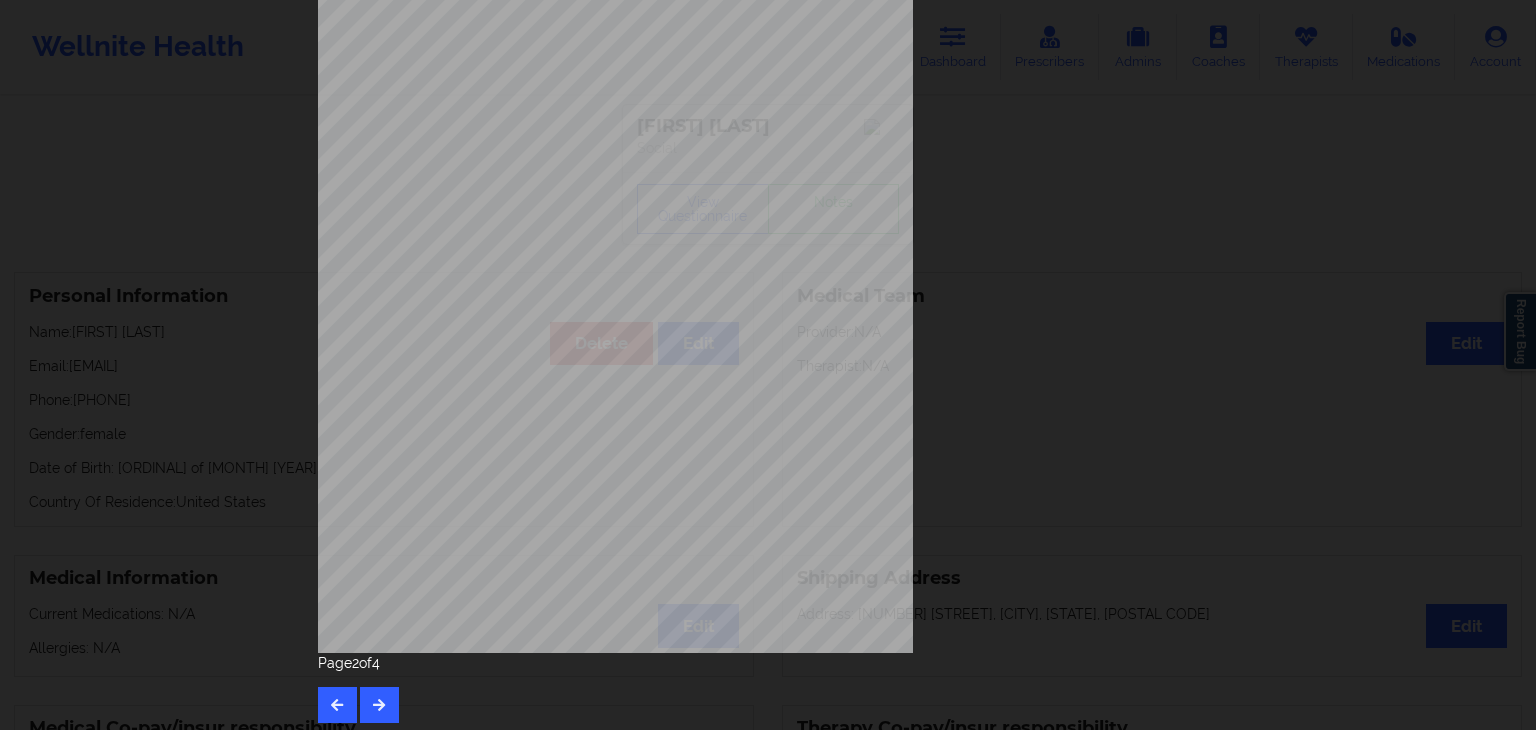 scroll, scrollTop: 224, scrollLeft: 0, axis: vertical 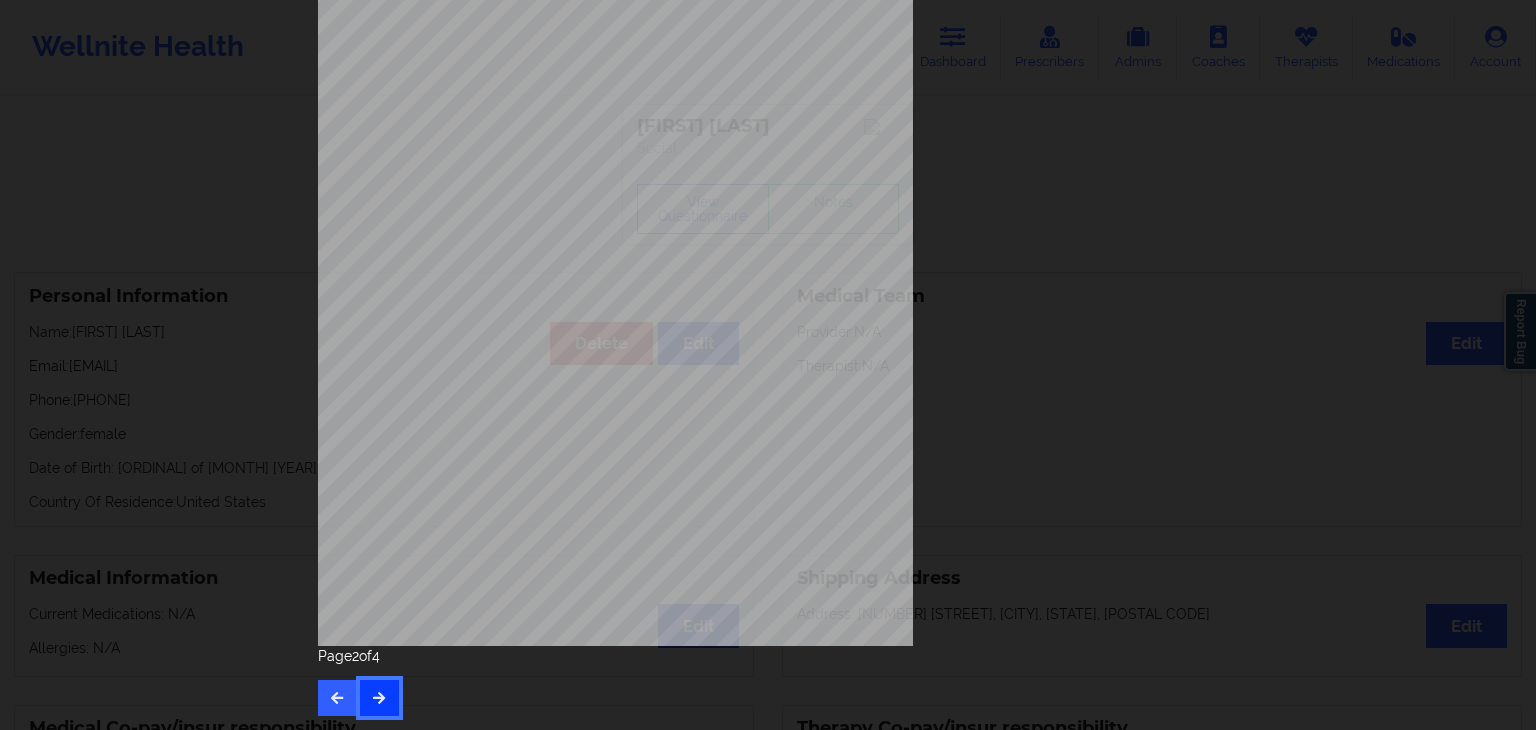 click at bounding box center (379, 698) 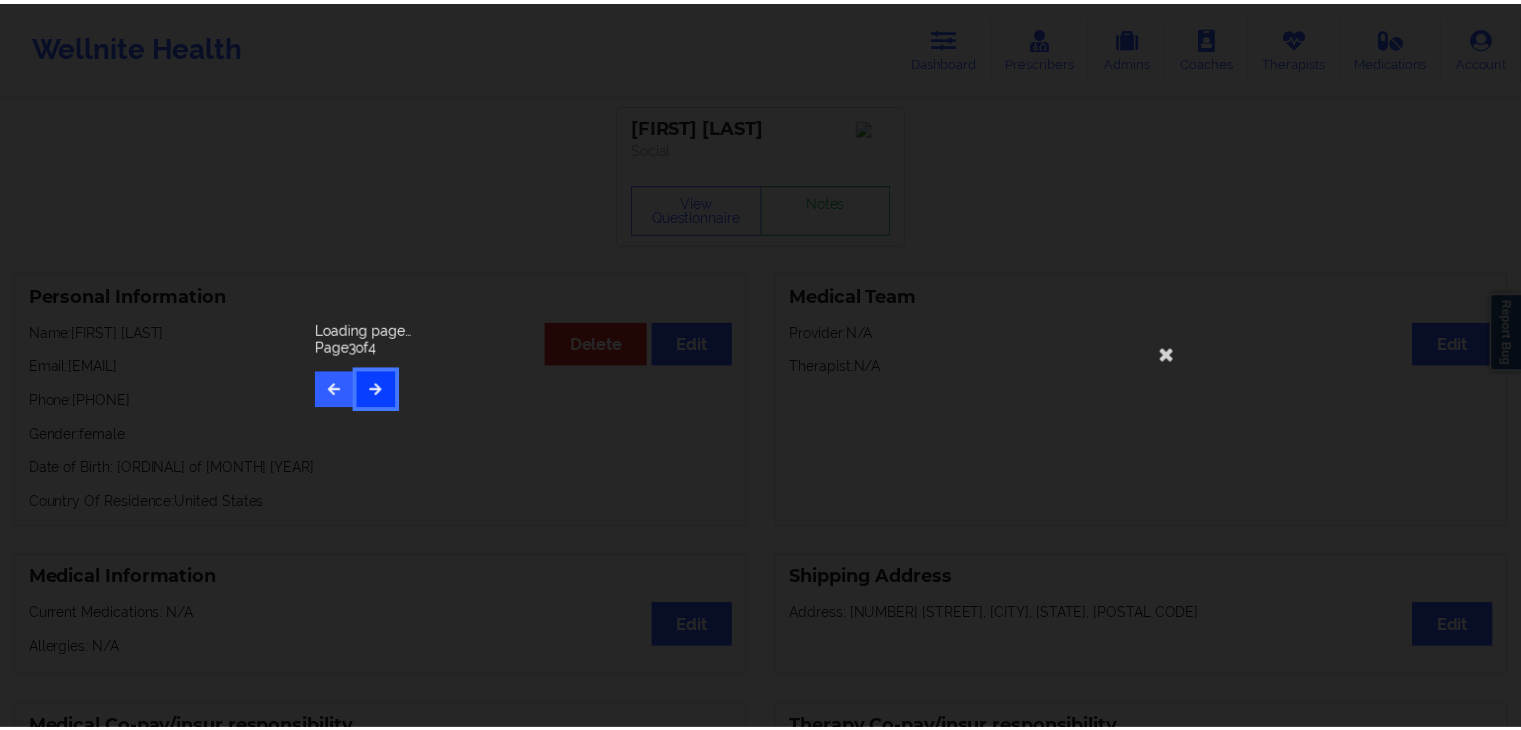 scroll, scrollTop: 0, scrollLeft: 0, axis: both 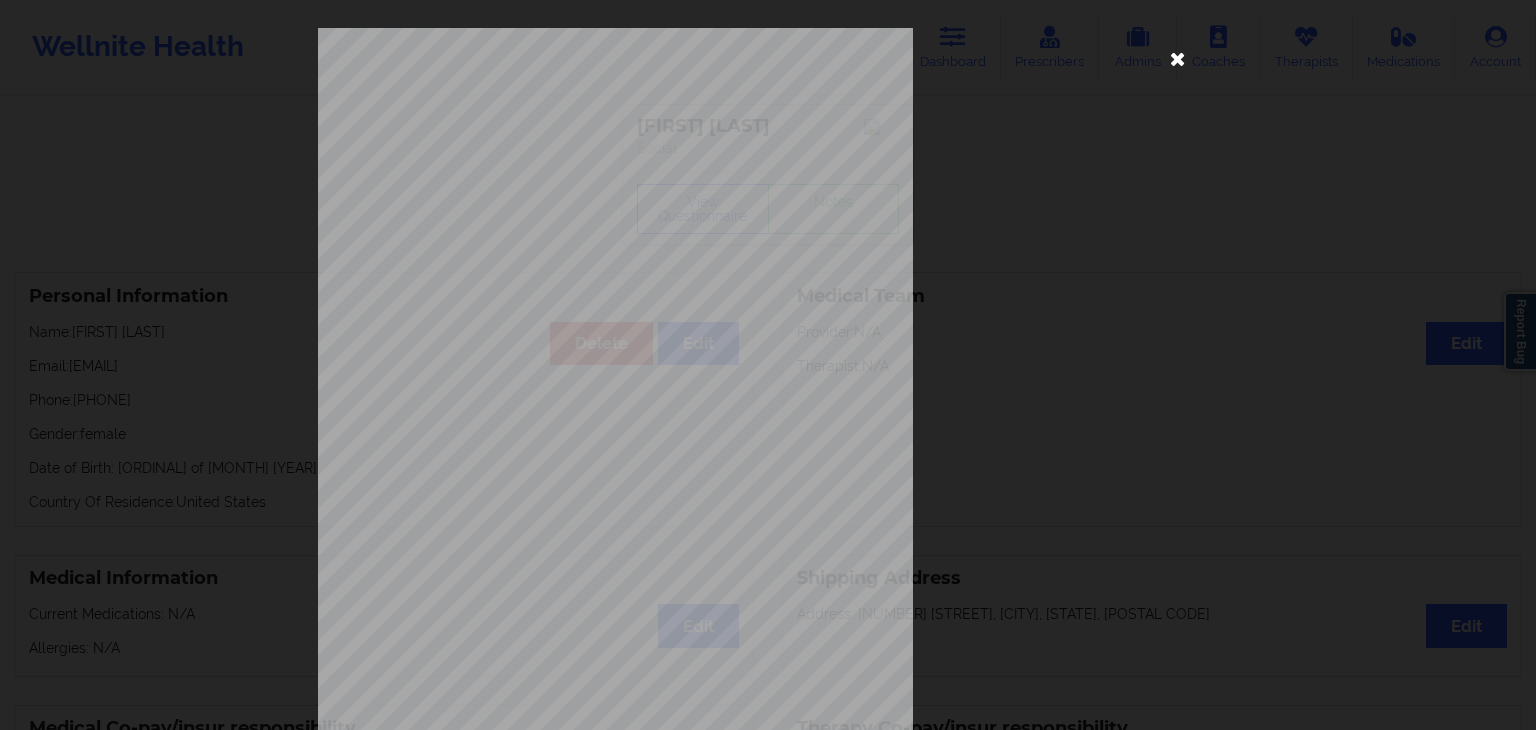 click at bounding box center (1178, 58) 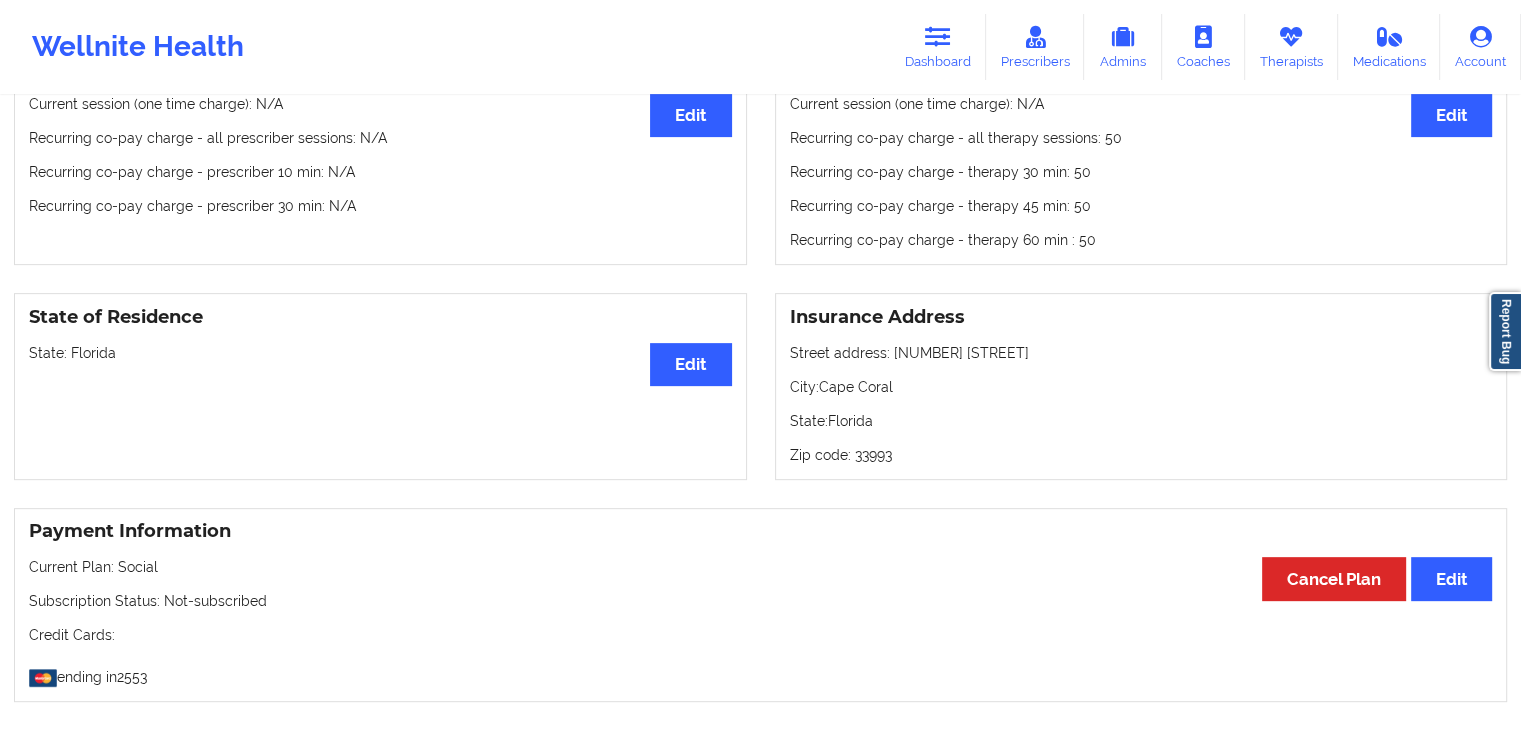 scroll, scrollTop: 0, scrollLeft: 0, axis: both 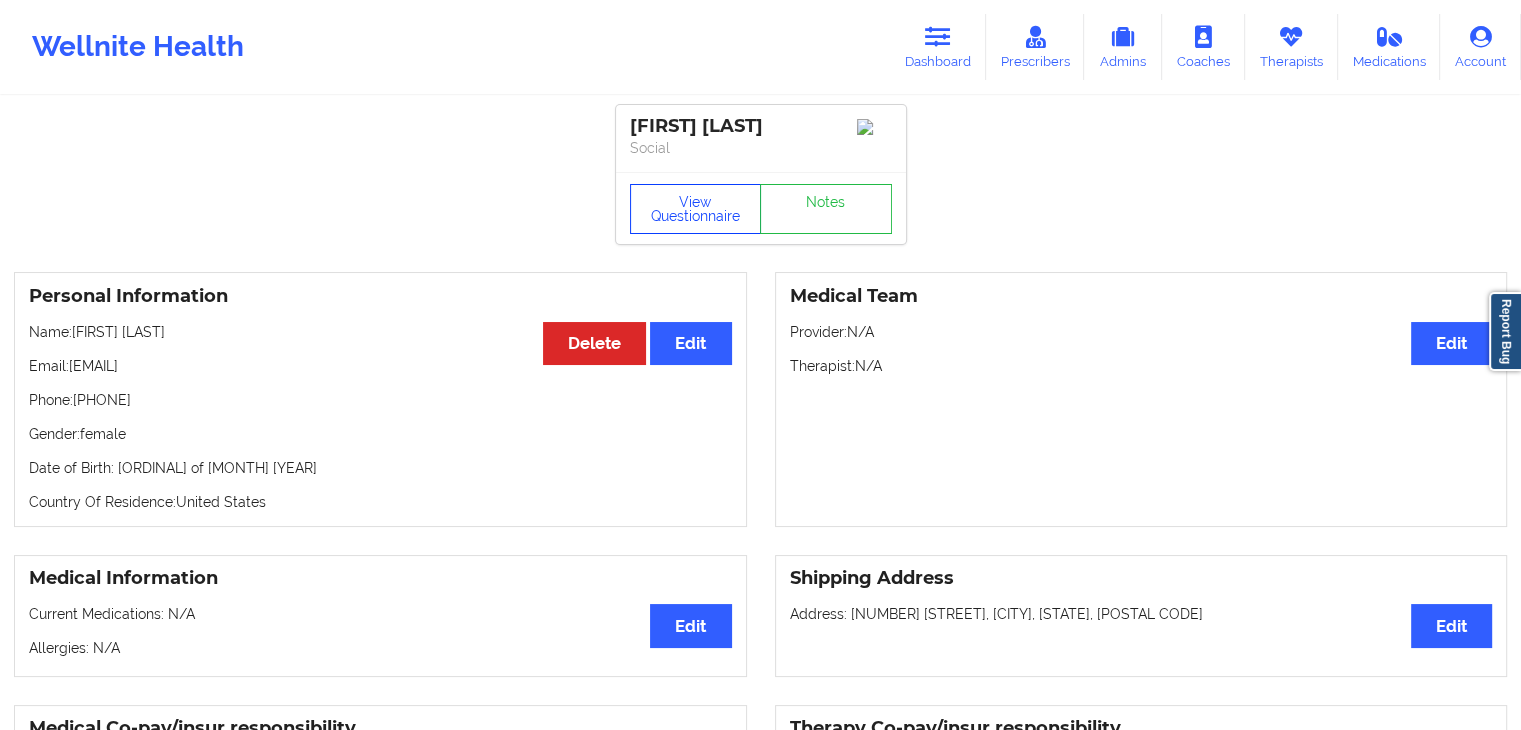 click on "View Questionnaire" at bounding box center (696, 209) 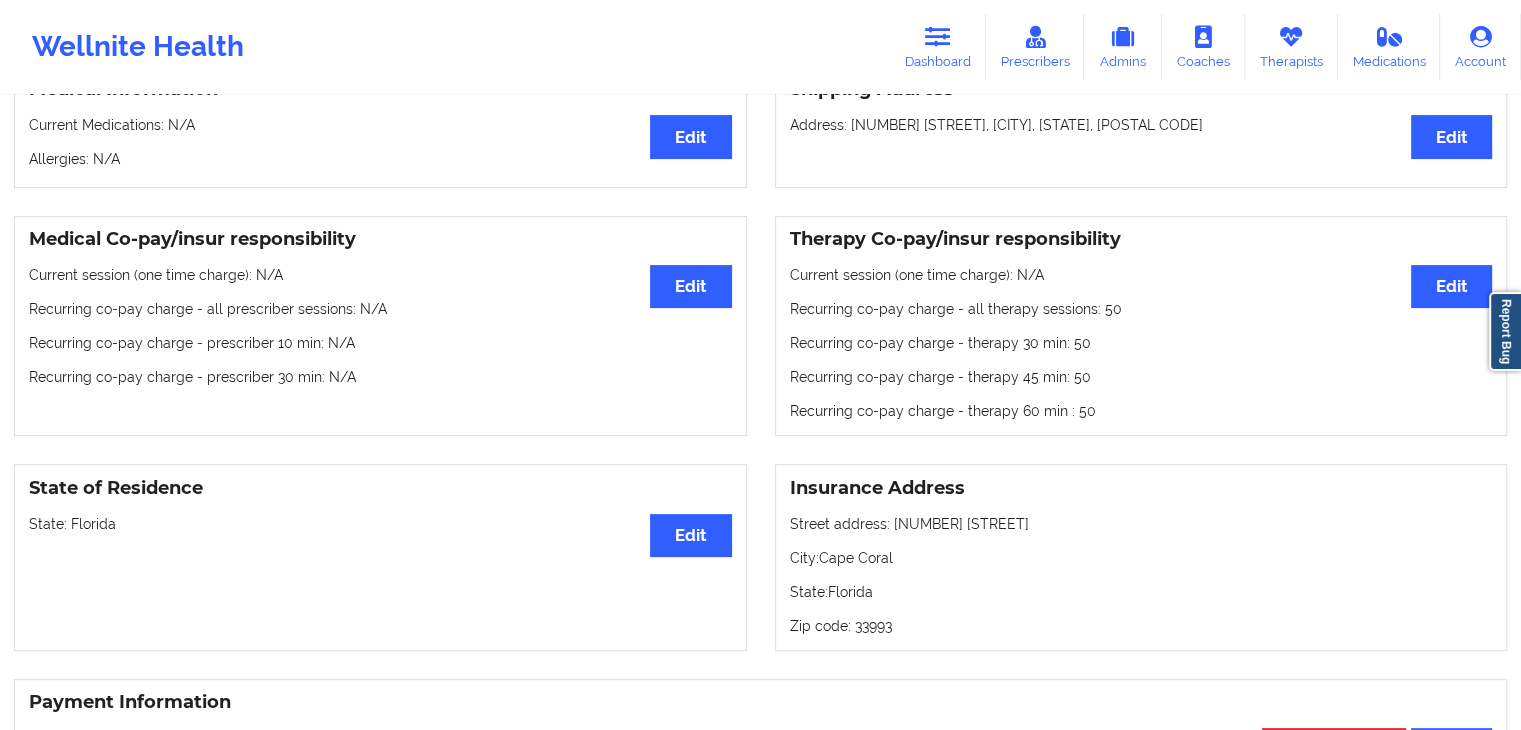 scroll, scrollTop: 494, scrollLeft: 0, axis: vertical 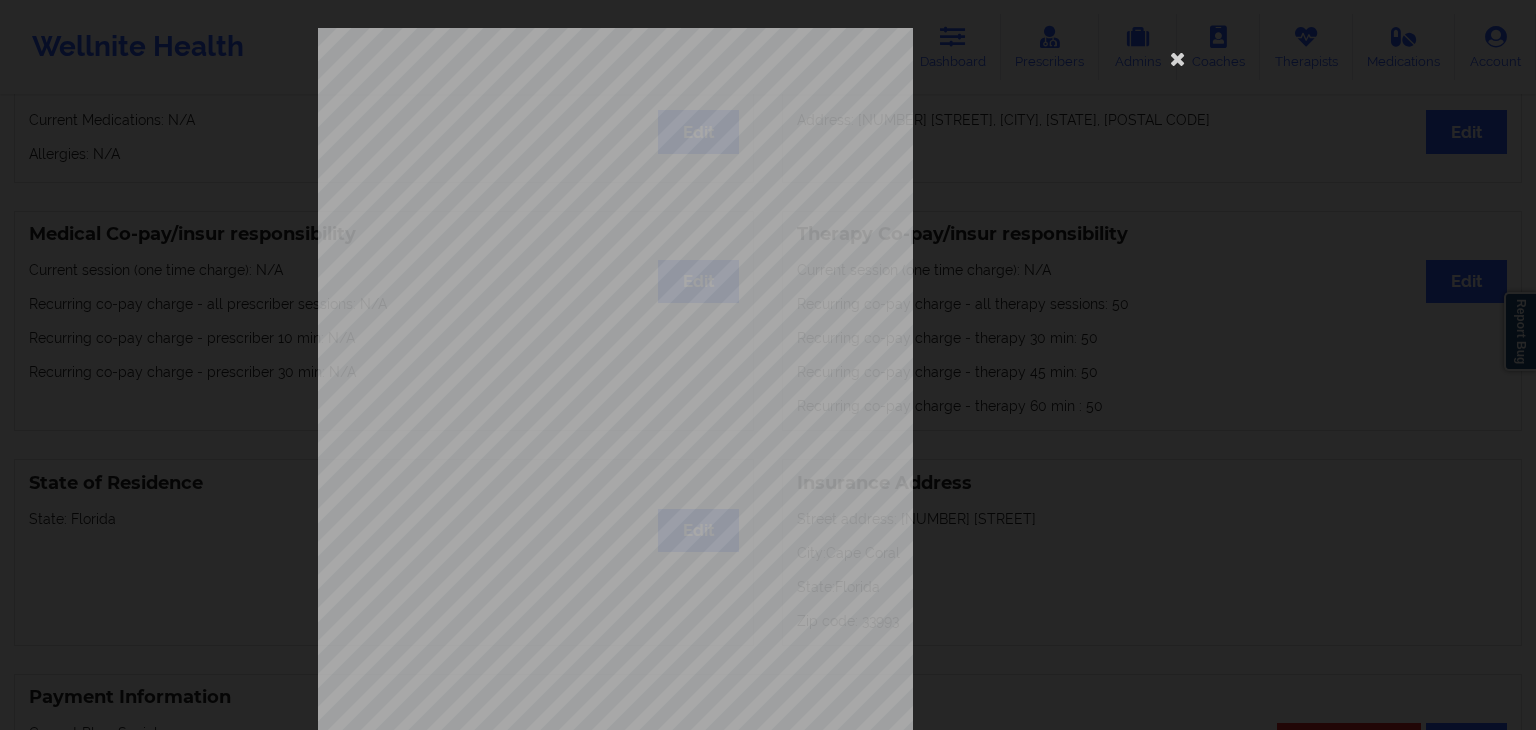 click on "Wellnite Health Dashboard Prescribers Admins Coaches Therapists Medications Account Kelley M Shivak Social View Questionnaire Notes Personal Information Edit Delete Name:  Kelley M Shivak Email:  kelley.shivak@snhu.edu Phone:  +14245211999 Gender:  female Date of Birth:   5th of October 1973 Country Of Residence: United States Medical Team Edit Provider:  N/A Therapist:  N/A Medical Information Edit Current Medications:   N/A Allergies:   N/A Shipping Address Edit Address:   4225 NW 32nd Street, Cape Coral, FL, 33993 Medical Co-pay/insur responsibility Edit Current session (one time charge): N/A Recurring co-pay charge - all prescriber sessions :   N/A Recurring co-pay charge - prescriber 10 min :   N/A Recurring co-pay charge - prescriber 30 min :   N/A Therapy Co-pay/insur responsibility Edit Current session (one time charge): N/A Recurring co-pay charge - all therapy sessions :   50 Recurring co-pay charge - therapy 30 min :   50 Recurring co-pay charge - therapy 45 min :   50   50 State of Residence Edit" at bounding box center (768, -129) 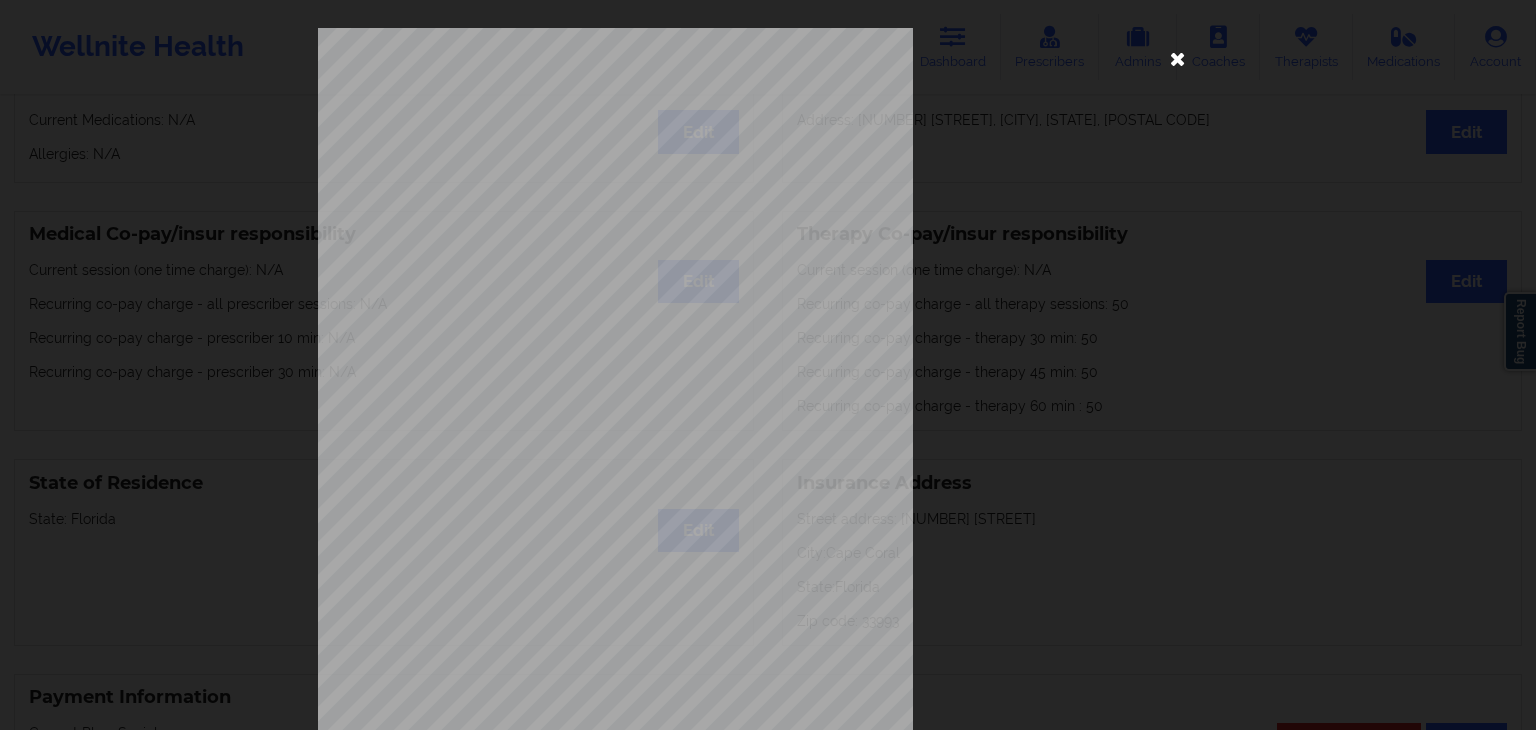 click at bounding box center [1178, 58] 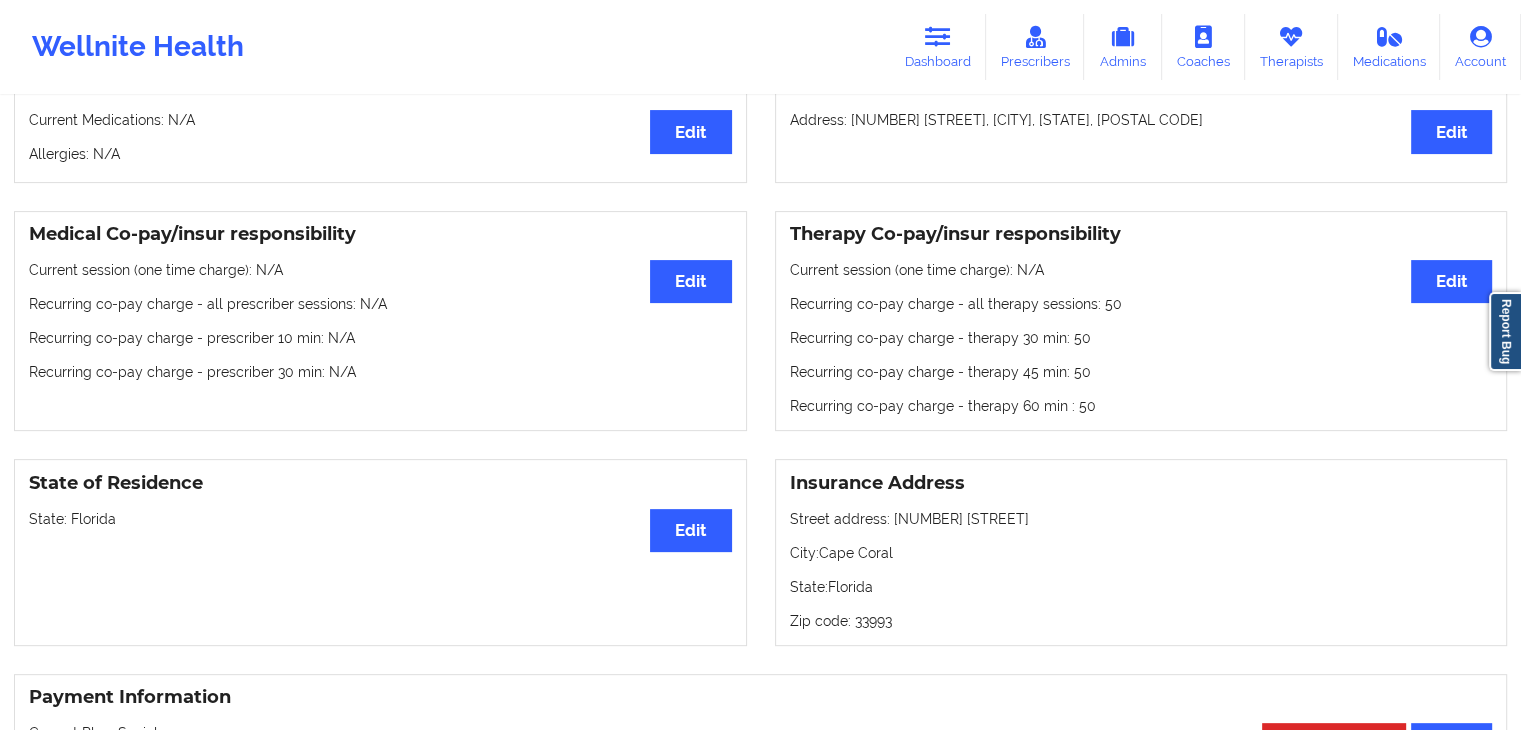 click on "Recurring co-pay charge - prescriber 10 min :   N/A" at bounding box center (380, 338) 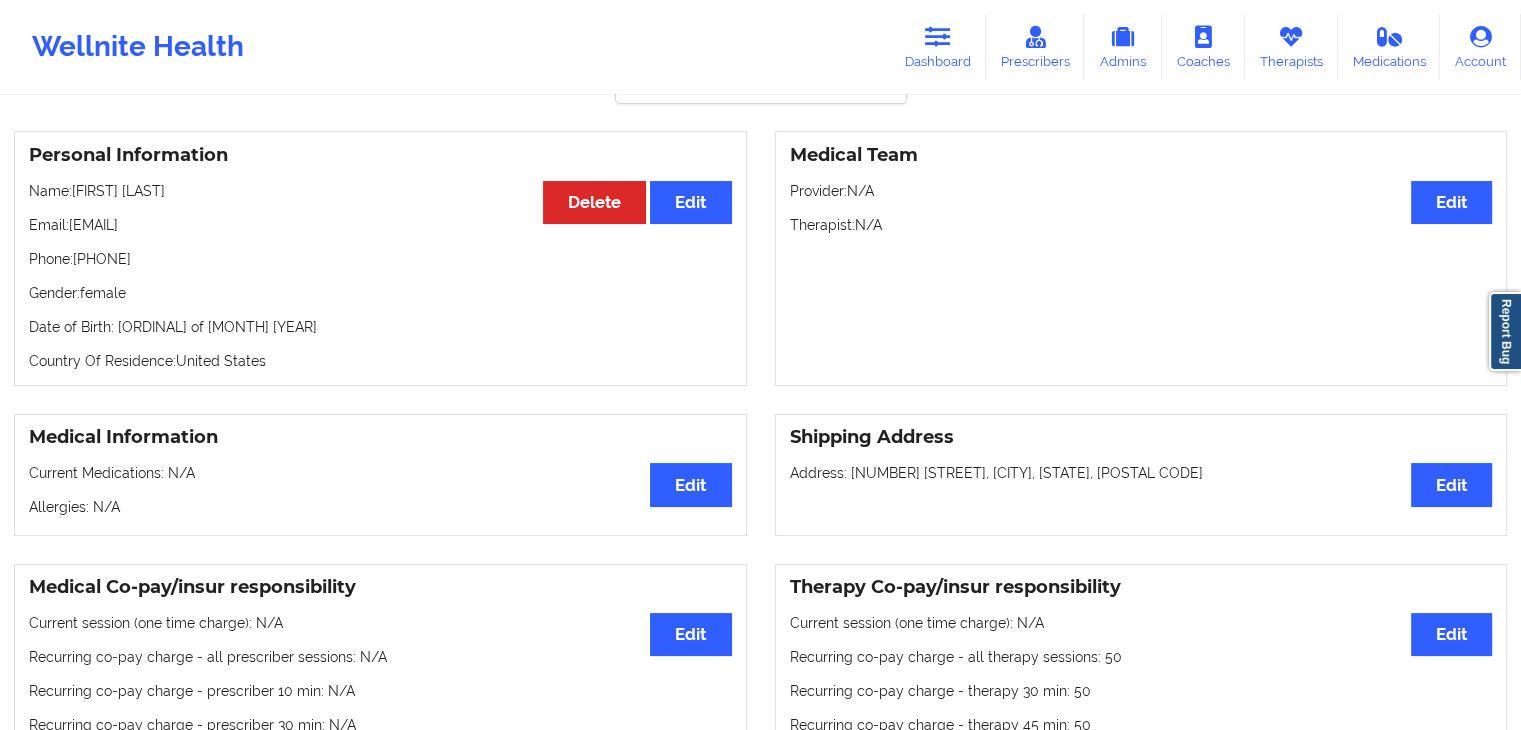 scroll, scrollTop: 134, scrollLeft: 0, axis: vertical 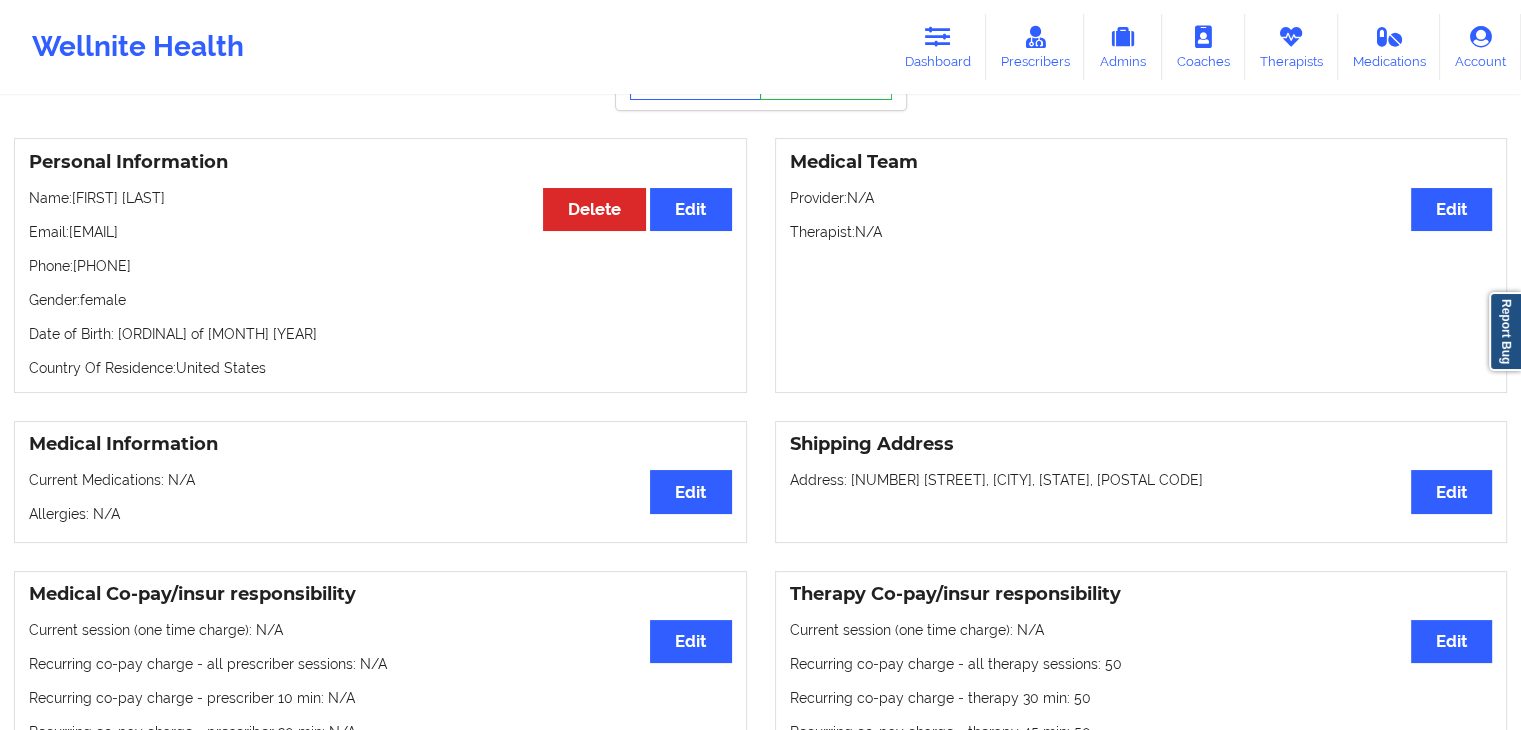 drag, startPoint x: 75, startPoint y: 269, endPoint x: 169, endPoint y: 271, distance: 94.02127 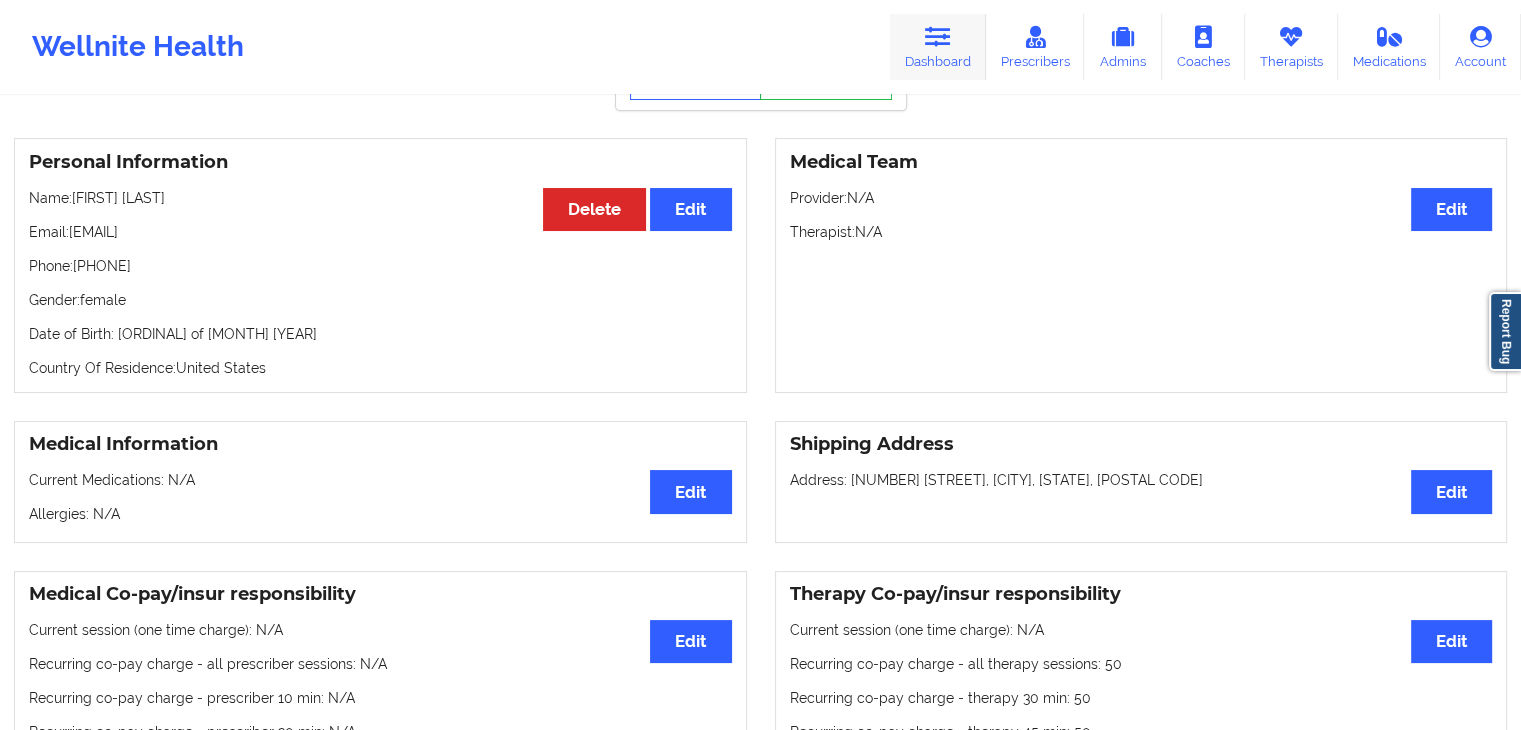 click on "Dashboard" at bounding box center [938, 47] 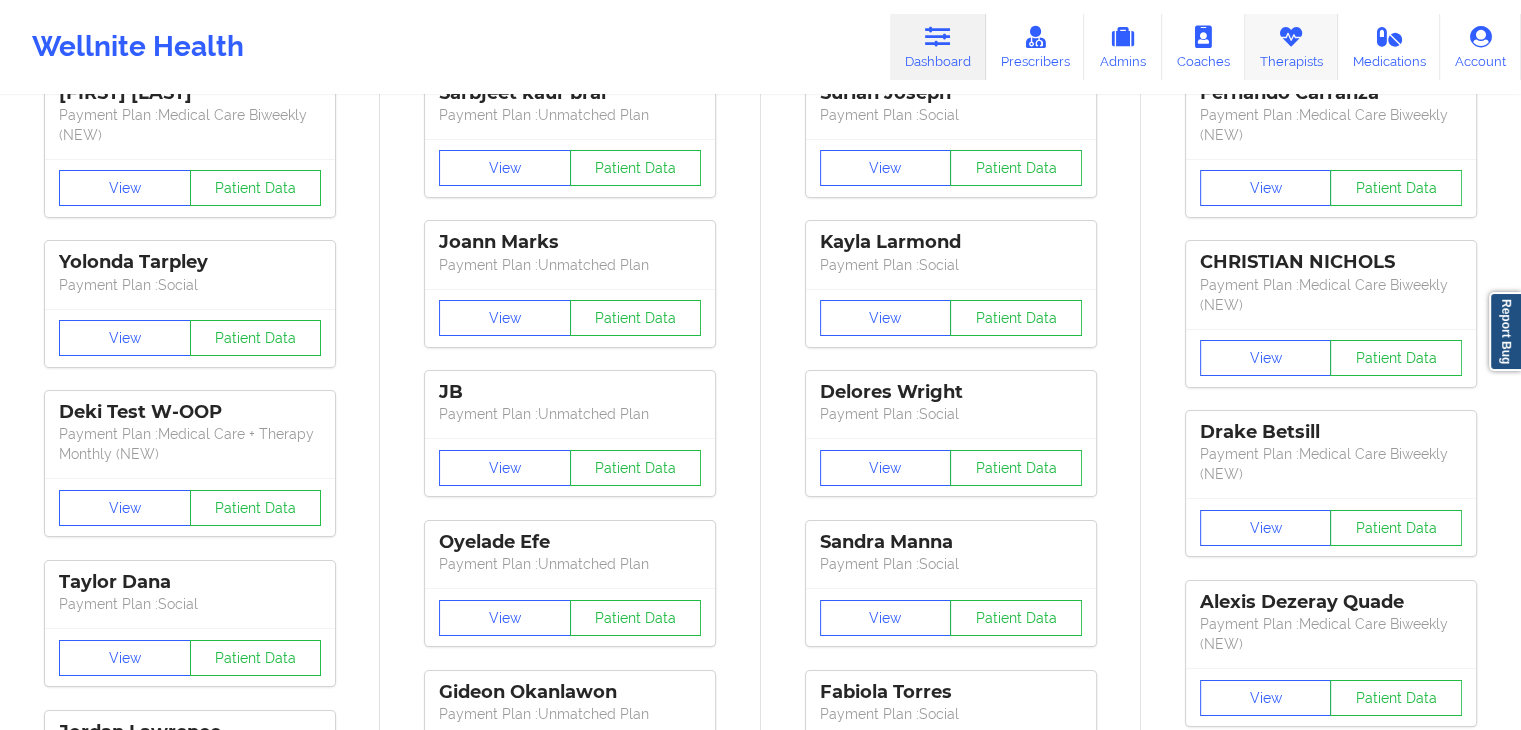 click on "Therapists" at bounding box center (1291, 47) 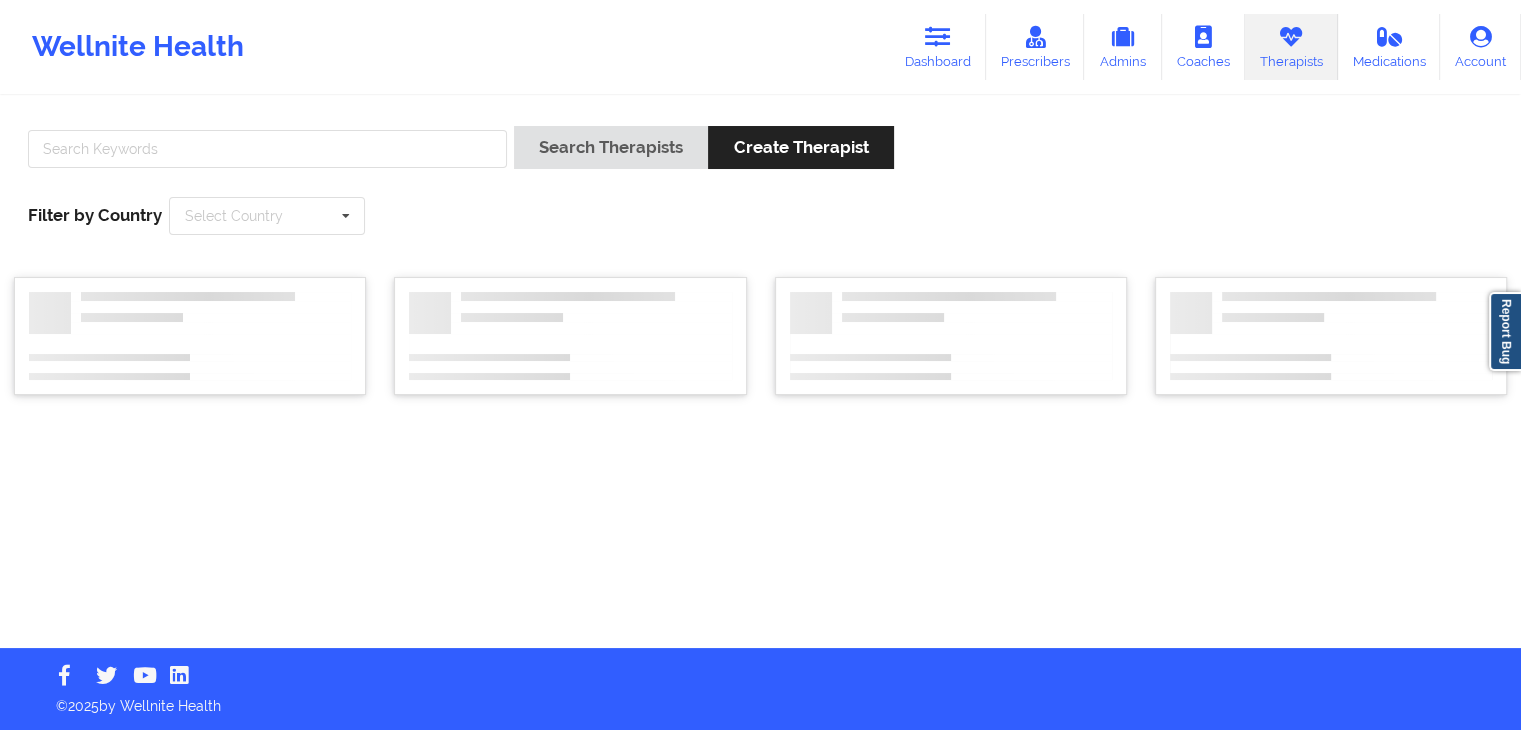 scroll, scrollTop: 0, scrollLeft: 0, axis: both 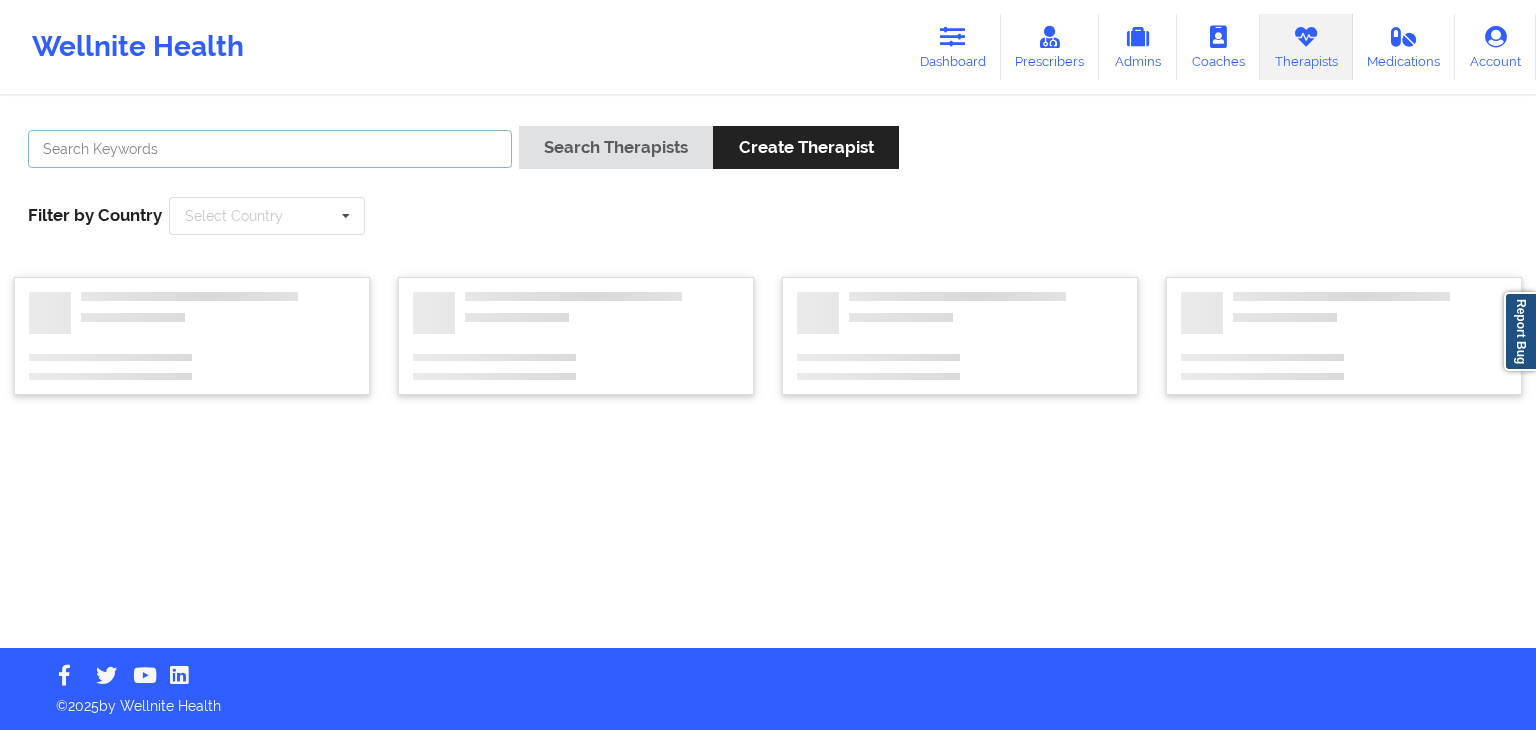 click at bounding box center (270, 149) 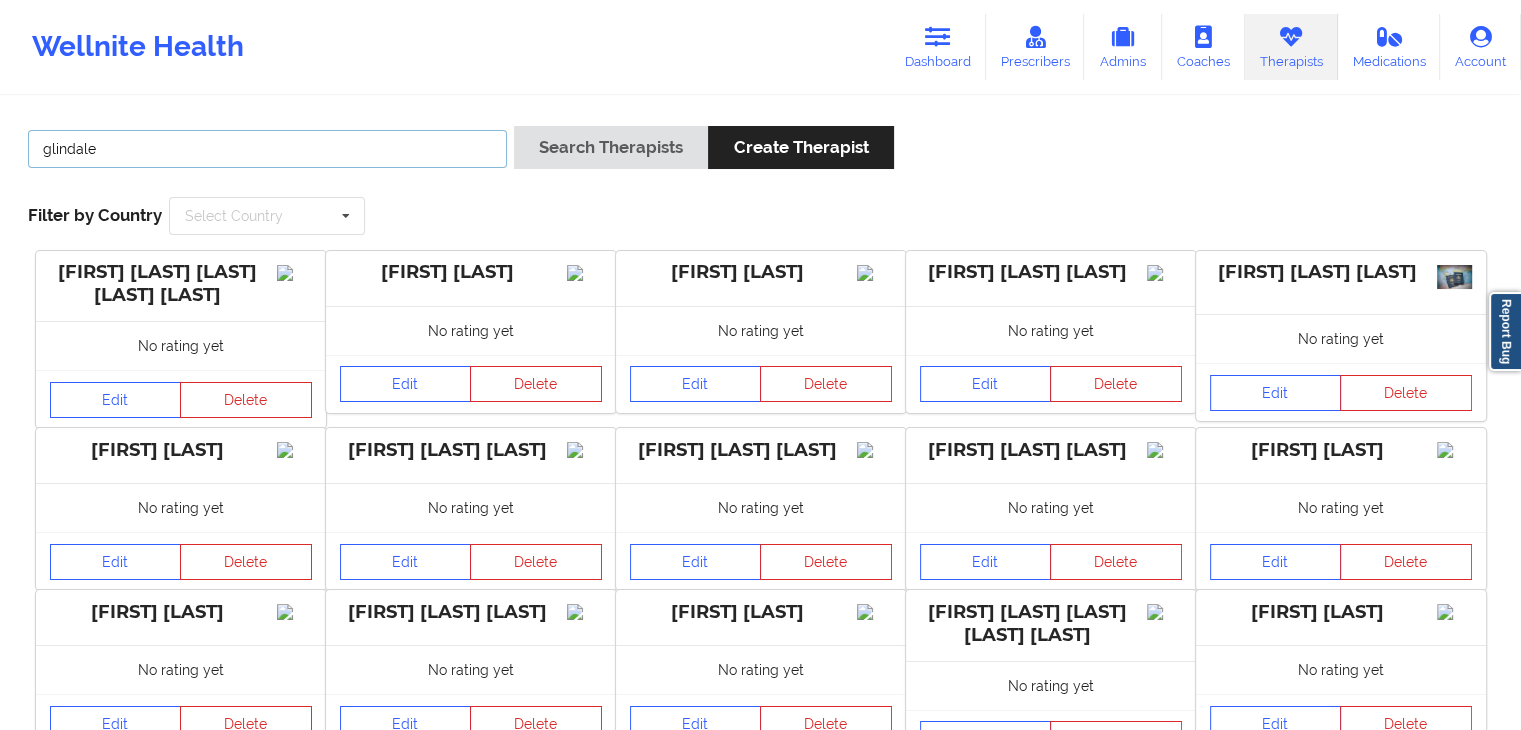 click on "glindale" at bounding box center (267, 149) 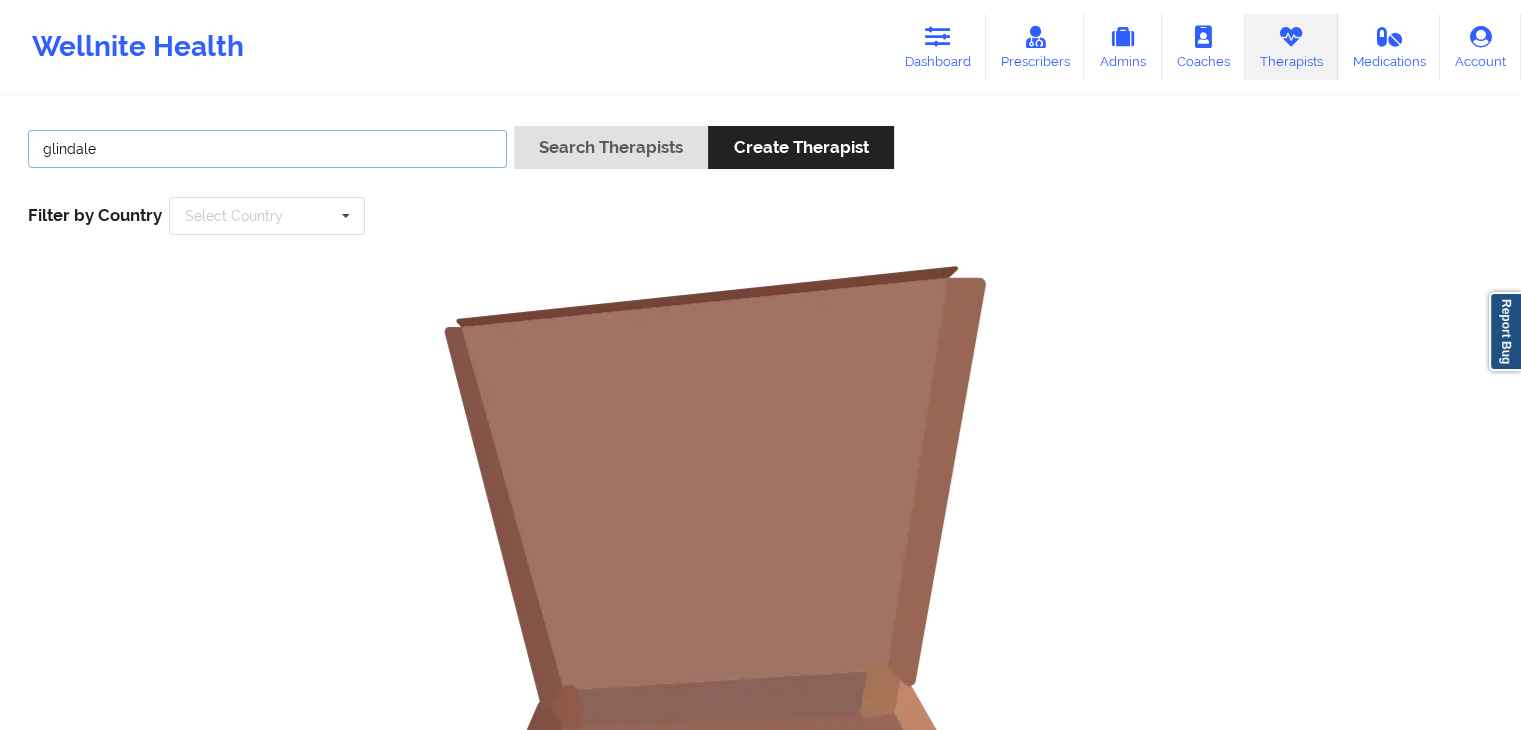 click on "glindale" at bounding box center (267, 149) 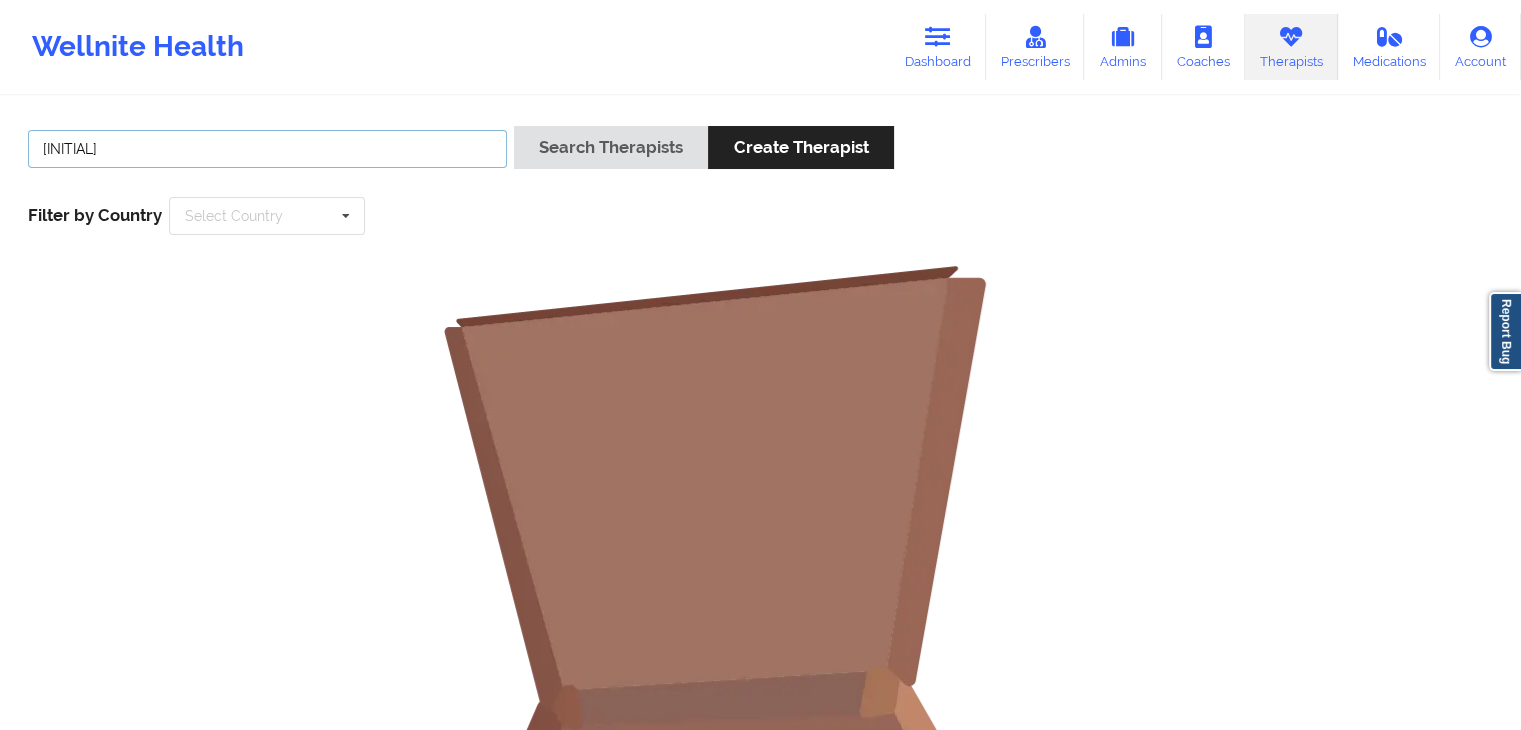 type on "g" 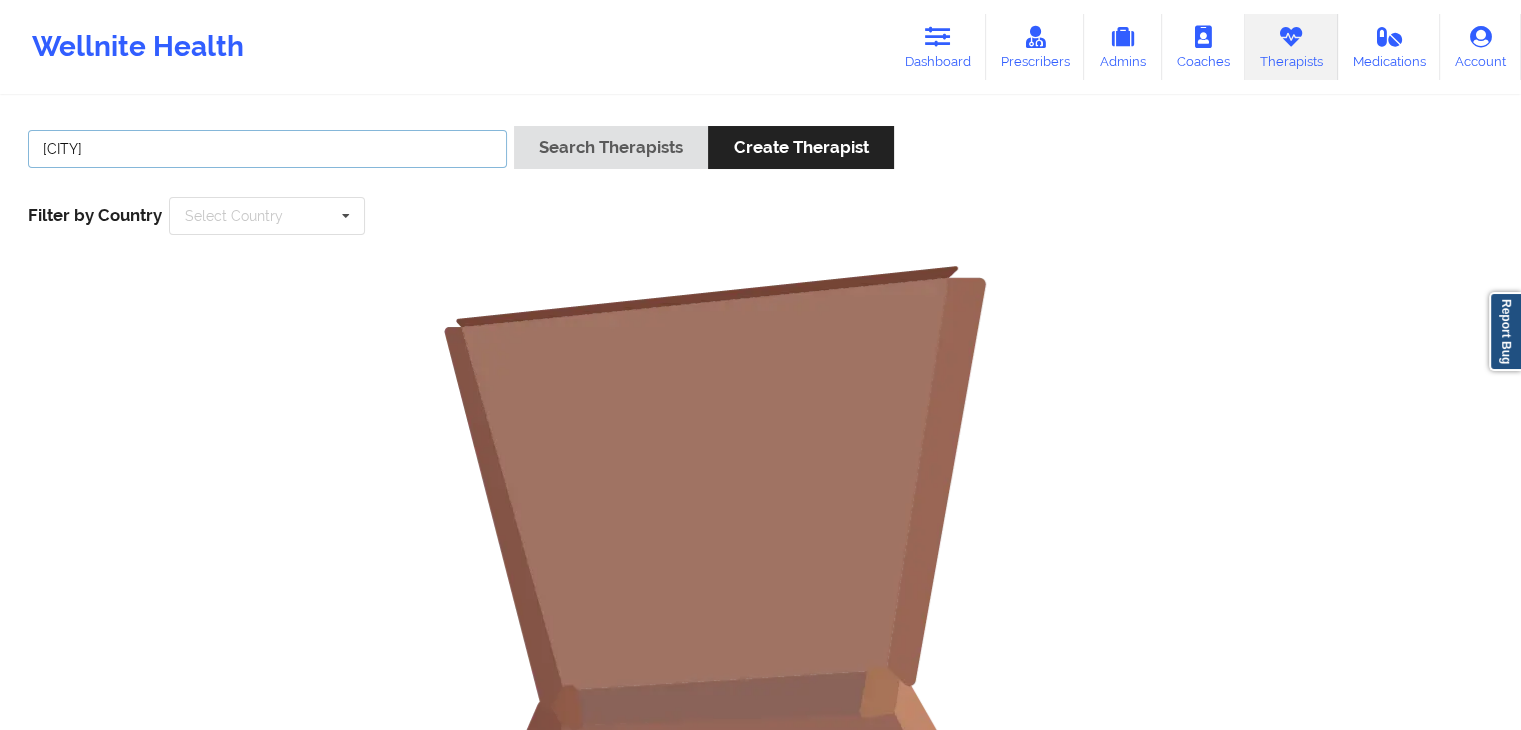 type on "glendale" 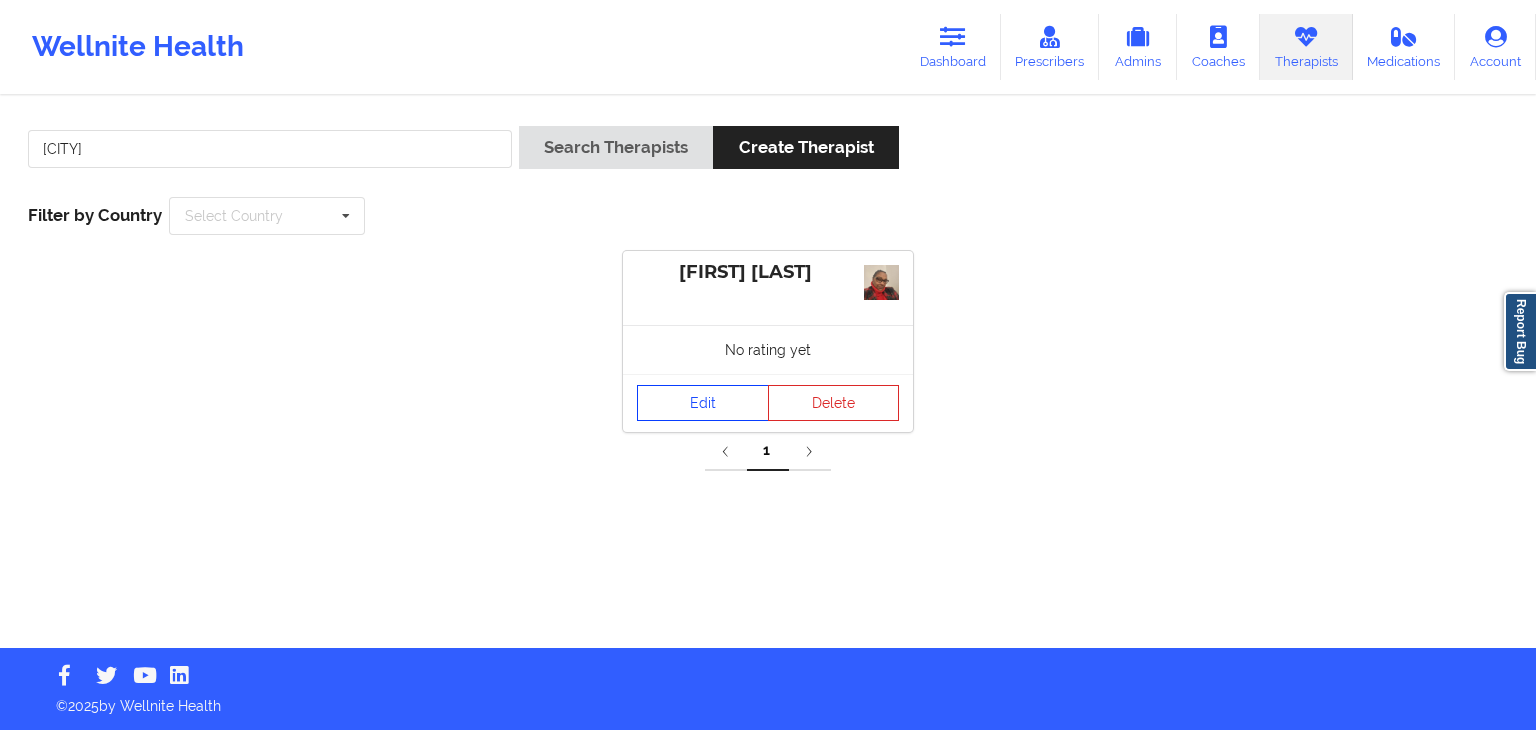 click on "Edit" at bounding box center [703, 403] 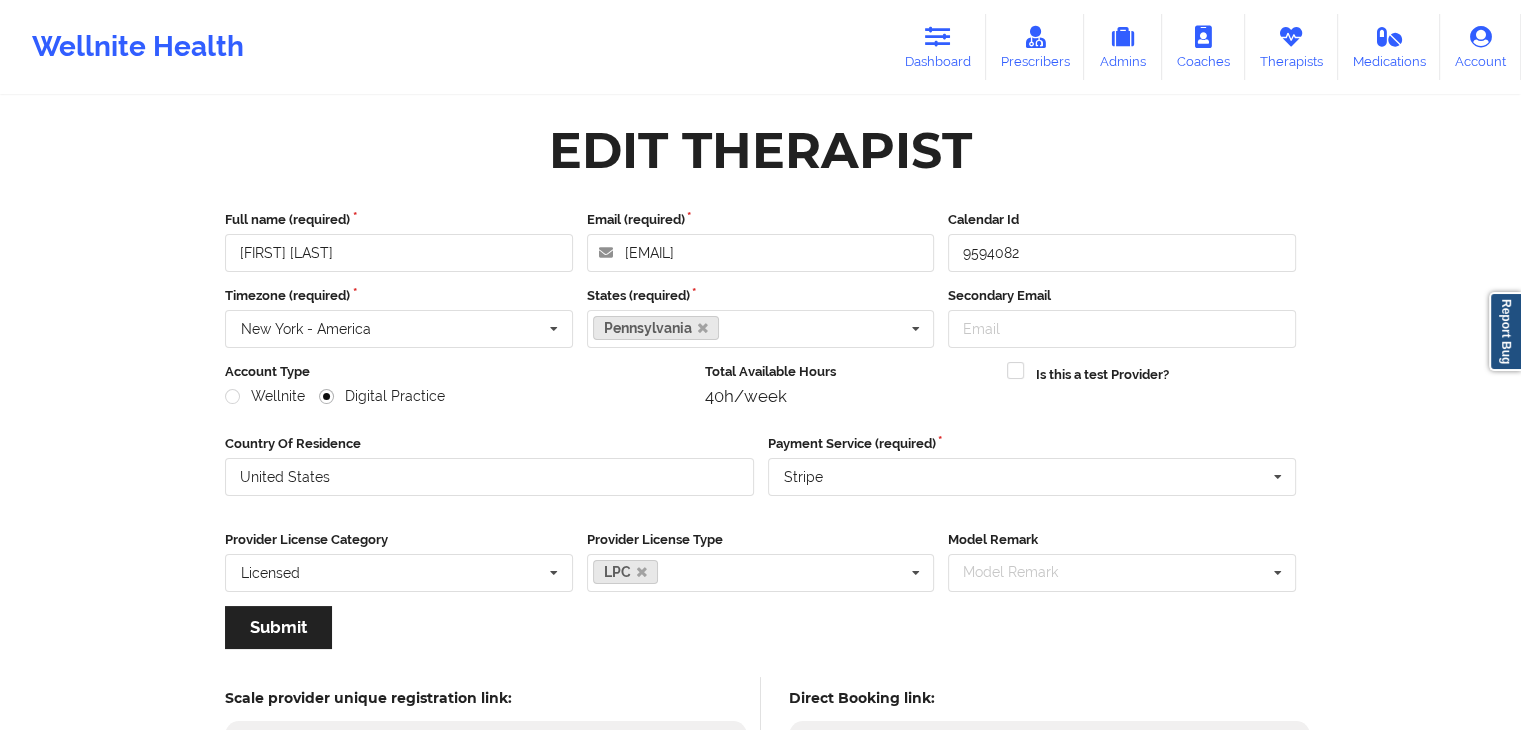 scroll, scrollTop: 166, scrollLeft: 0, axis: vertical 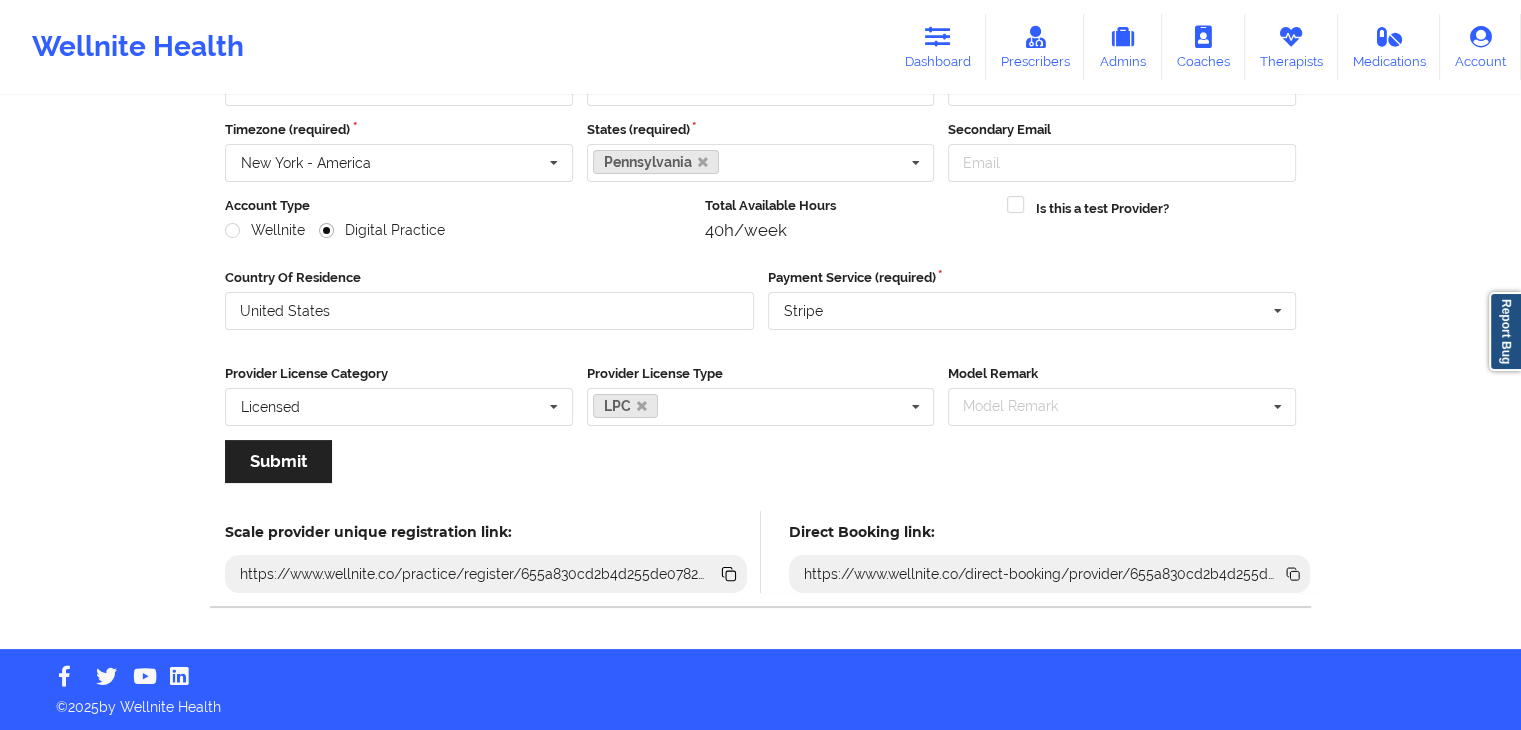 click on "https://www.wellnite.co/direct-booking/provider/655a830cd2b4d255de078286" at bounding box center [1050, 574] 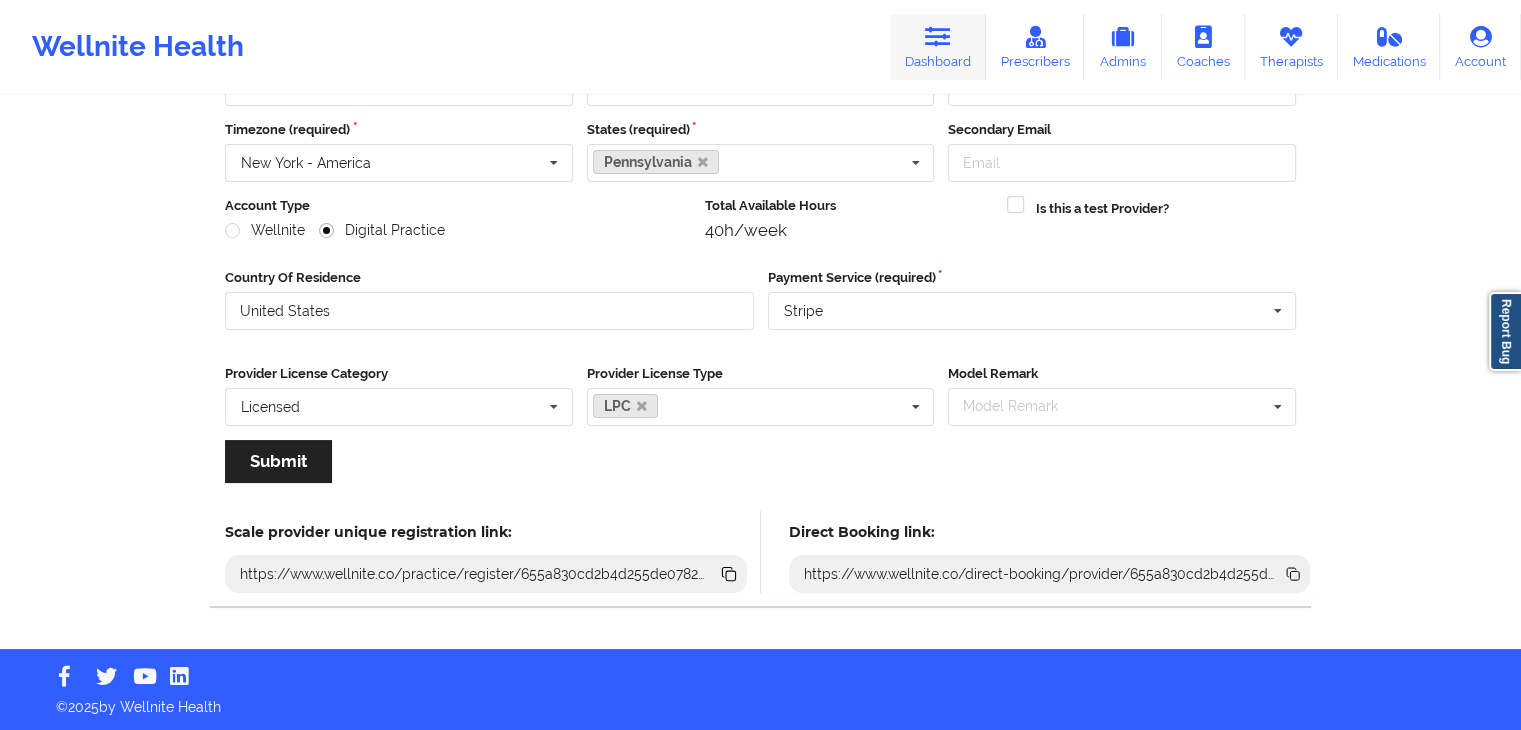 click on "Dashboard" at bounding box center (938, 47) 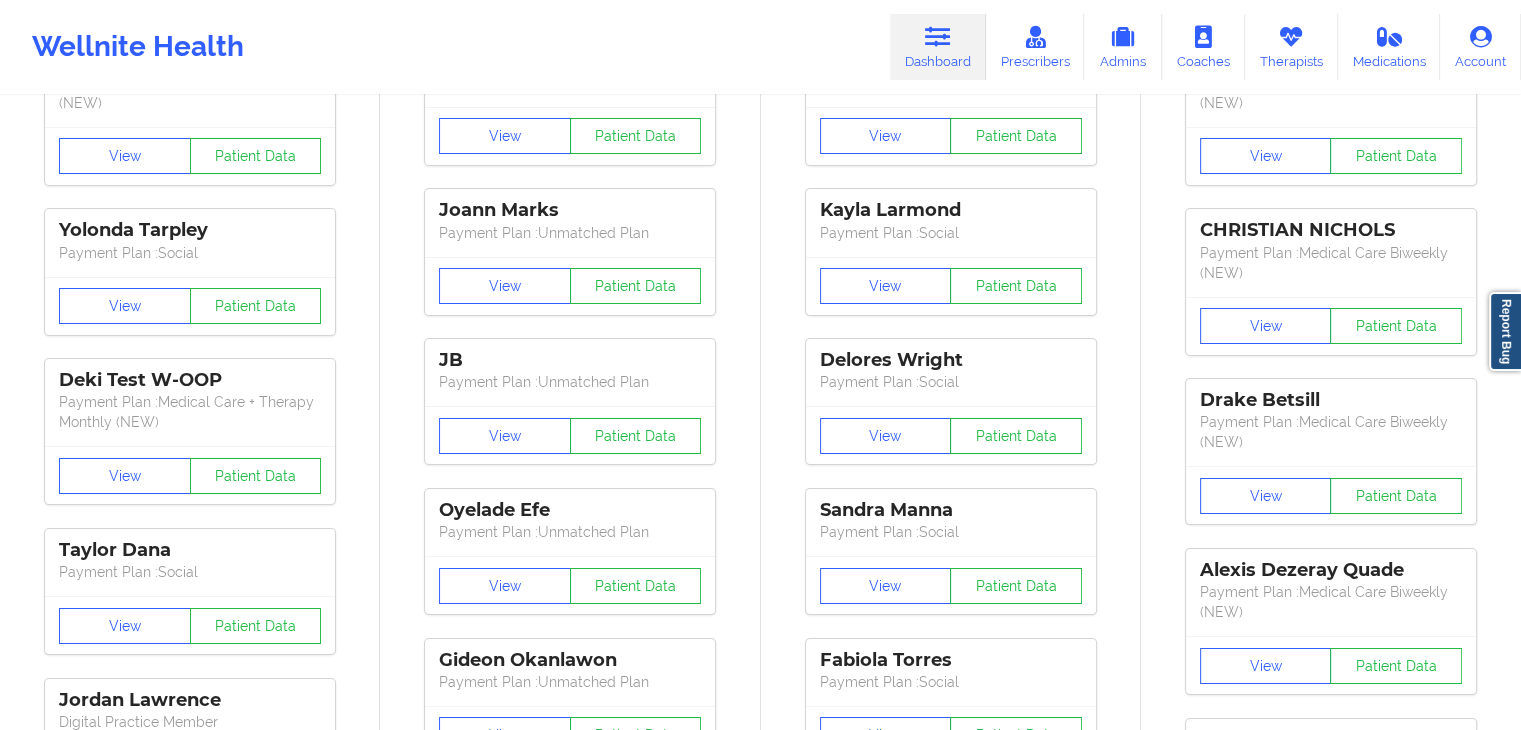 scroll, scrollTop: 0, scrollLeft: 0, axis: both 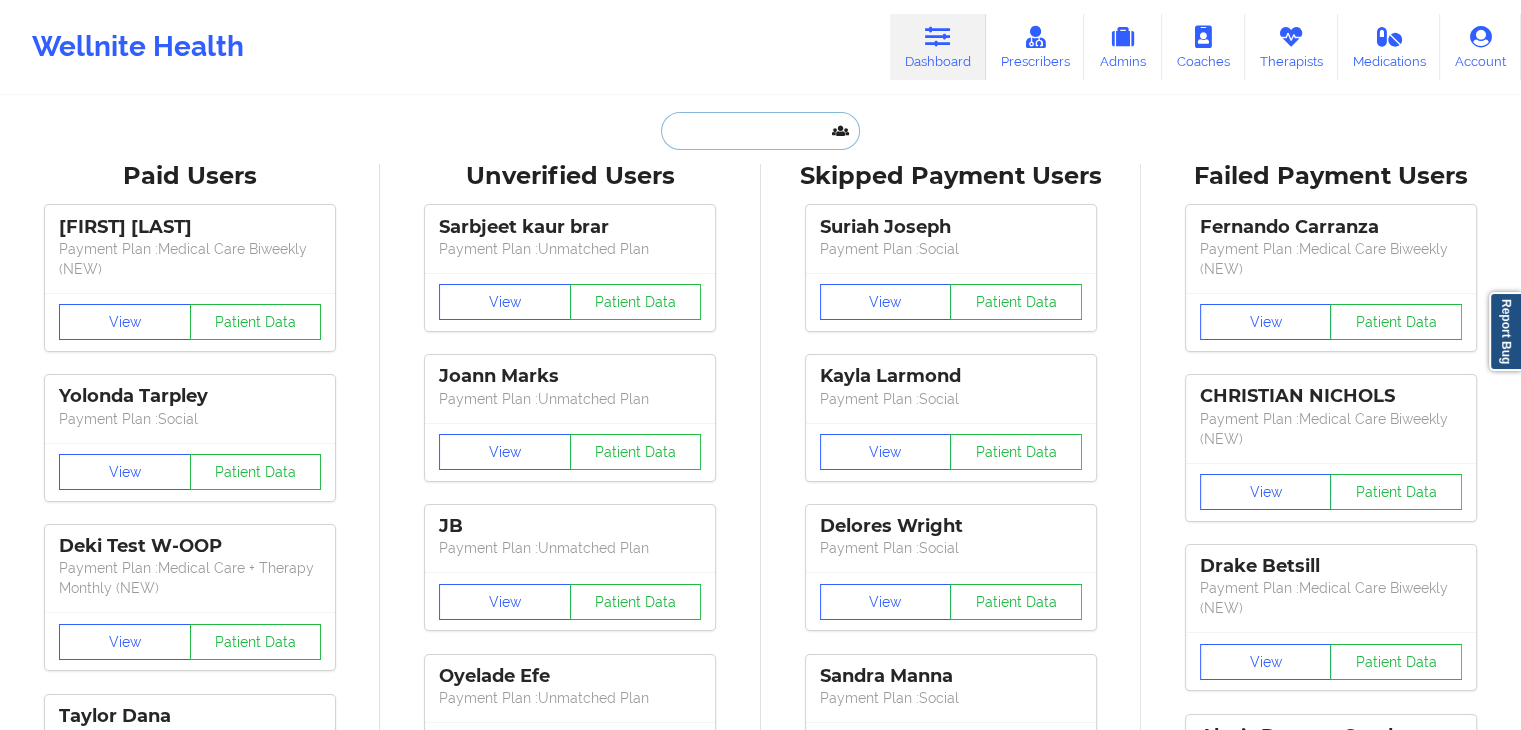 click at bounding box center [760, 131] 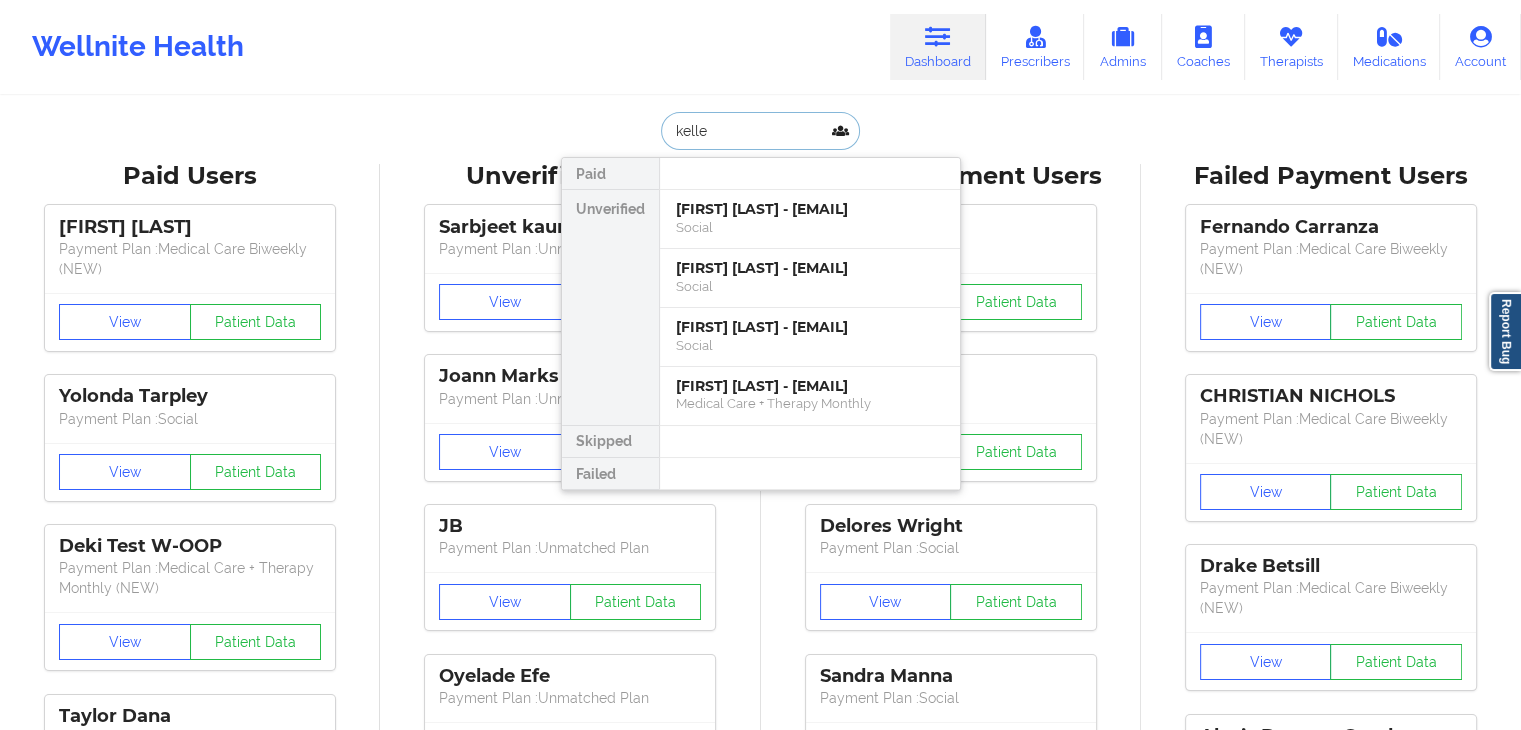 type on "kelley" 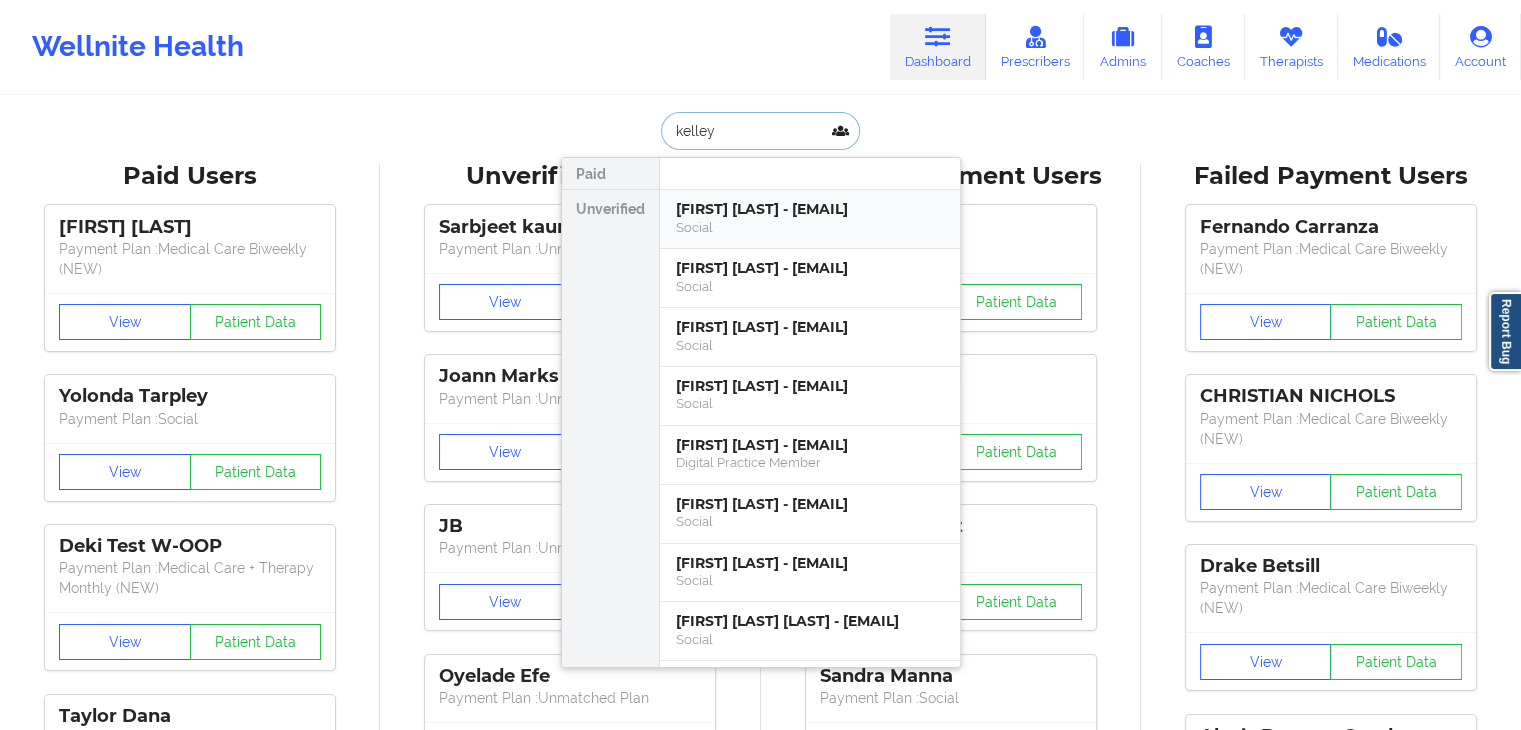click on "Kelley M Shivak - kelley.shivak@snhu.edu" at bounding box center [810, 209] 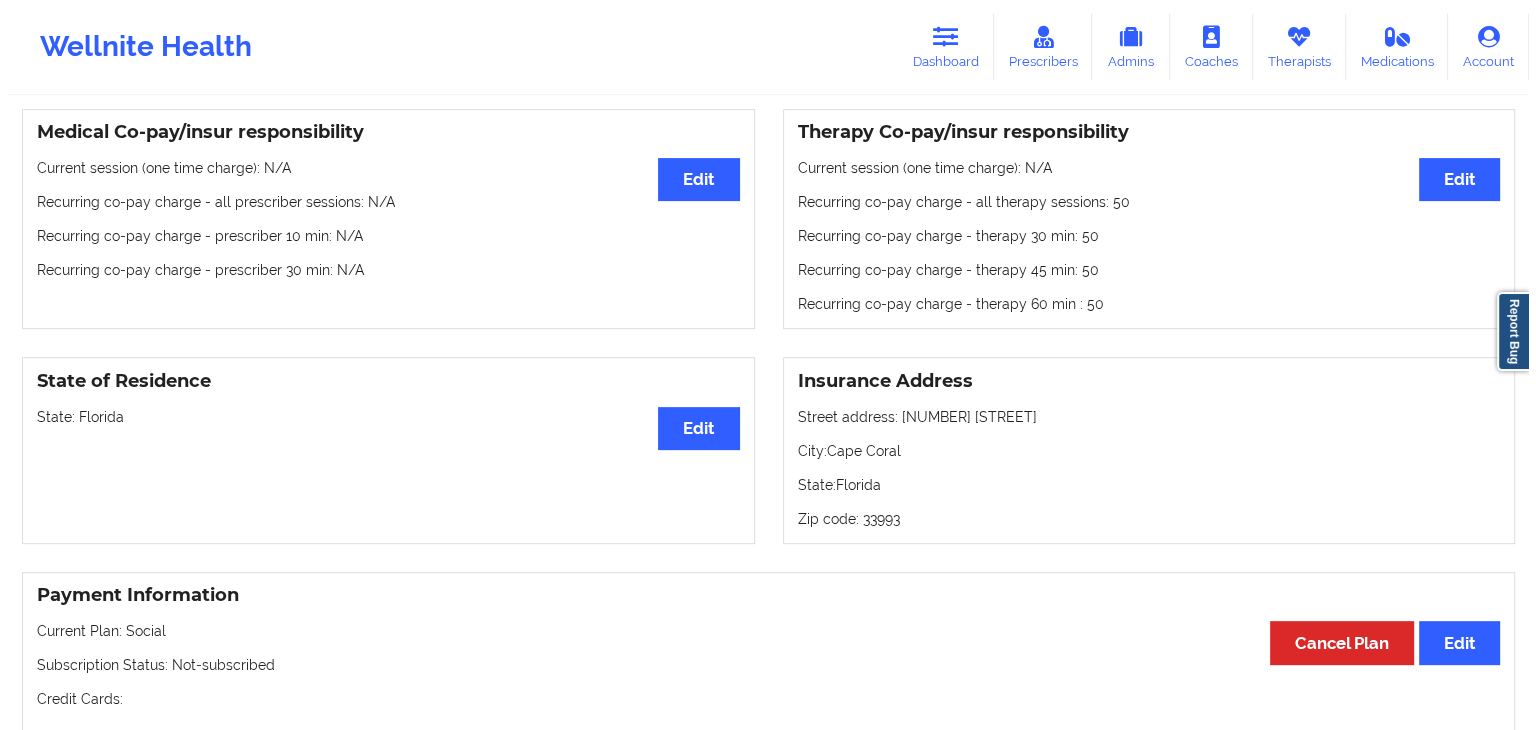 scroll, scrollTop: 0, scrollLeft: 0, axis: both 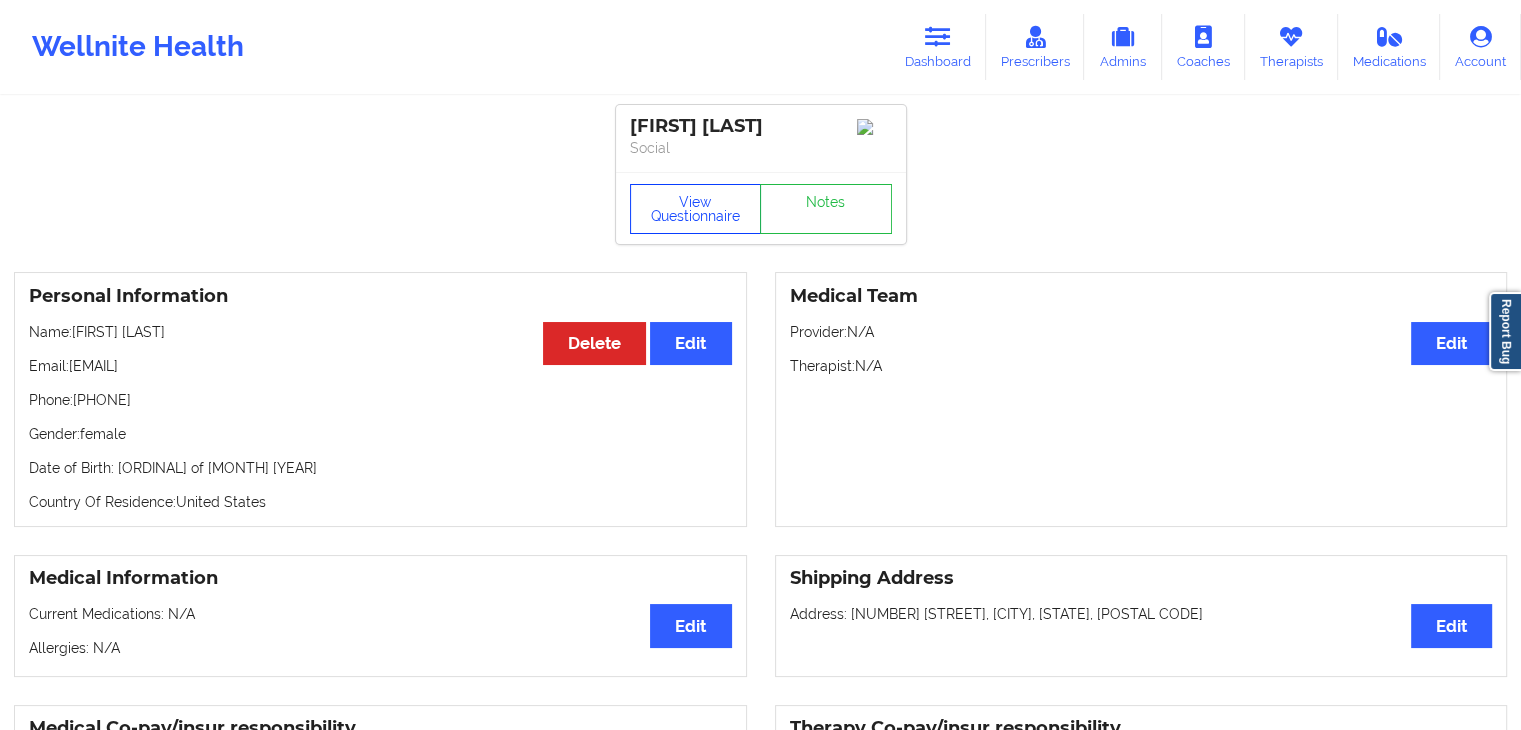 click on "View Questionnaire" at bounding box center [696, 209] 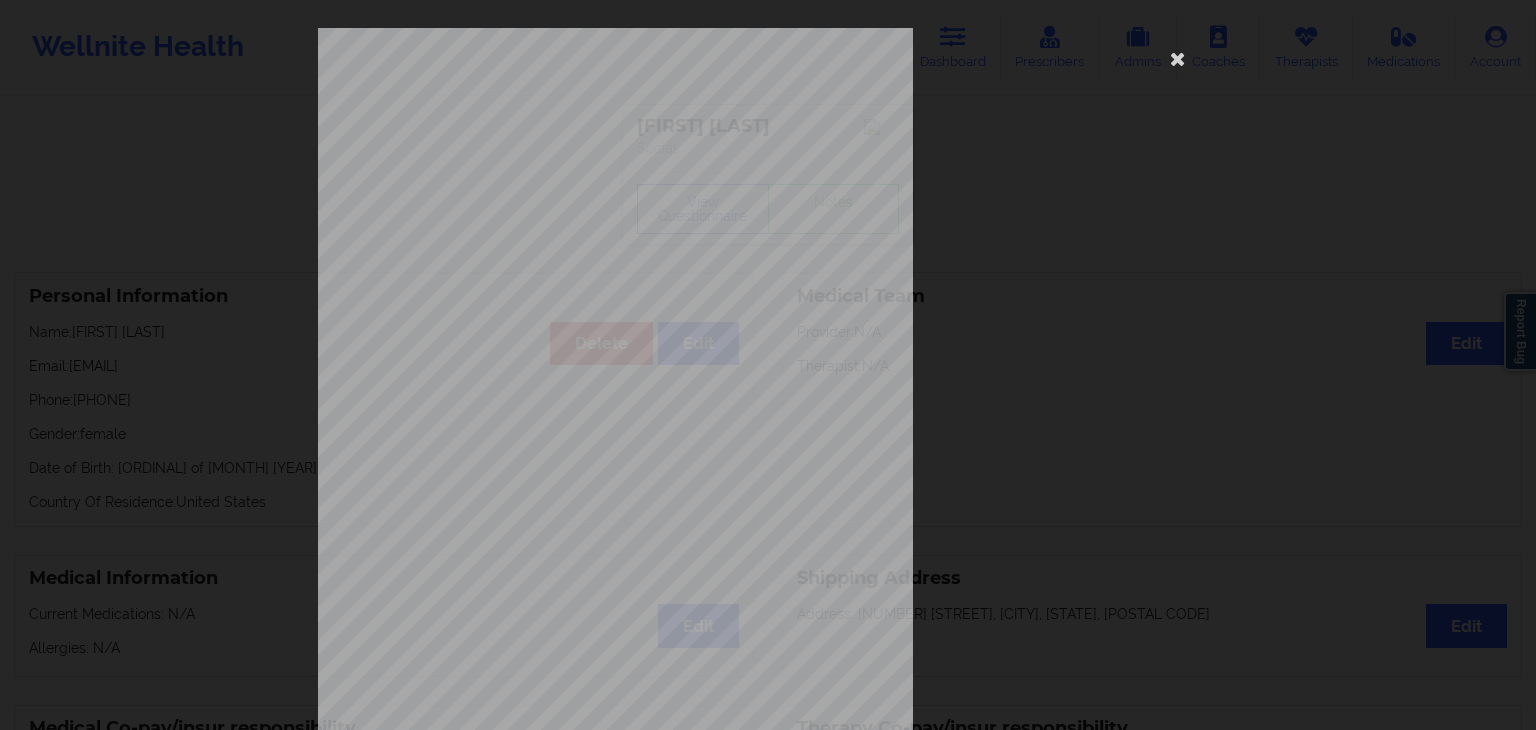 scroll, scrollTop: 224, scrollLeft: 0, axis: vertical 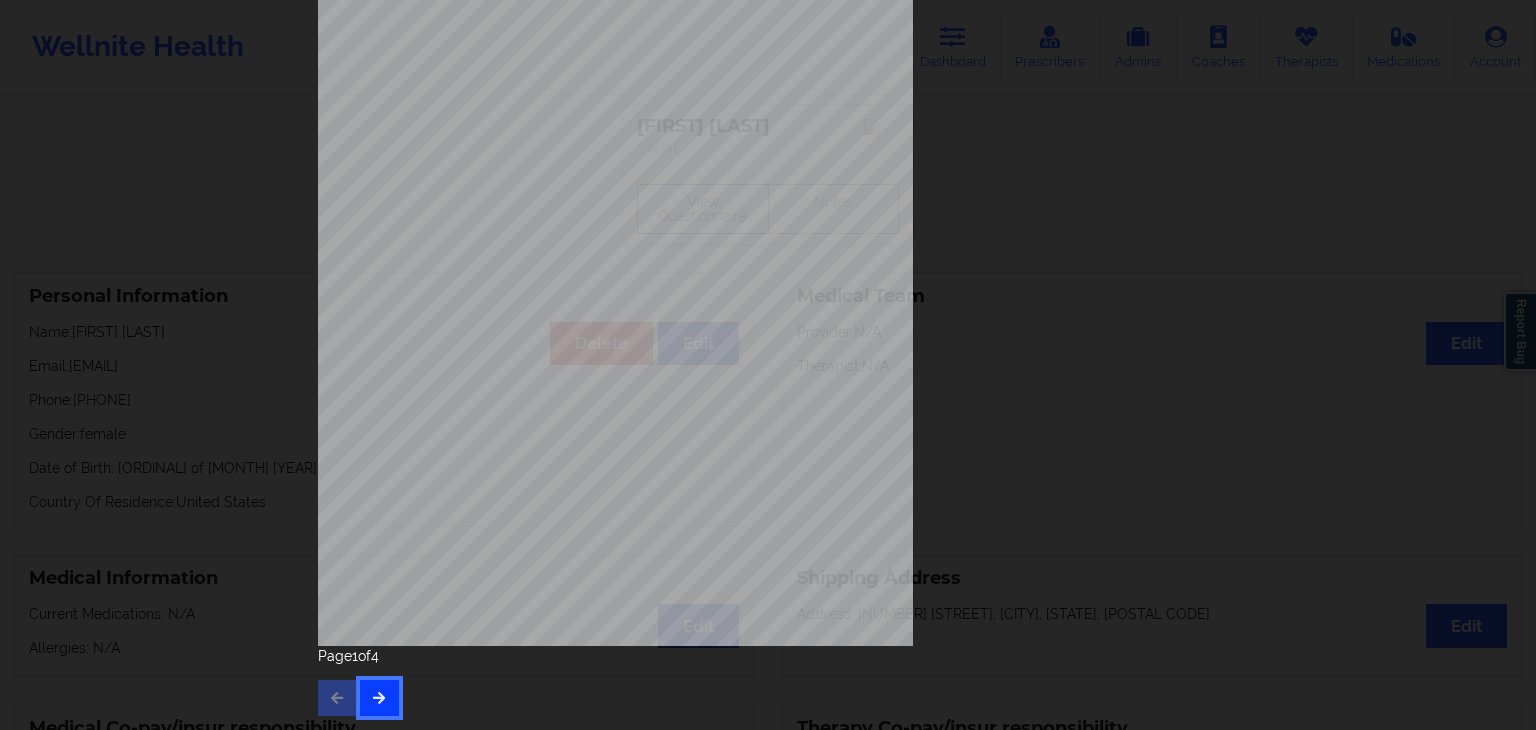click at bounding box center [379, 698] 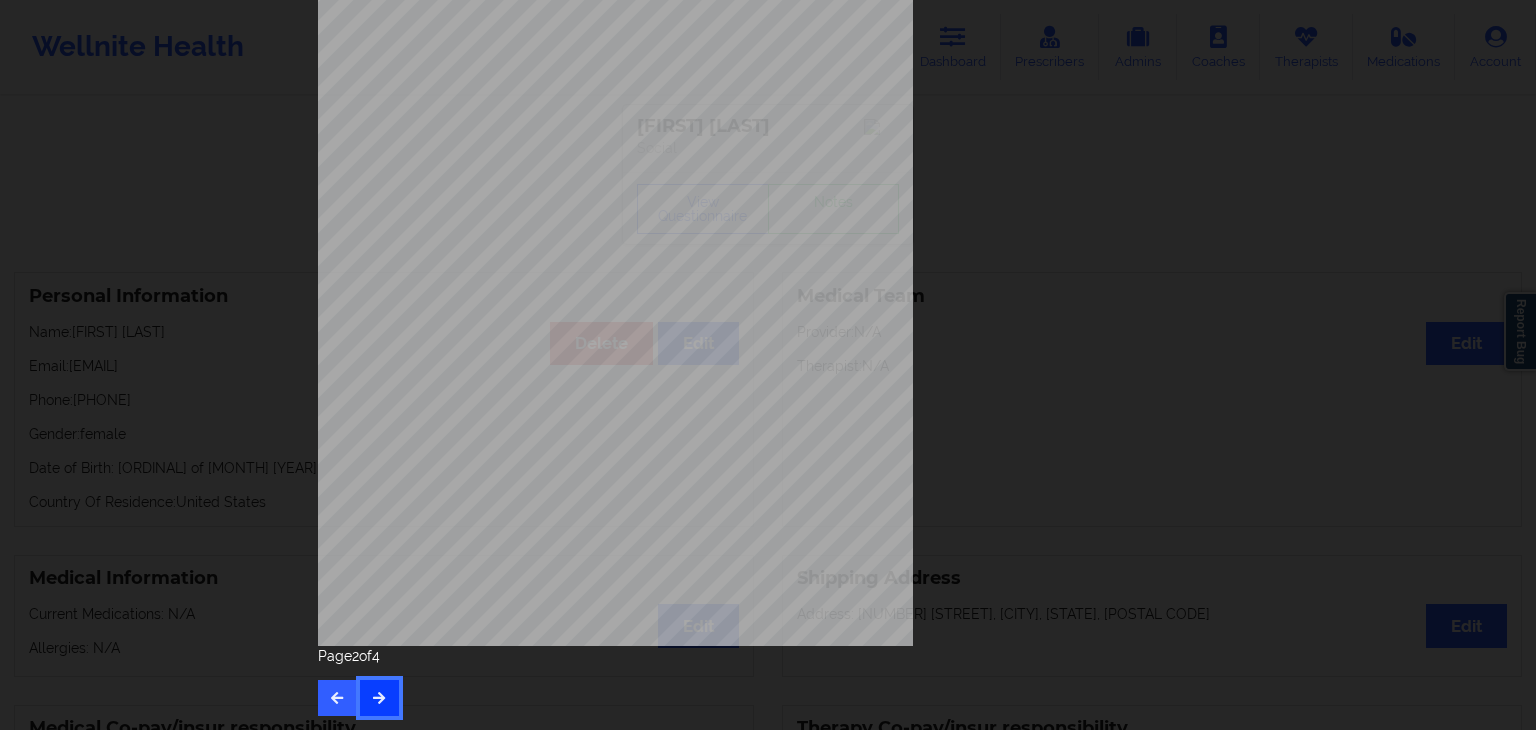 scroll, scrollTop: 0, scrollLeft: 0, axis: both 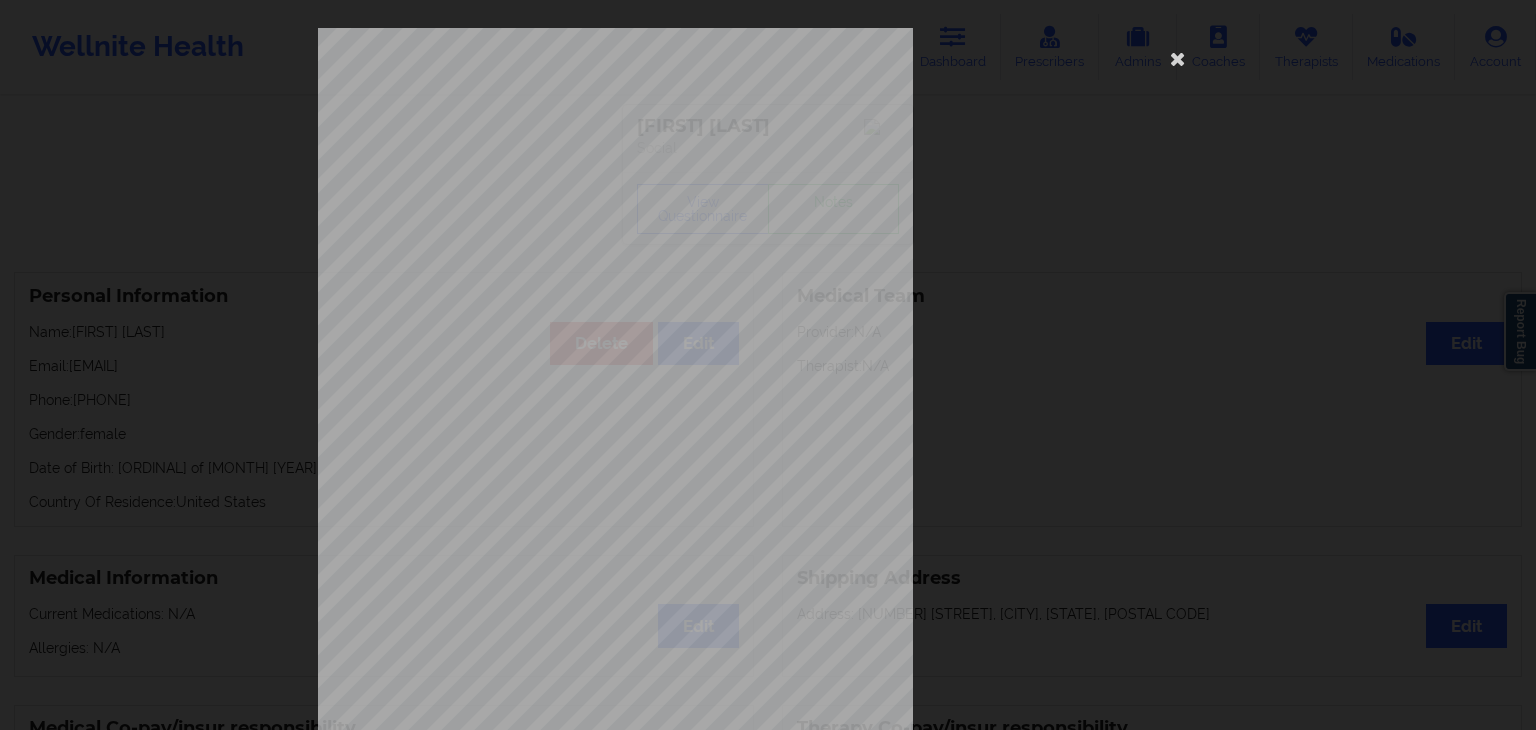 click on "commercial Insurance Member ID for patient 131771163 Insurance company name details by patient OptumHealth Behavioral Solution Insurance Company Identity number by patient OptumHealth Behavioral Solution Insurance dependency status details by patient Own coverage Payment plan chosen by patient together Currently Suicidal None Local Pharmacy Data None Where patient came from Verywell Platform Job Information None no Cancellation Survey Data Why do you want to cancel ? How many appointments have you had with W ellnite (including both therapist and mental health coach appointments) ? Do you have healthcare insurance ? Have you been treated for anxiety and/or depression in the past ? Are you currently taking any medication for anxiety and/or depression ? How would you rate your overall experience with your doctor/provider ? How would you rate your experience with our text-based support team ? Which of the following would make W ellnite a better experience for you ?" at bounding box center (768, 449) 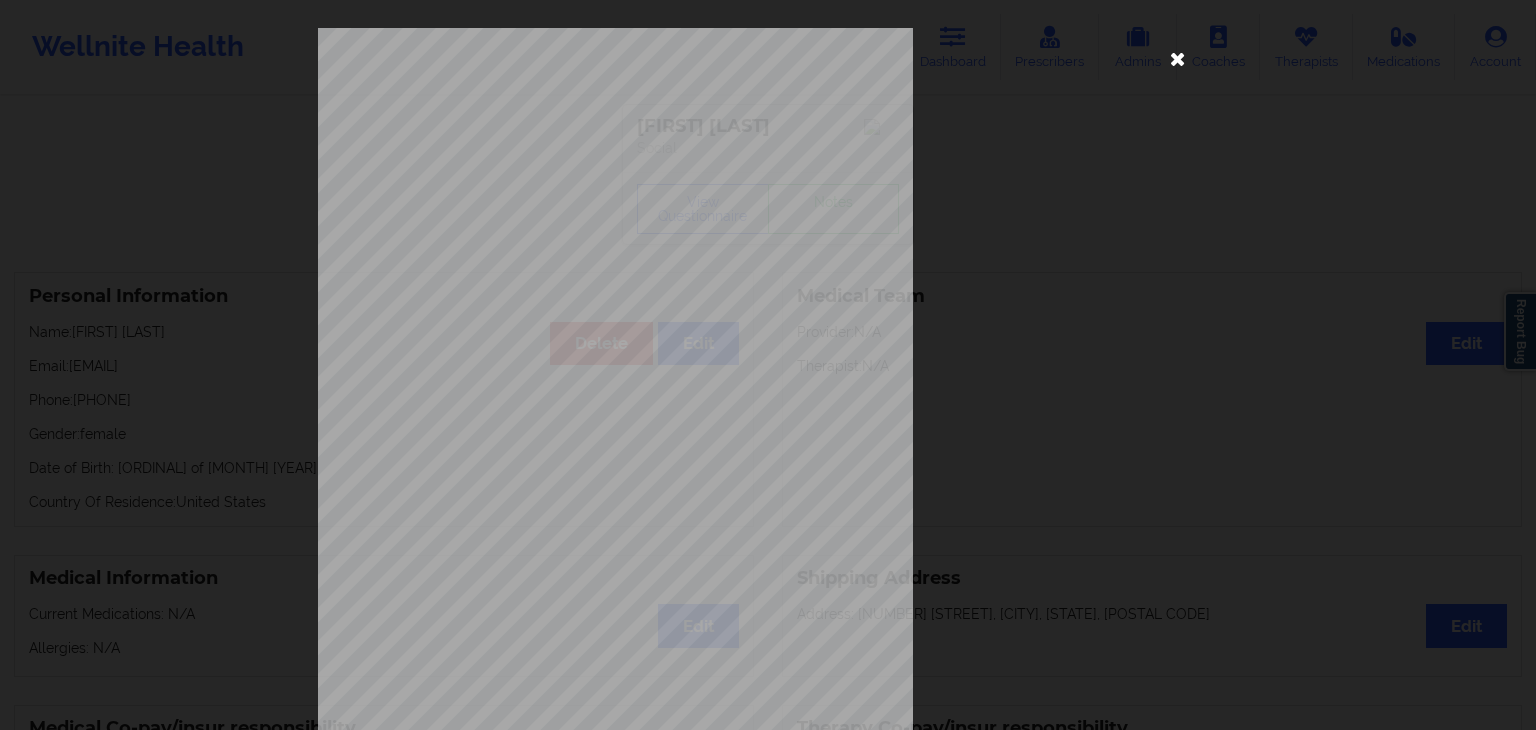 click at bounding box center [1178, 58] 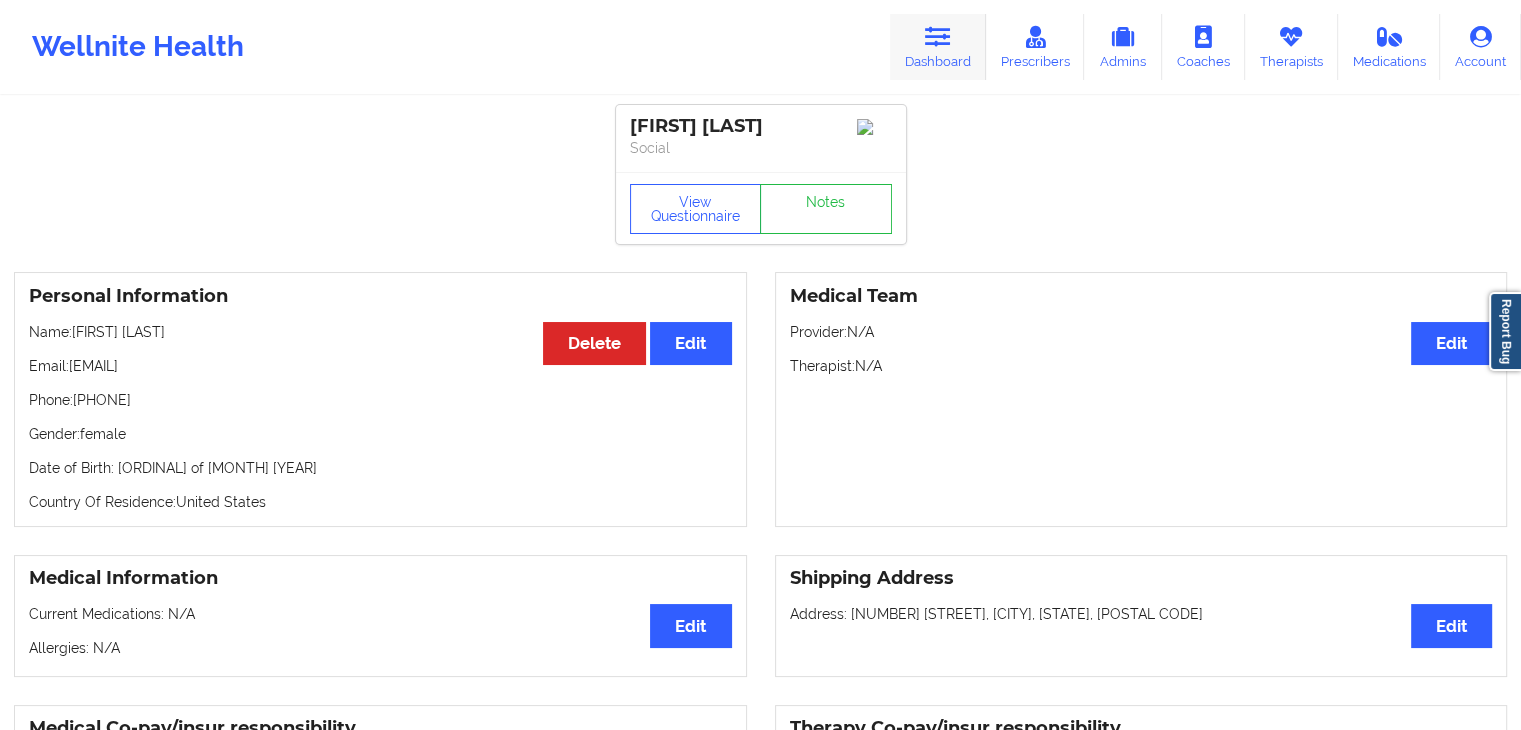 click on "Dashboard" at bounding box center (938, 47) 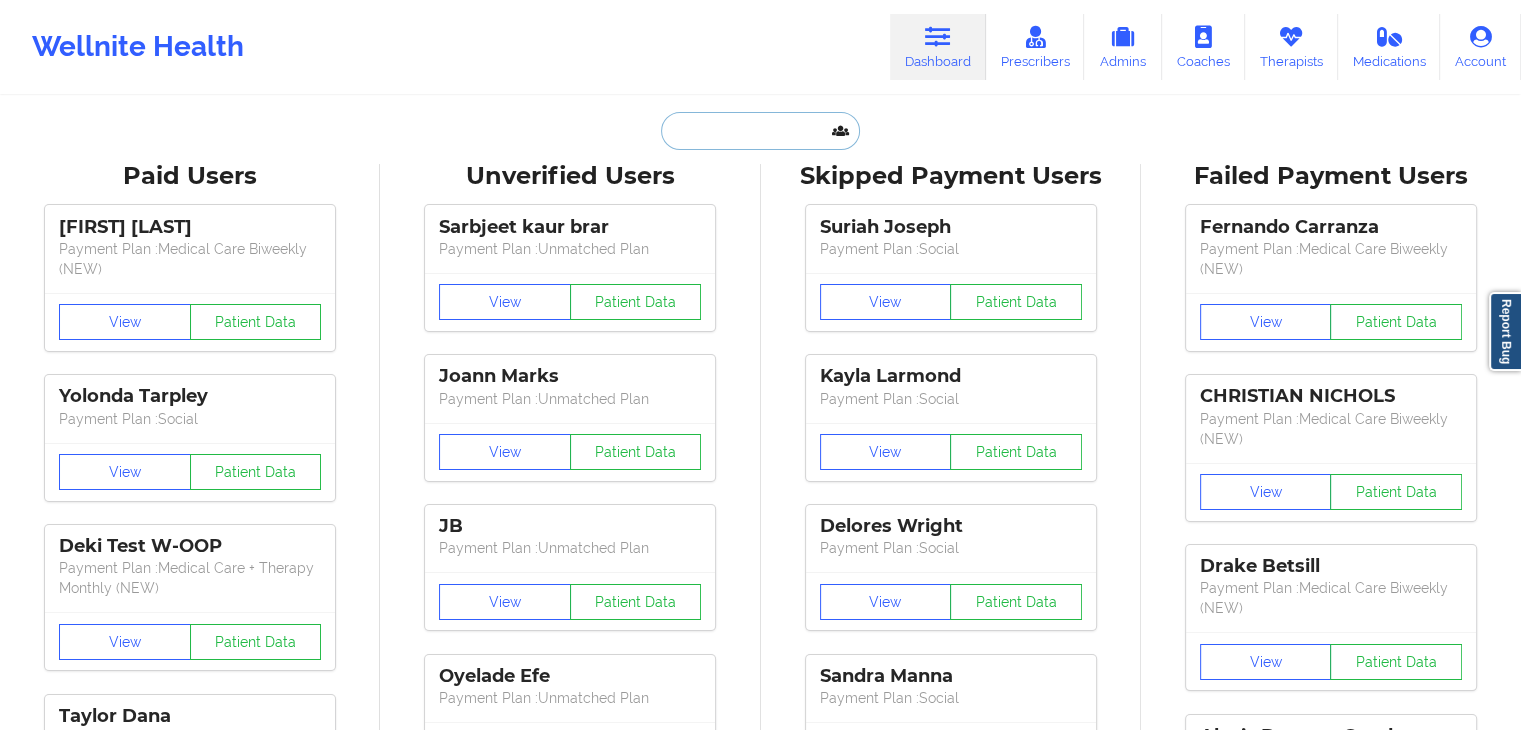 click at bounding box center (760, 131) 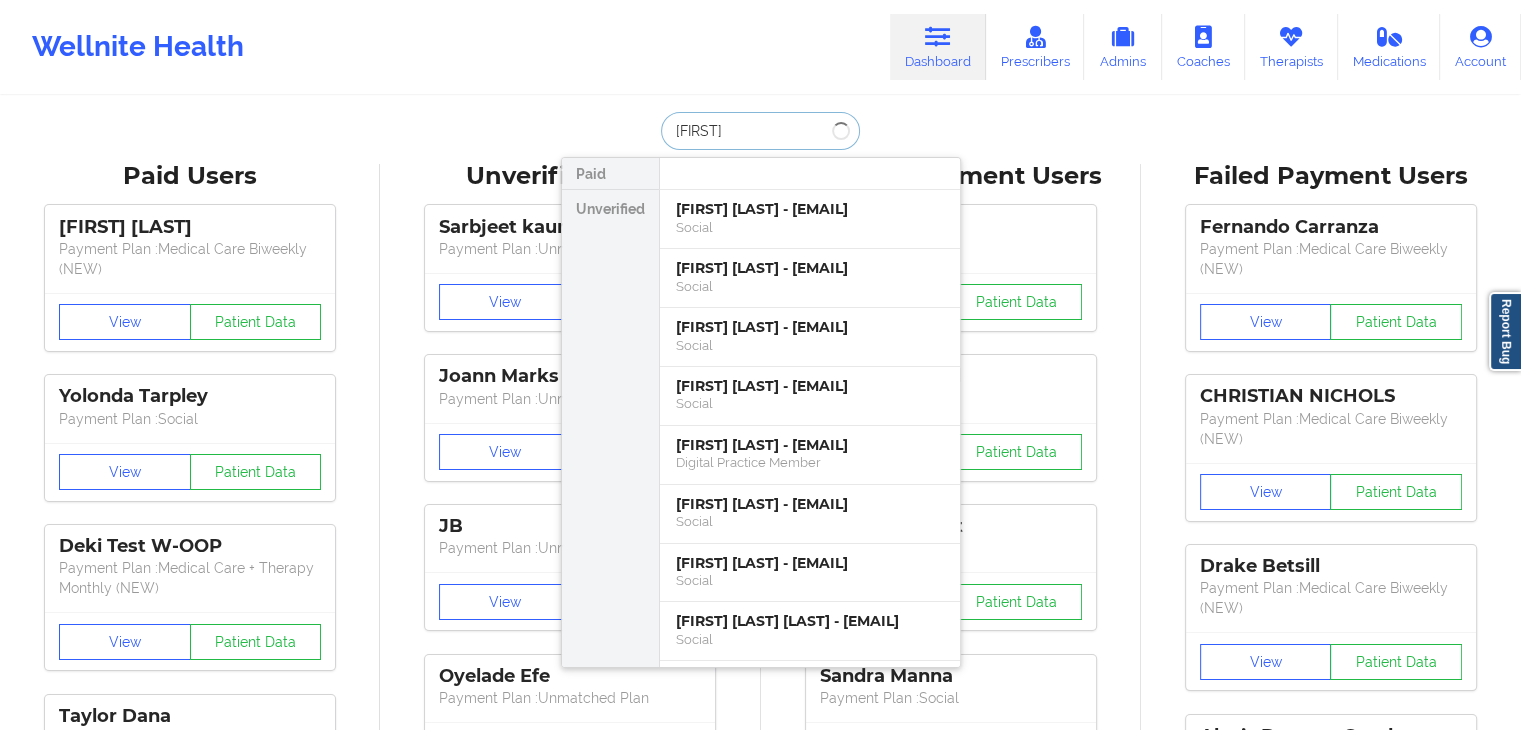 type on "jon a" 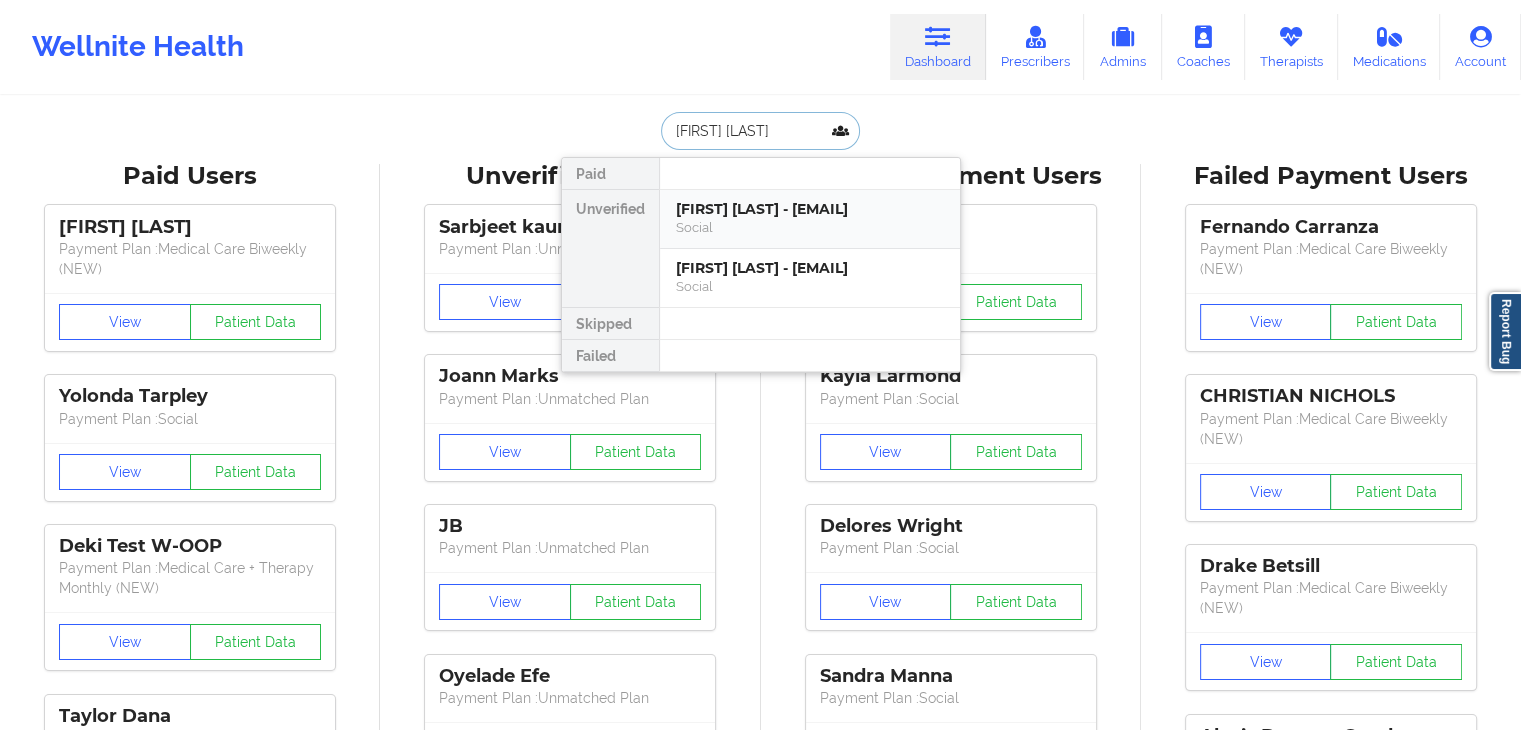 click on "Jon A GEARINO - circusdiem@gmail.com" at bounding box center (810, 209) 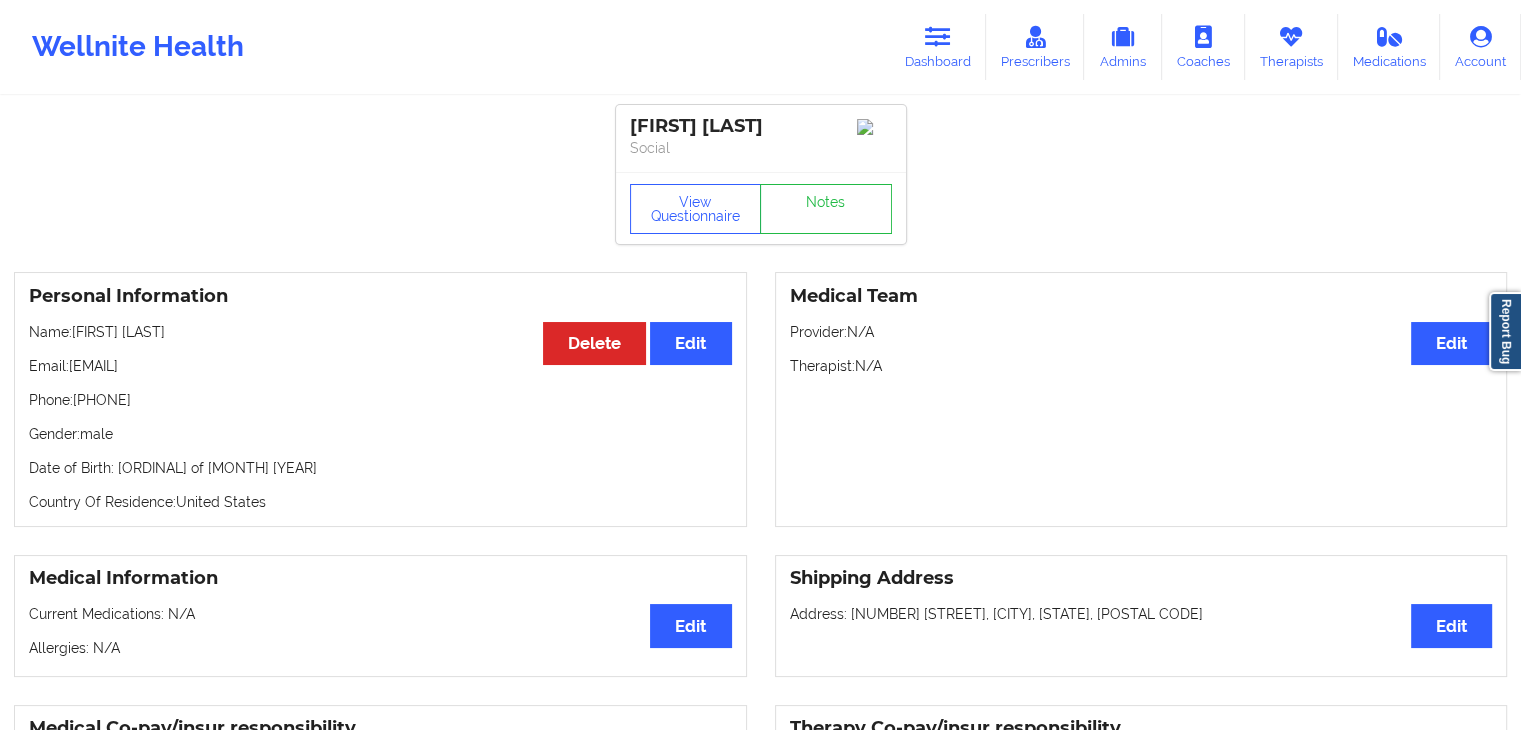 drag, startPoint x: 68, startPoint y: 369, endPoint x: 223, endPoint y: 373, distance: 155.0516 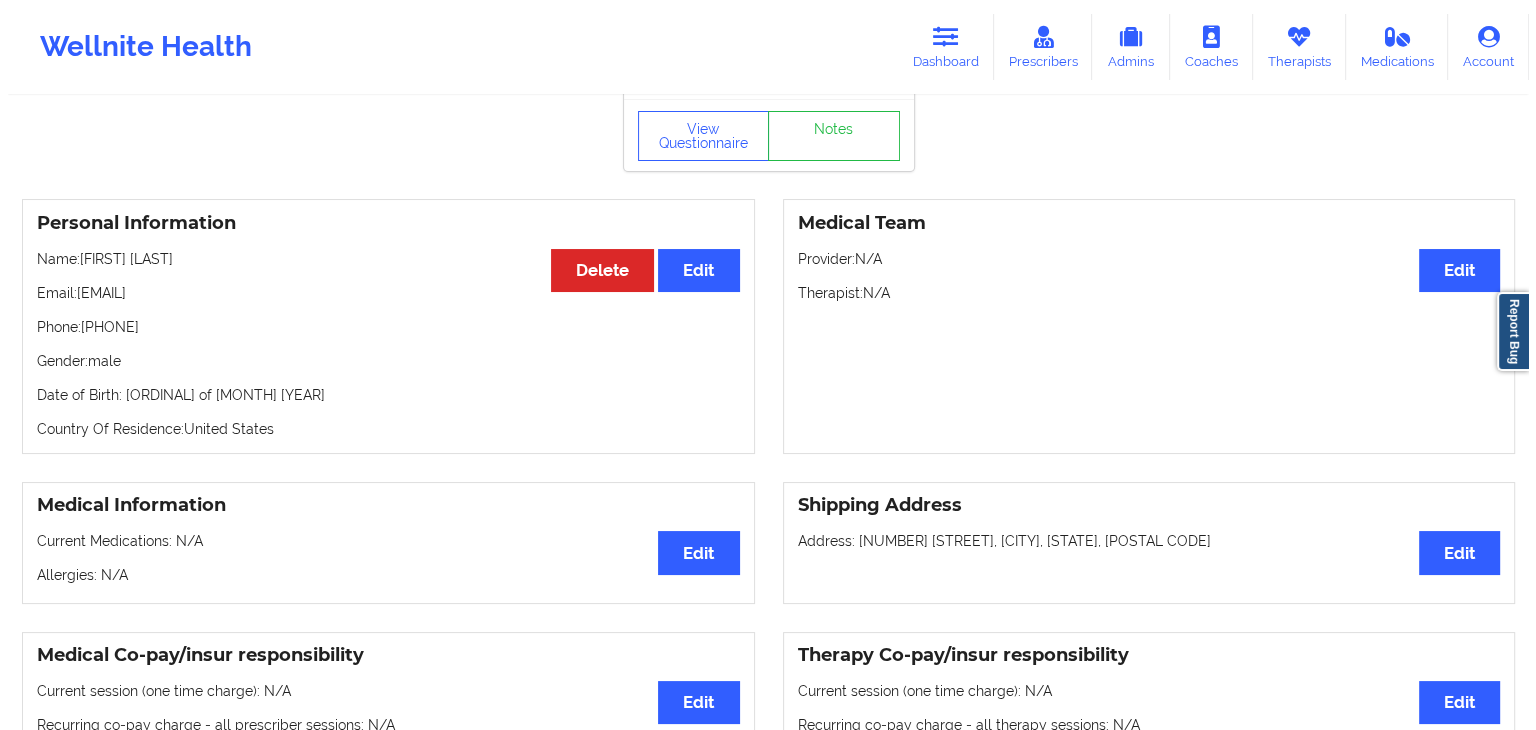 scroll, scrollTop: 0, scrollLeft: 0, axis: both 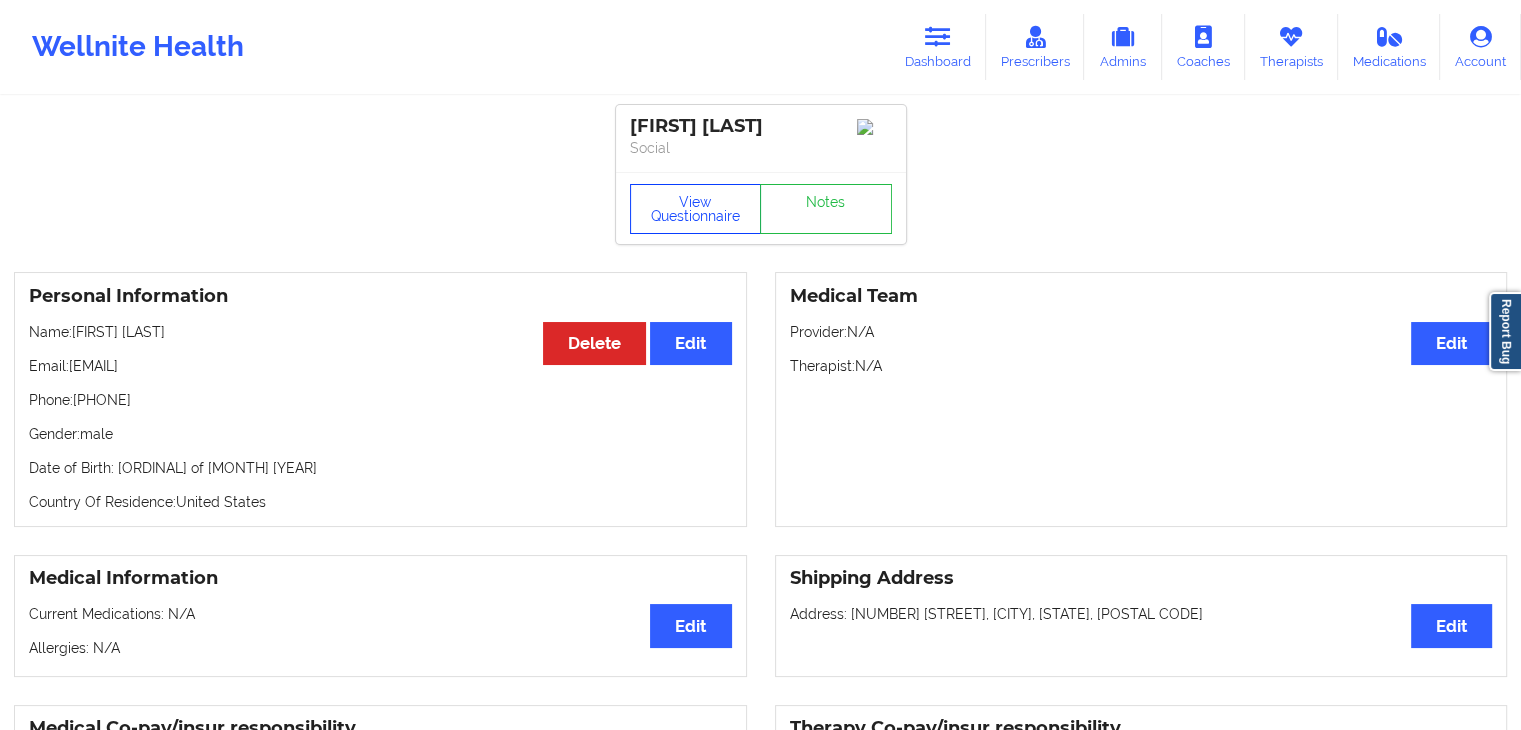 click on "View Questionnaire" at bounding box center (696, 209) 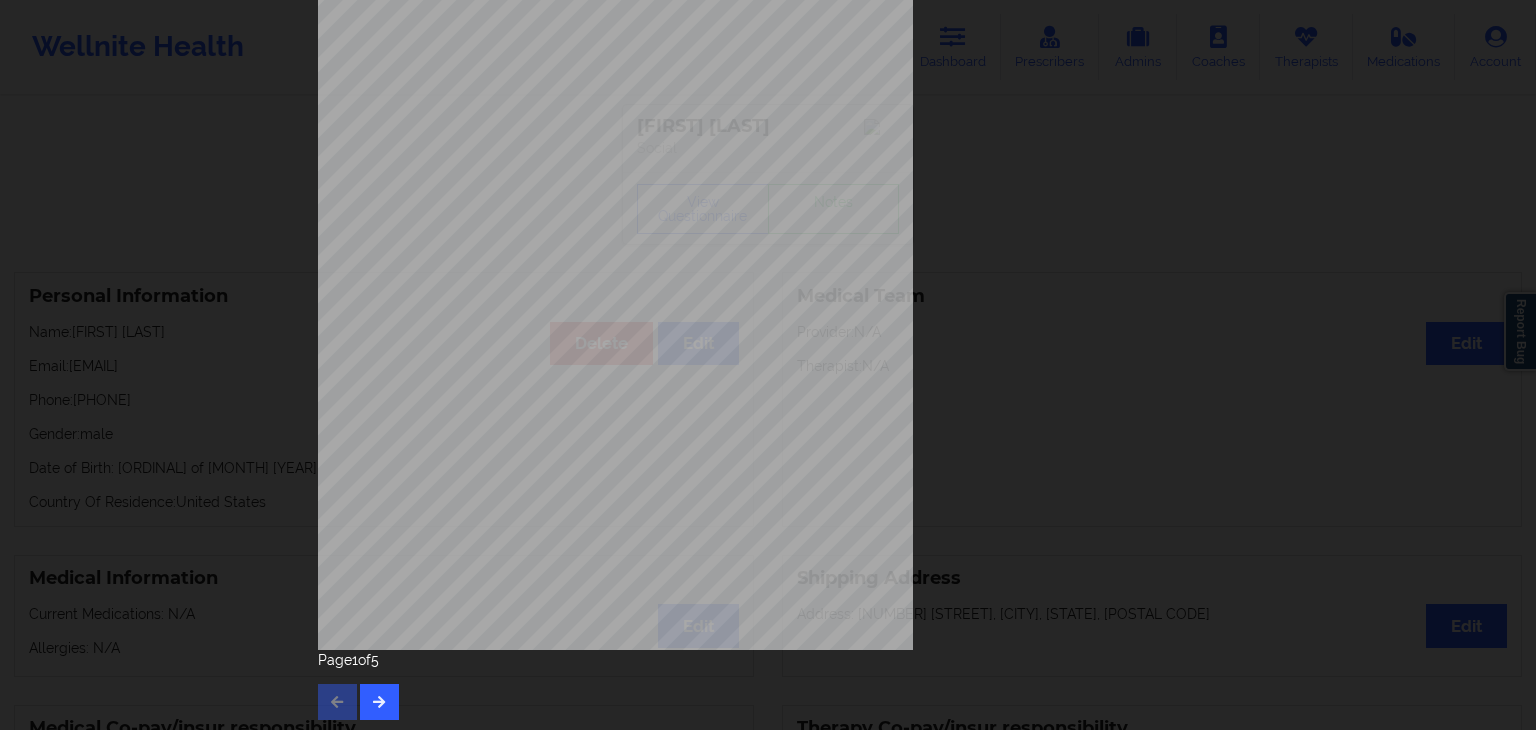 scroll, scrollTop: 224, scrollLeft: 0, axis: vertical 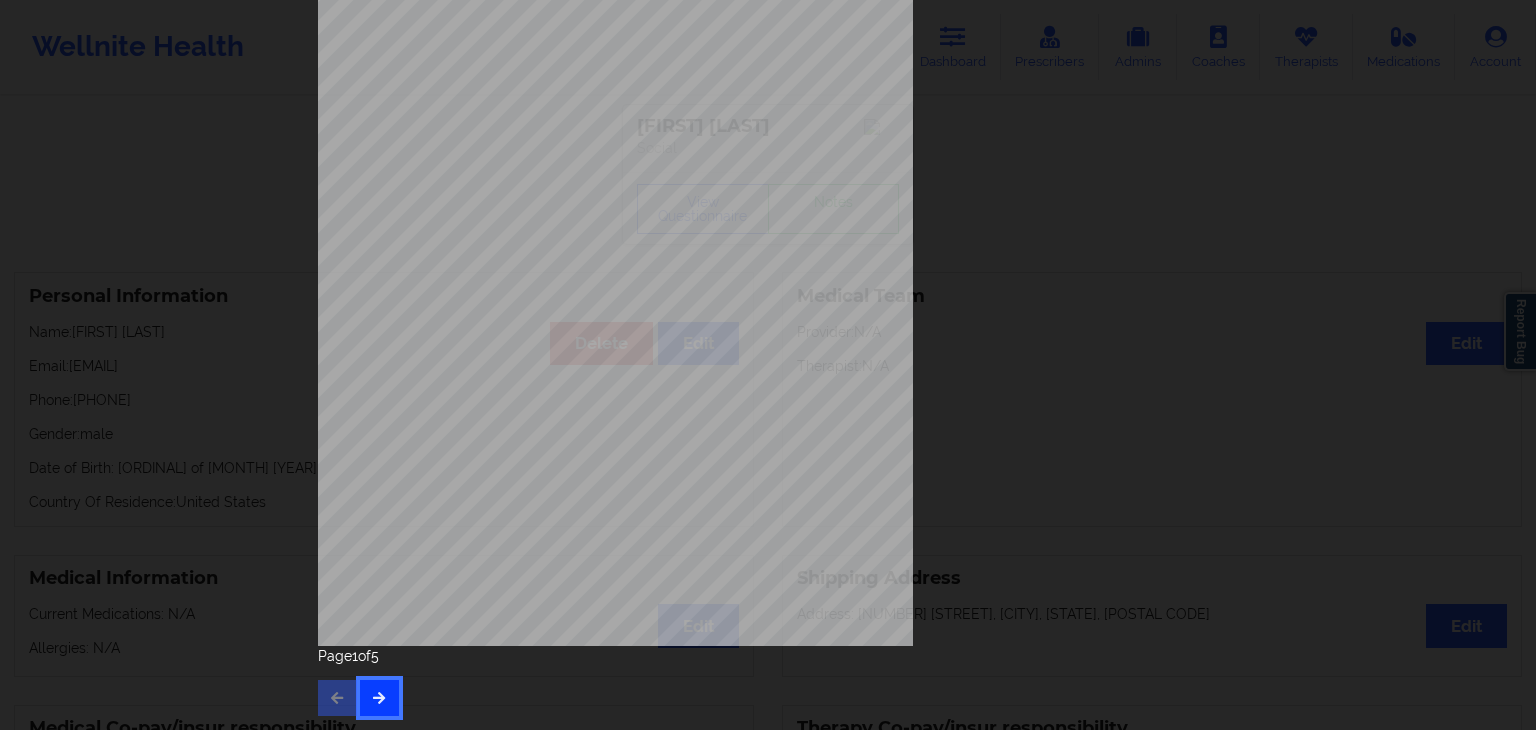 click at bounding box center (379, 697) 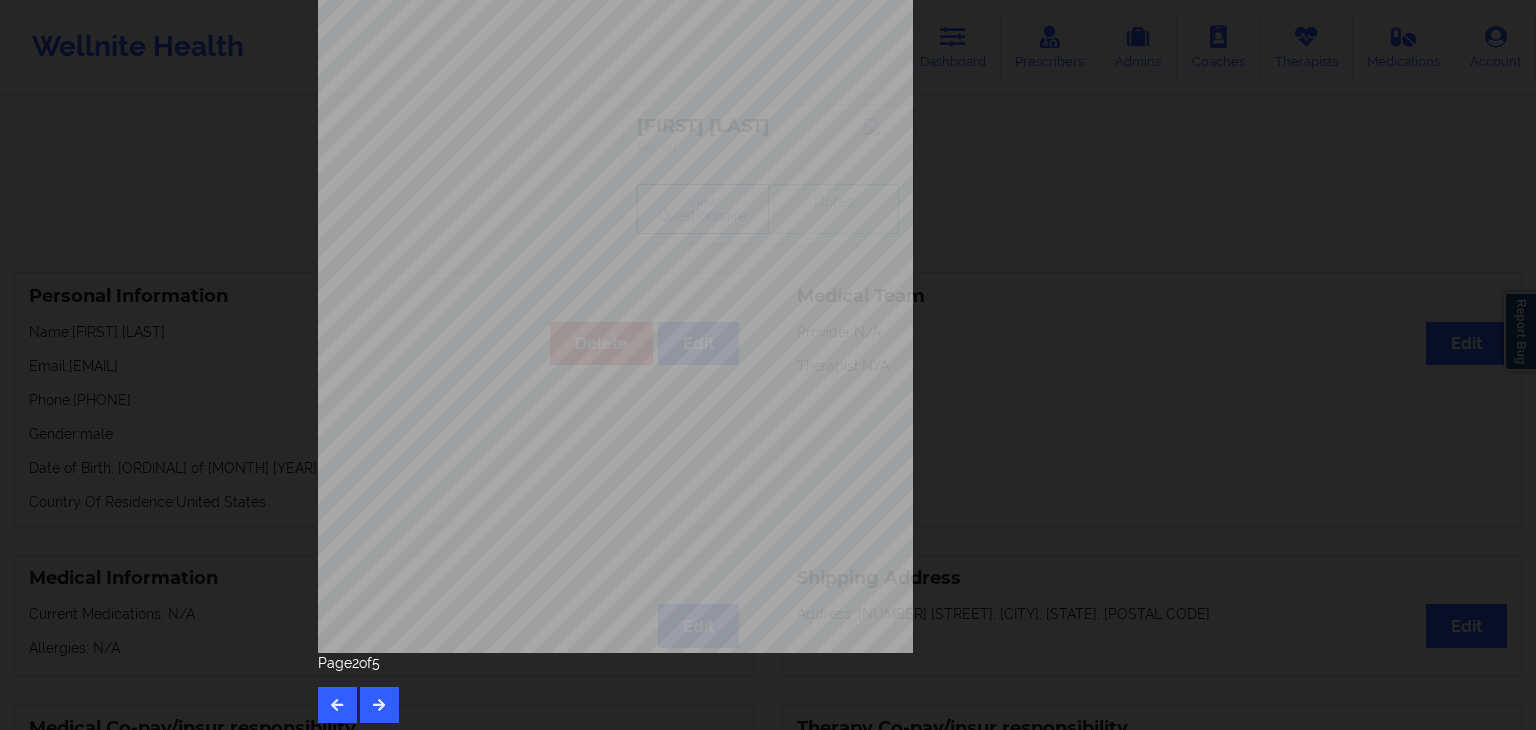scroll, scrollTop: 224, scrollLeft: 0, axis: vertical 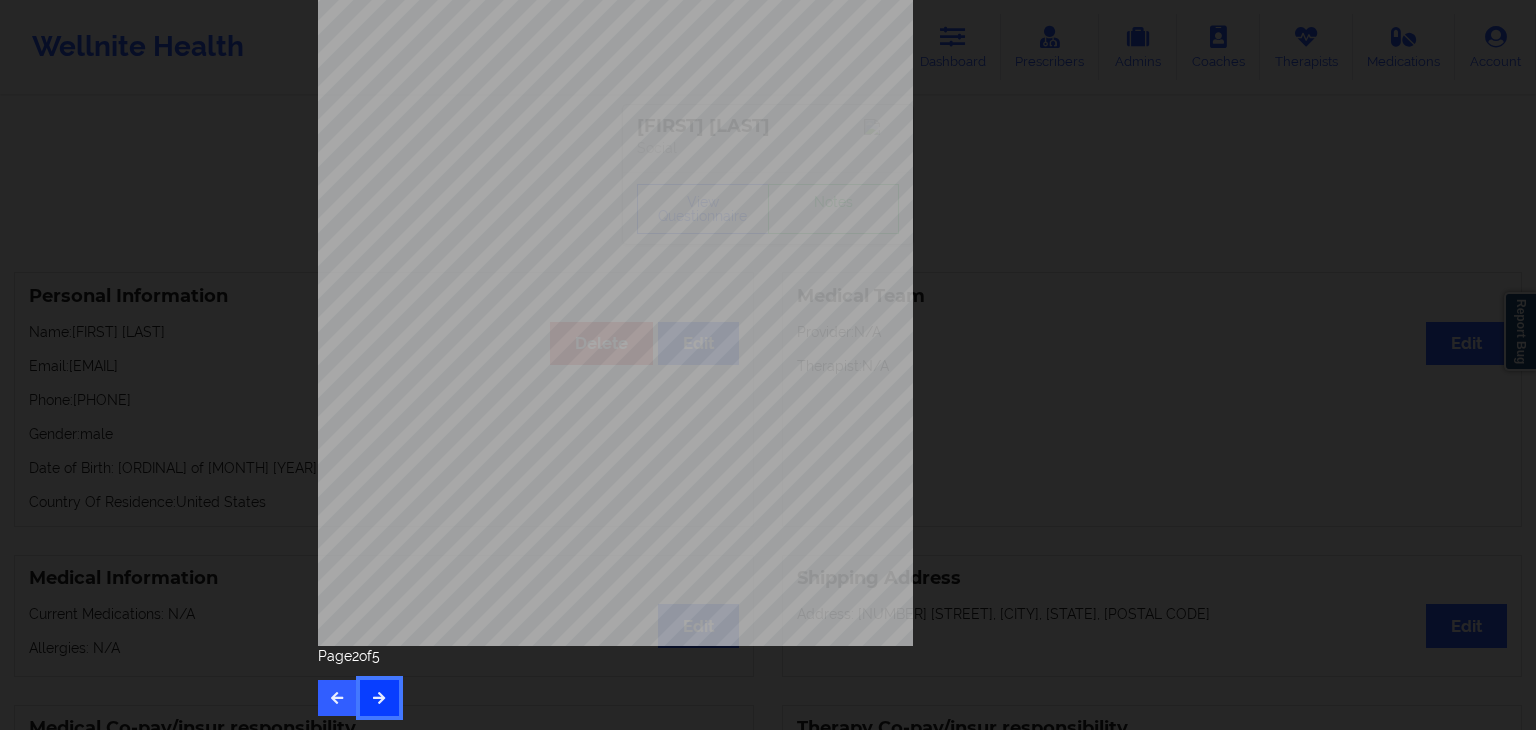 click at bounding box center (379, 698) 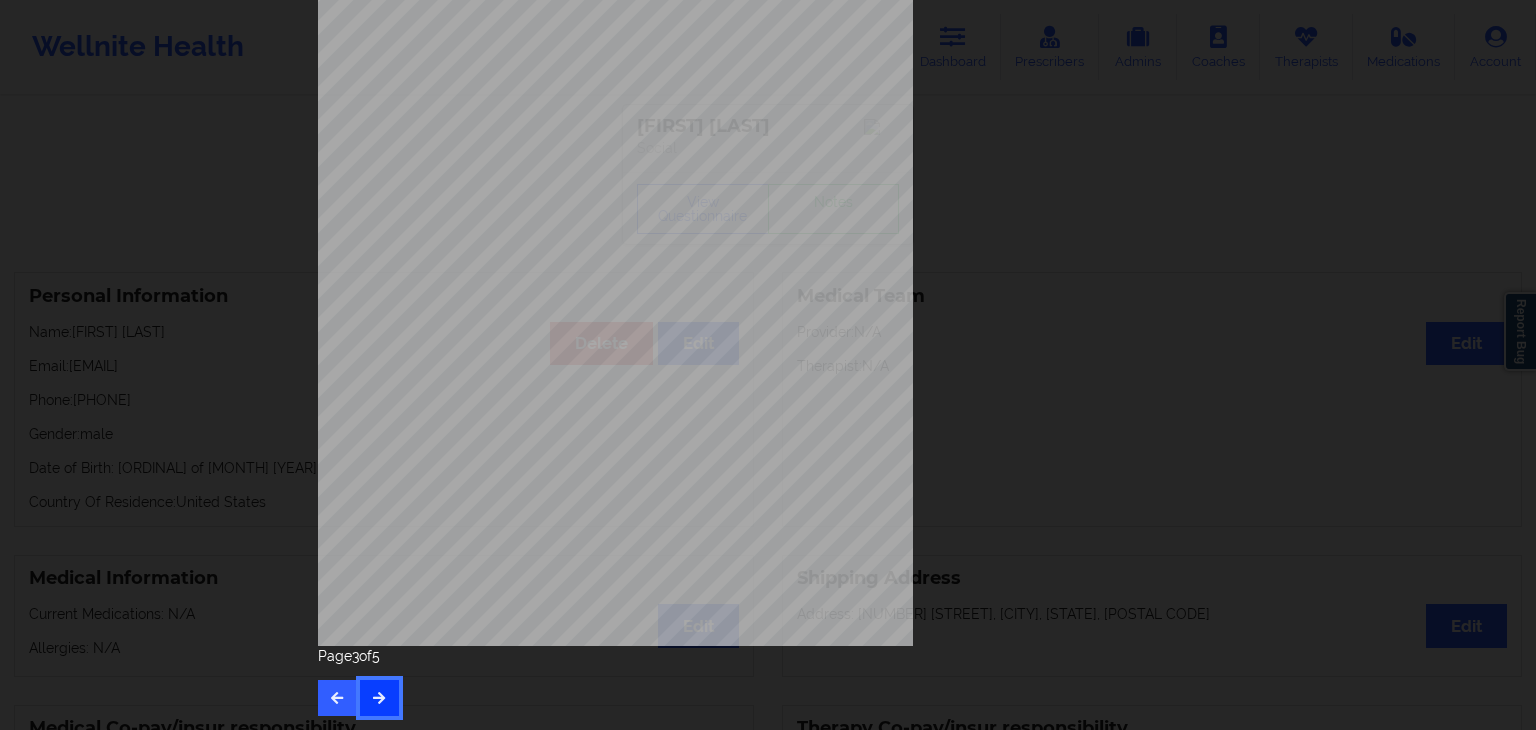 scroll, scrollTop: 0, scrollLeft: 0, axis: both 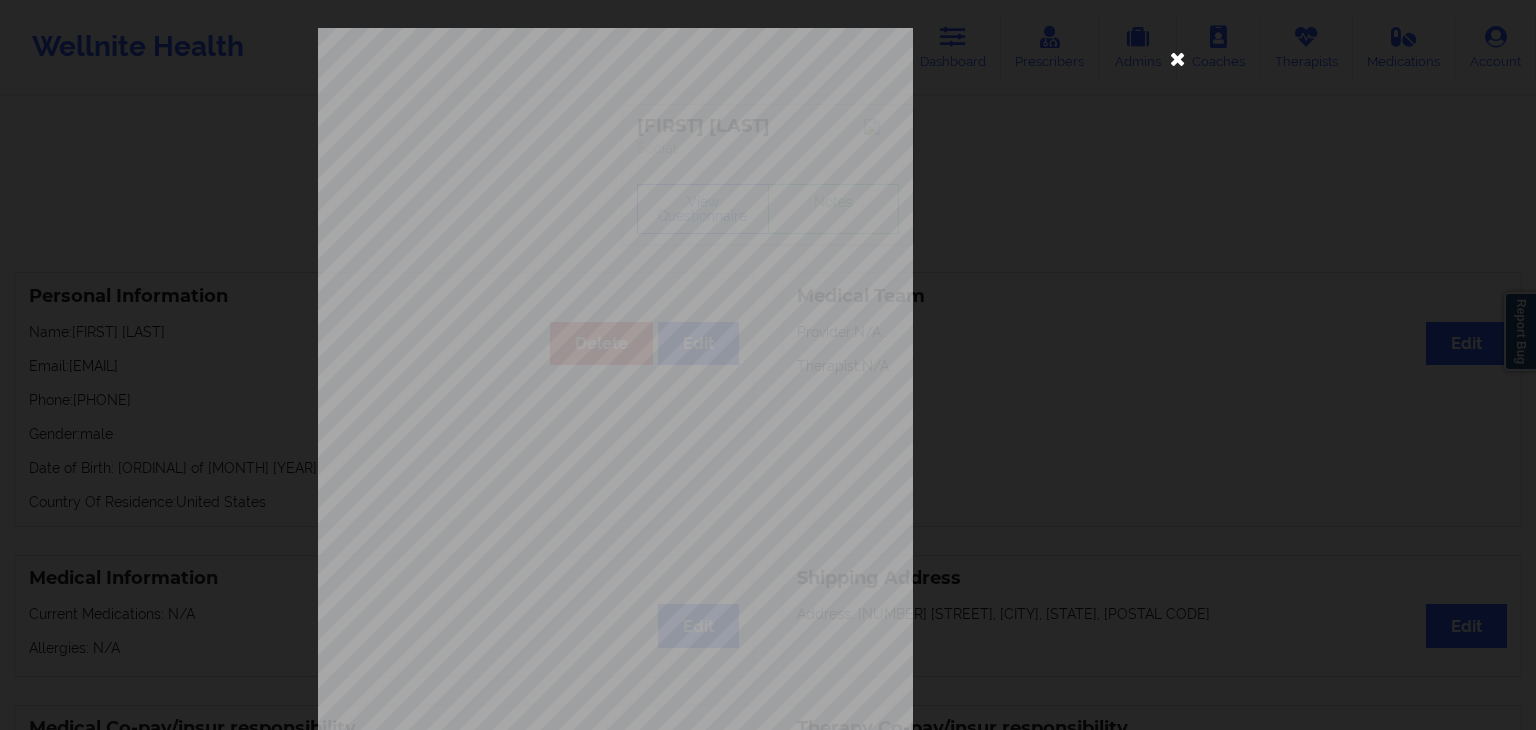 click at bounding box center (1178, 58) 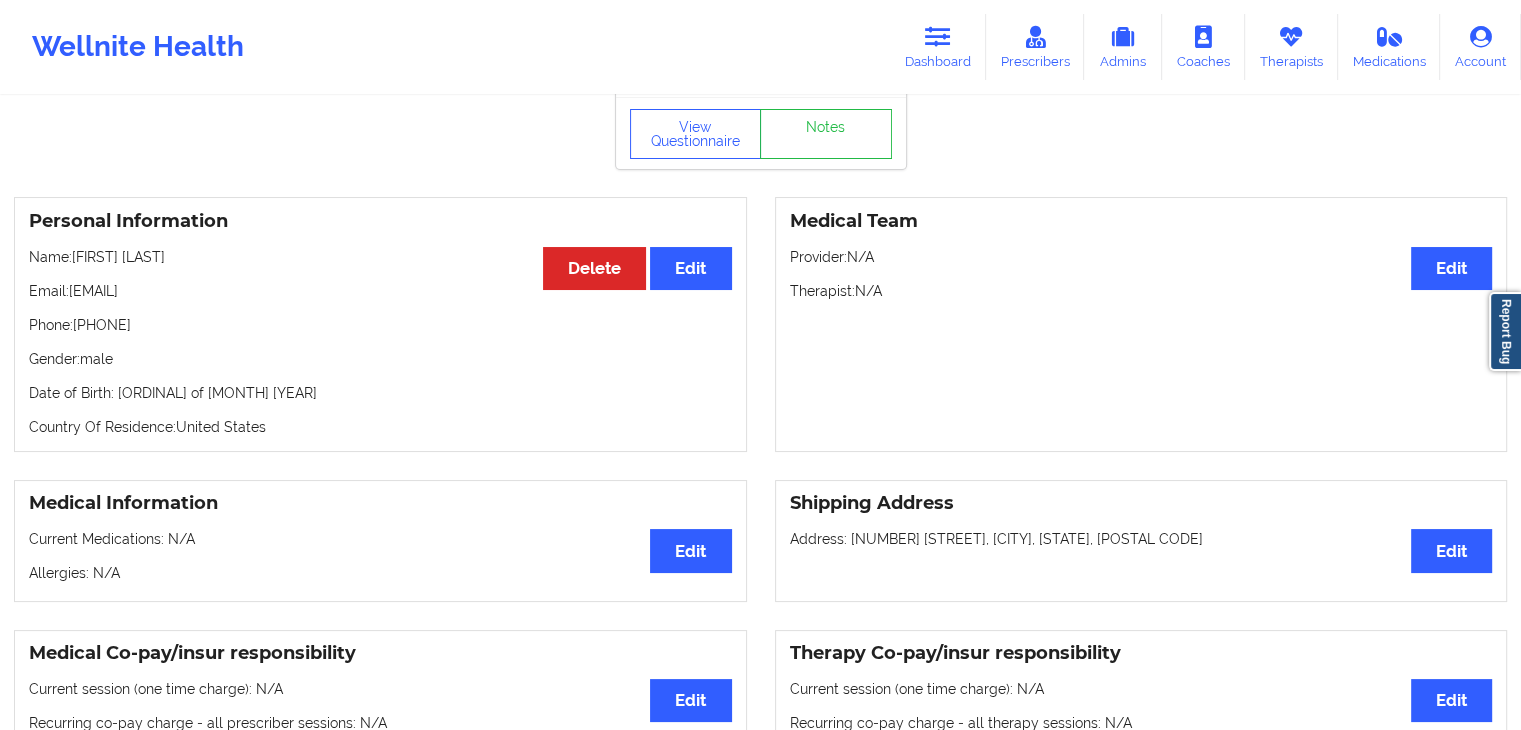 scroll, scrollTop: 64, scrollLeft: 0, axis: vertical 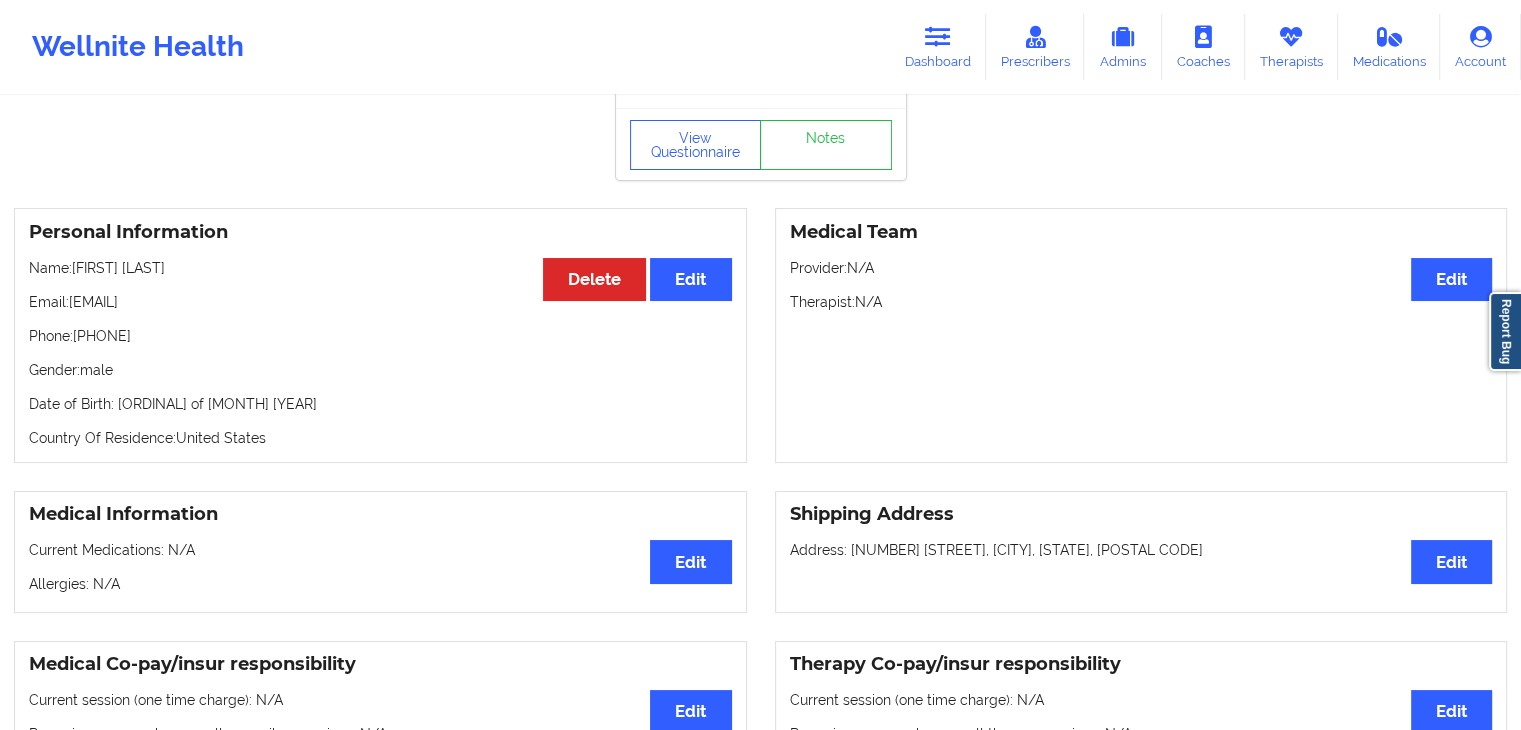 drag, startPoint x: 162, startPoint y: 344, endPoint x: 11, endPoint y: 341, distance: 151.0298 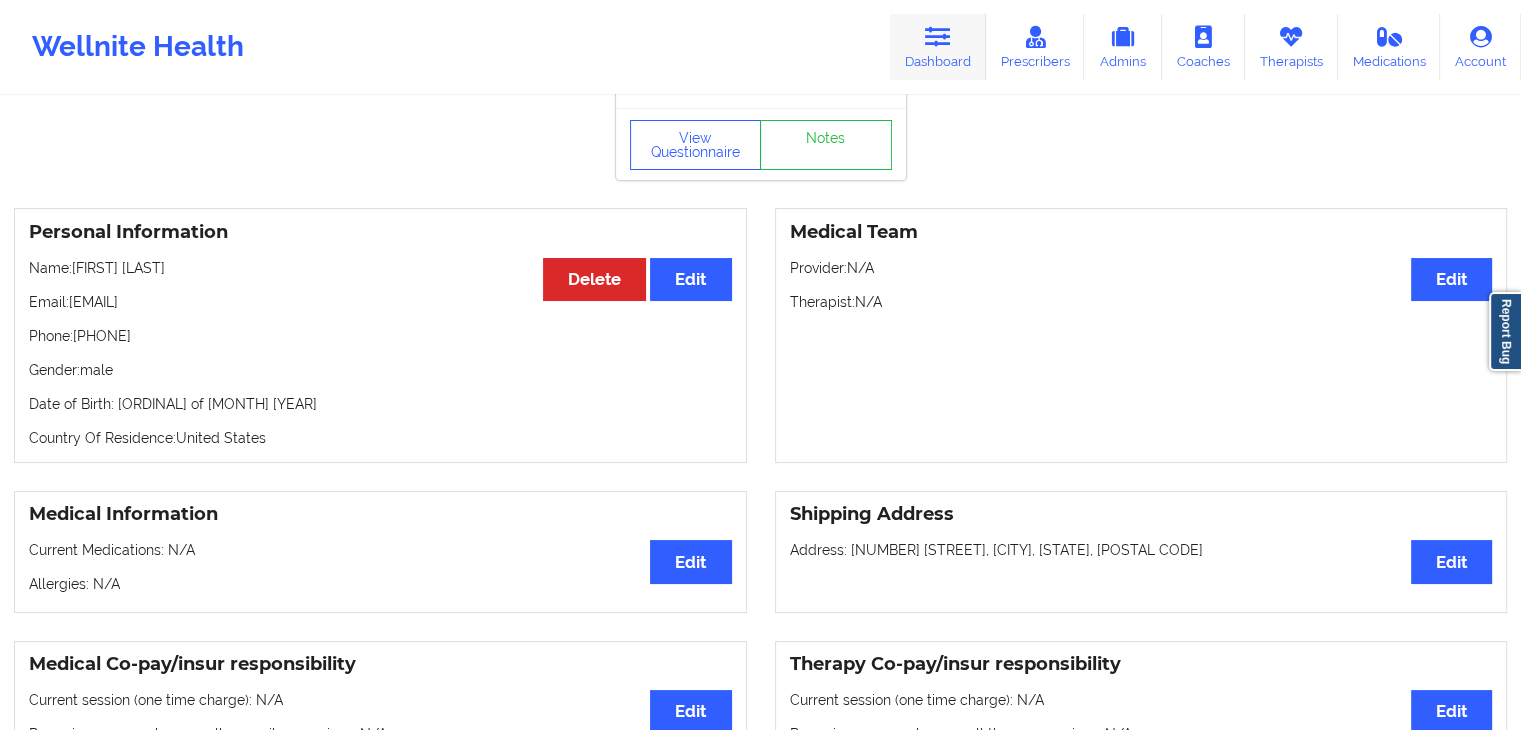 click on "Dashboard" at bounding box center (938, 47) 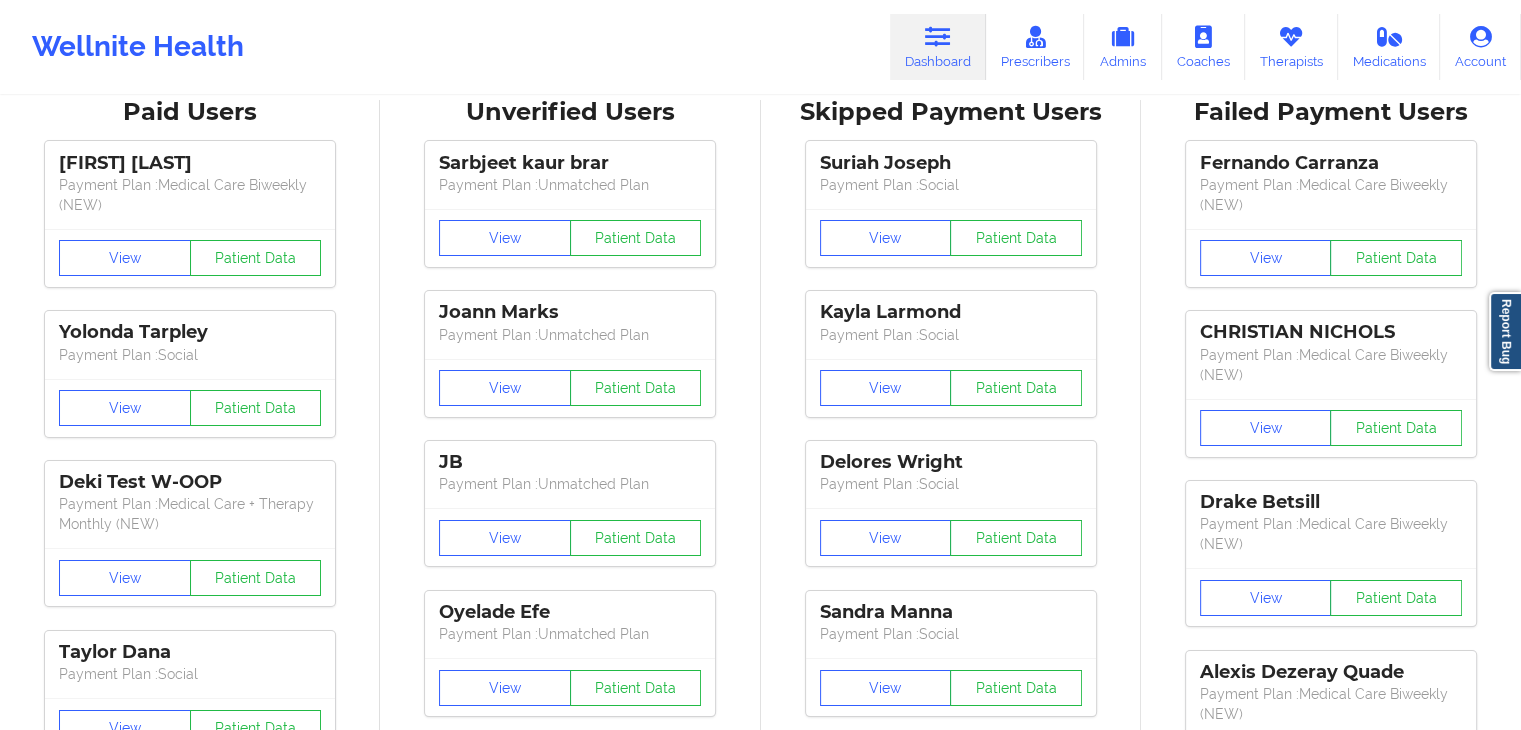 scroll, scrollTop: 0, scrollLeft: 0, axis: both 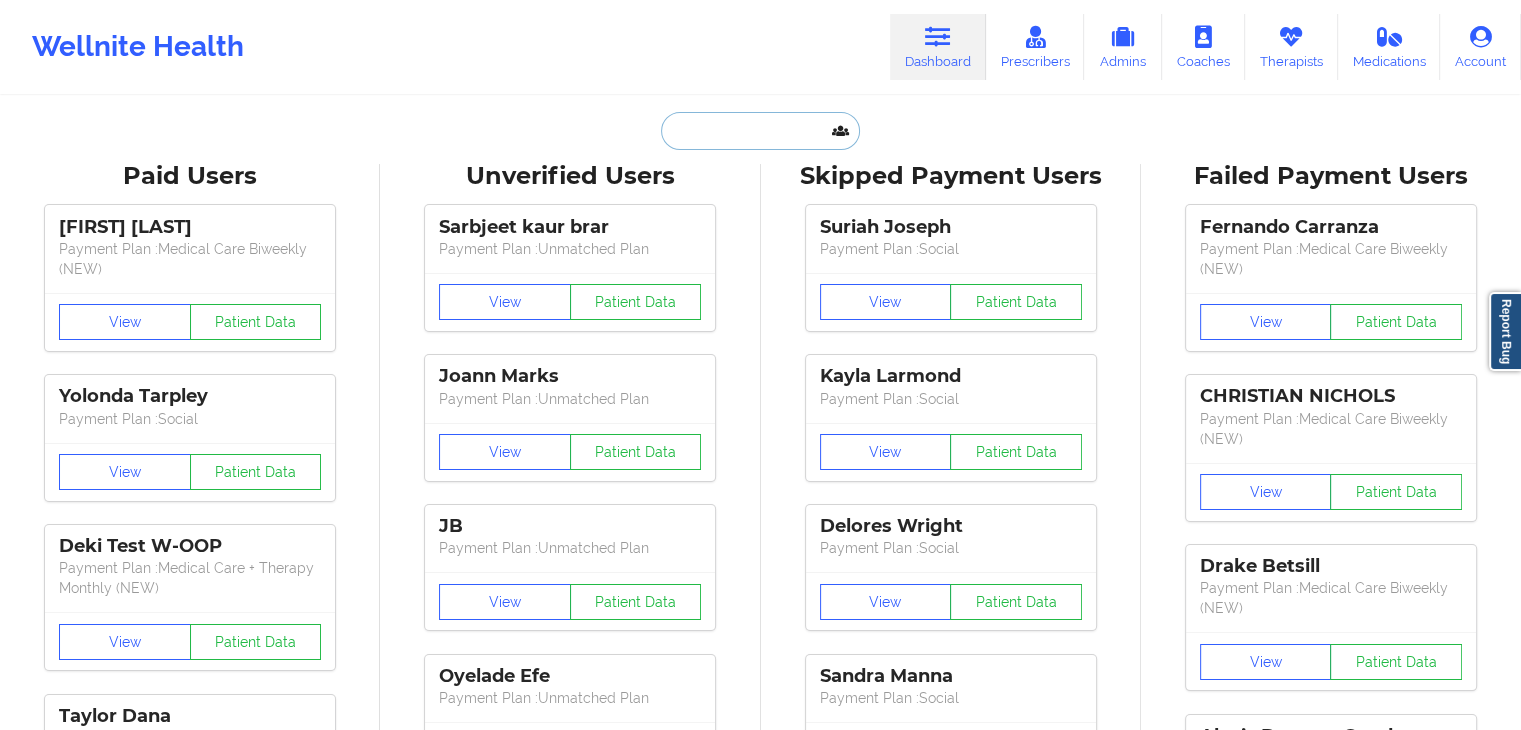 click at bounding box center (760, 131) 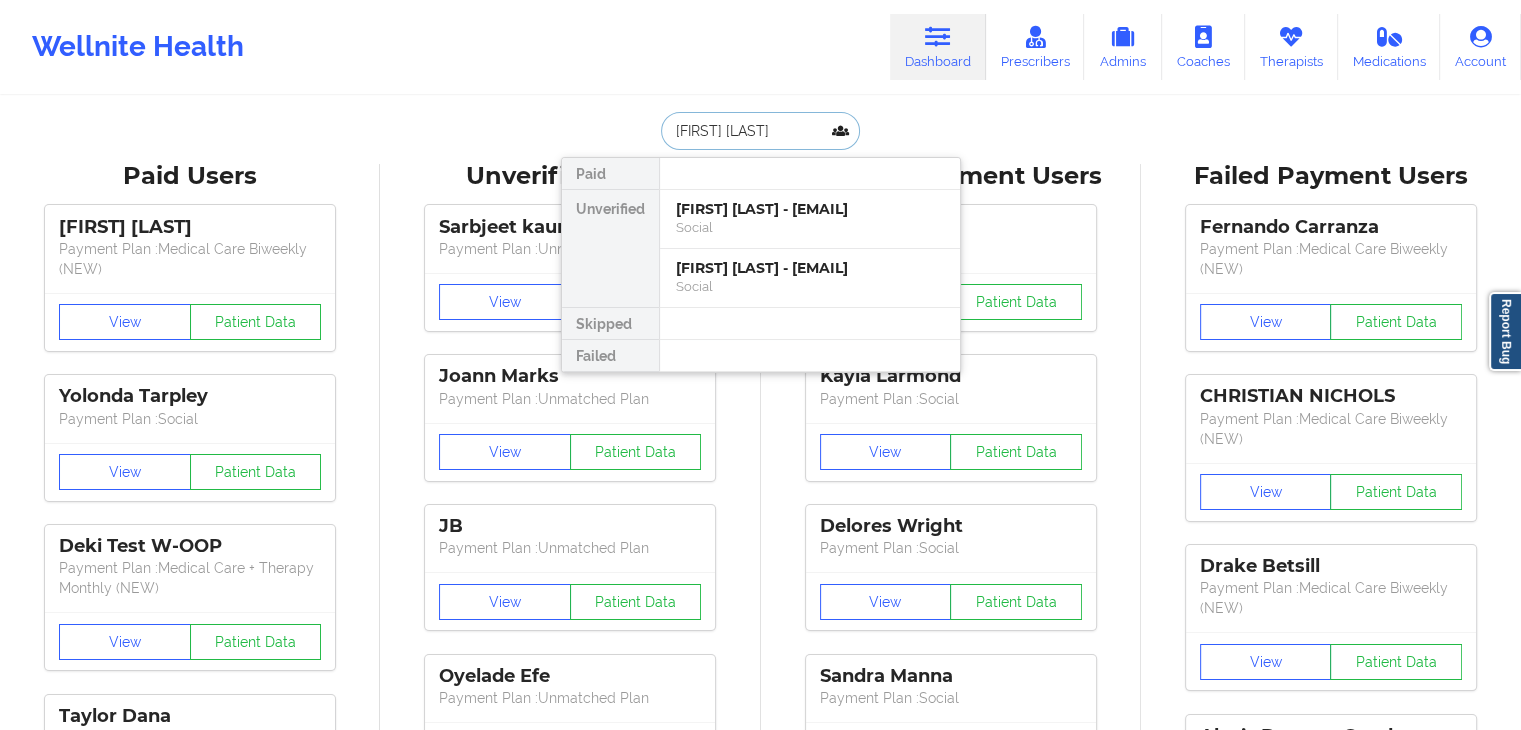 type on "[FIRST] [LAST]" 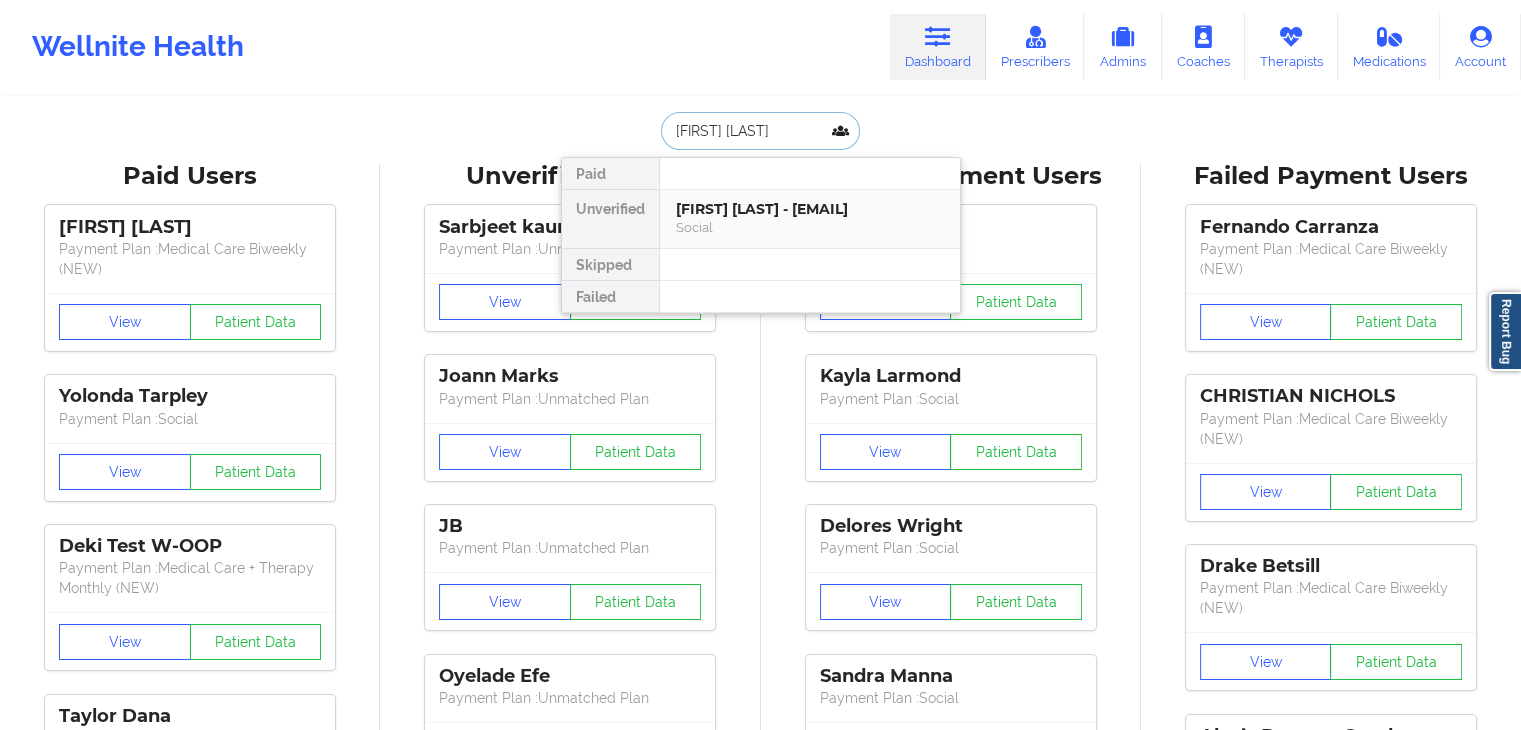 click on "[FIRST] [LAST] - [EMAIL]" at bounding box center [810, 209] 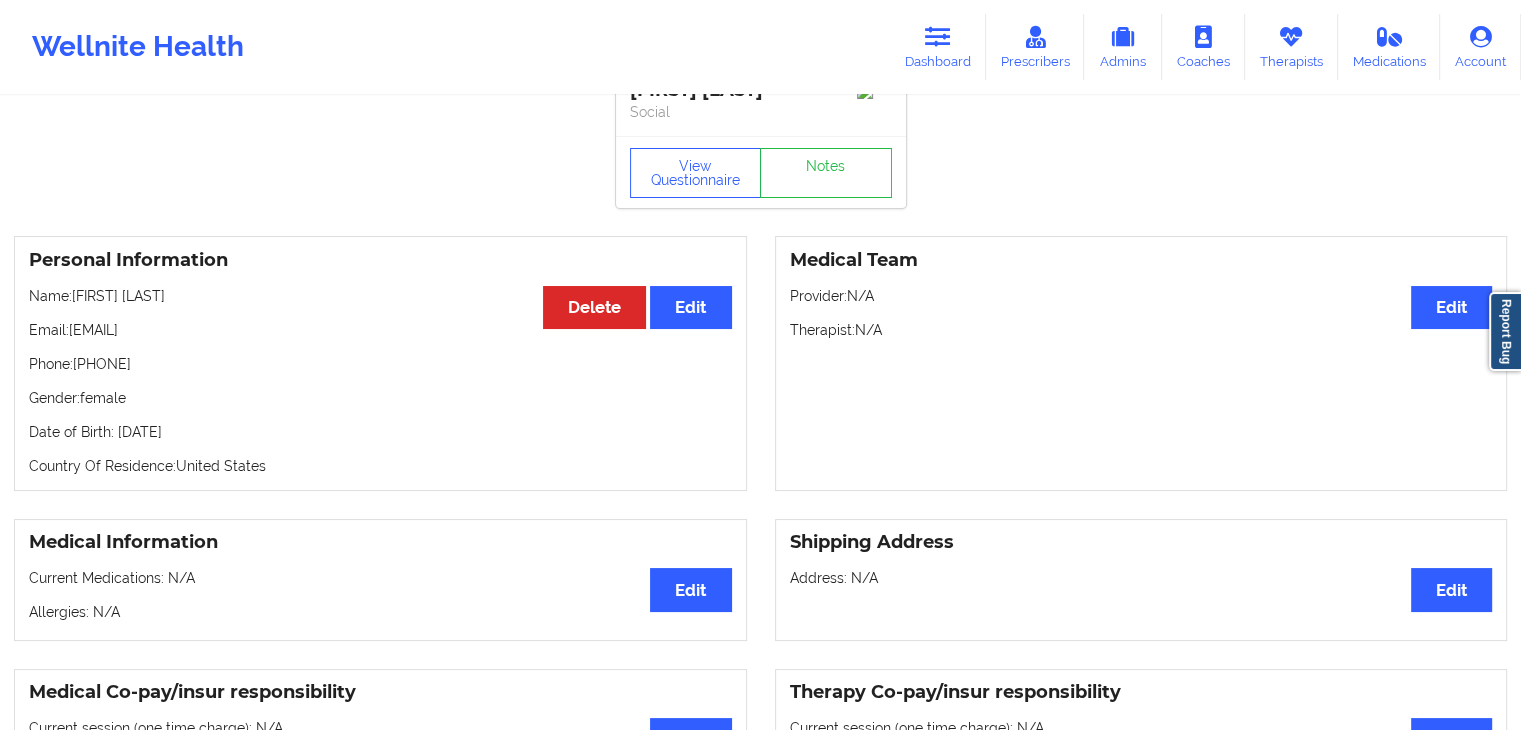 scroll, scrollTop: 0, scrollLeft: 0, axis: both 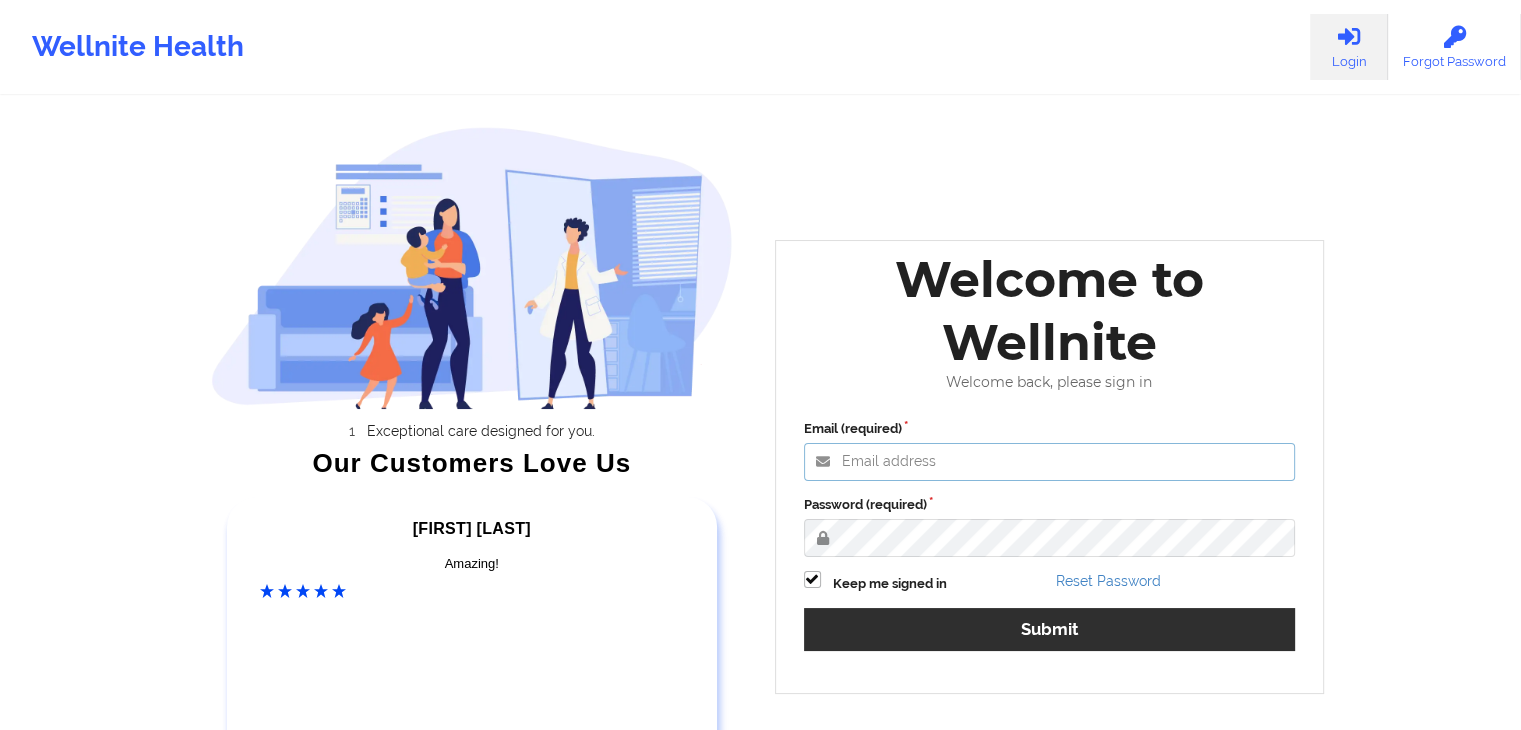 type on "[EMAIL]" 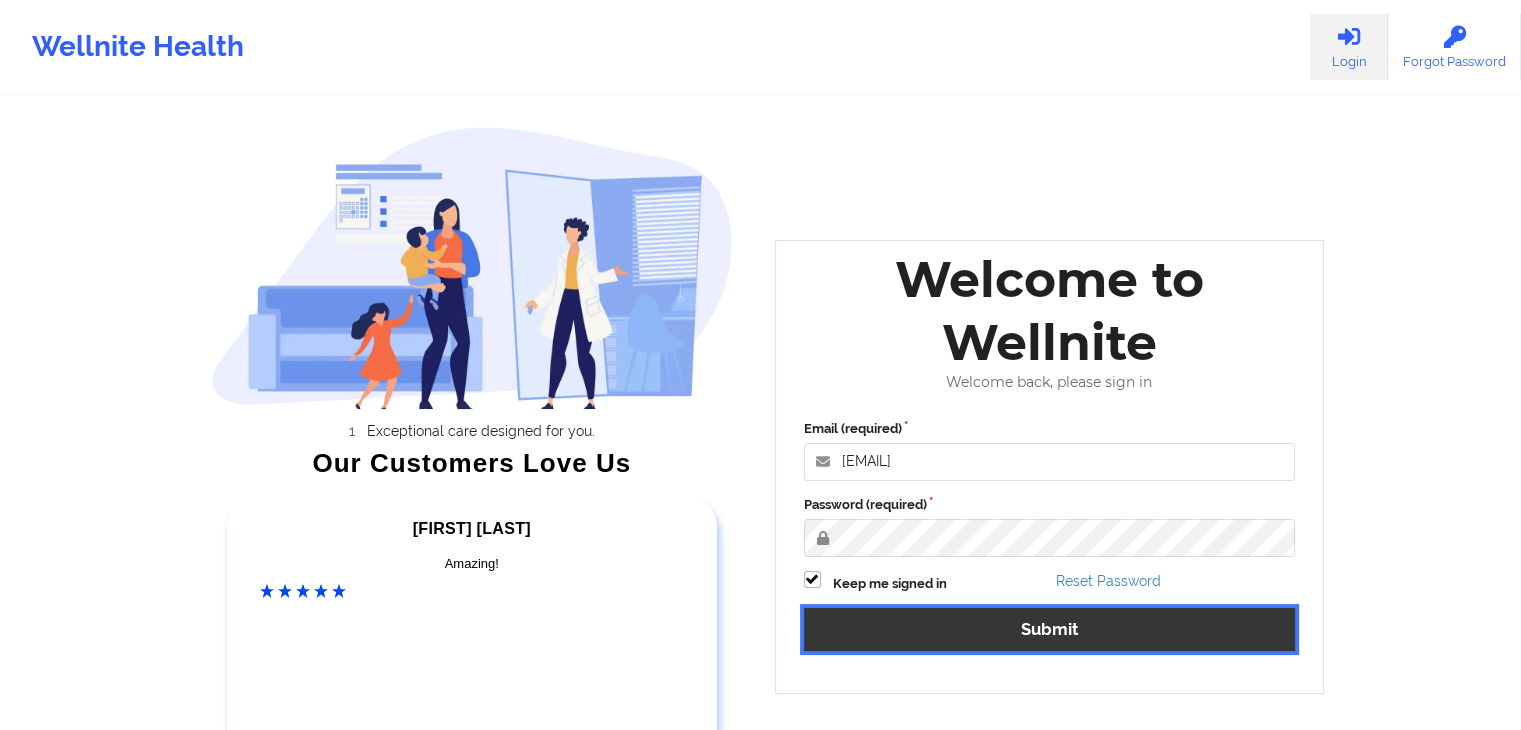 click on "Submit" at bounding box center [1050, 629] 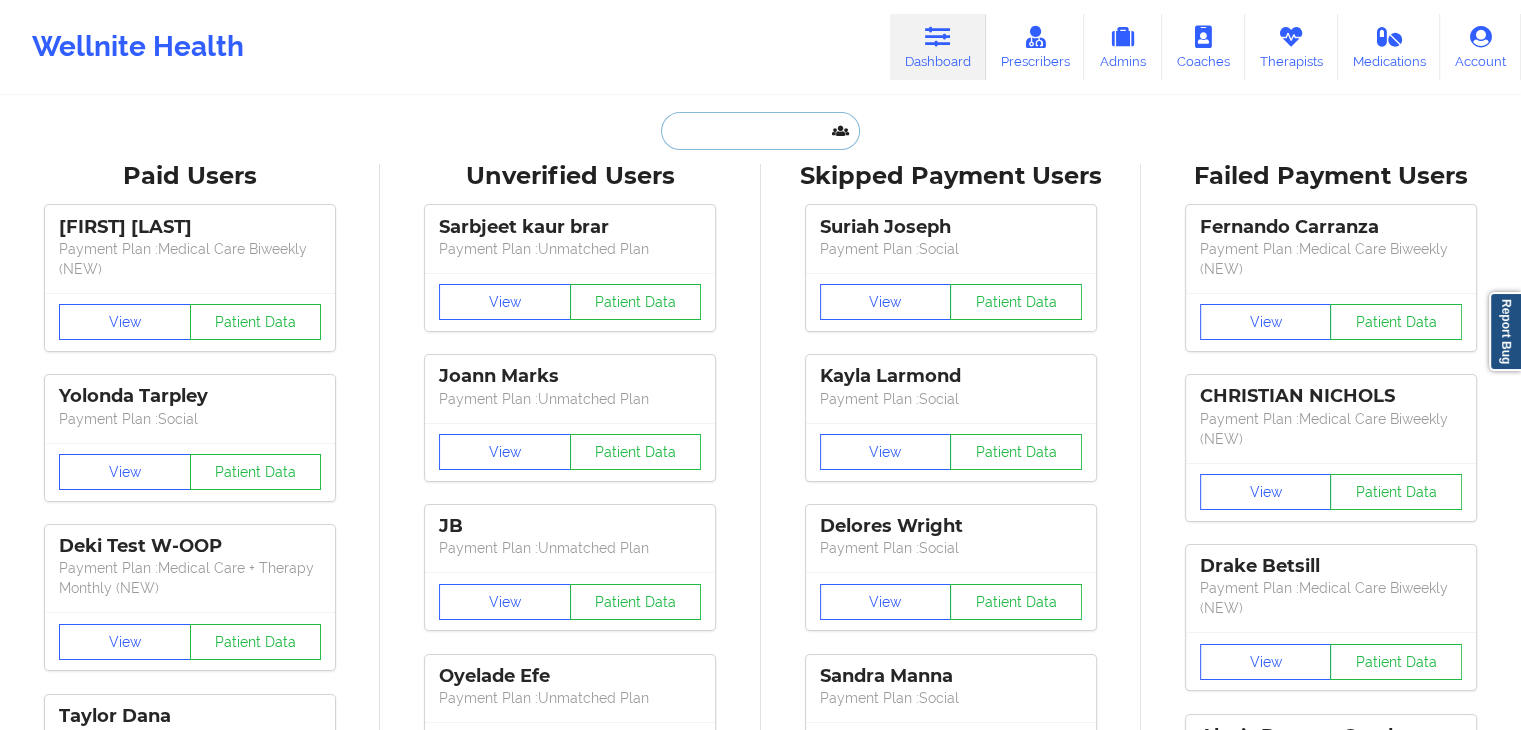 click at bounding box center (760, 131) 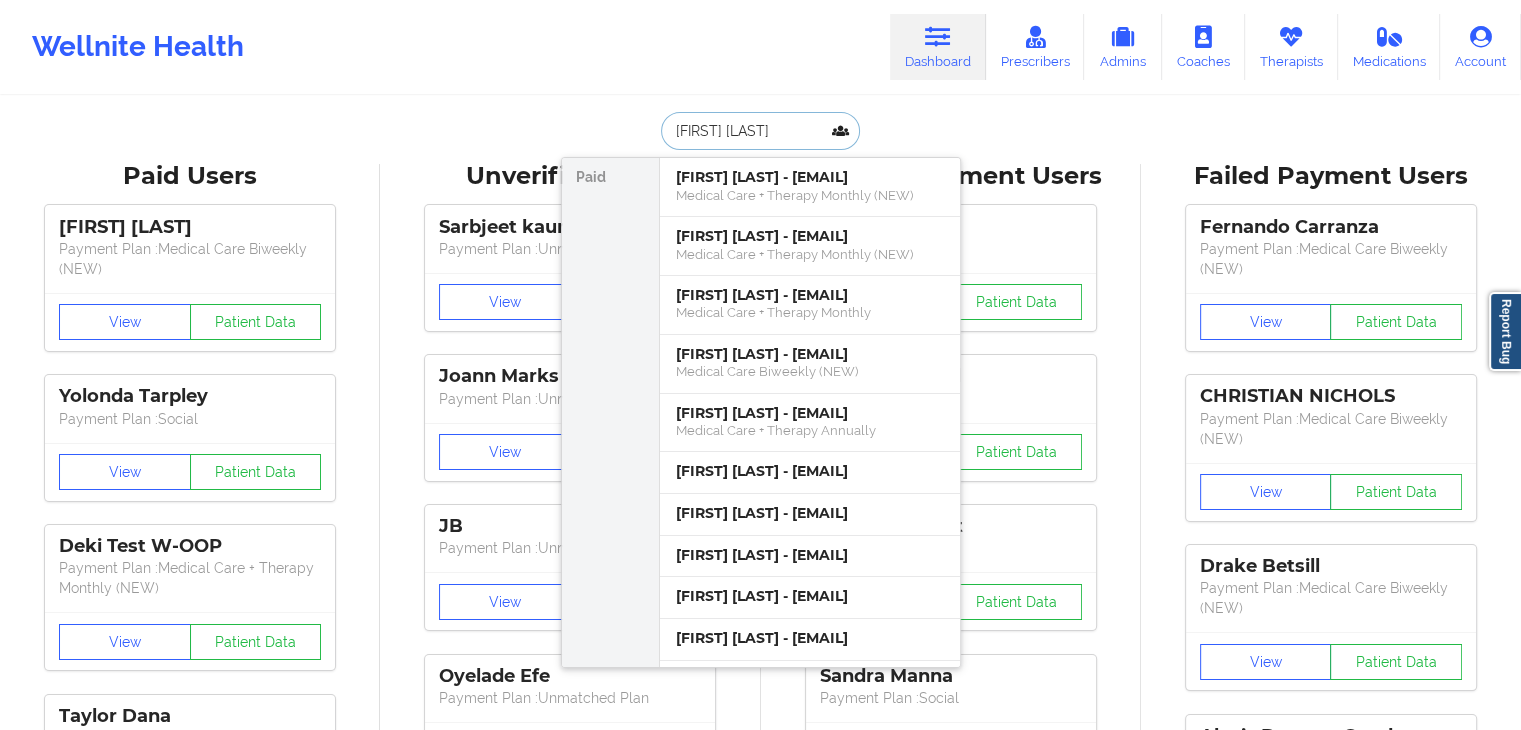 type on "[FIRST] [LAST]" 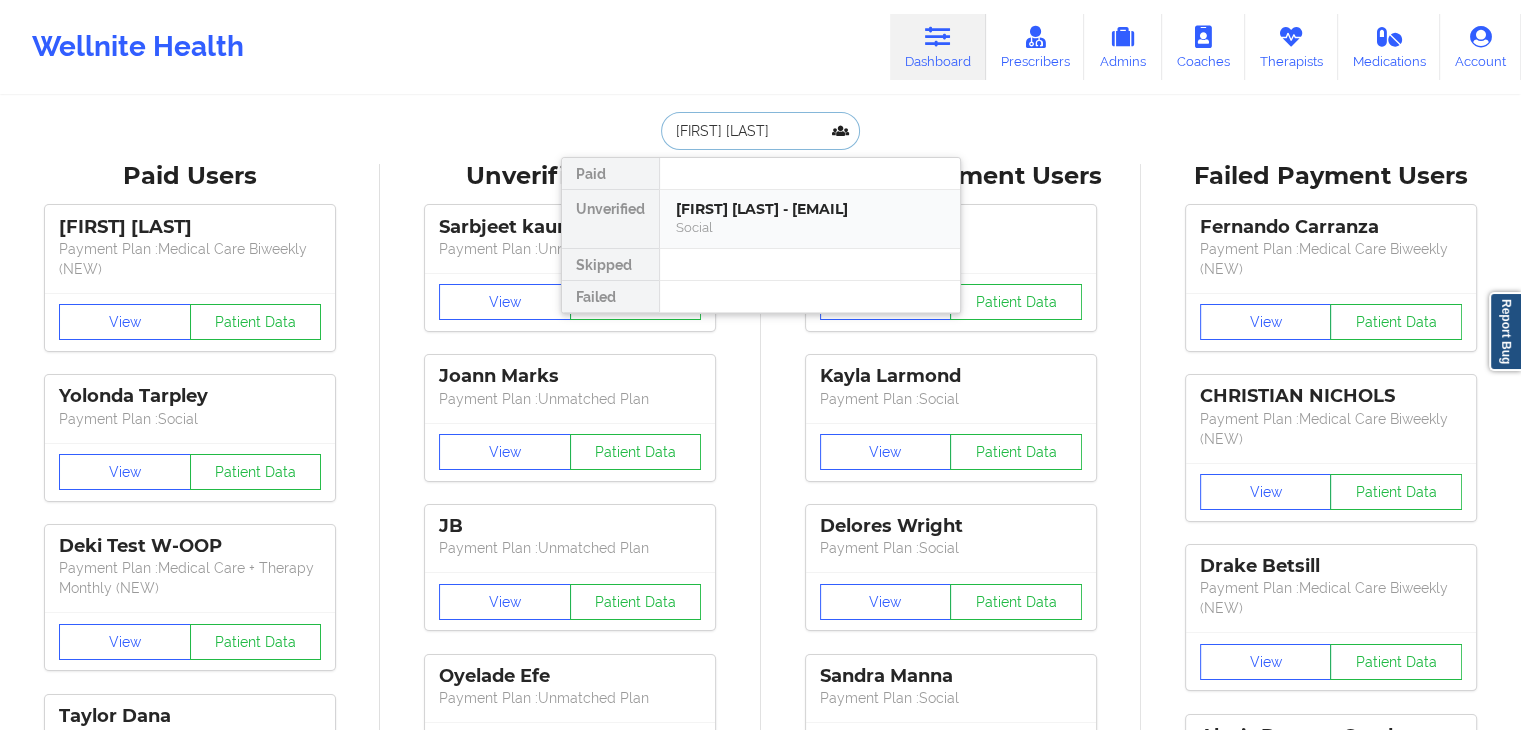 click on "[FIRST] [LAST] - [EMAIL]" at bounding box center (810, 209) 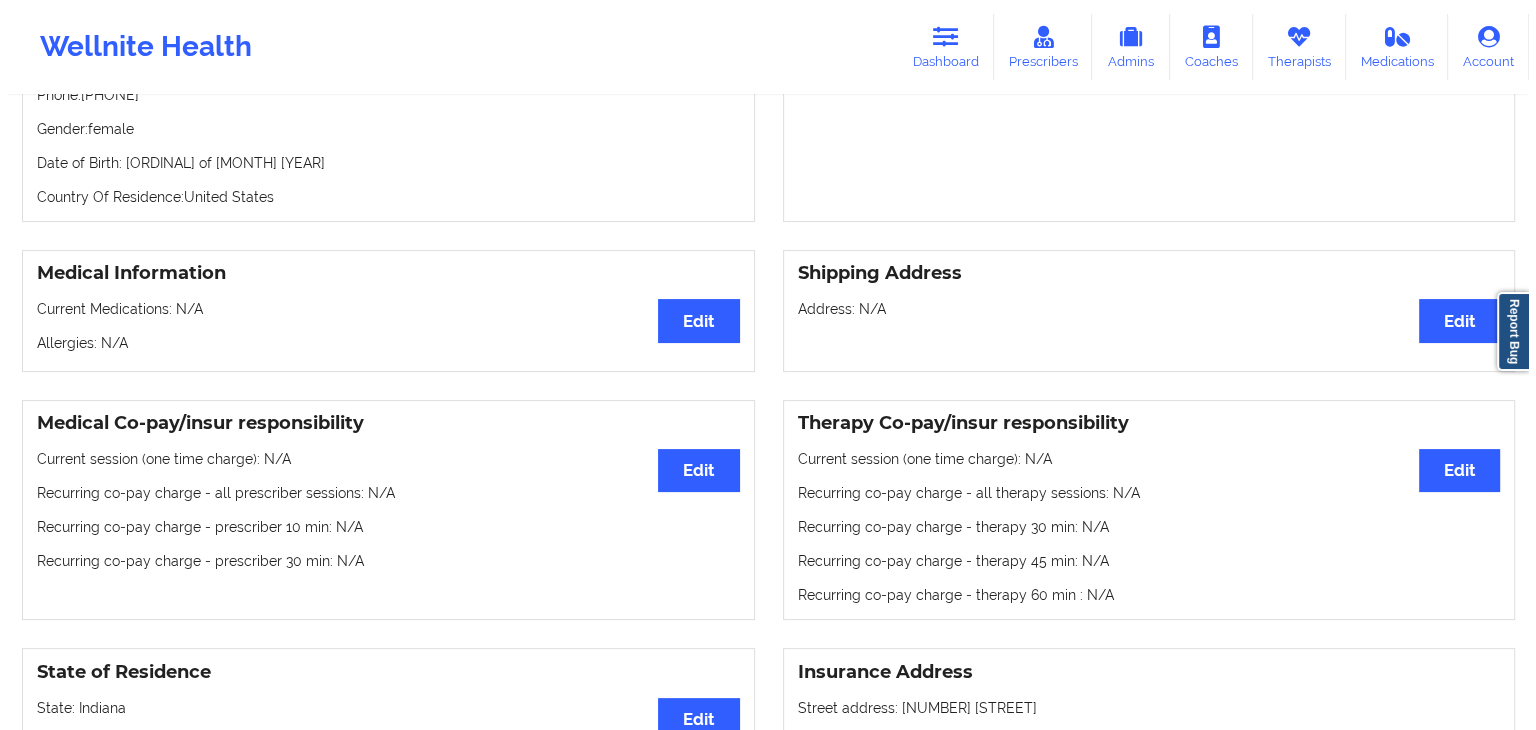 scroll, scrollTop: 0, scrollLeft: 0, axis: both 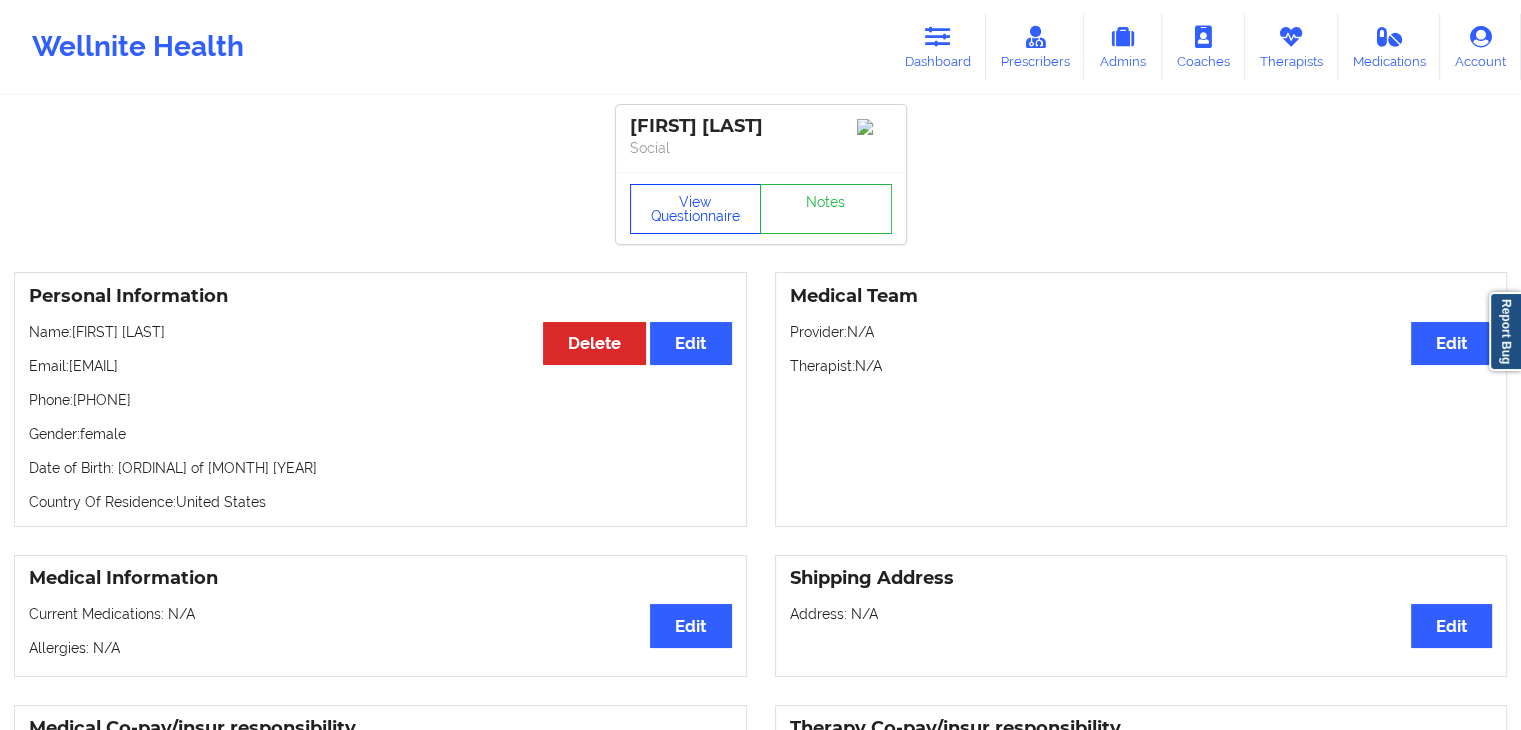 click on "View Questionnaire" at bounding box center (696, 209) 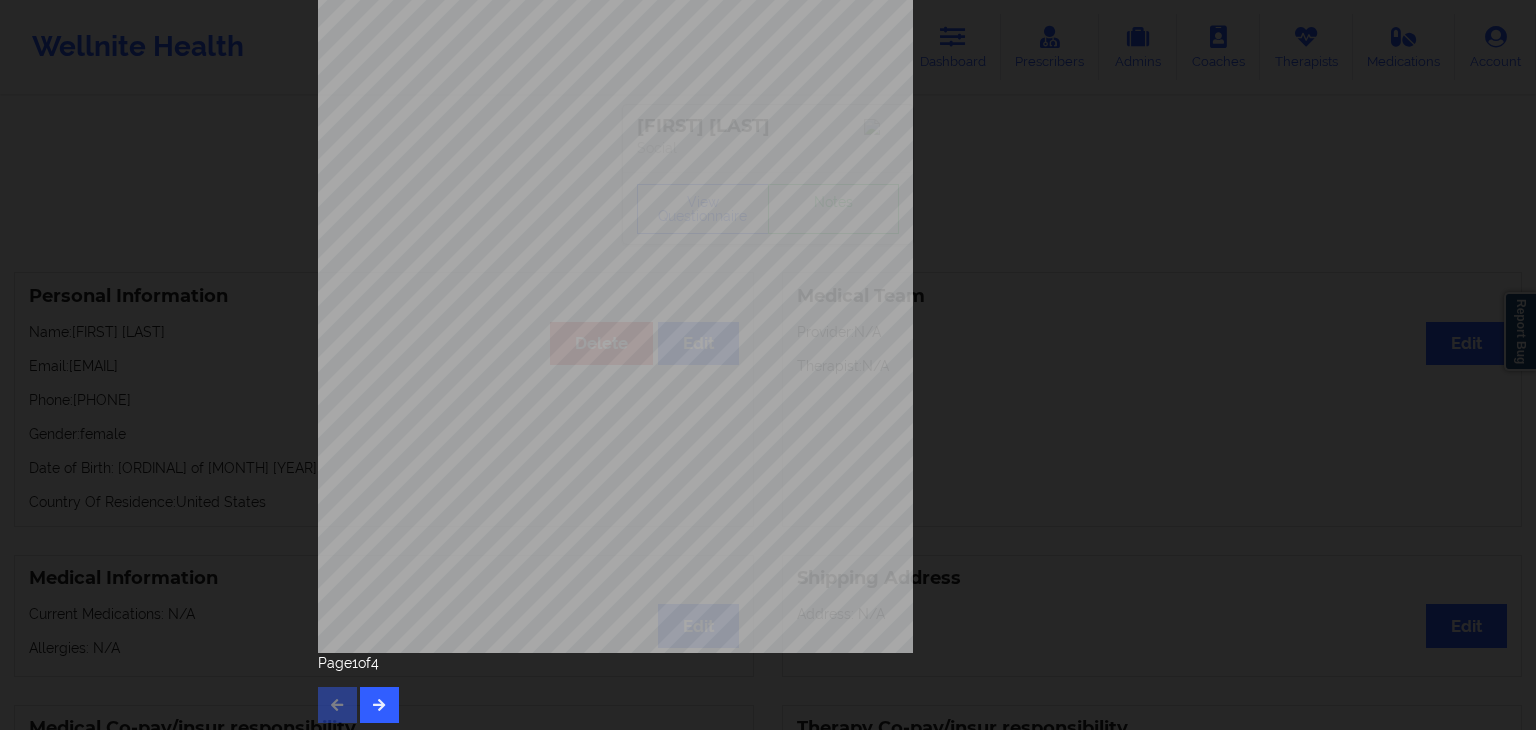 scroll, scrollTop: 224, scrollLeft: 0, axis: vertical 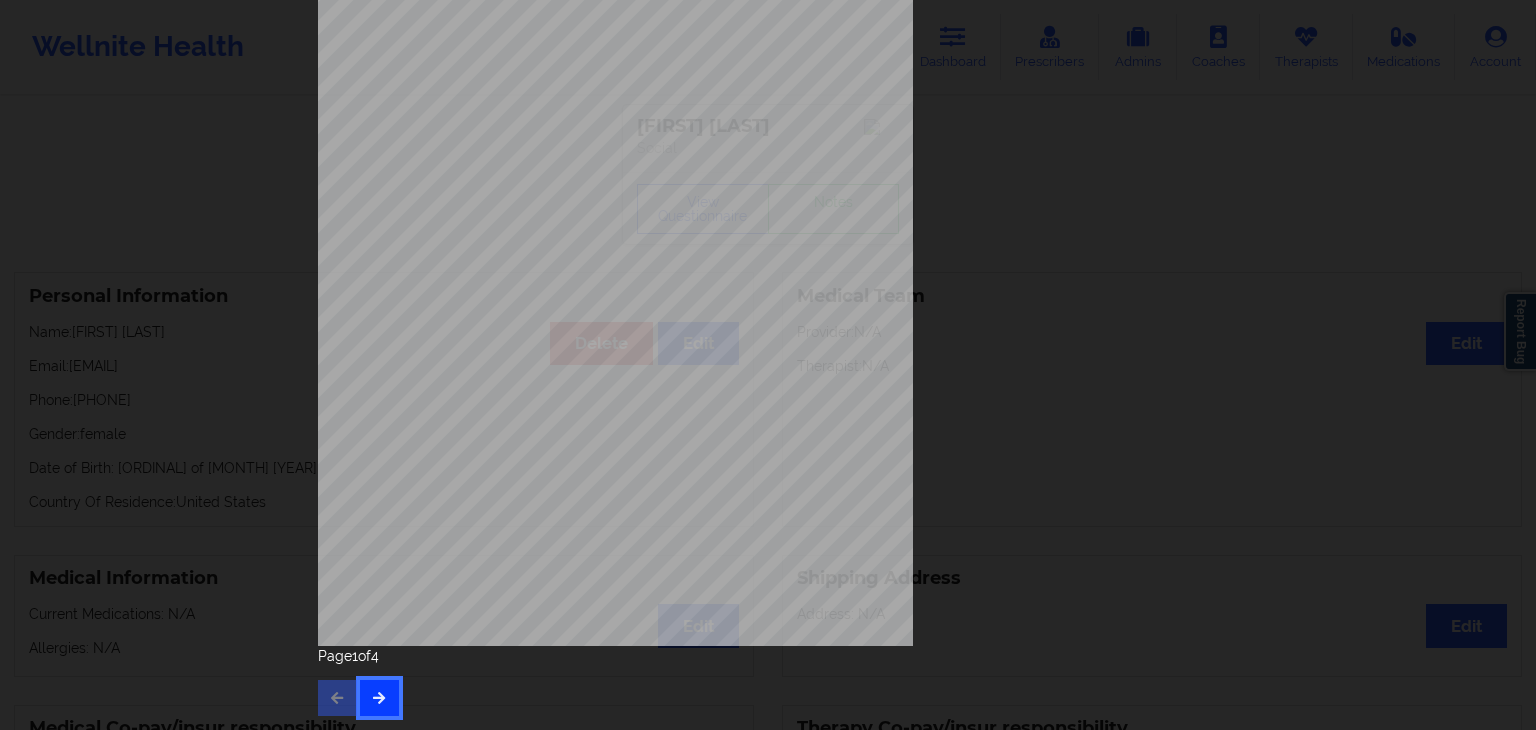click at bounding box center (379, 697) 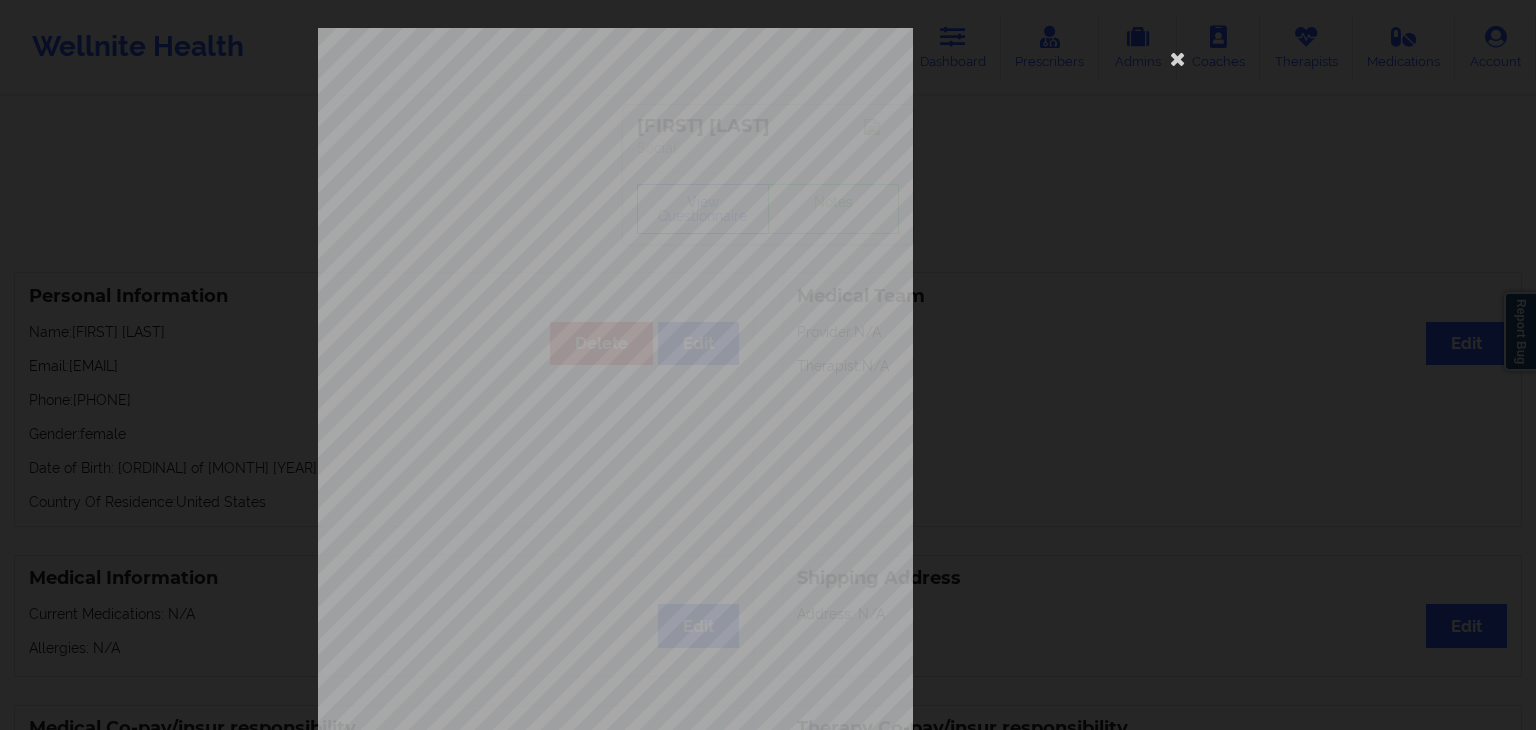 click on "Feeling nervous, anxious, or on edge Not being able to stop or control worrying Worrying too much about dif ferent things Trouble relaxing Being so restless that it is hard to sit still Becoming easily annoyed or irritable Feeling afraid, as if something awful might happen How often have you been bothered by the following , over the past 2 weeks ? Little interest or pleasure in doing things Feeling down, depressed, or hopeless Trouble falling or staying asleep, or sleeping too much Feeling tired or having little energy Poor appetite or overeating Feeling bad about yourself - or that you are a failure or have let yourself or your family down Trouble concentrating on things, such as reading the newspaper or watching television Moving or speaking so slowly that other people could have noticed? Or so fidgety or restless that you have been moving a lot more than usual Thoughts that you would be better of f dead, or thoughts of hurting yourself in some way of harming yourself or others ? Have you ever suf" at bounding box center (768, 449) 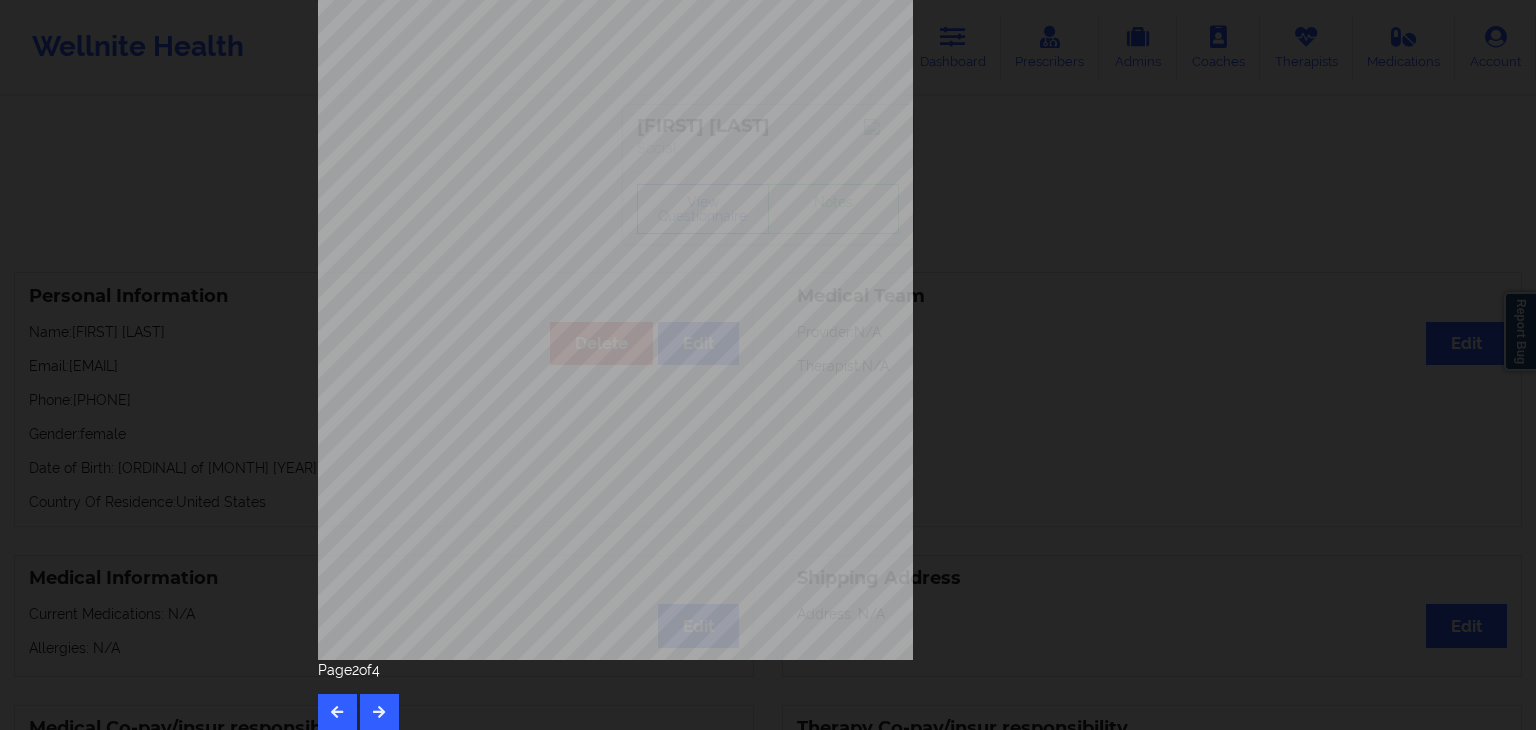 scroll, scrollTop: 224, scrollLeft: 0, axis: vertical 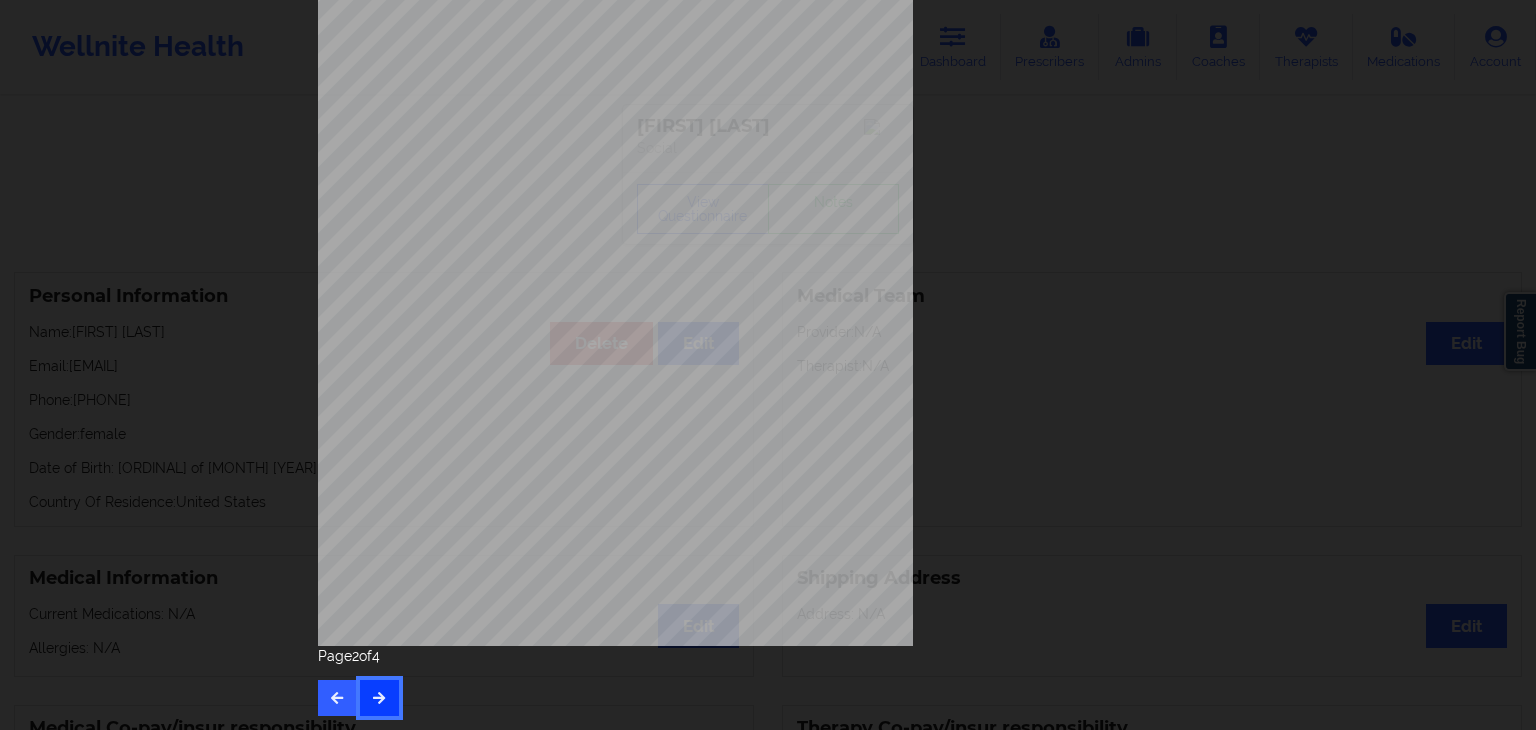 click at bounding box center (379, 698) 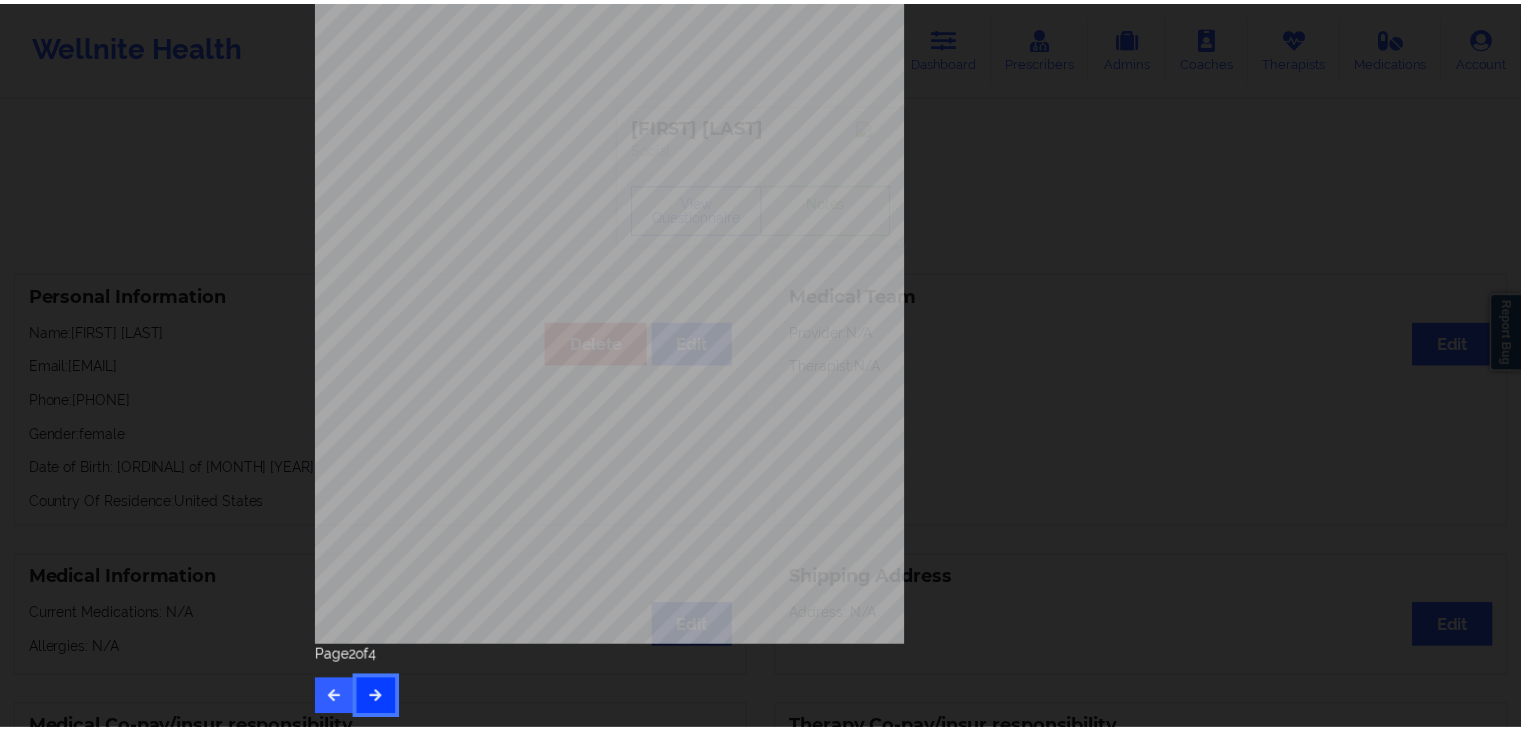 scroll, scrollTop: 0, scrollLeft: 0, axis: both 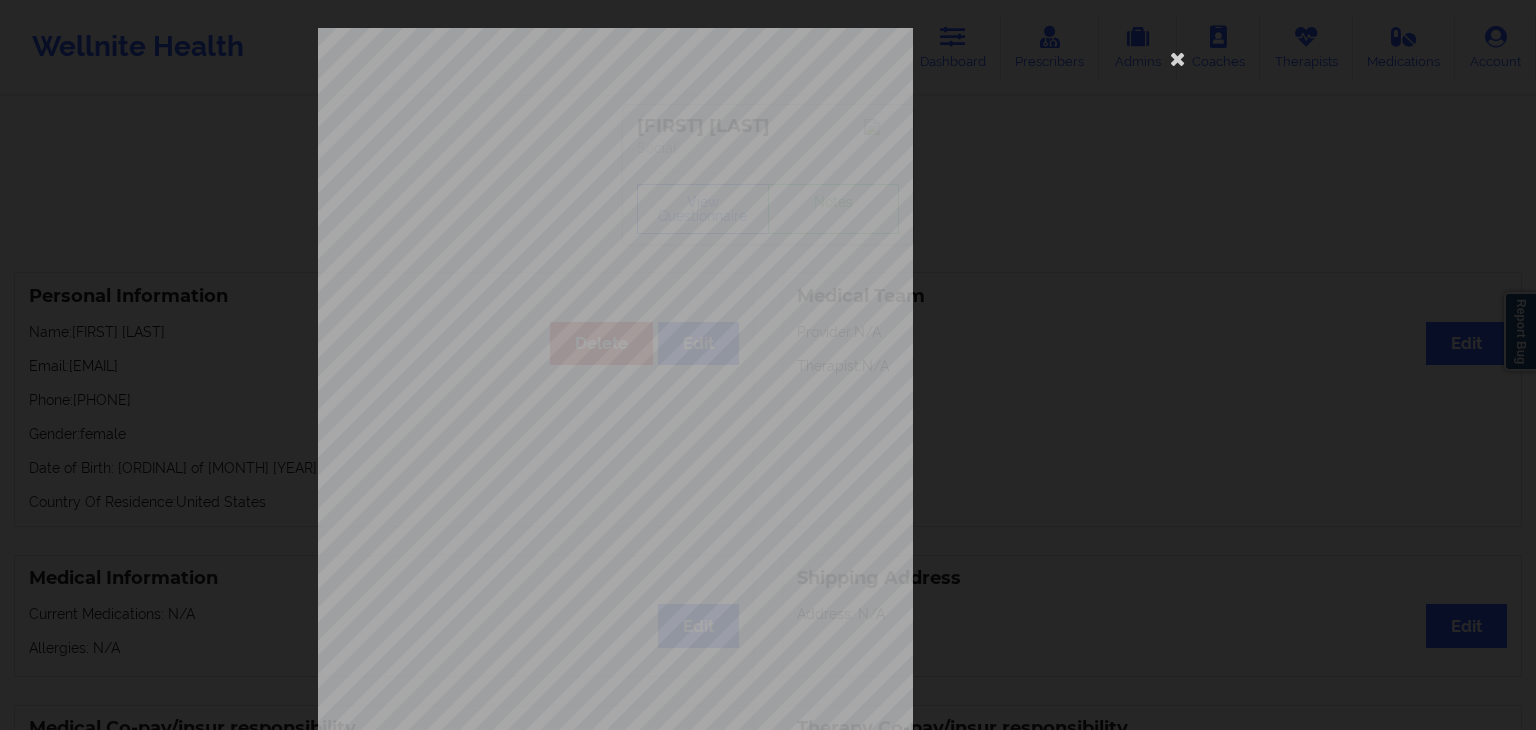 click on "coach appointments) ?" at bounding box center (585, 597) 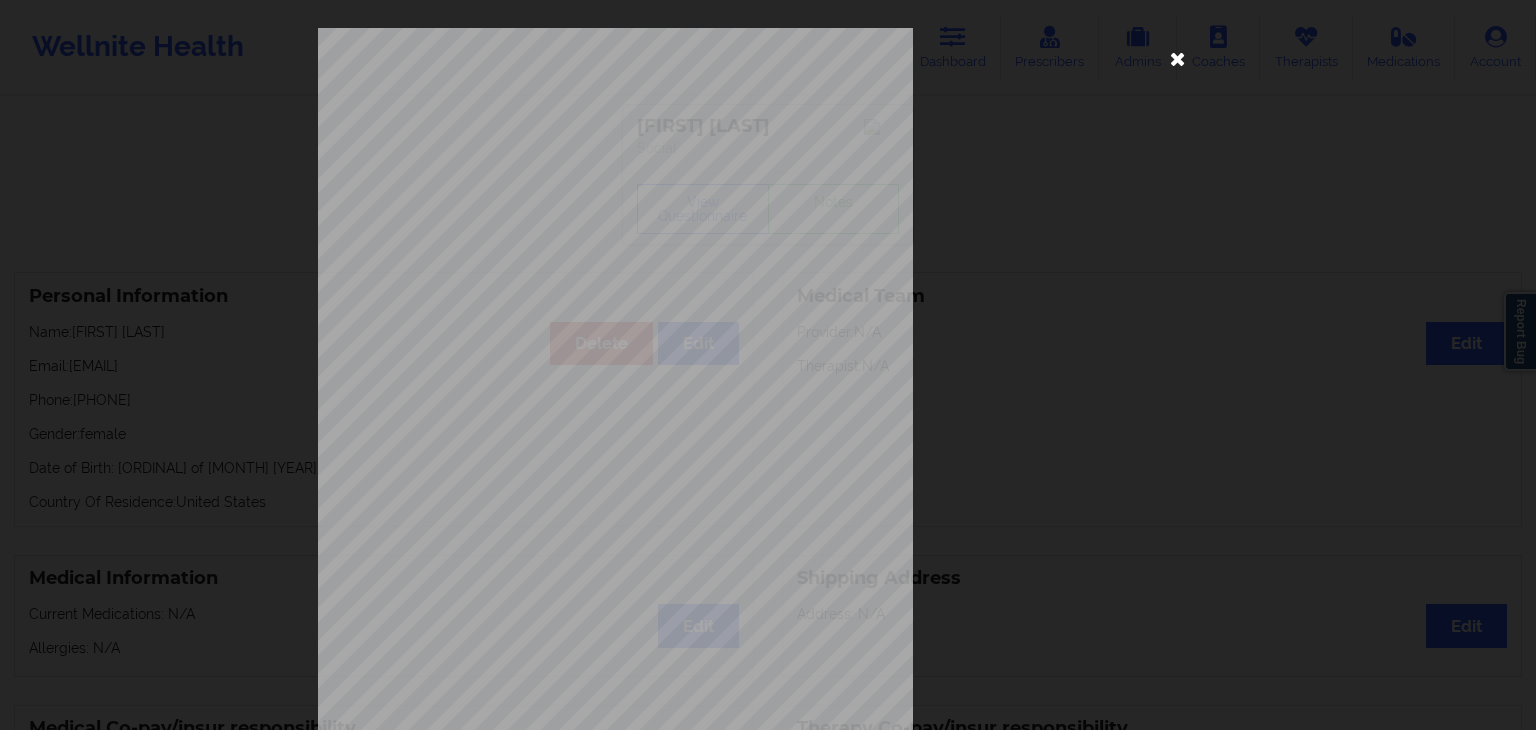 click at bounding box center (1178, 58) 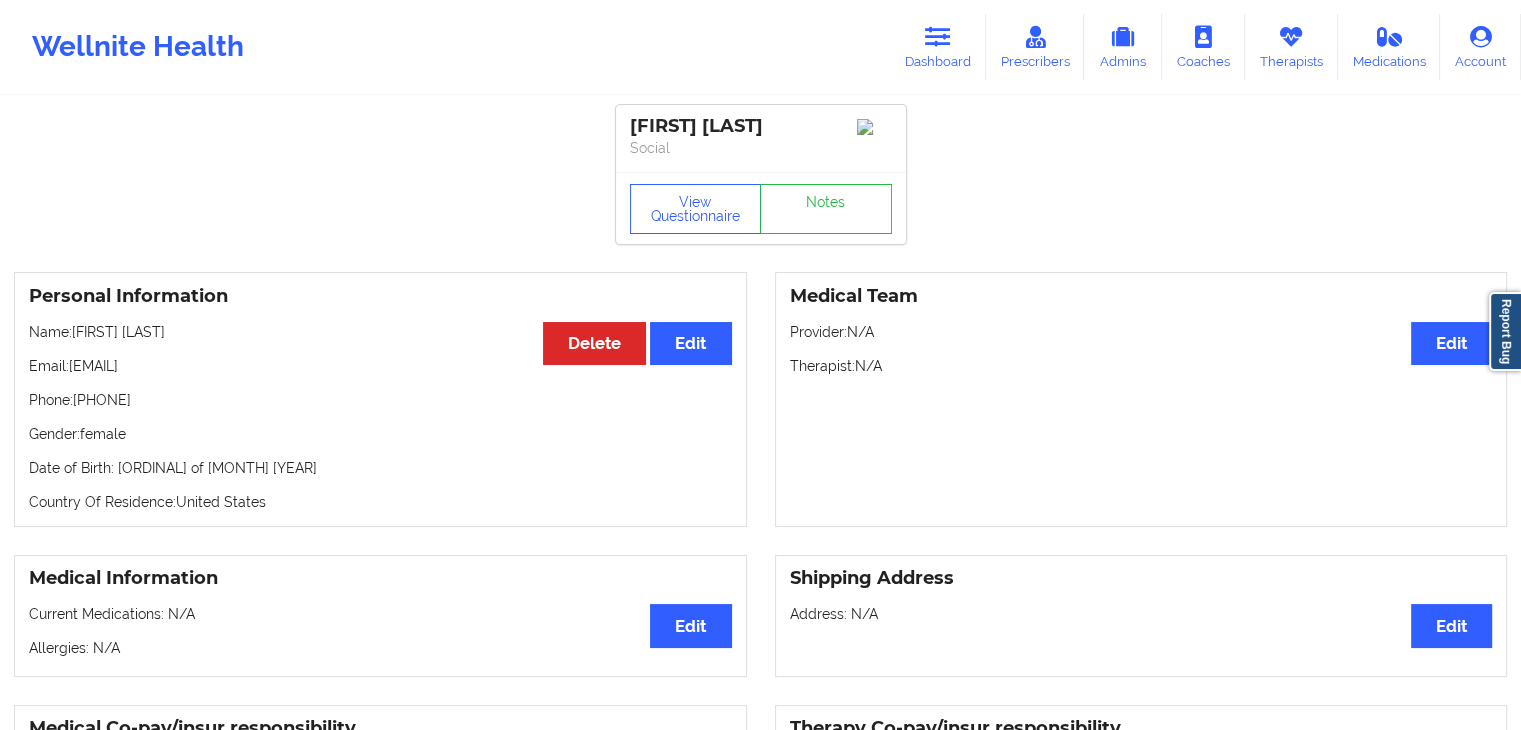 drag, startPoint x: 168, startPoint y: 407, endPoint x: 76, endPoint y: 405, distance: 92.021736 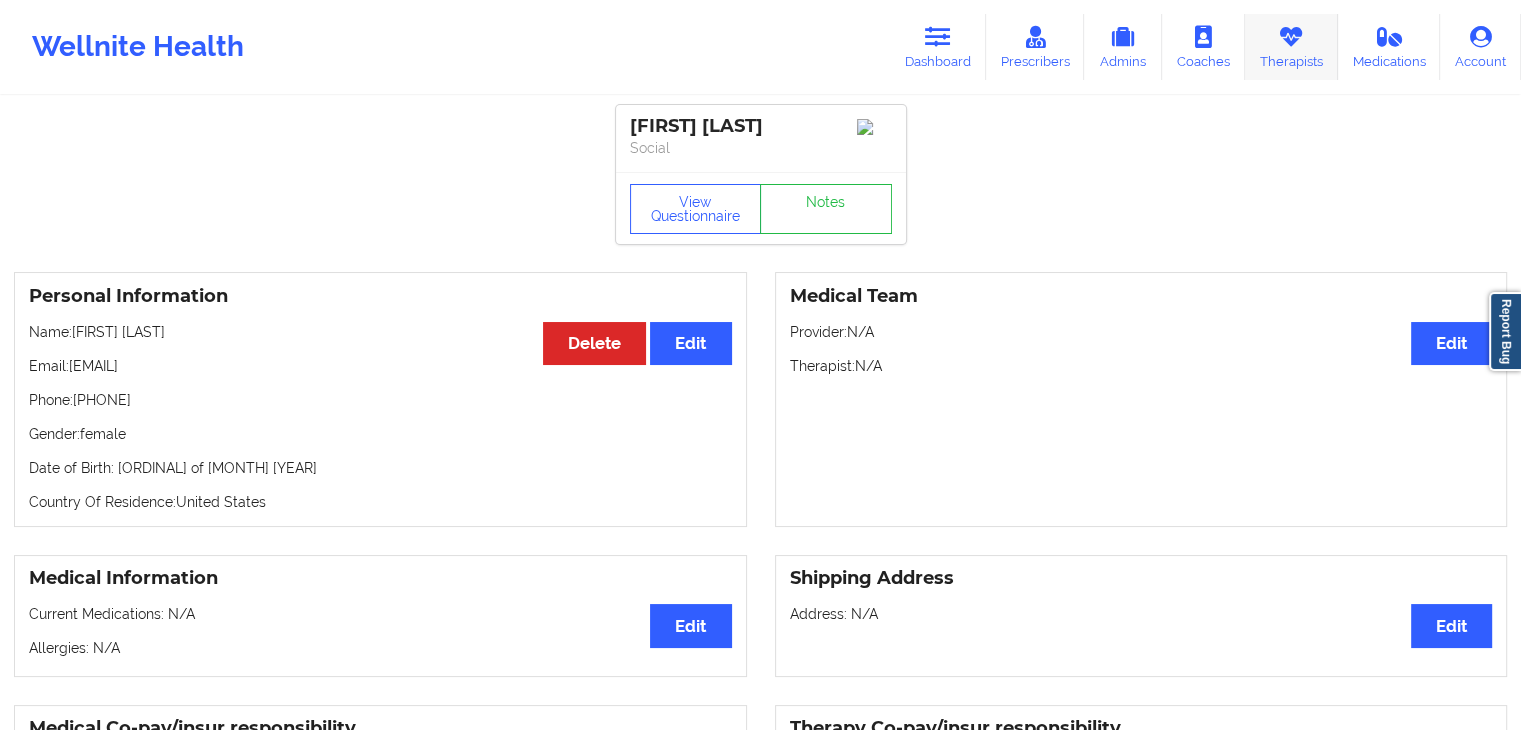 click on "Therapists" at bounding box center (1291, 47) 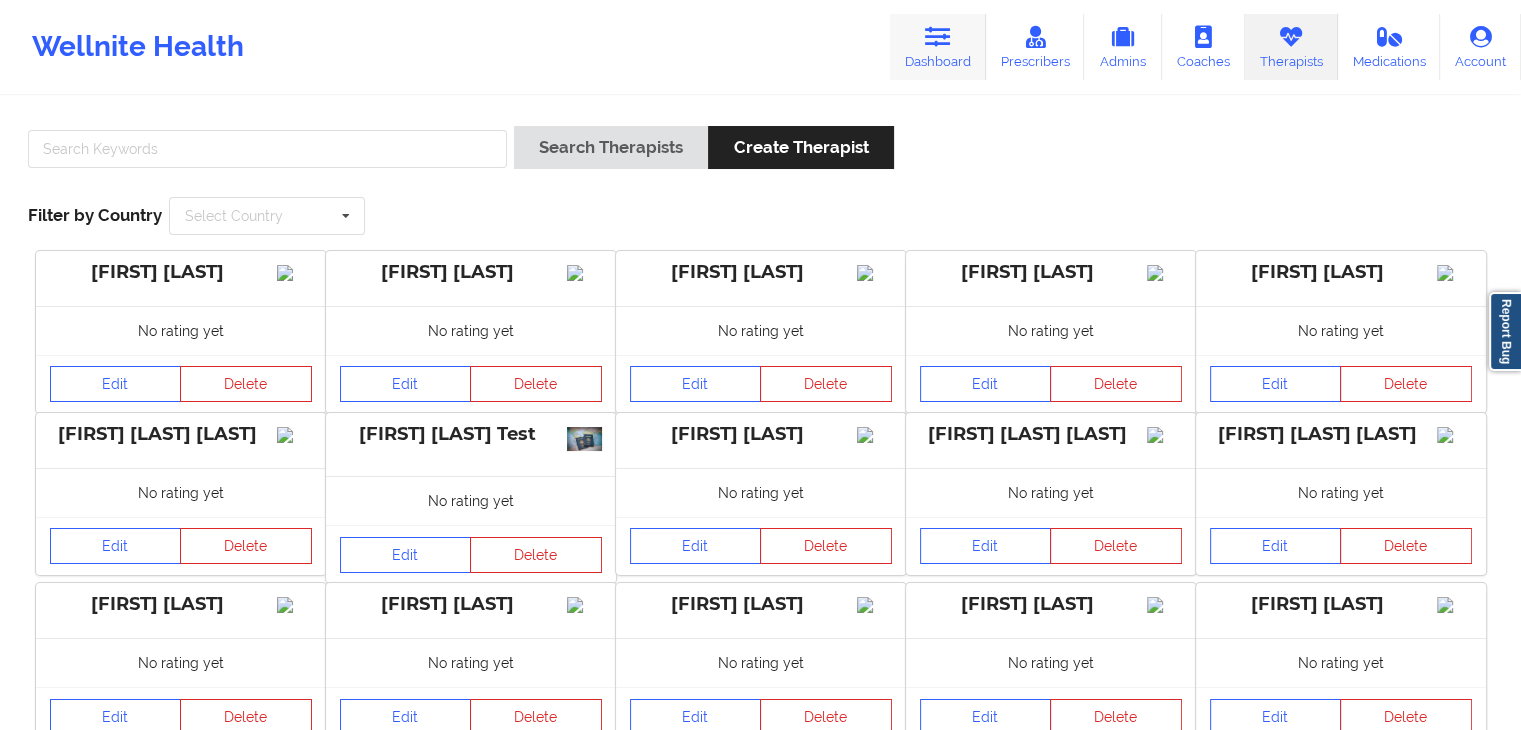 click at bounding box center [938, 37] 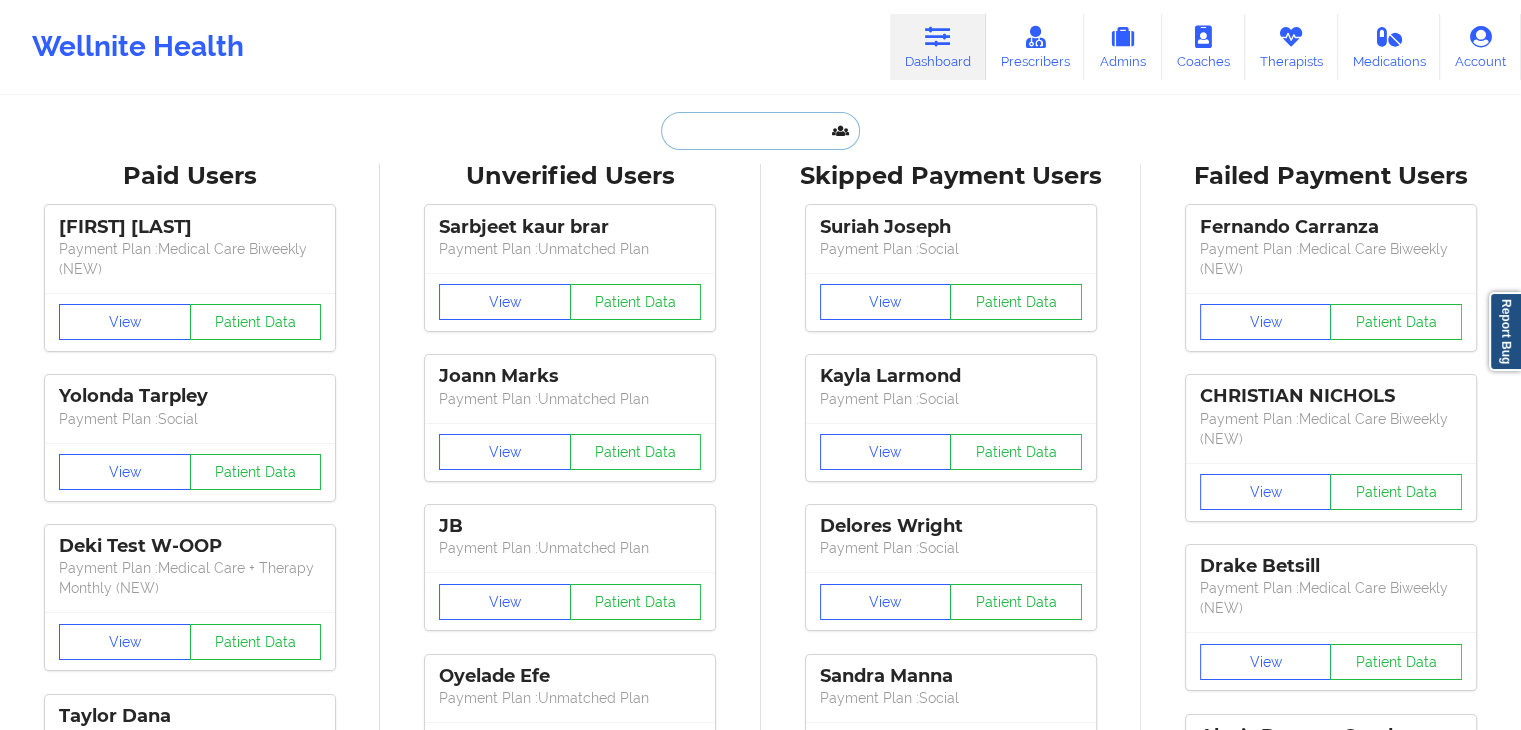 click at bounding box center [760, 131] 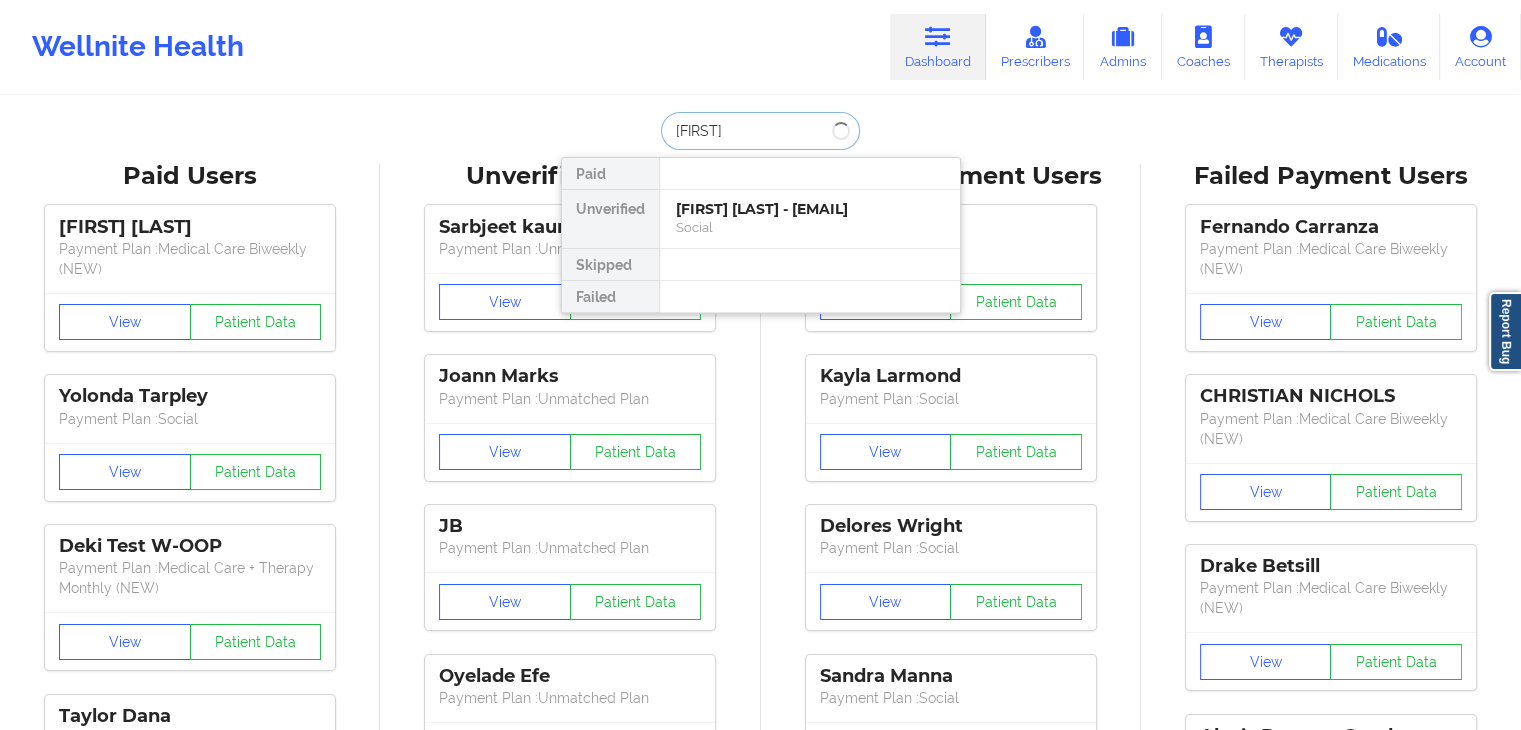 type on "[FIRST]" 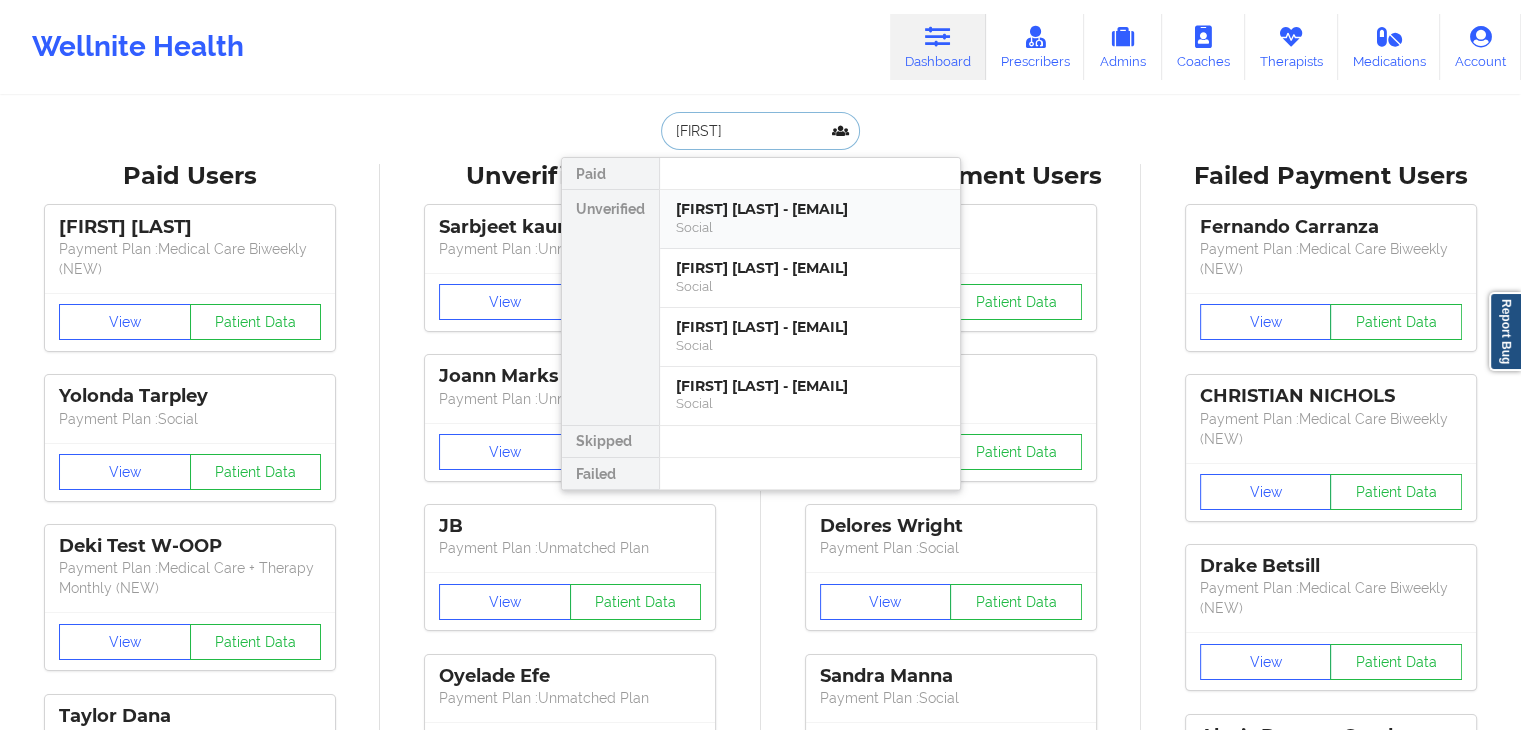 click on "[FIRST] [LAST] - [EMAIL]" at bounding box center [810, 209] 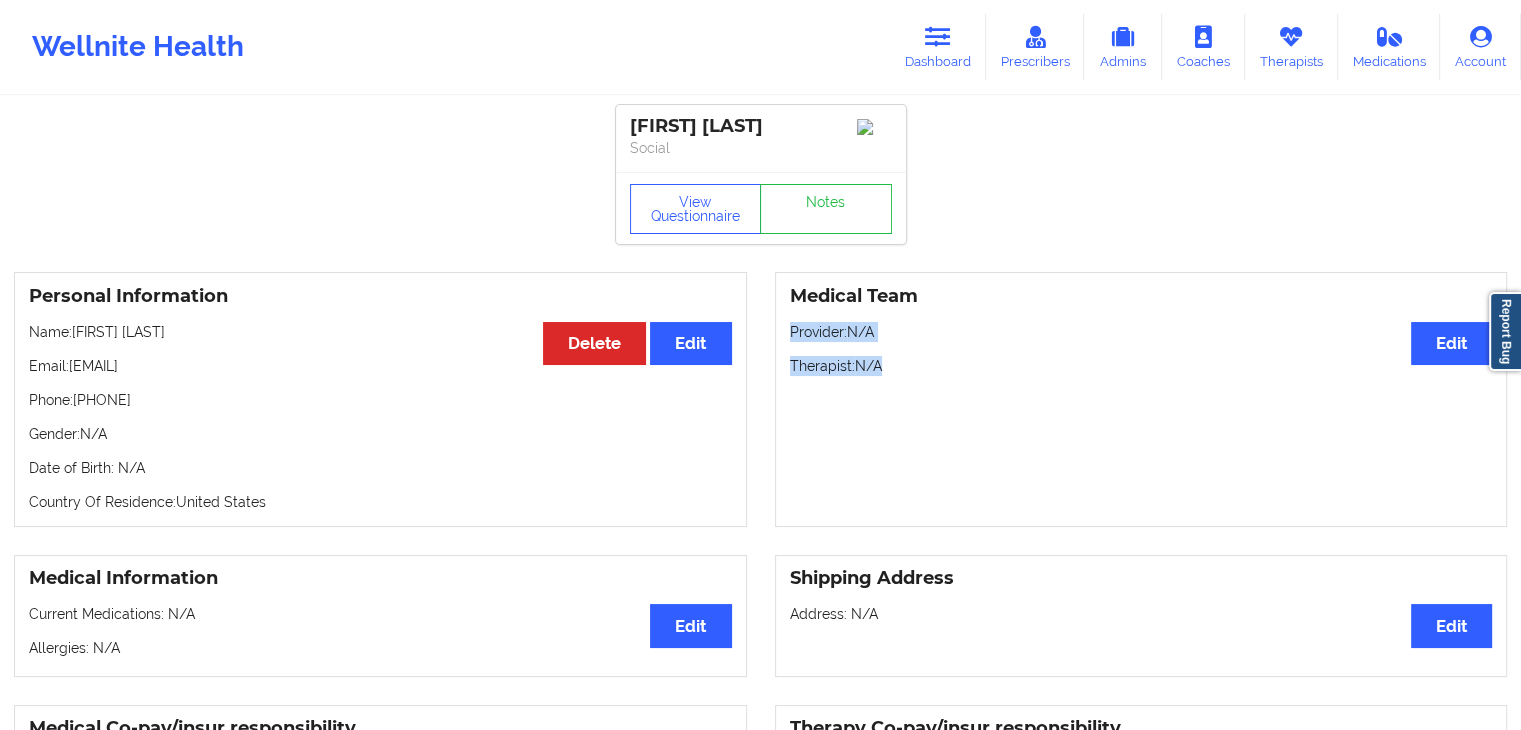 drag, startPoint x: 1513, startPoint y: 272, endPoint x: 1535, endPoint y: 464, distance: 193.2563 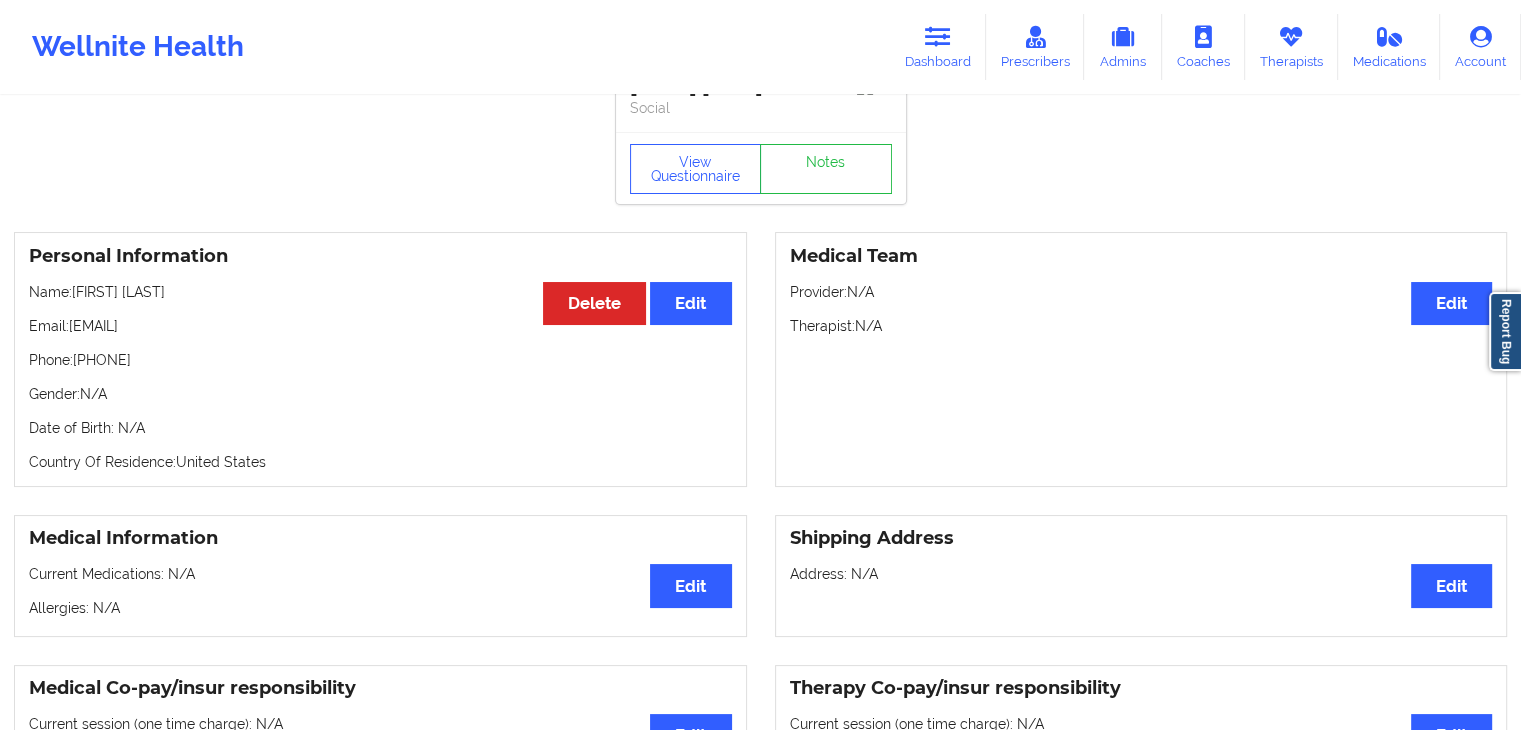 scroll, scrollTop: 0, scrollLeft: 0, axis: both 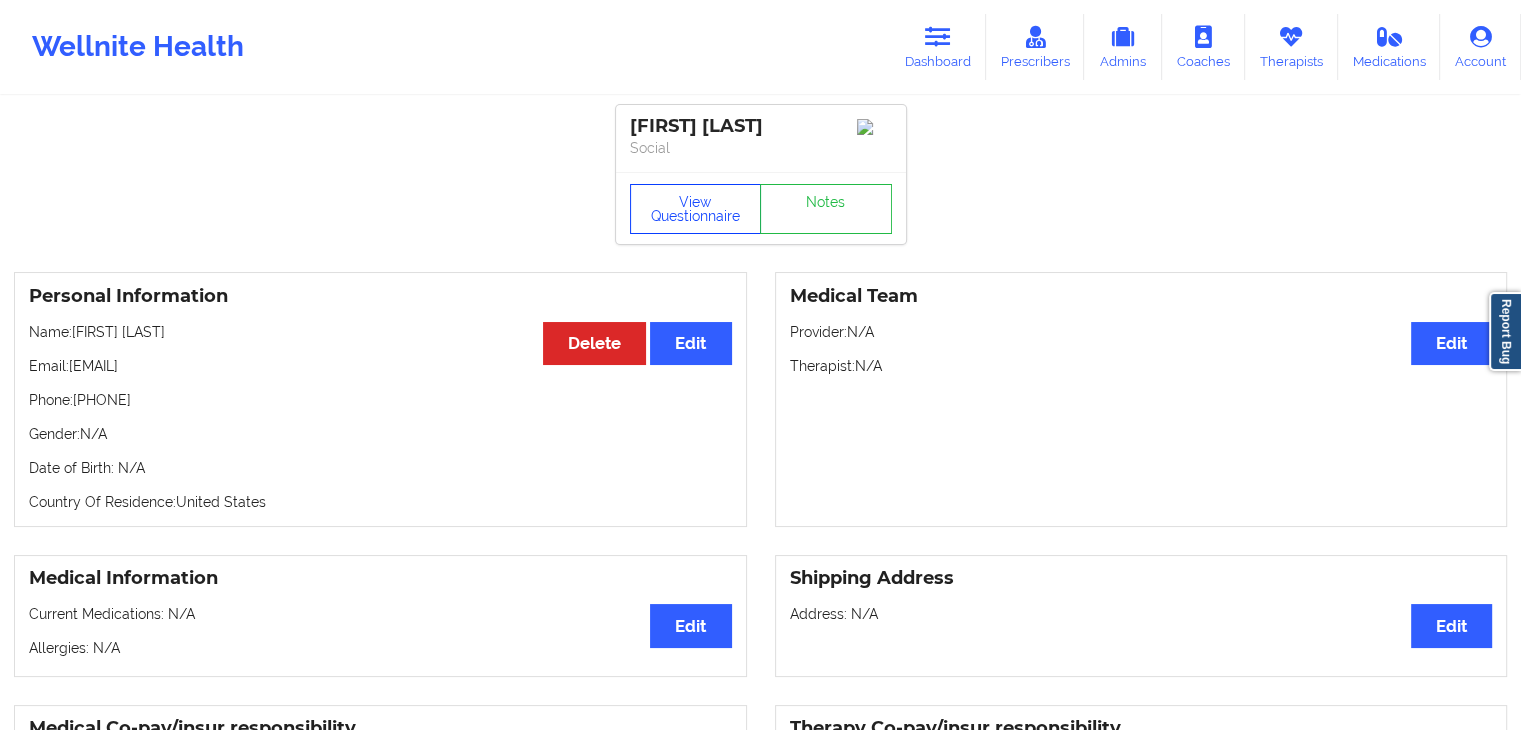 click on "View Questionnaire" at bounding box center (696, 209) 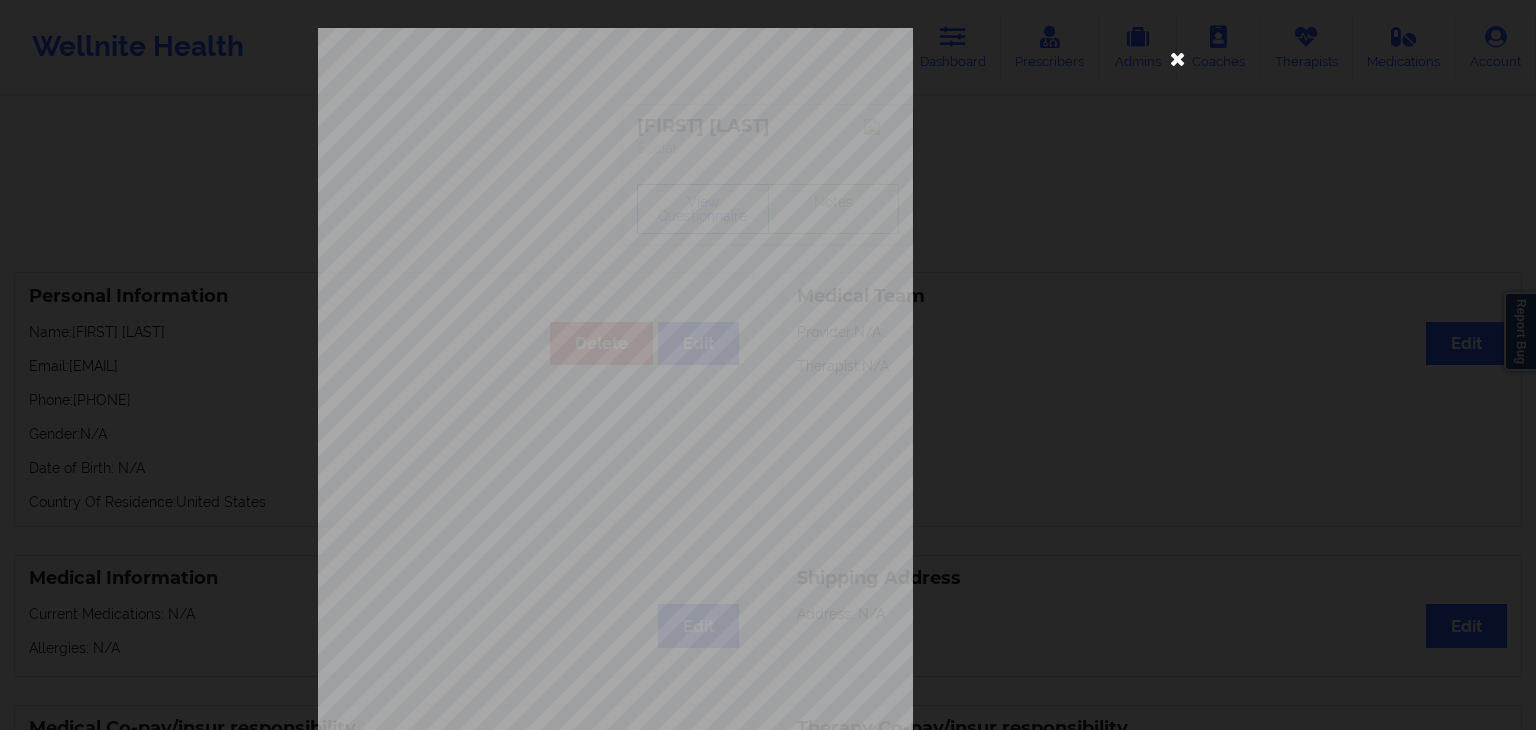 click at bounding box center [1178, 58] 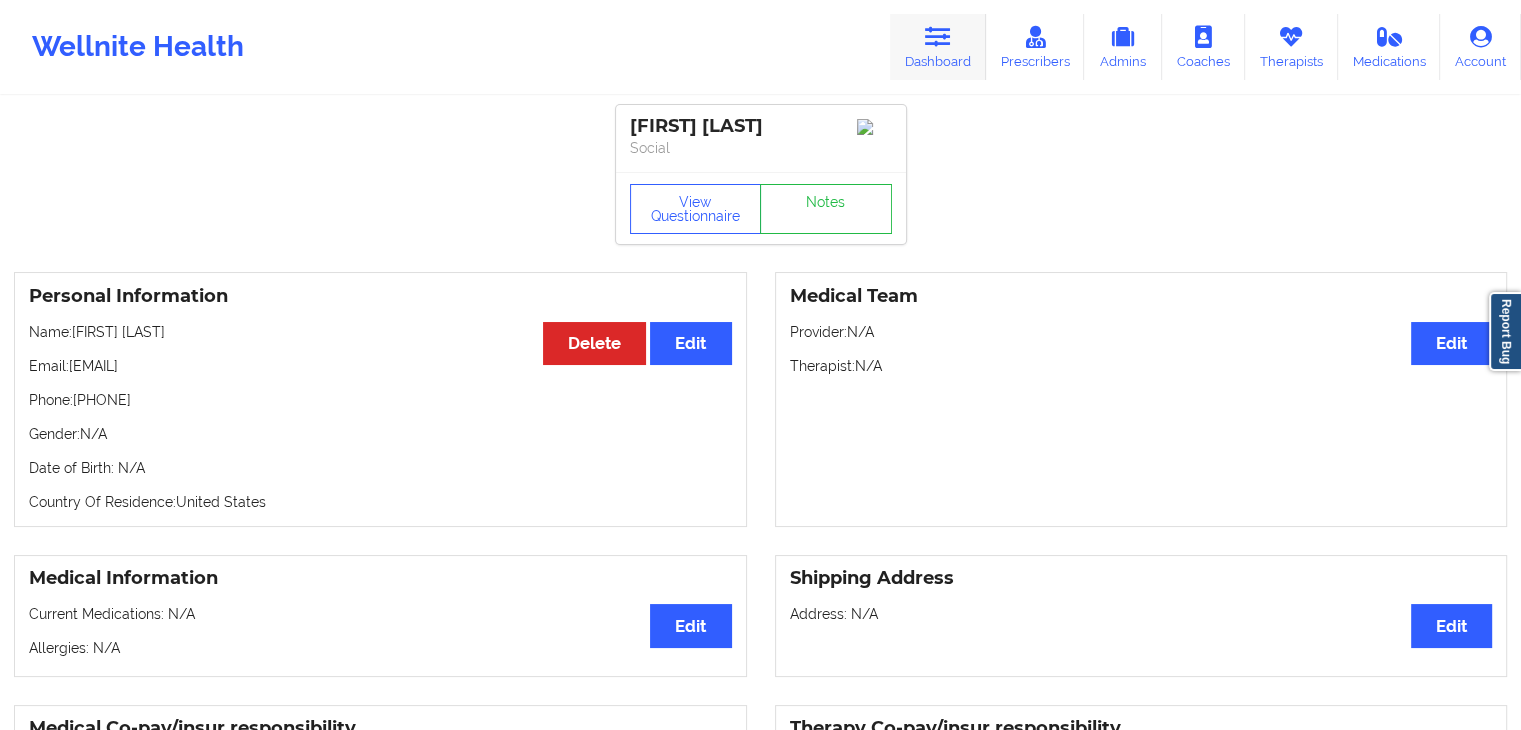 click on "Dashboard" at bounding box center [938, 47] 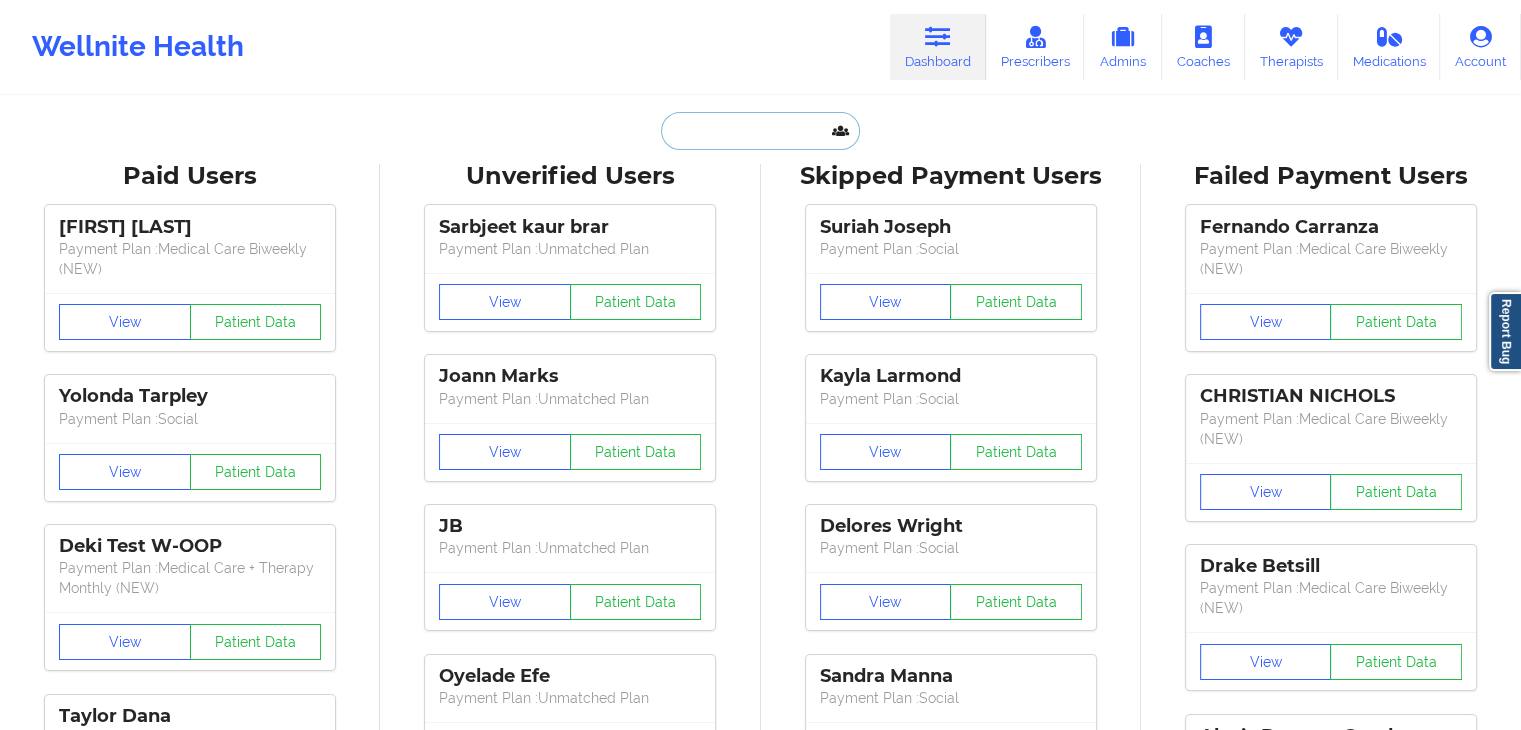 click at bounding box center (760, 131) 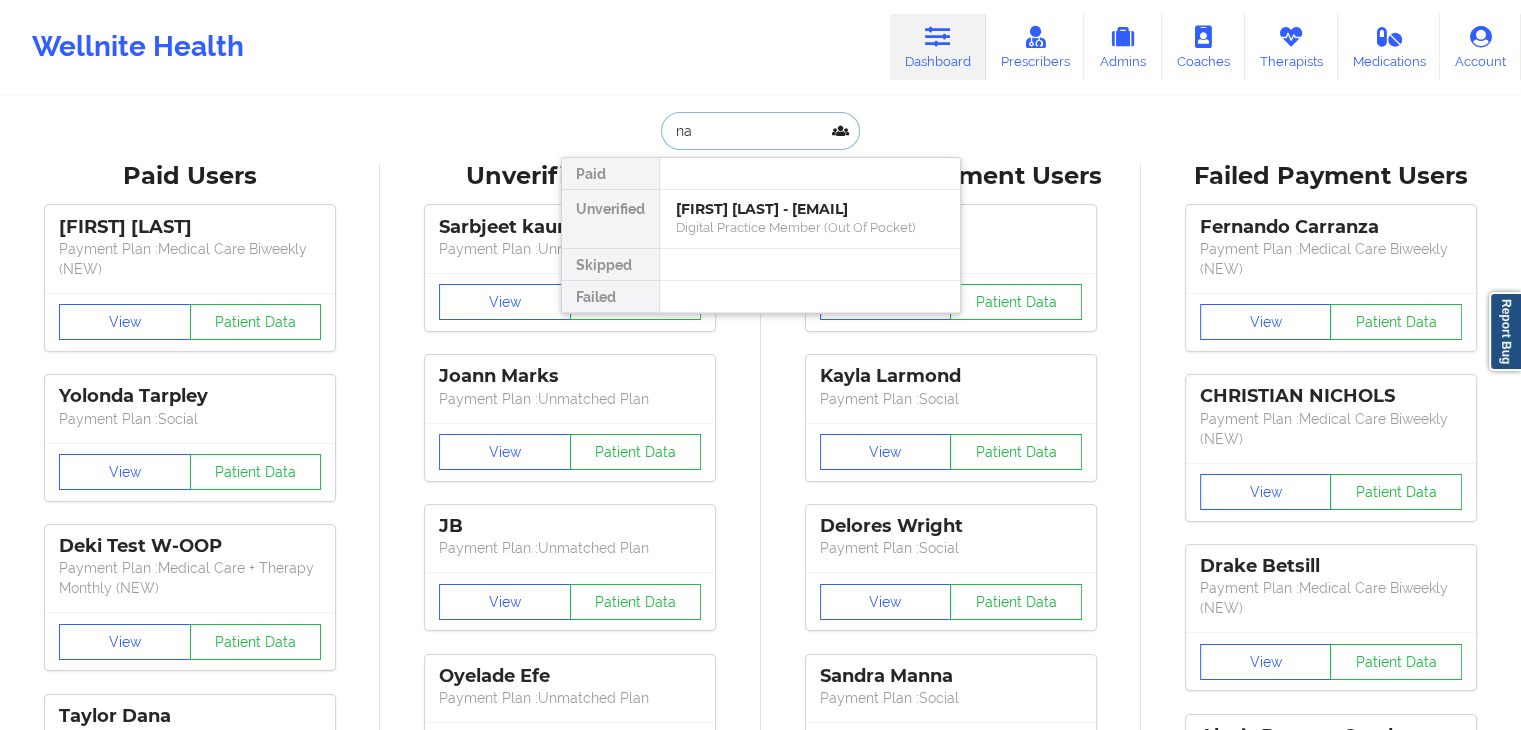 type on "n" 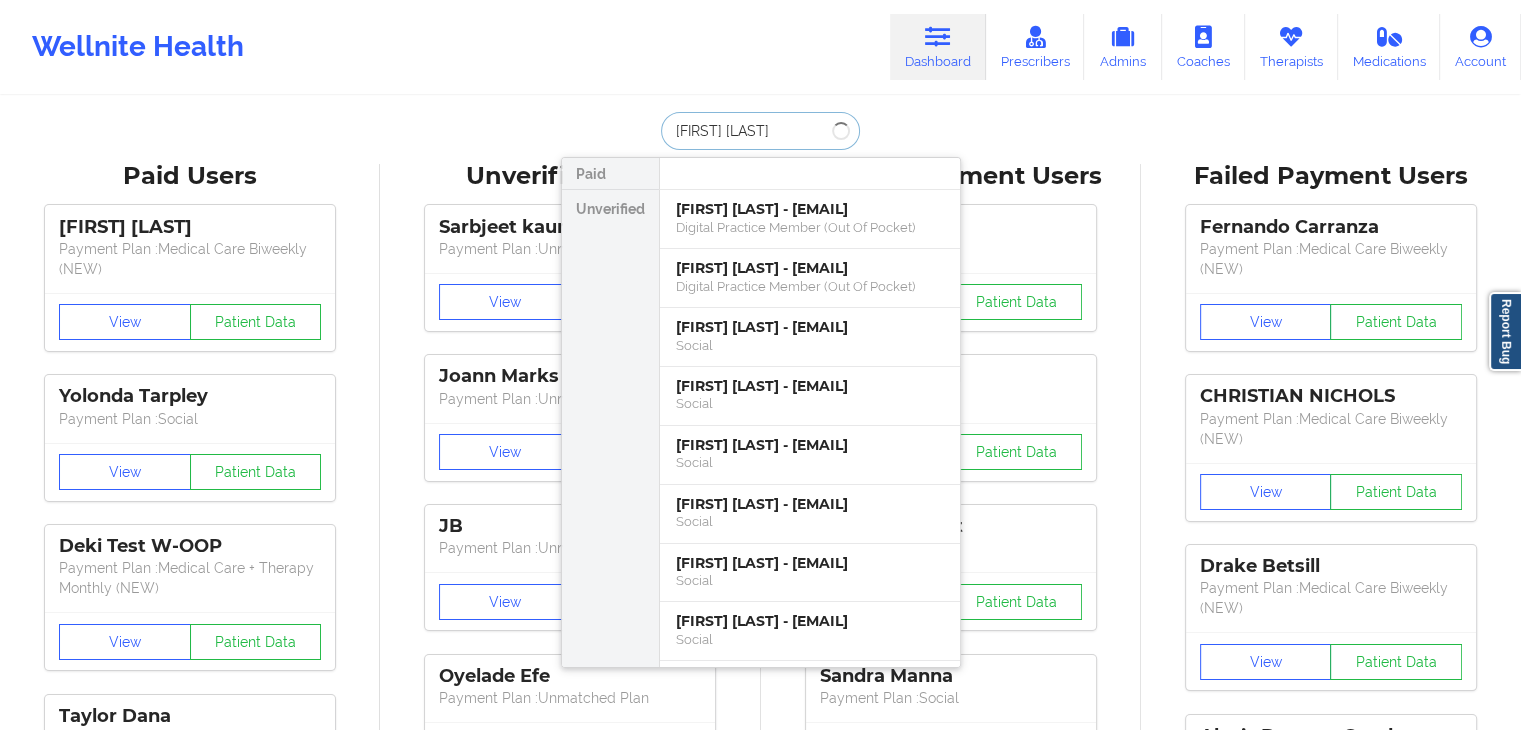 type on "[FIRST] [LAST]" 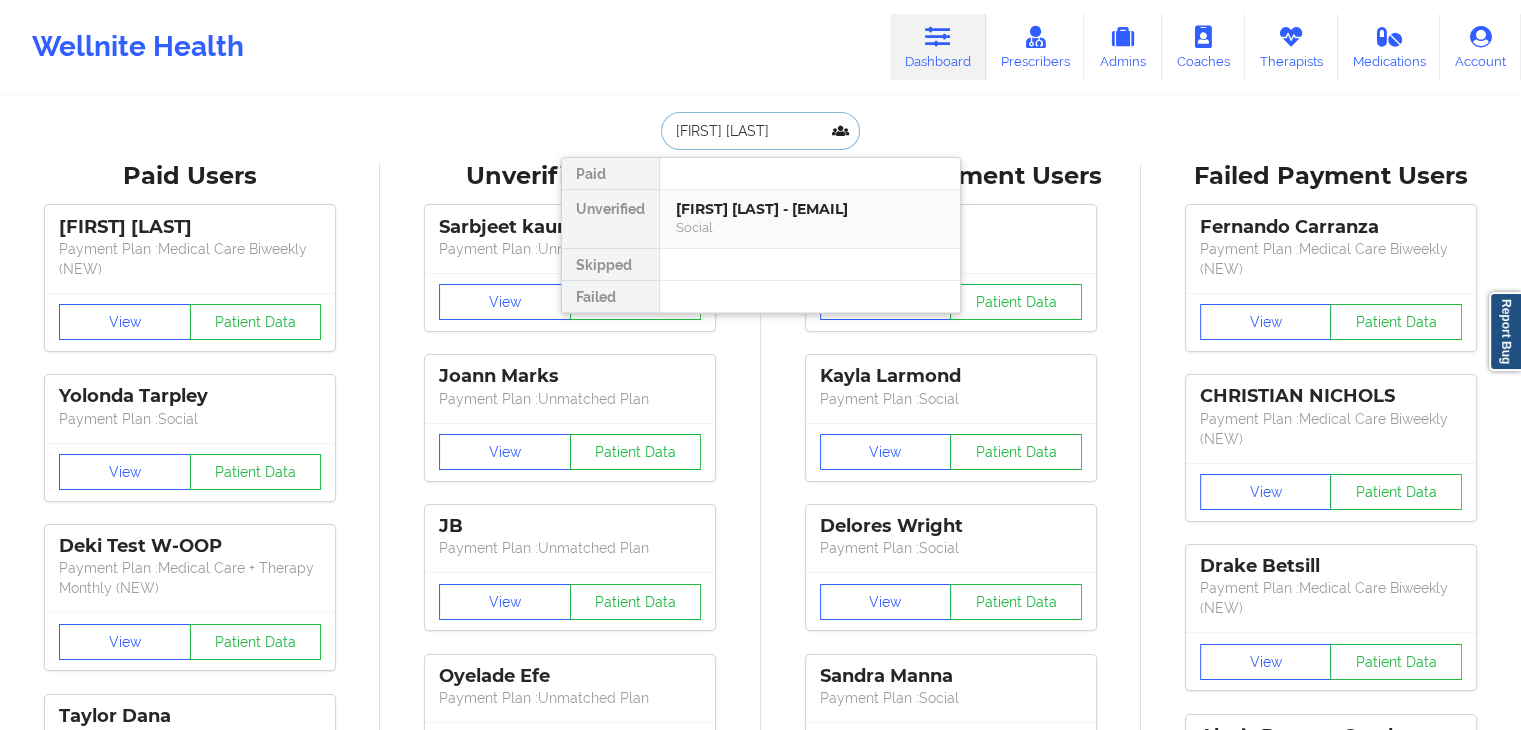 click on "[FIRST] [LAST] - [EMAIL]" at bounding box center (810, 209) 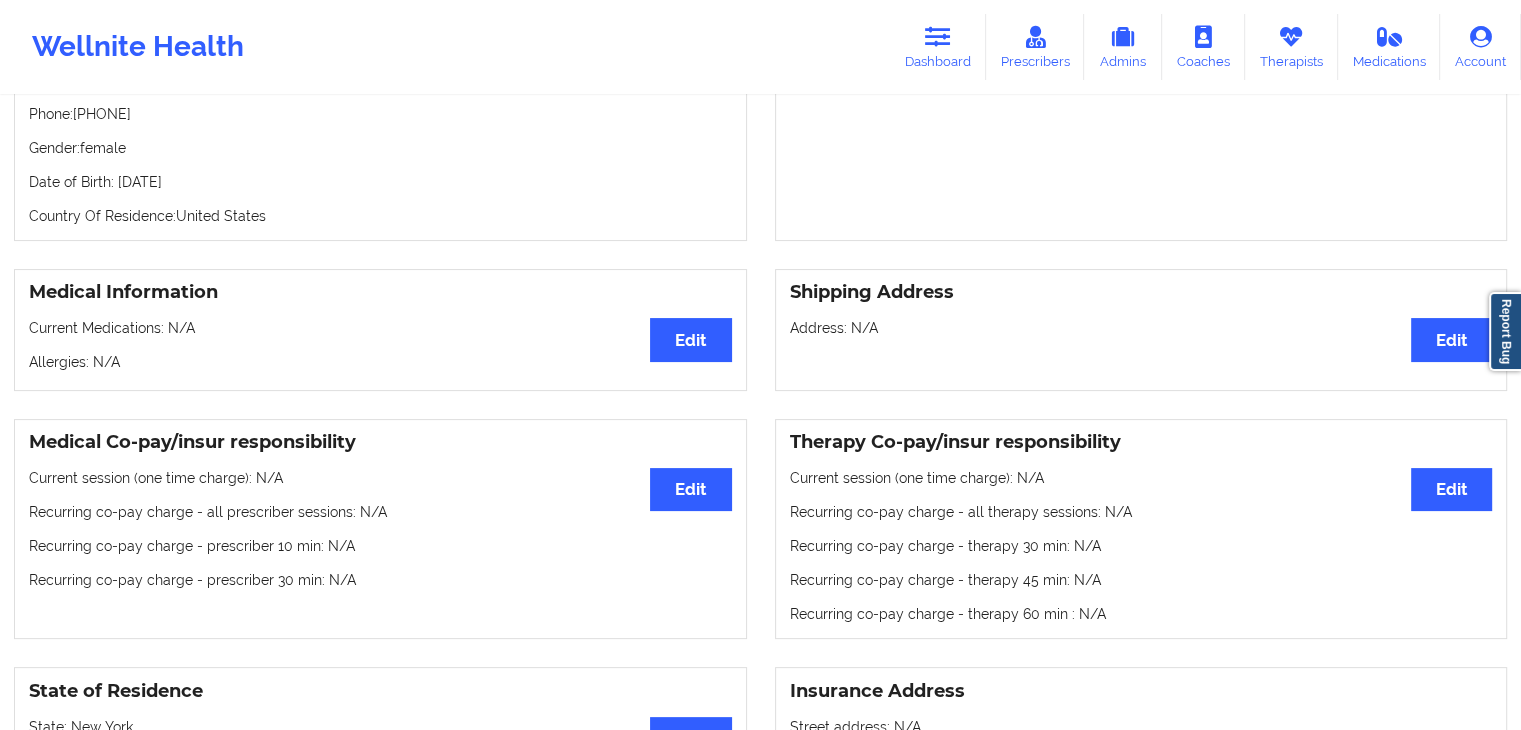 scroll, scrollTop: 0, scrollLeft: 0, axis: both 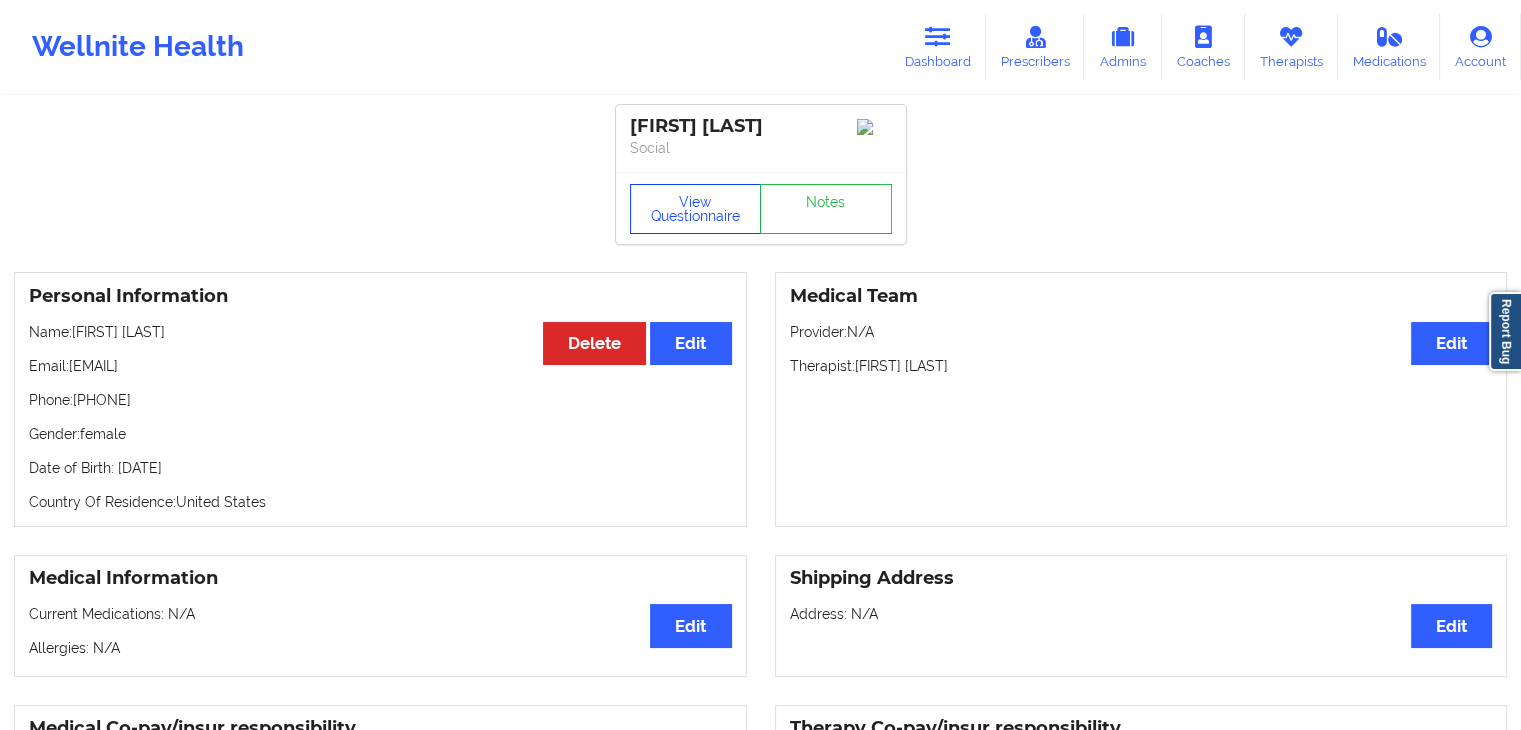 click on "View Questionnaire" at bounding box center (696, 209) 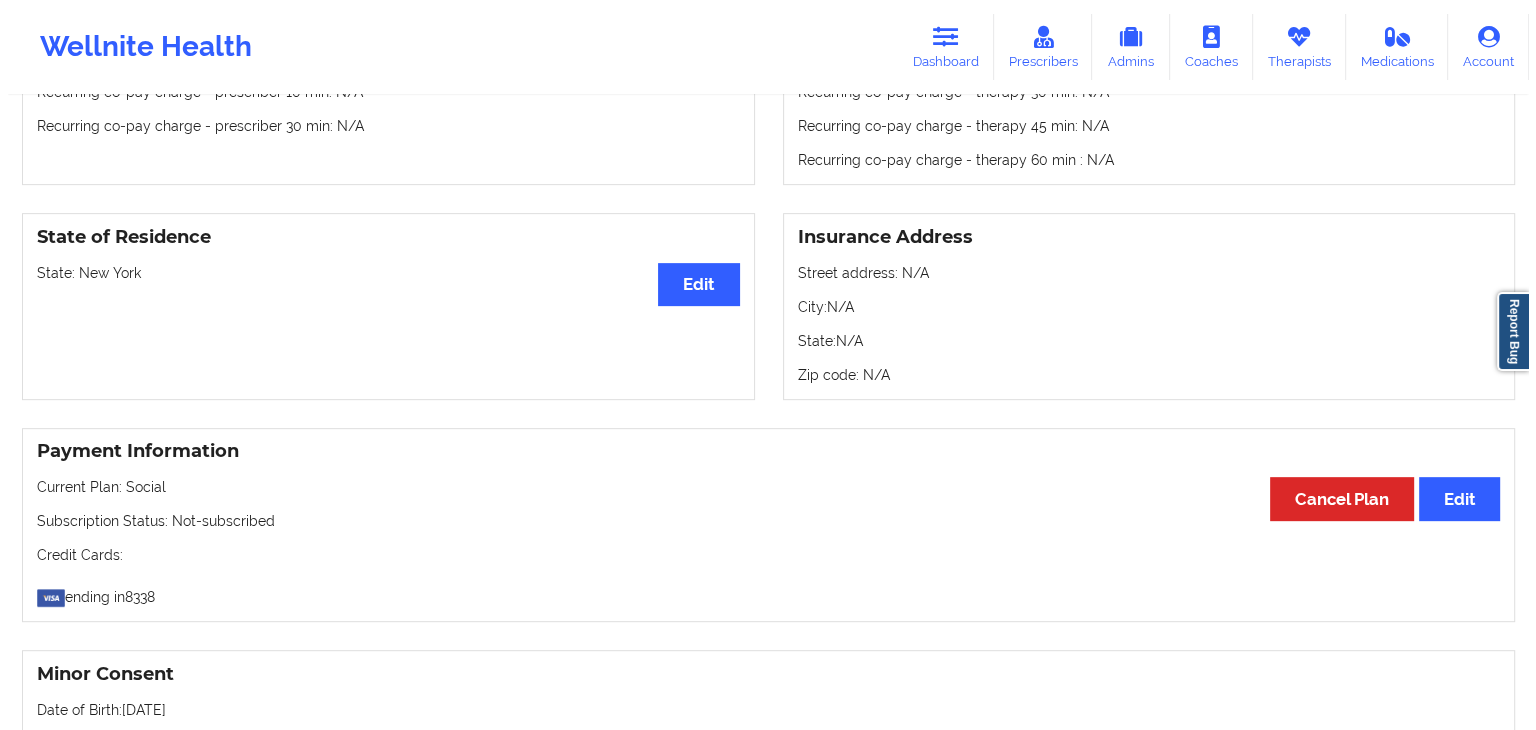scroll, scrollTop: 704, scrollLeft: 0, axis: vertical 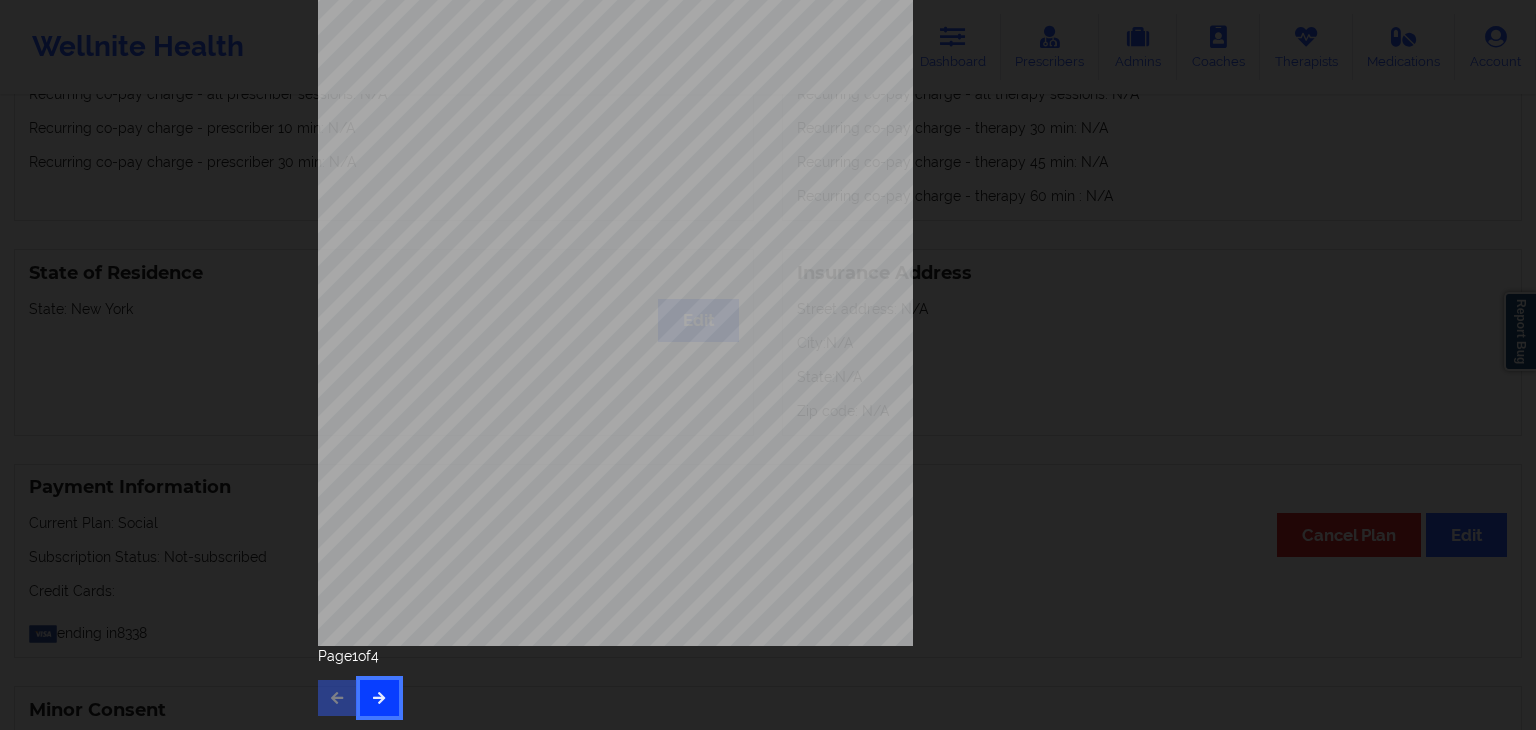 click at bounding box center [379, 698] 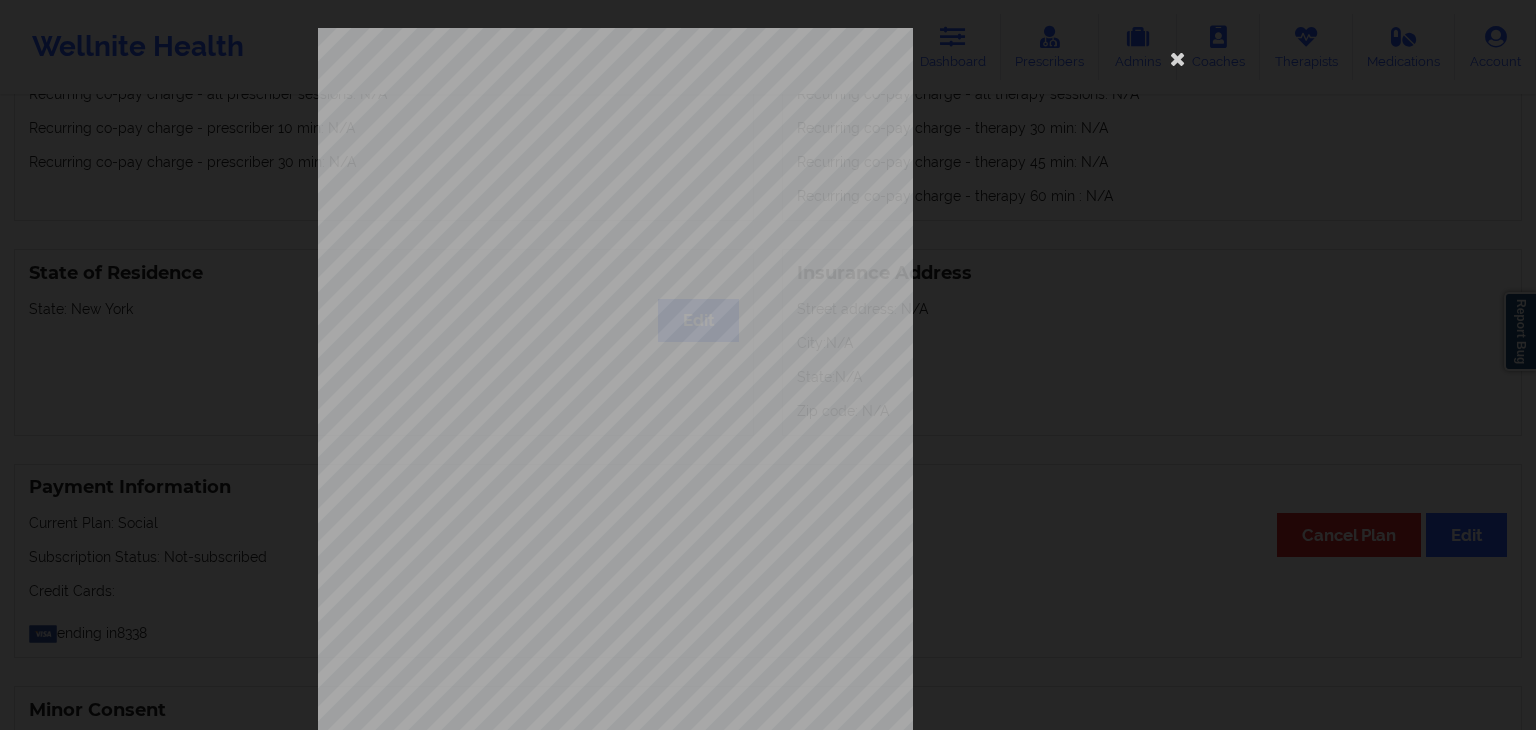 scroll, scrollTop: 224, scrollLeft: 0, axis: vertical 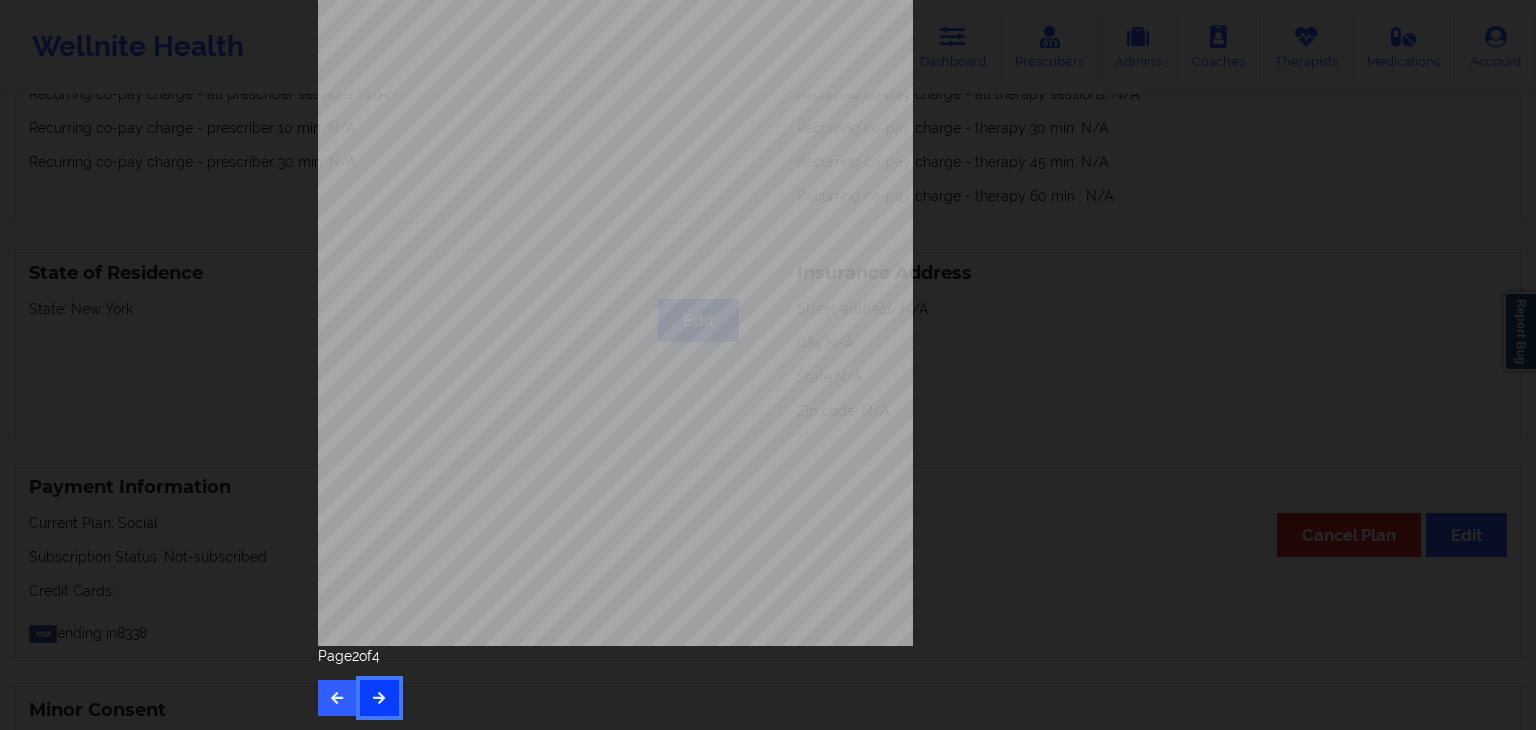 click at bounding box center [379, 698] 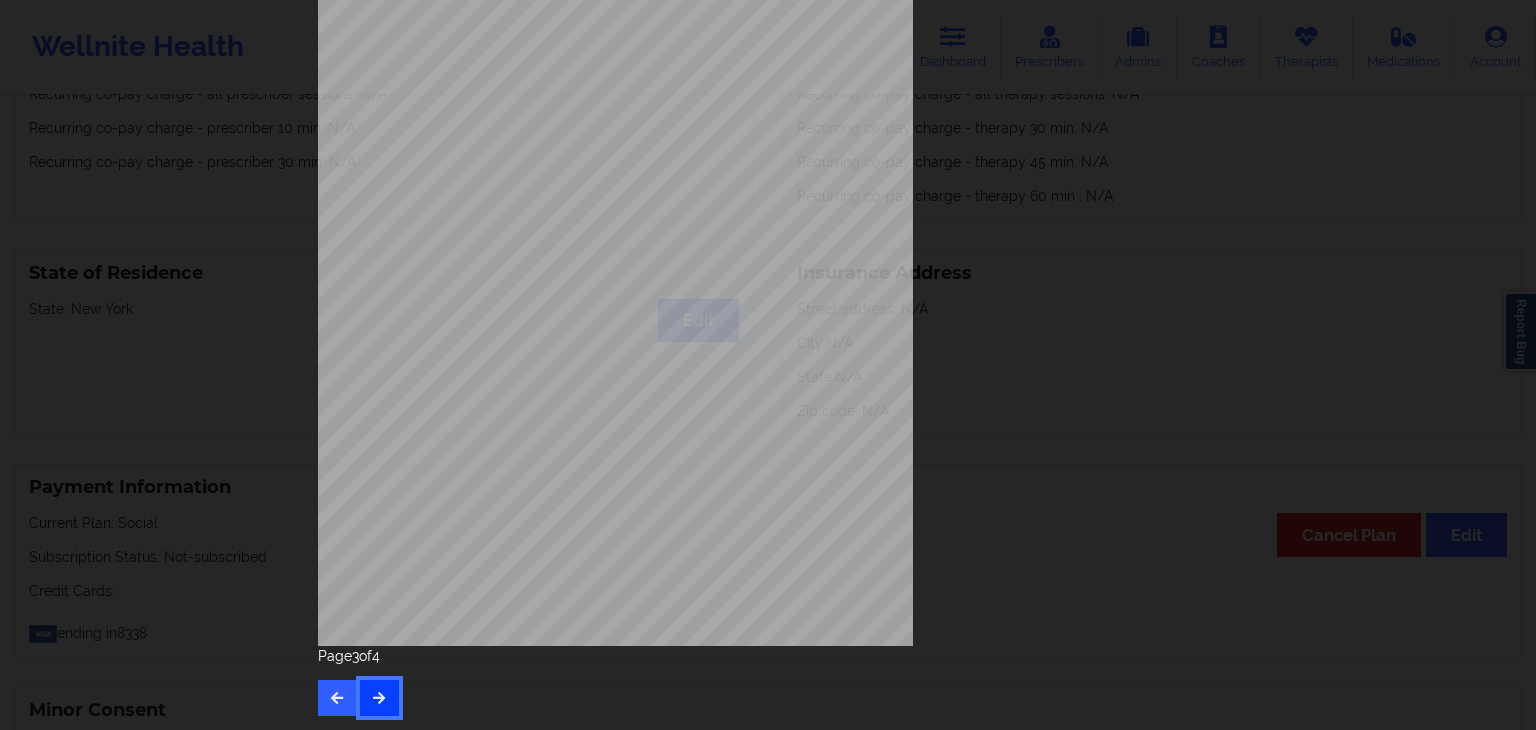 scroll, scrollTop: 0, scrollLeft: 0, axis: both 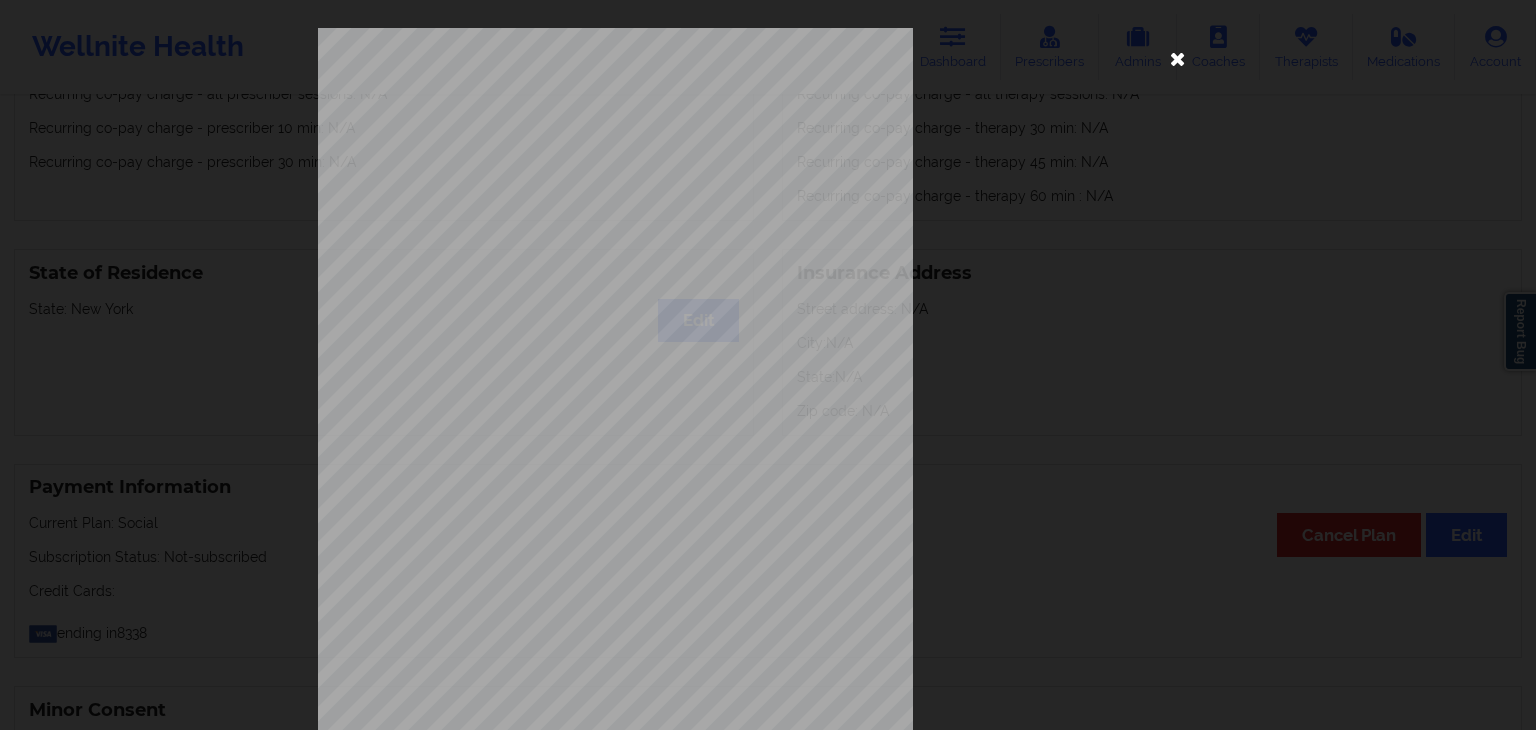 click at bounding box center [1178, 58] 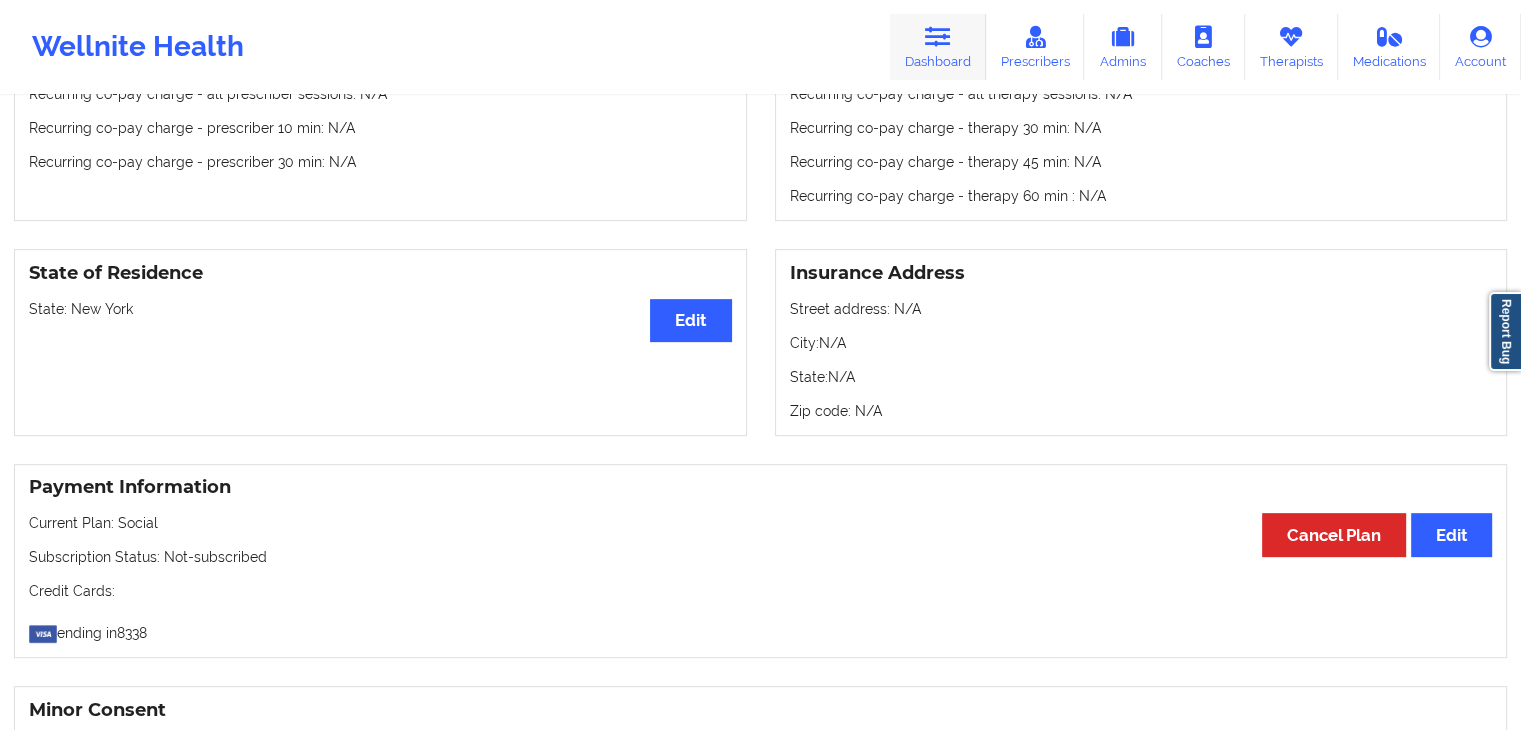 click on "Dashboard" at bounding box center (938, 47) 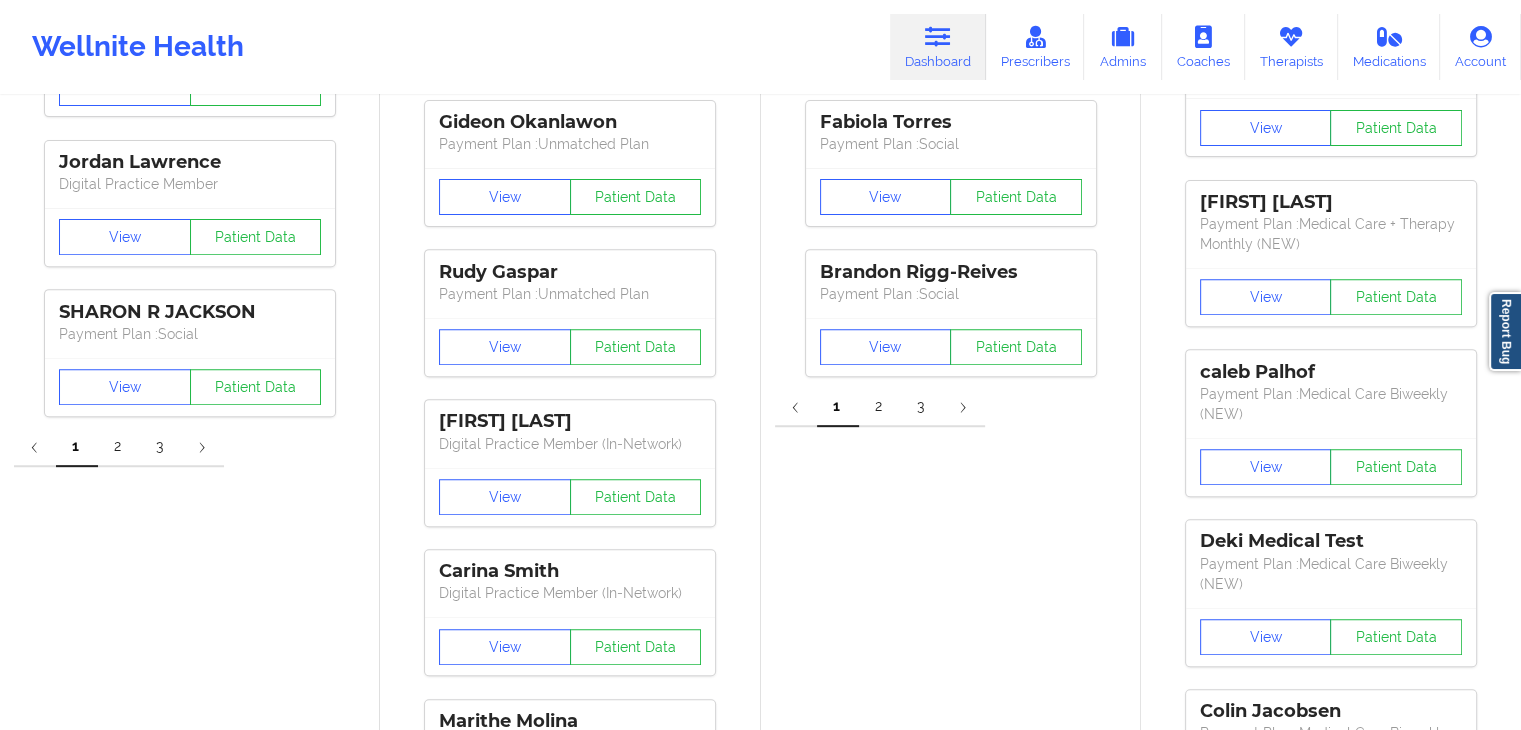 scroll, scrollTop: 0, scrollLeft: 0, axis: both 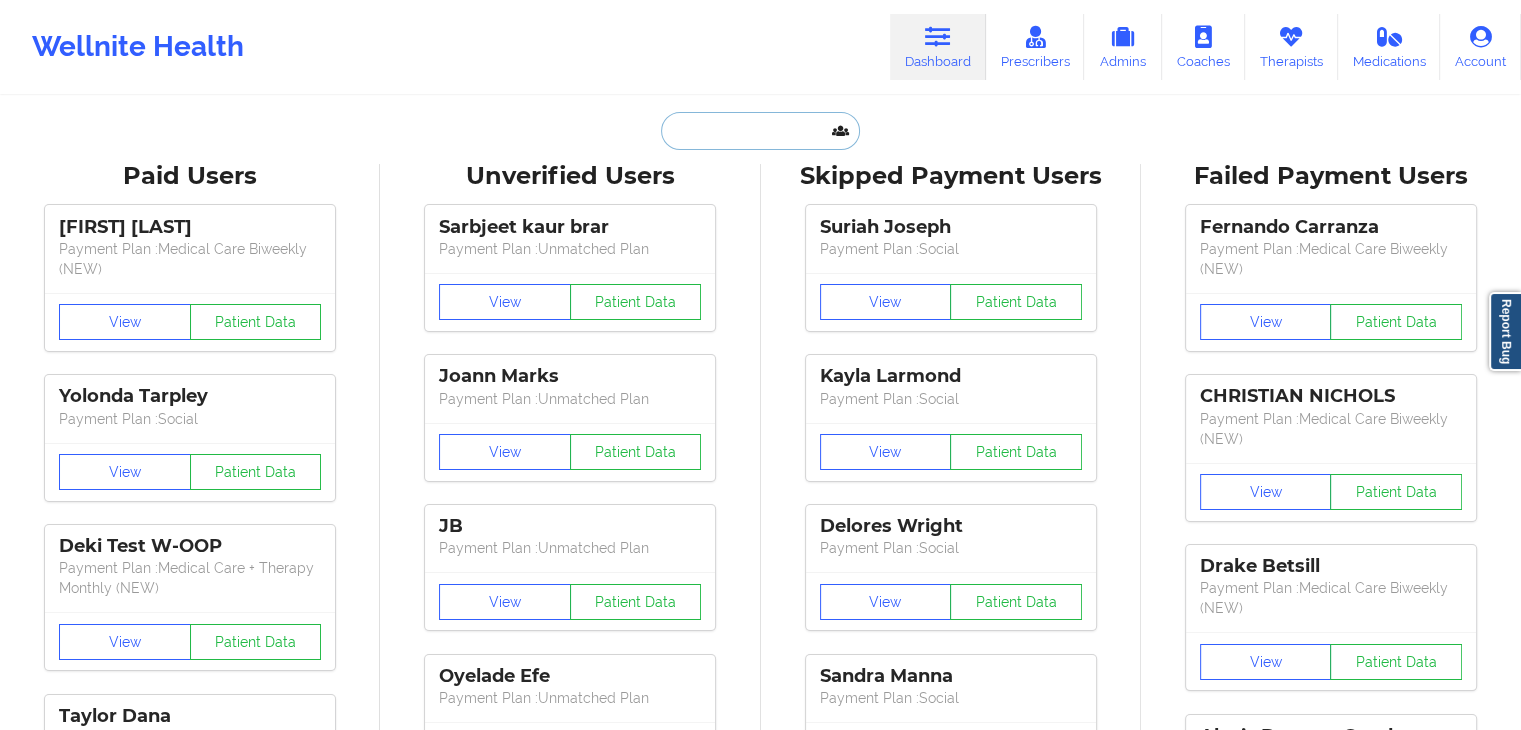 click at bounding box center (760, 131) 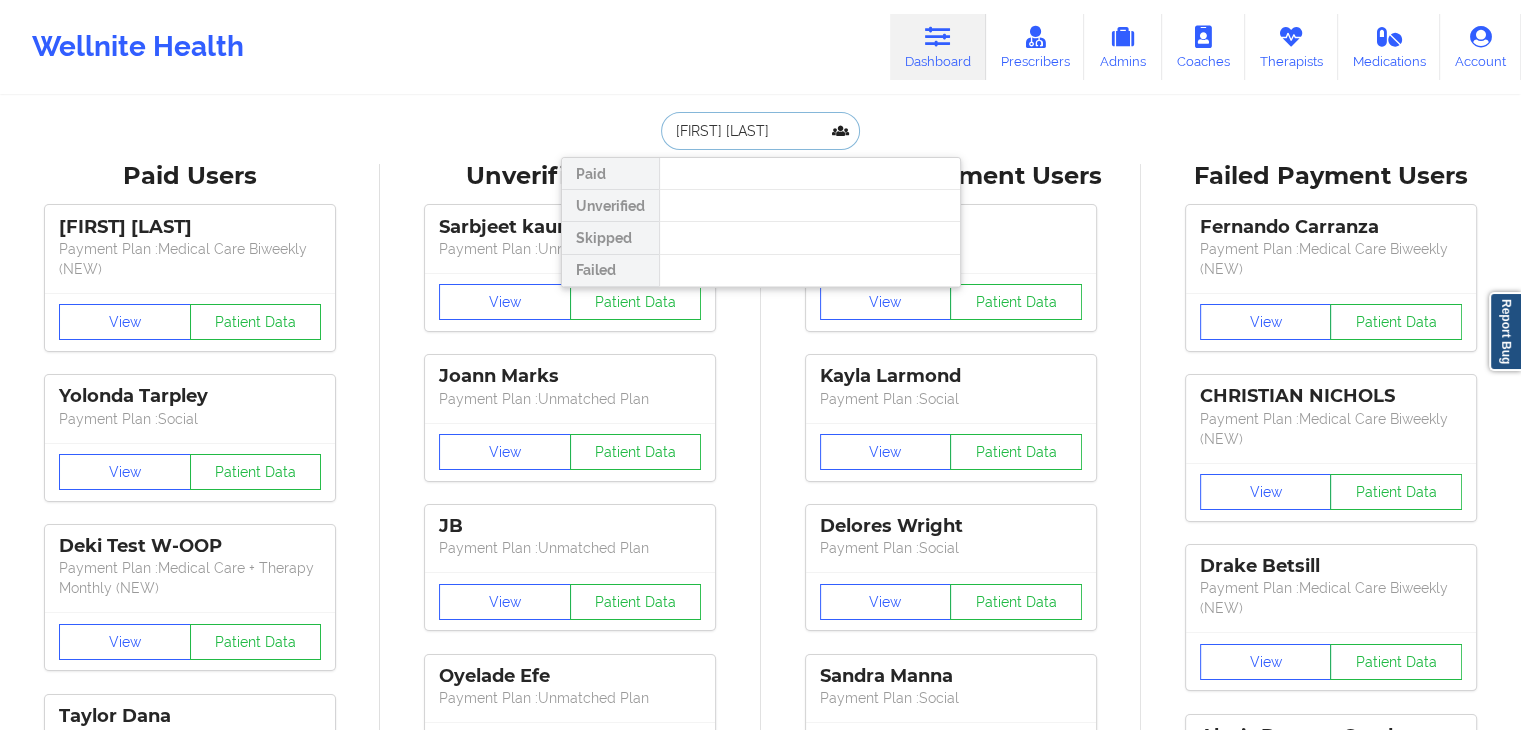 type on "[FIRST] [LAST]" 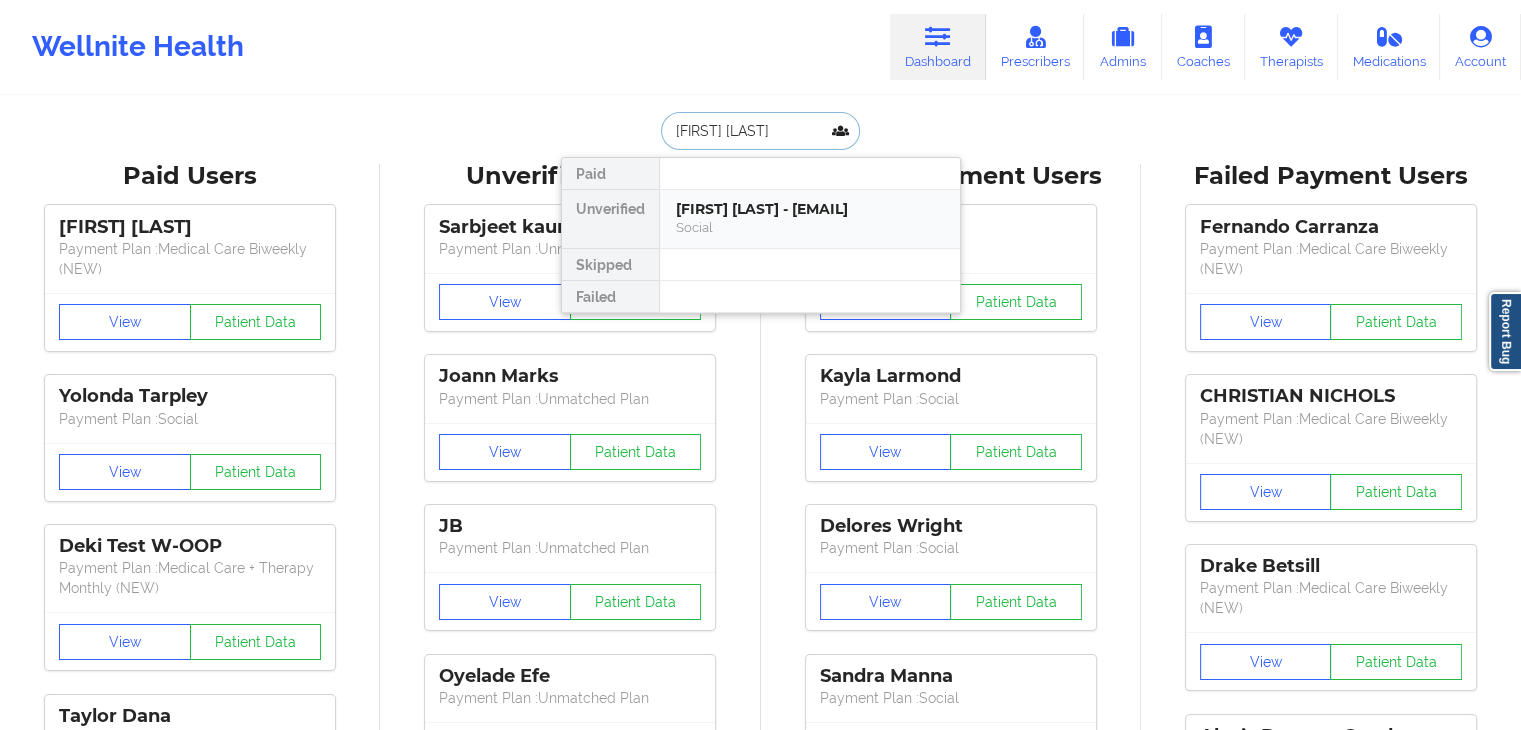 click on "[FIRST] [LAST] - [EMAIL]" at bounding box center [810, 209] 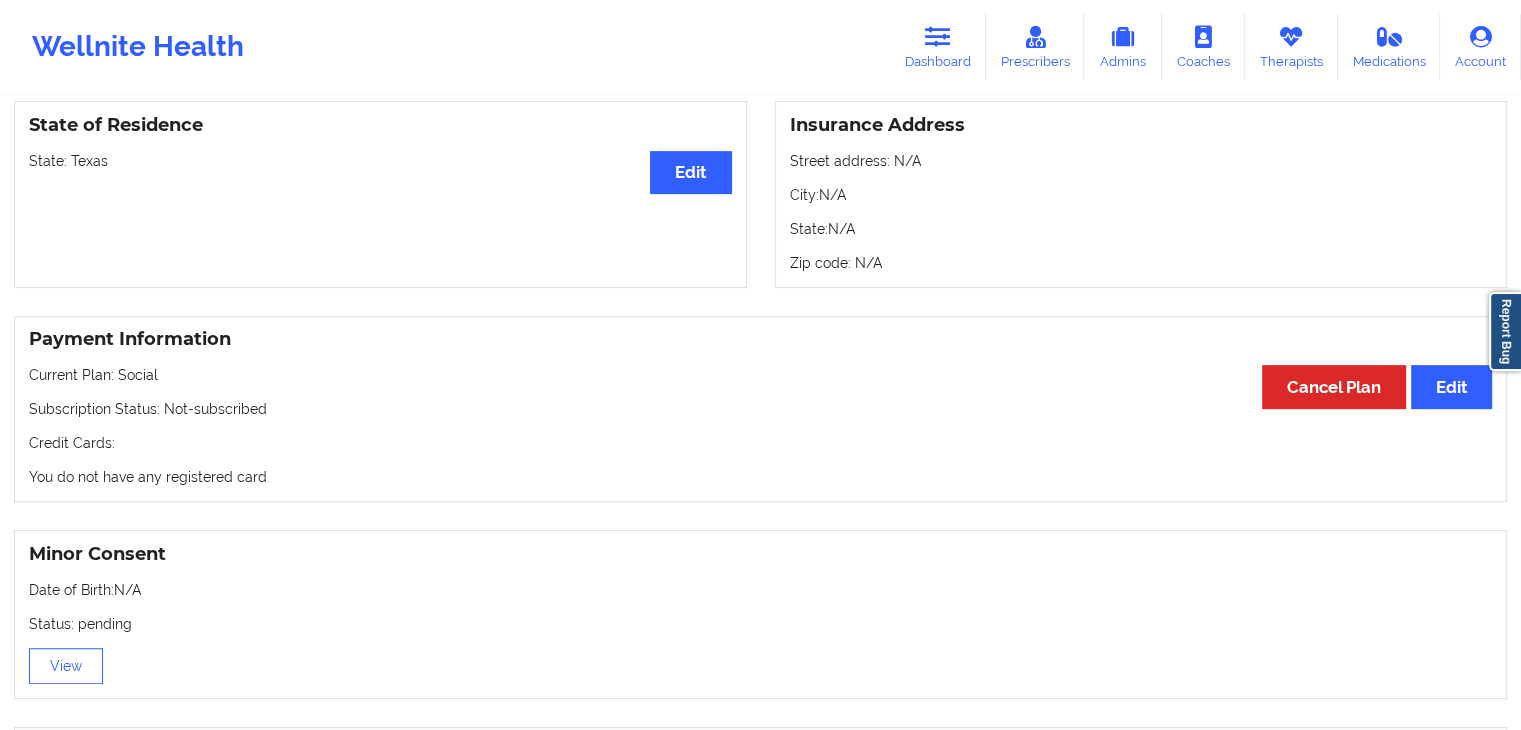scroll, scrollTop: 807, scrollLeft: 0, axis: vertical 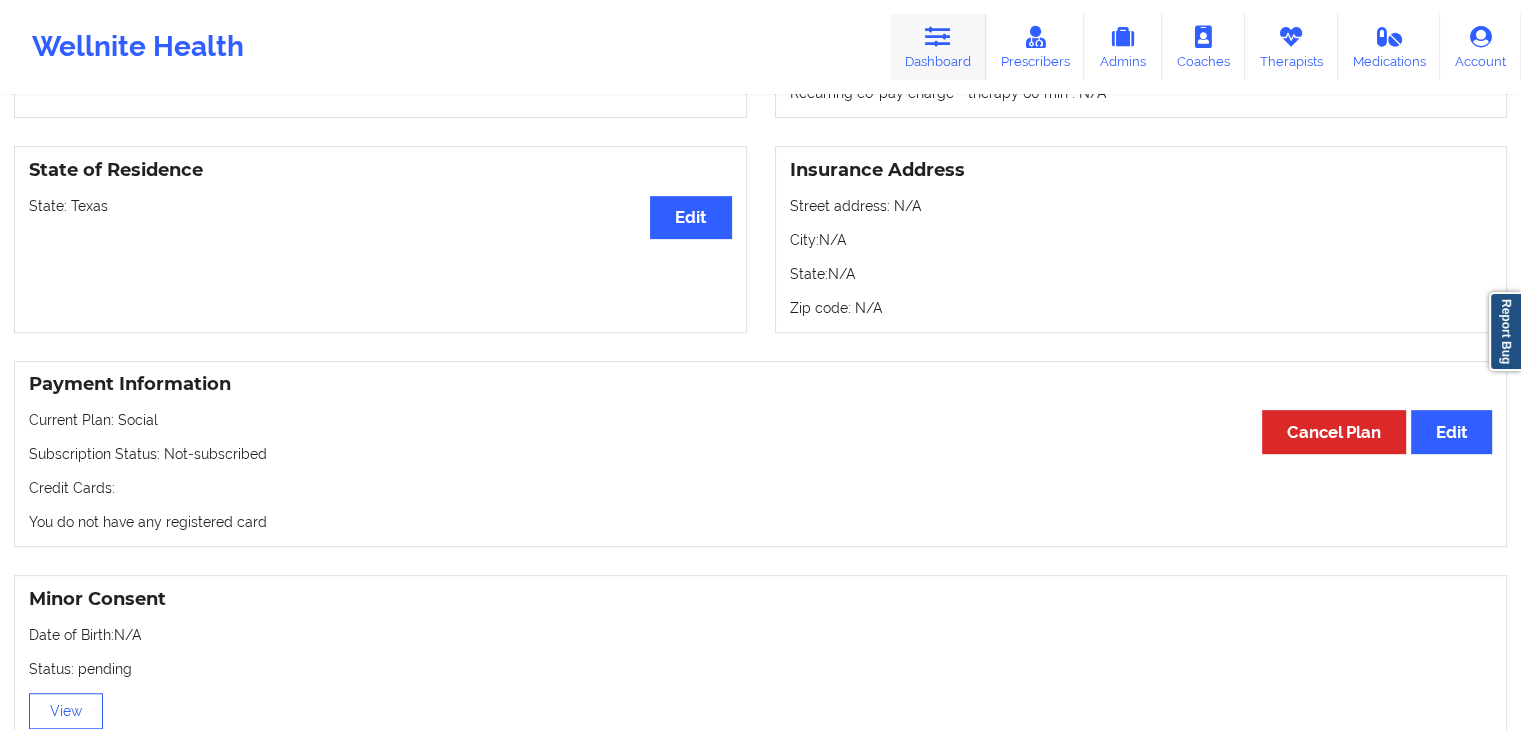 click on "Dashboard" at bounding box center [938, 47] 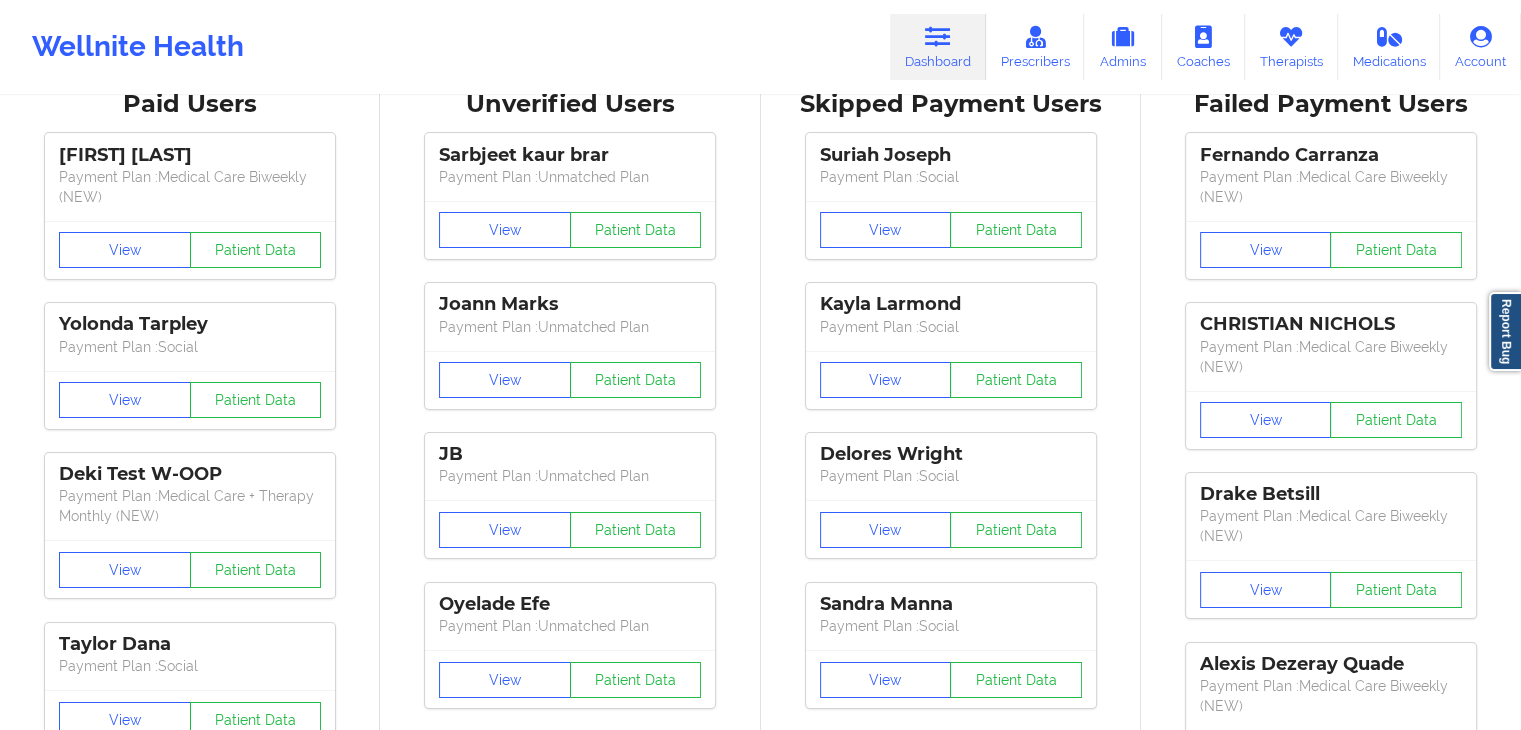 scroll, scrollTop: 0, scrollLeft: 0, axis: both 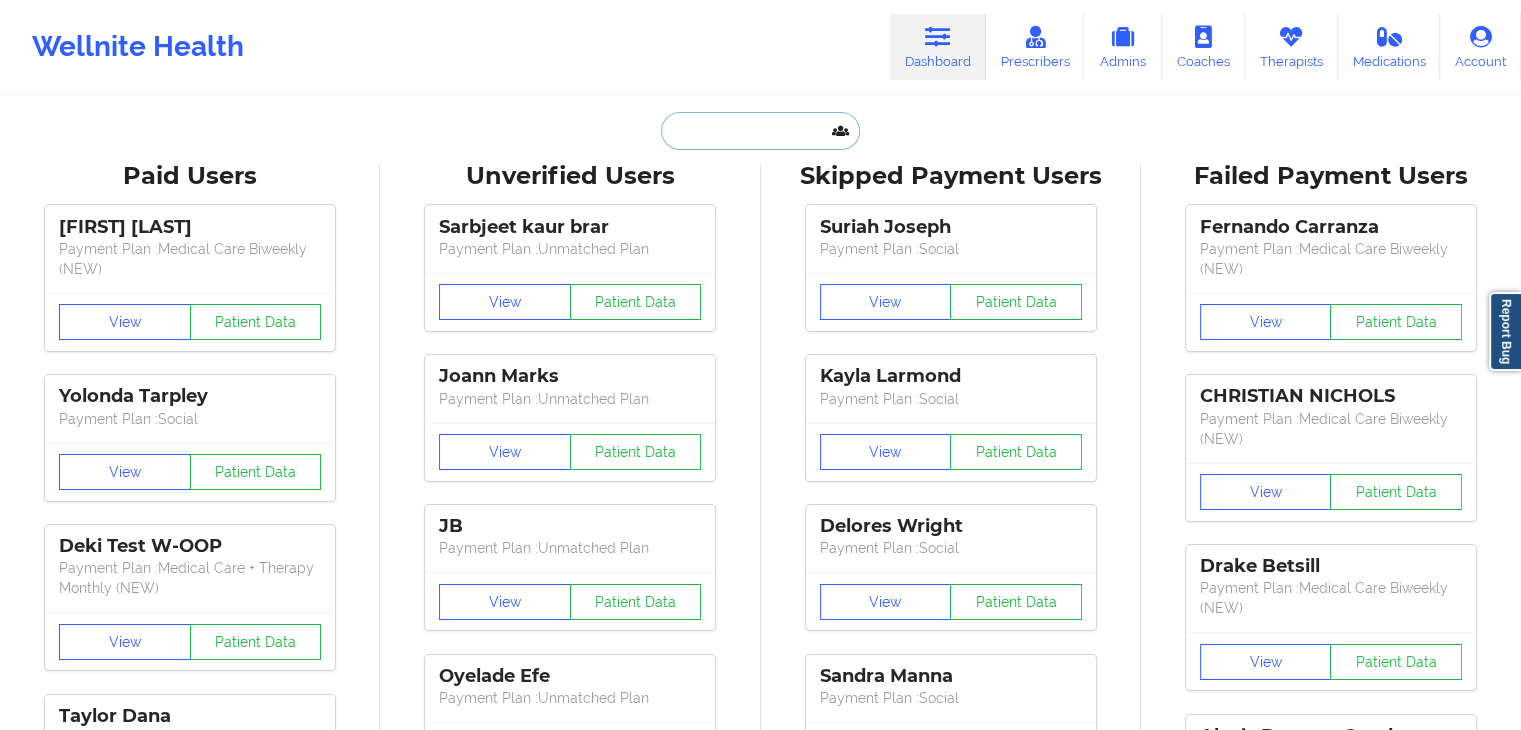 click at bounding box center [760, 131] 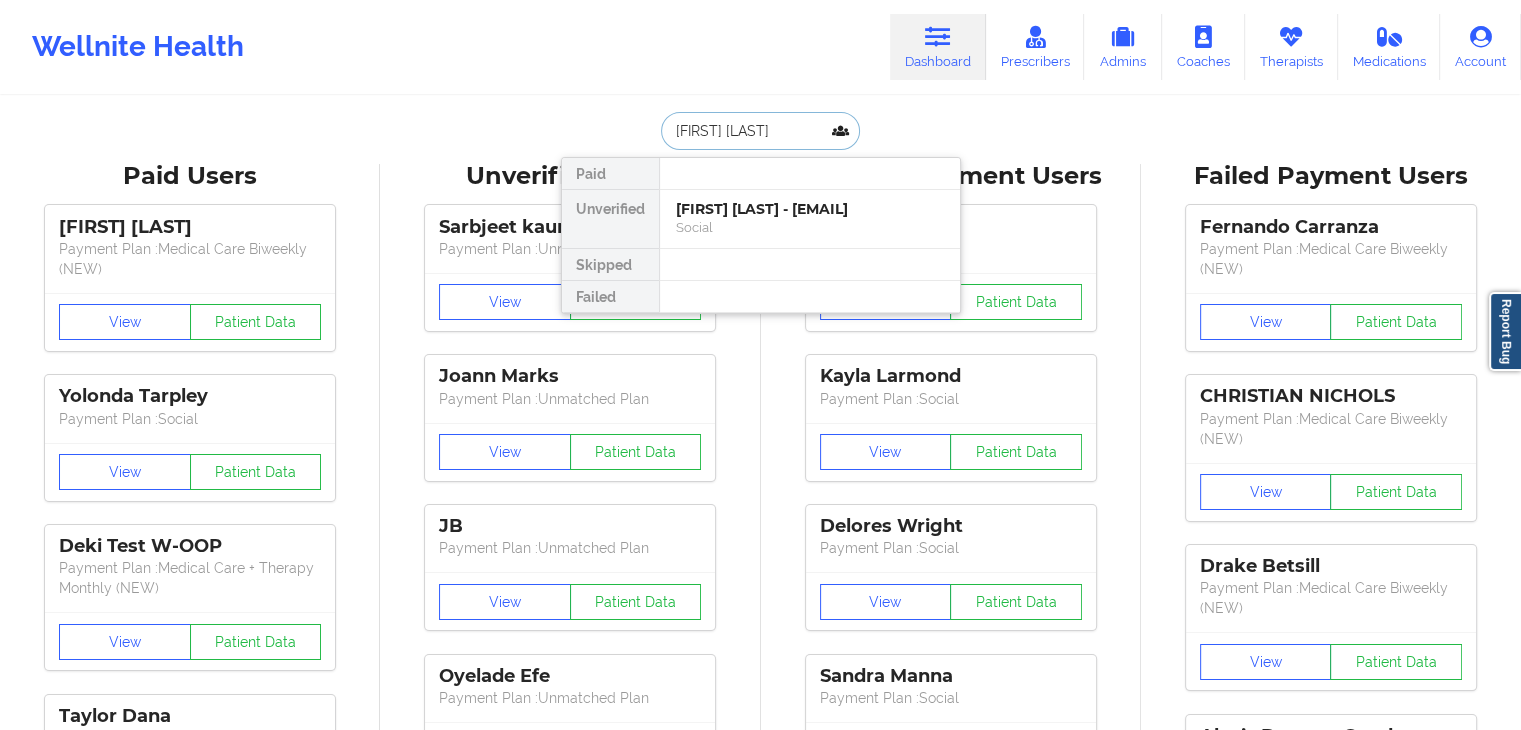 type on "[FIRST] [LAST]" 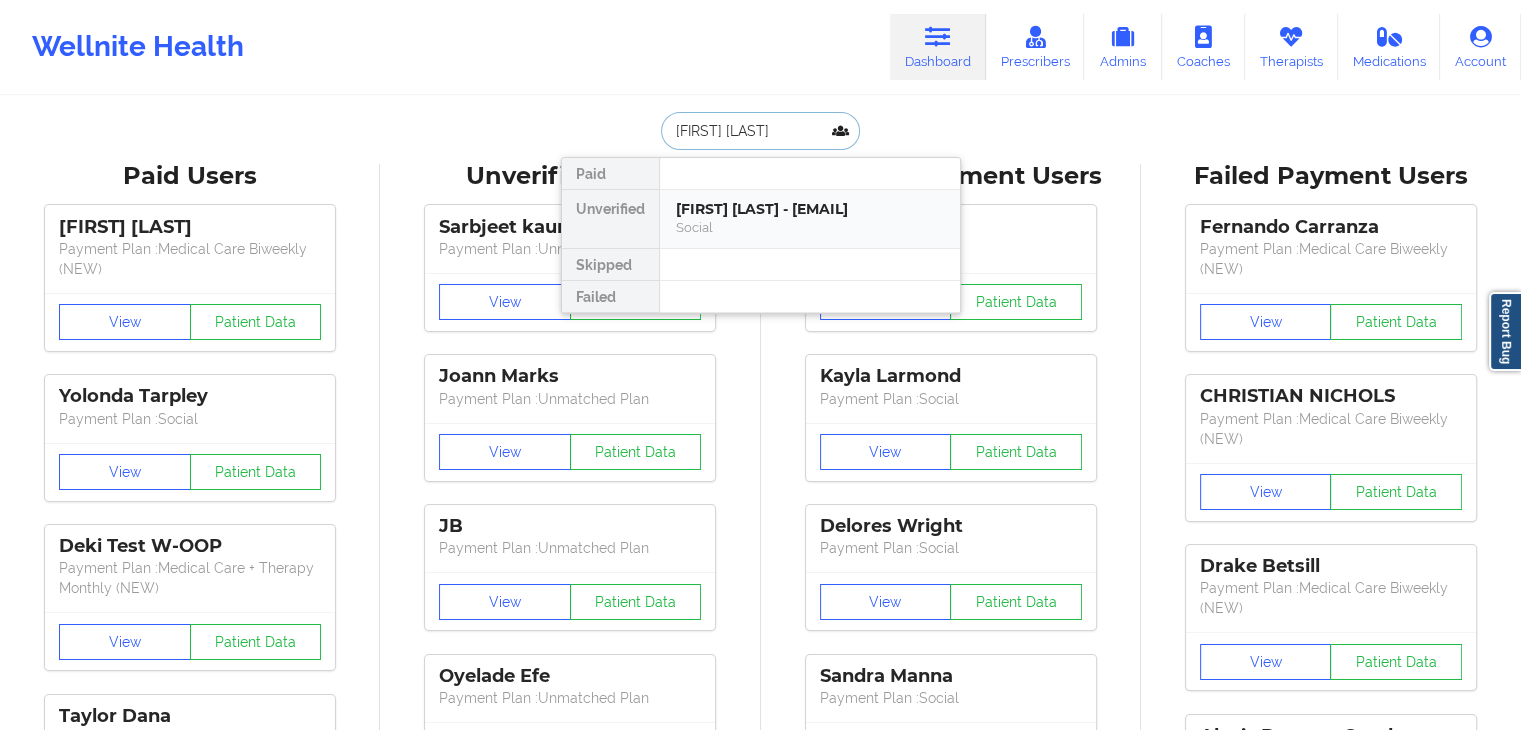 click on "Social" at bounding box center (810, 227) 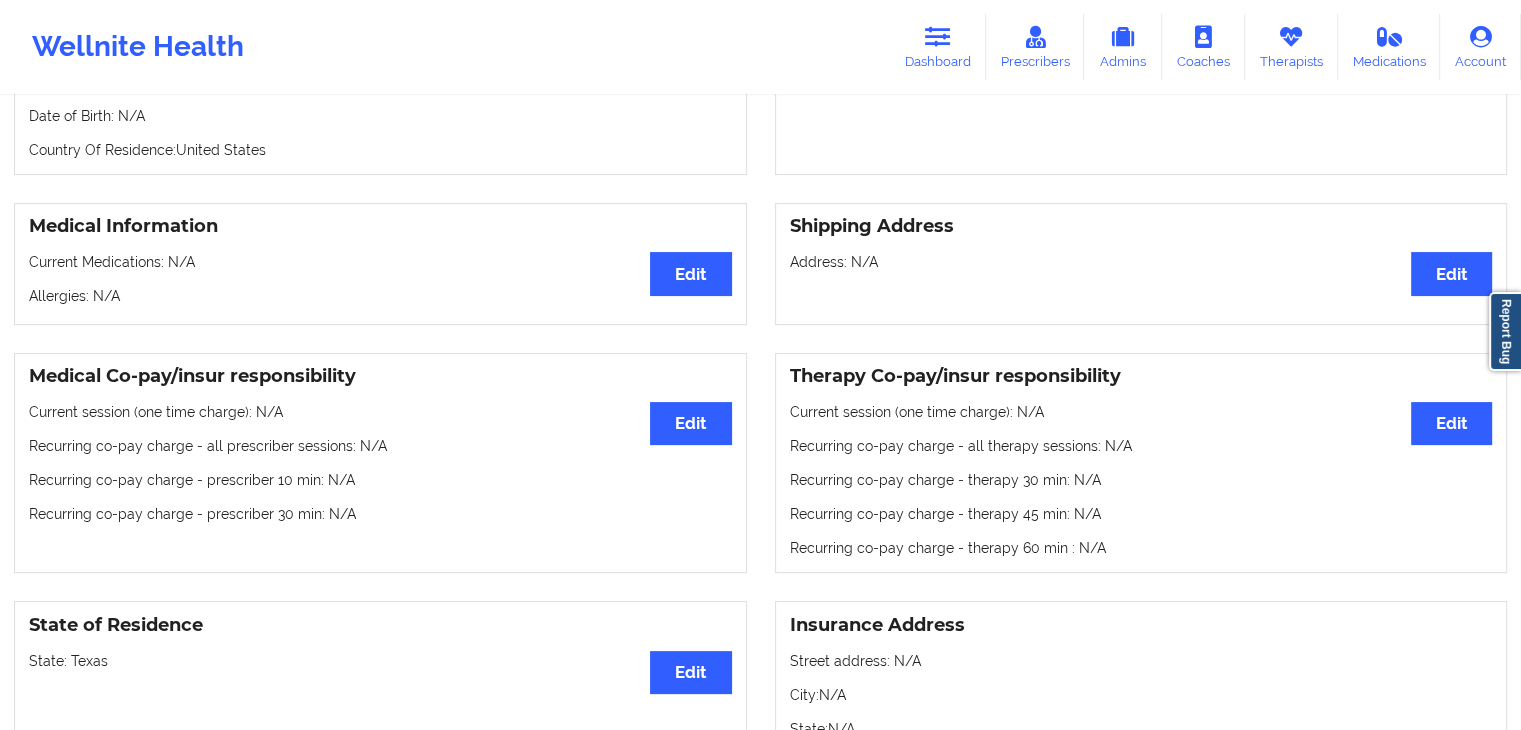 scroll, scrollTop: 0, scrollLeft: 0, axis: both 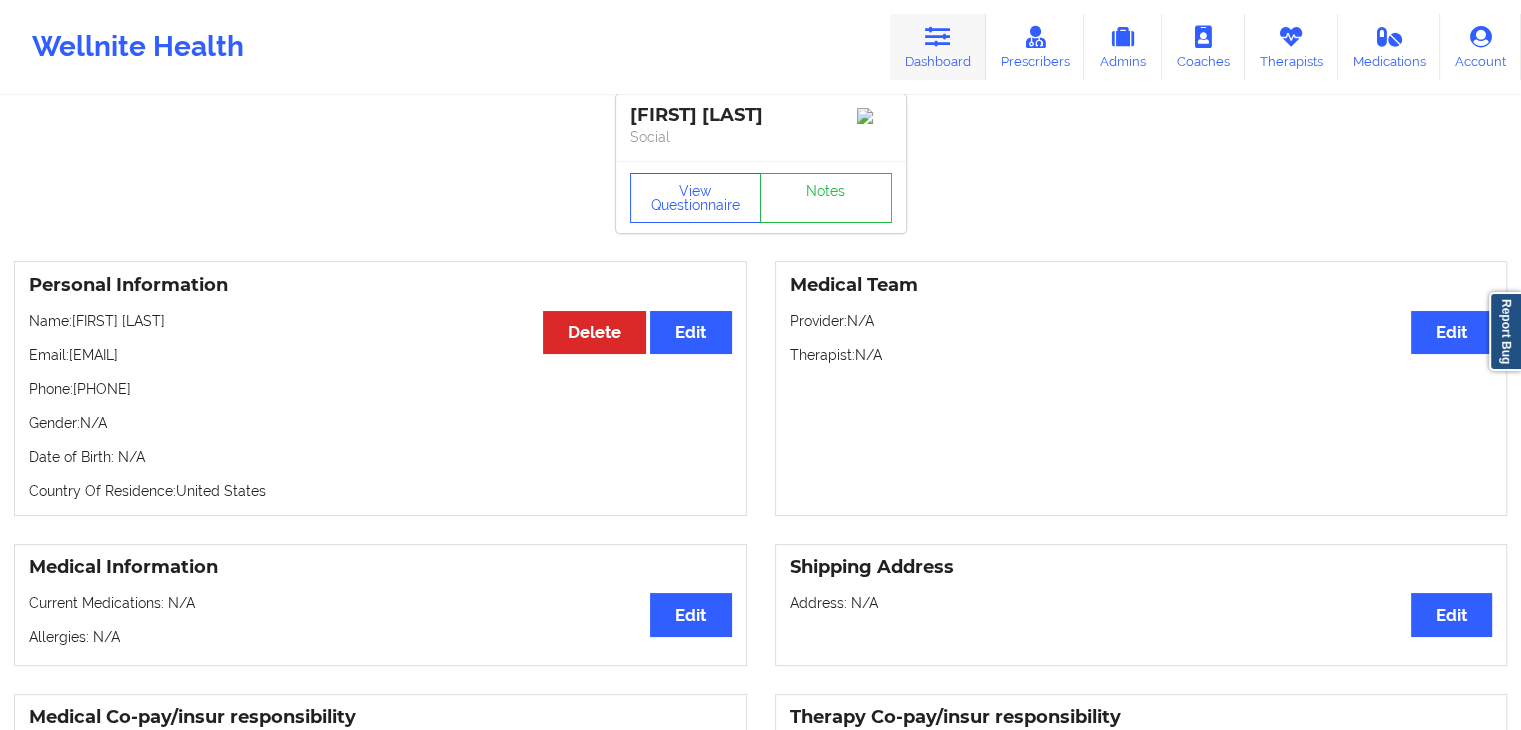 click at bounding box center [938, 37] 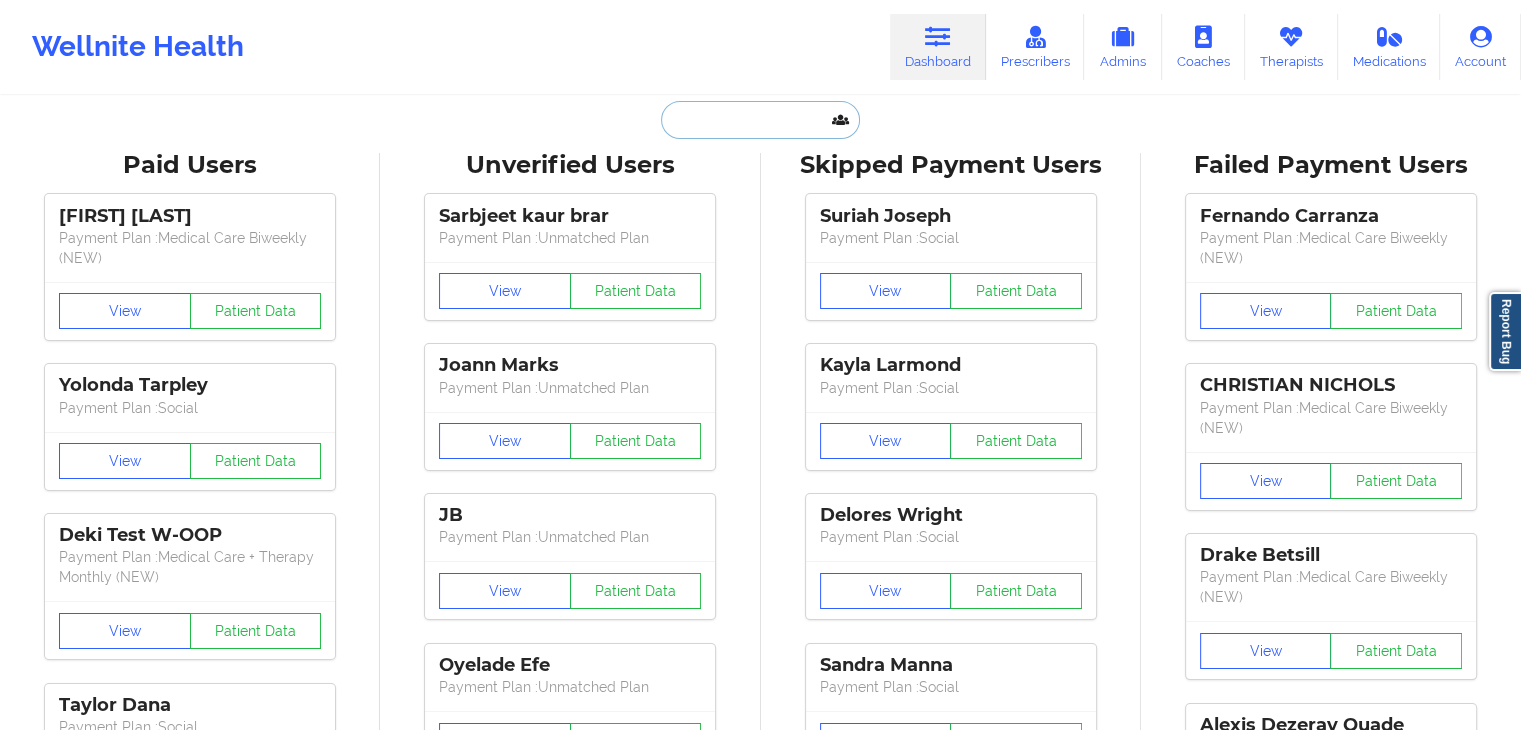 click at bounding box center [760, 120] 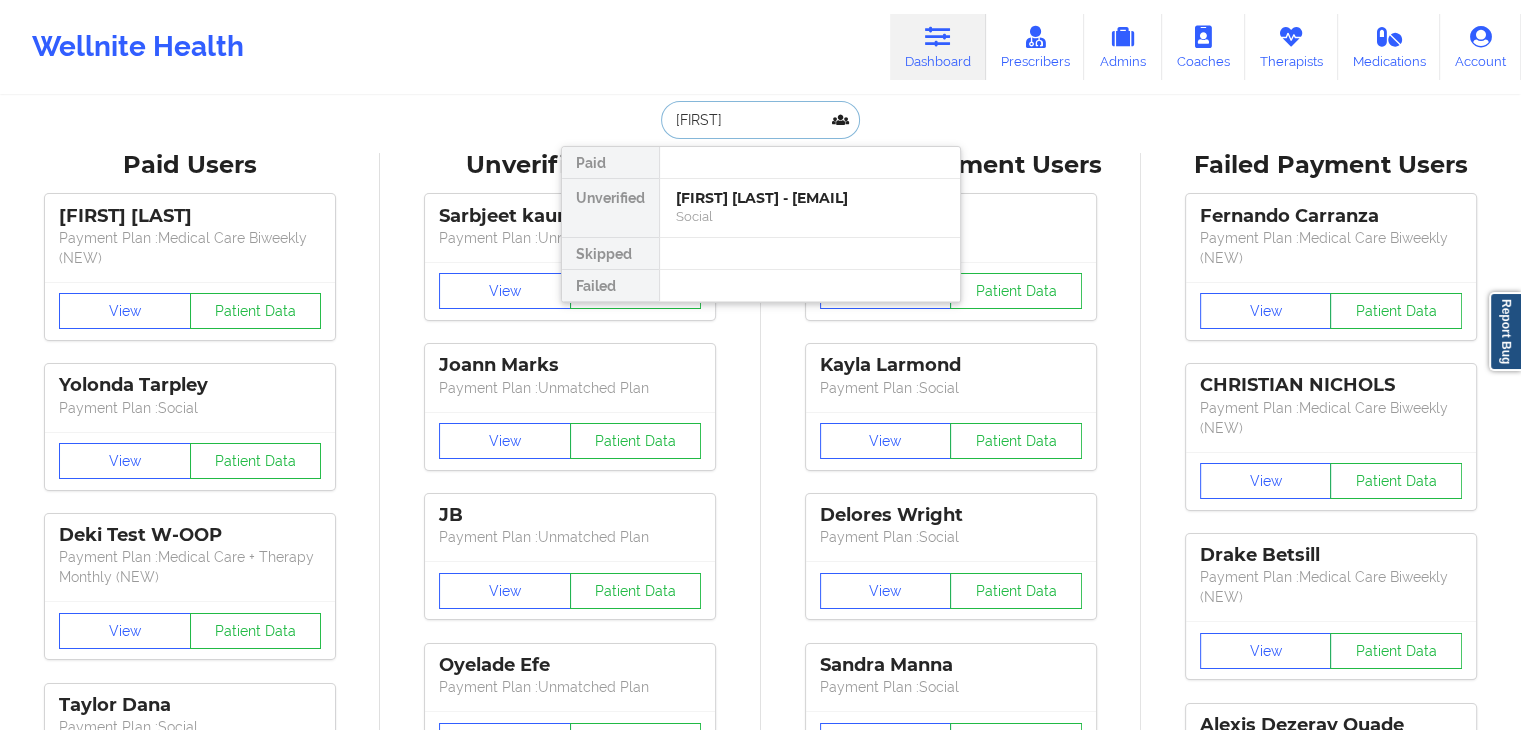 type on "[FIRST] [LAST]" 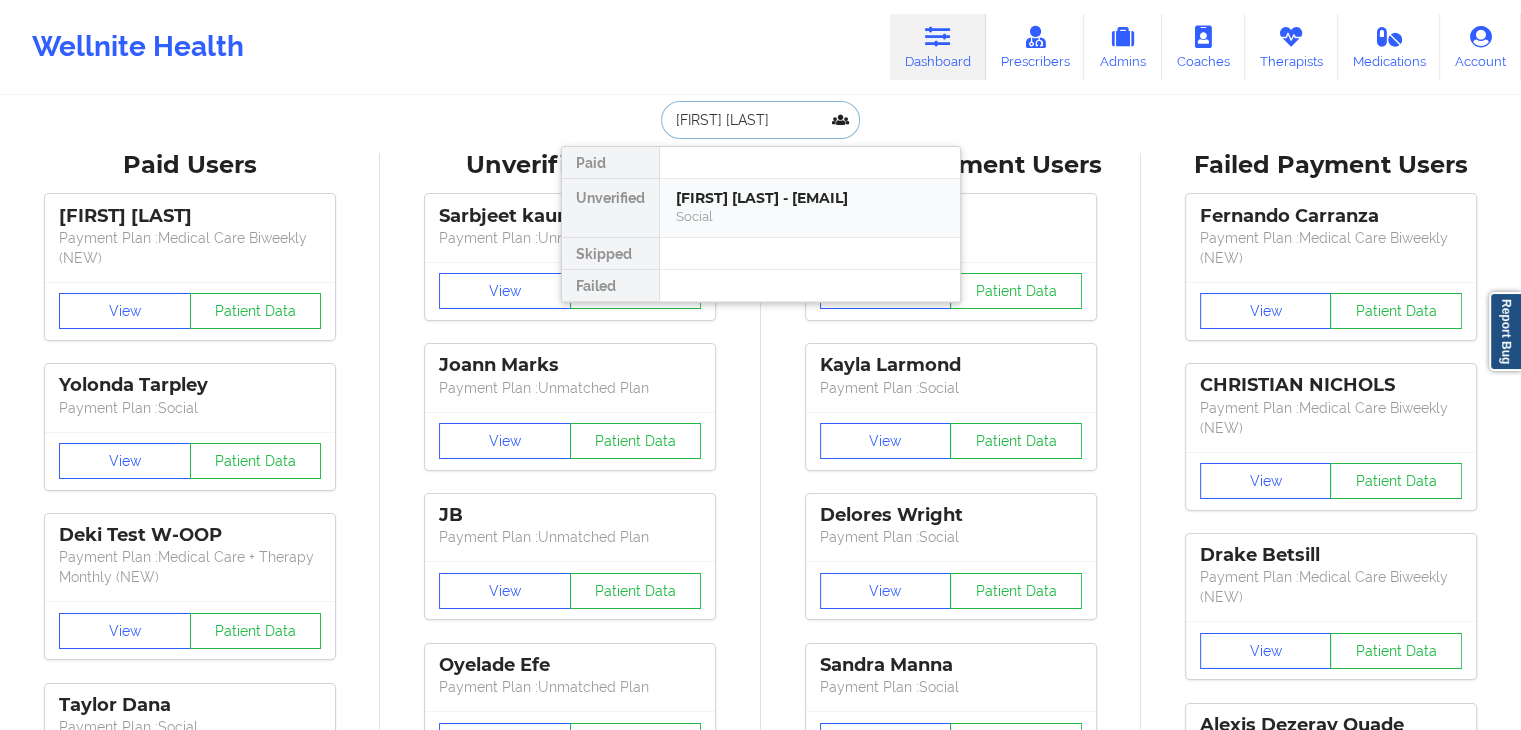 click on "[FIRST] [LAST] - [EMAIL]" at bounding box center (810, 198) 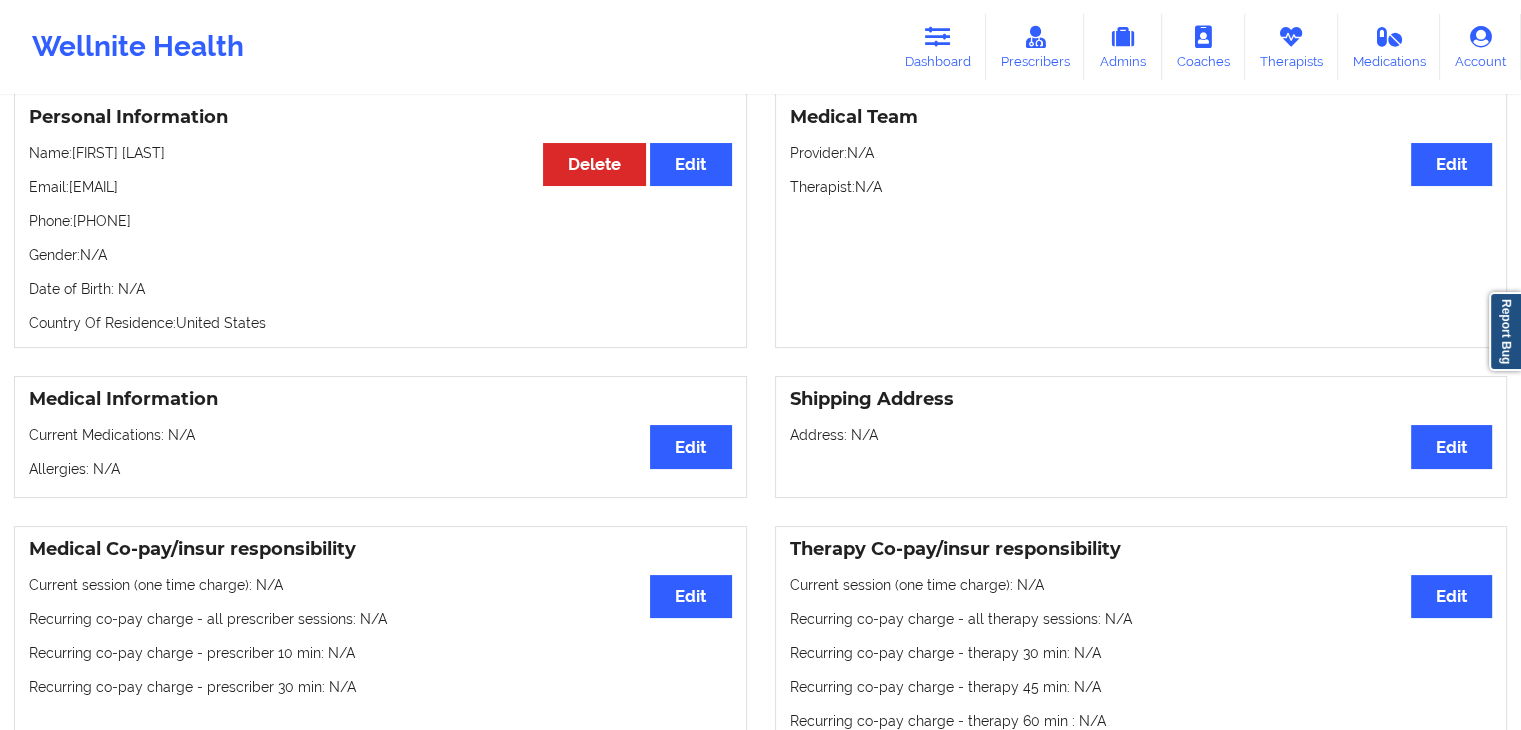 scroll, scrollTop: 0, scrollLeft: 0, axis: both 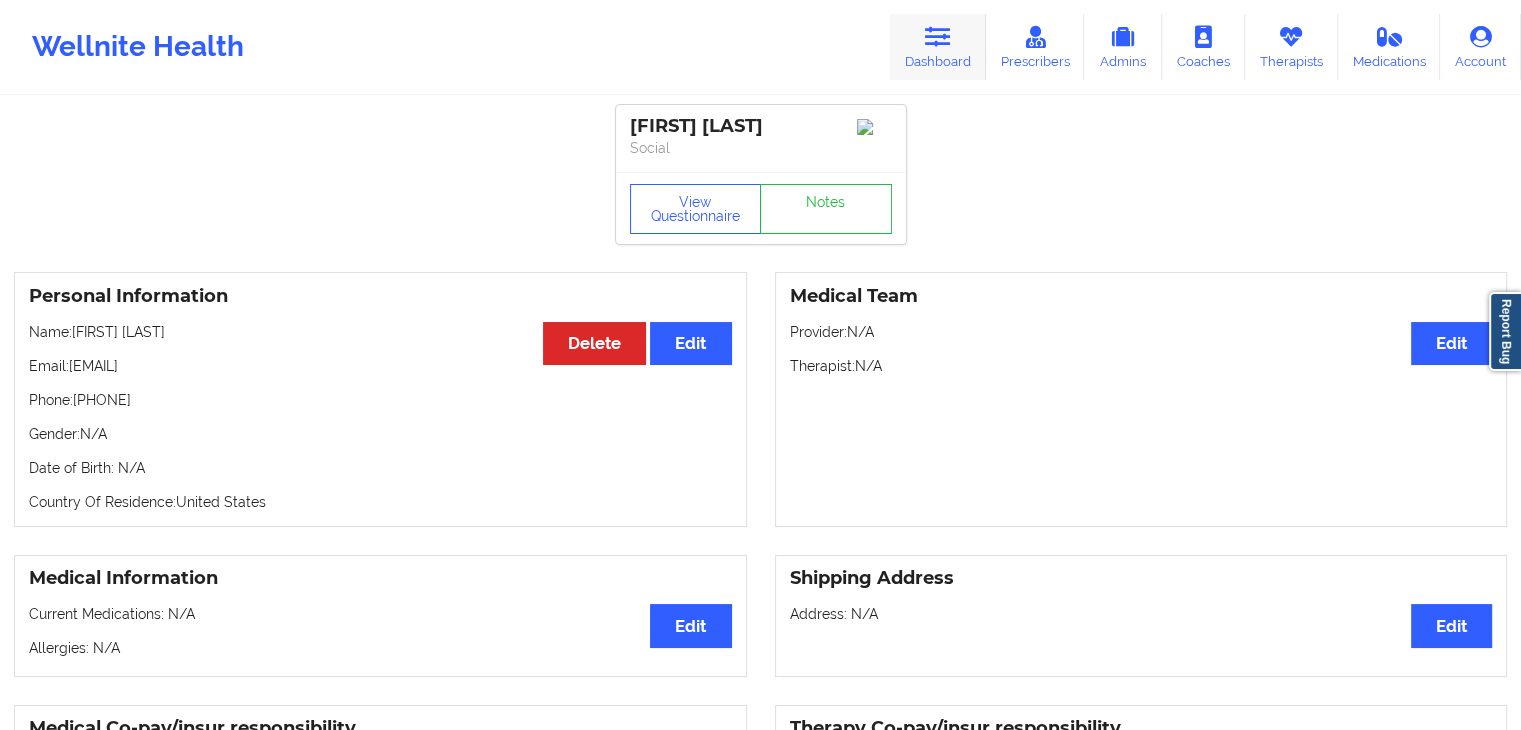 click on "Dashboard" at bounding box center [938, 47] 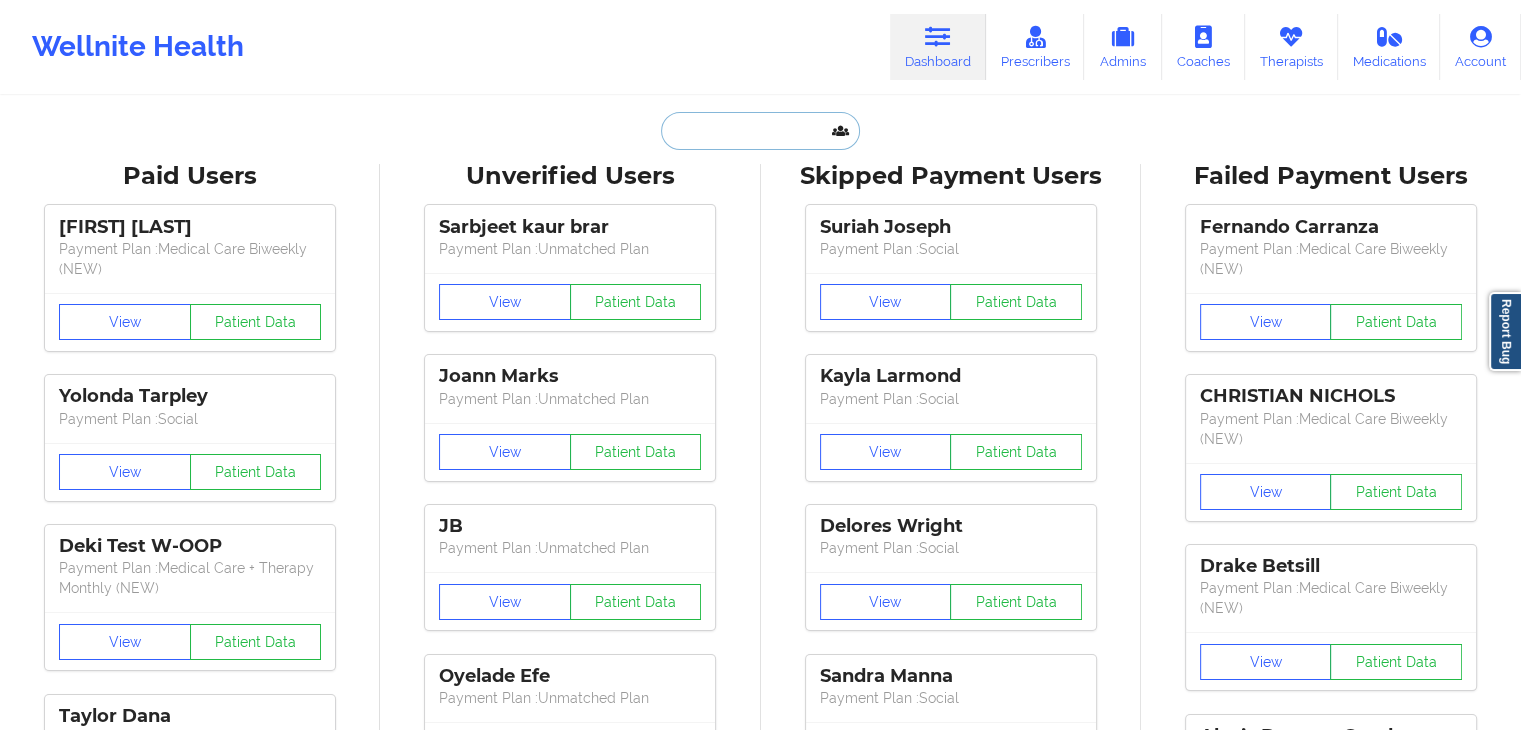 click at bounding box center (760, 131) 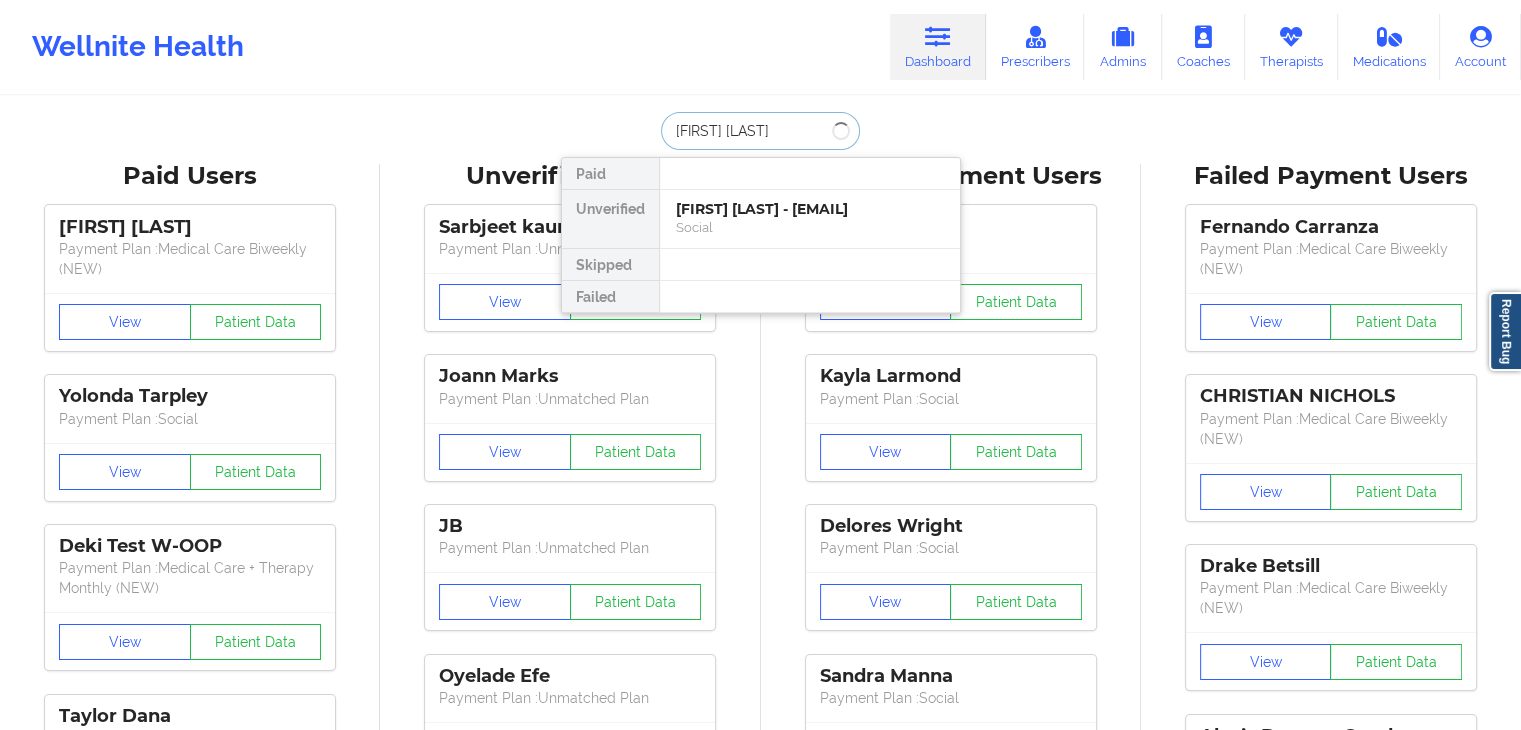 type on "[FIRST]" 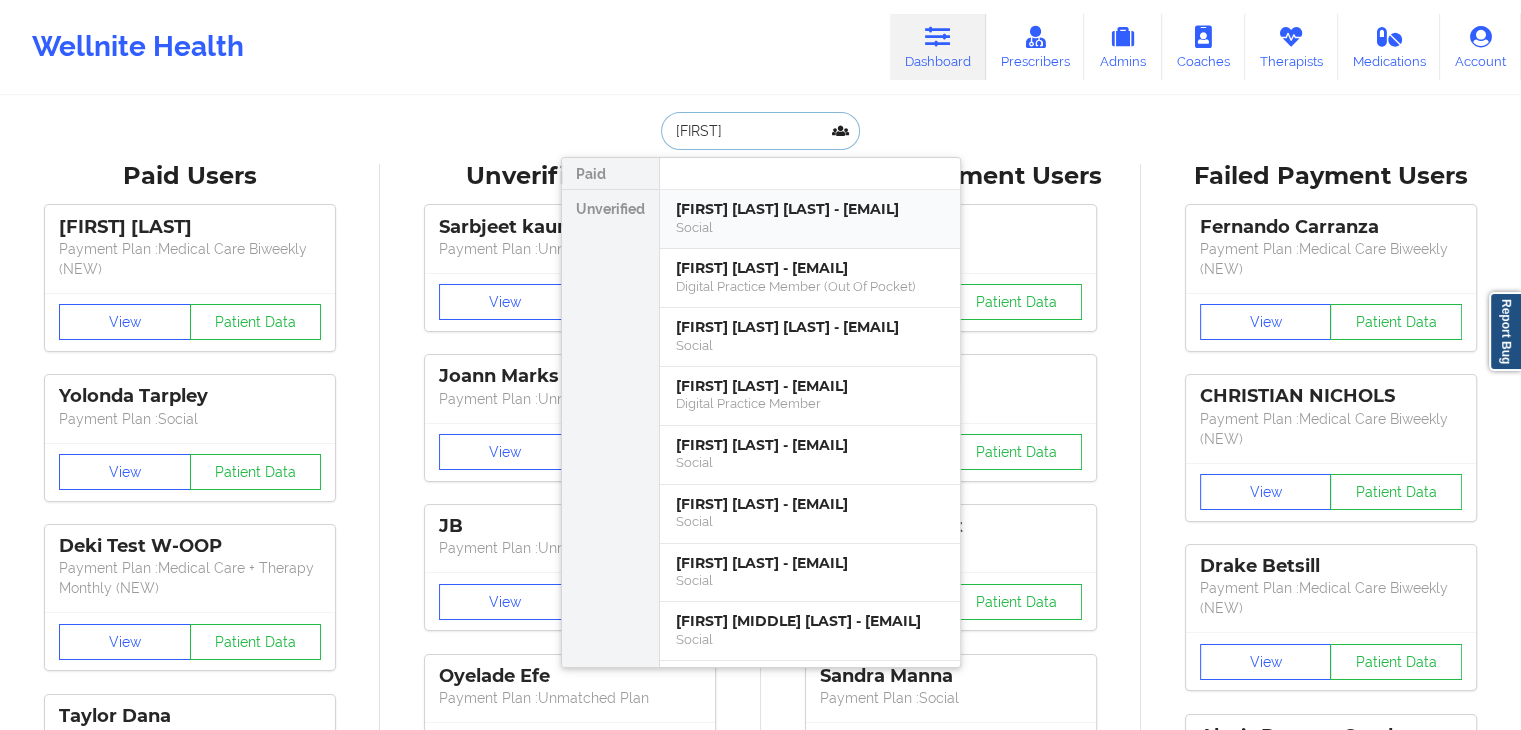 click on "Social" at bounding box center (810, 227) 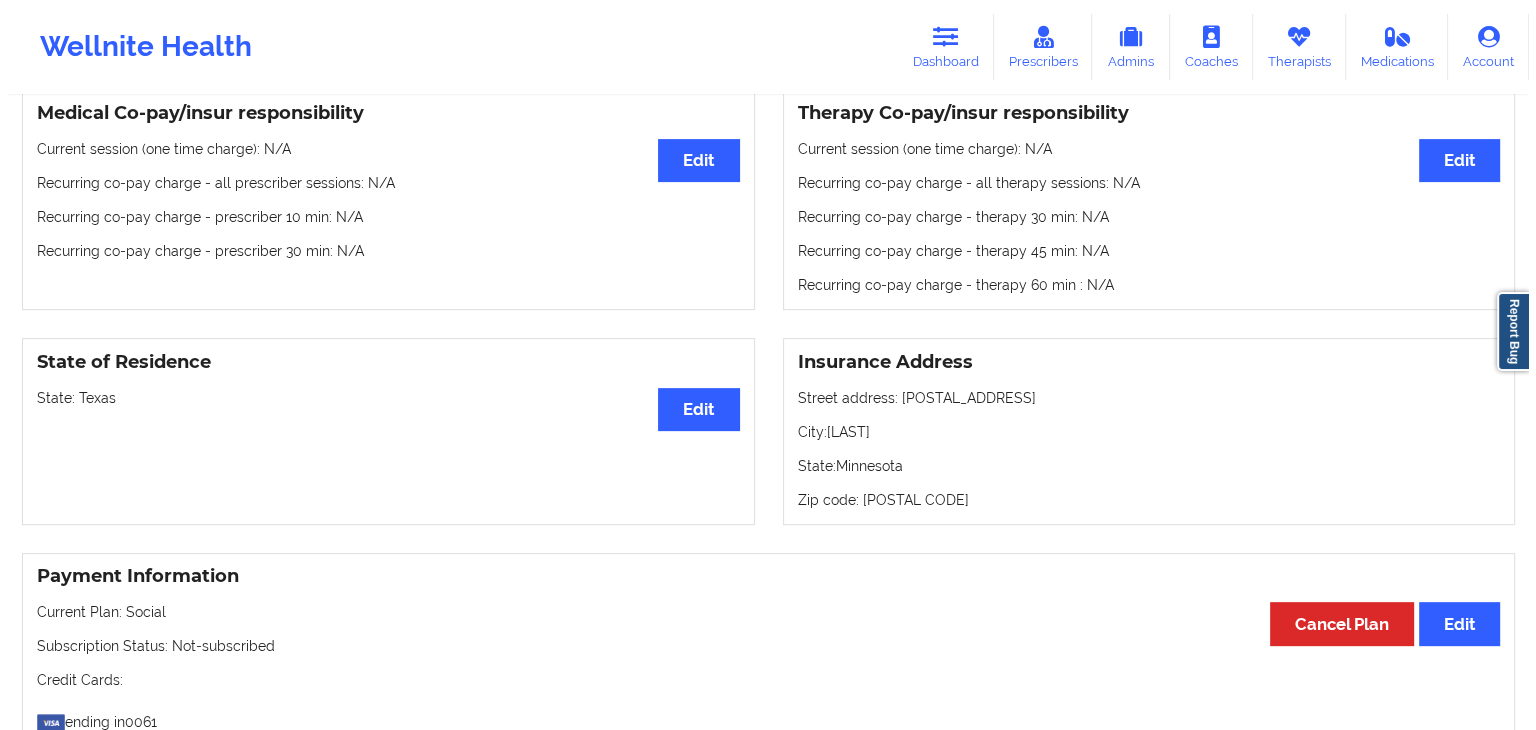 scroll, scrollTop: 0, scrollLeft: 0, axis: both 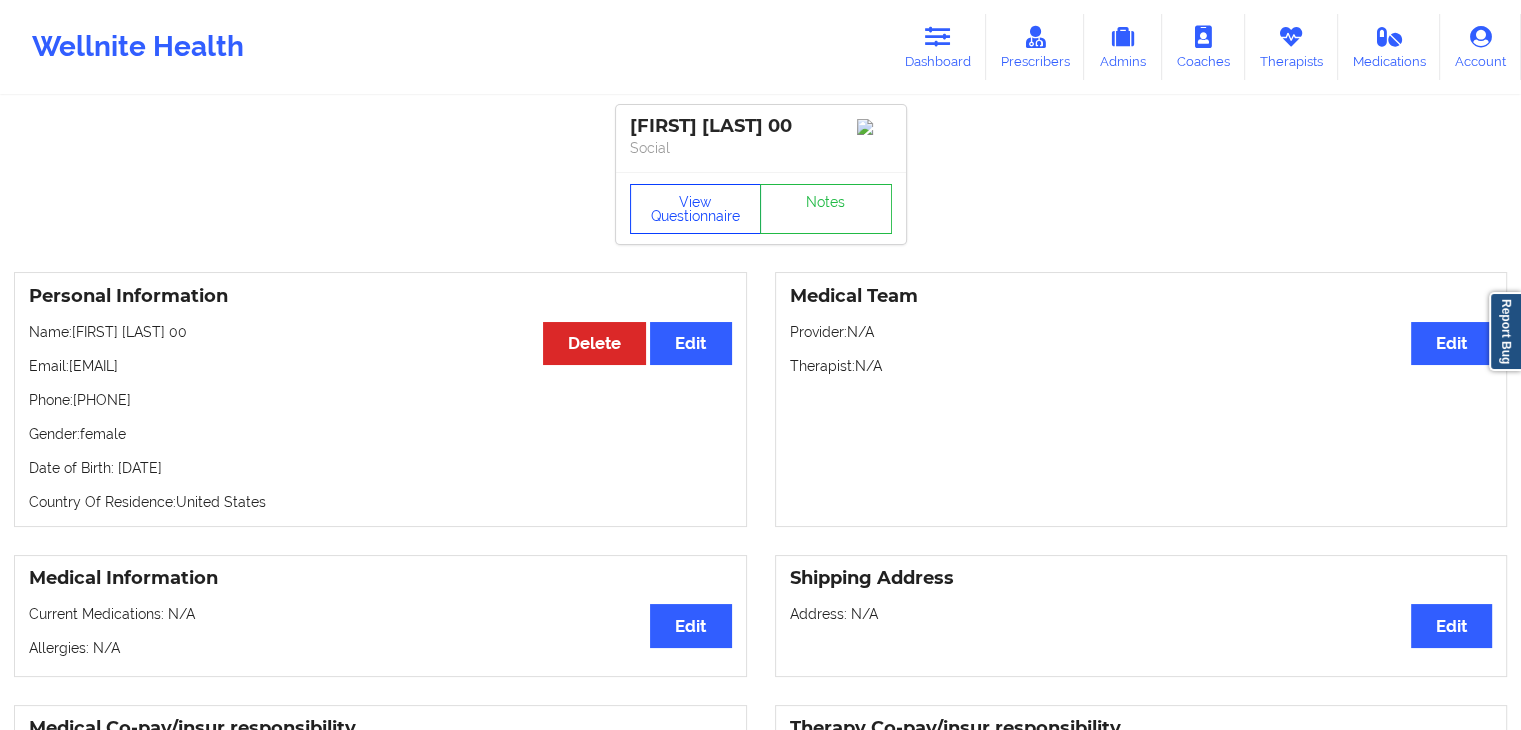 click on "View Questionnaire" at bounding box center (696, 209) 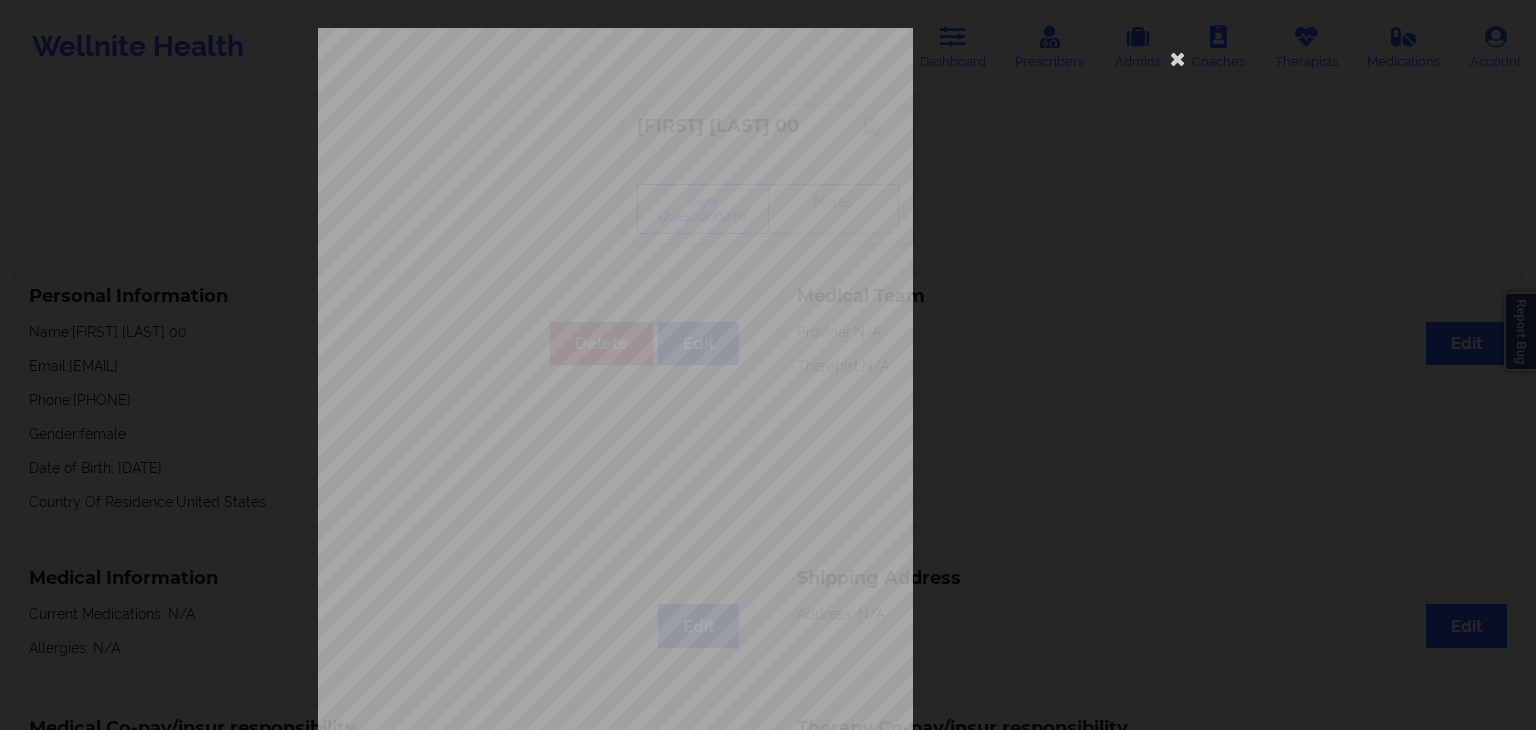 scroll, scrollTop: 224, scrollLeft: 0, axis: vertical 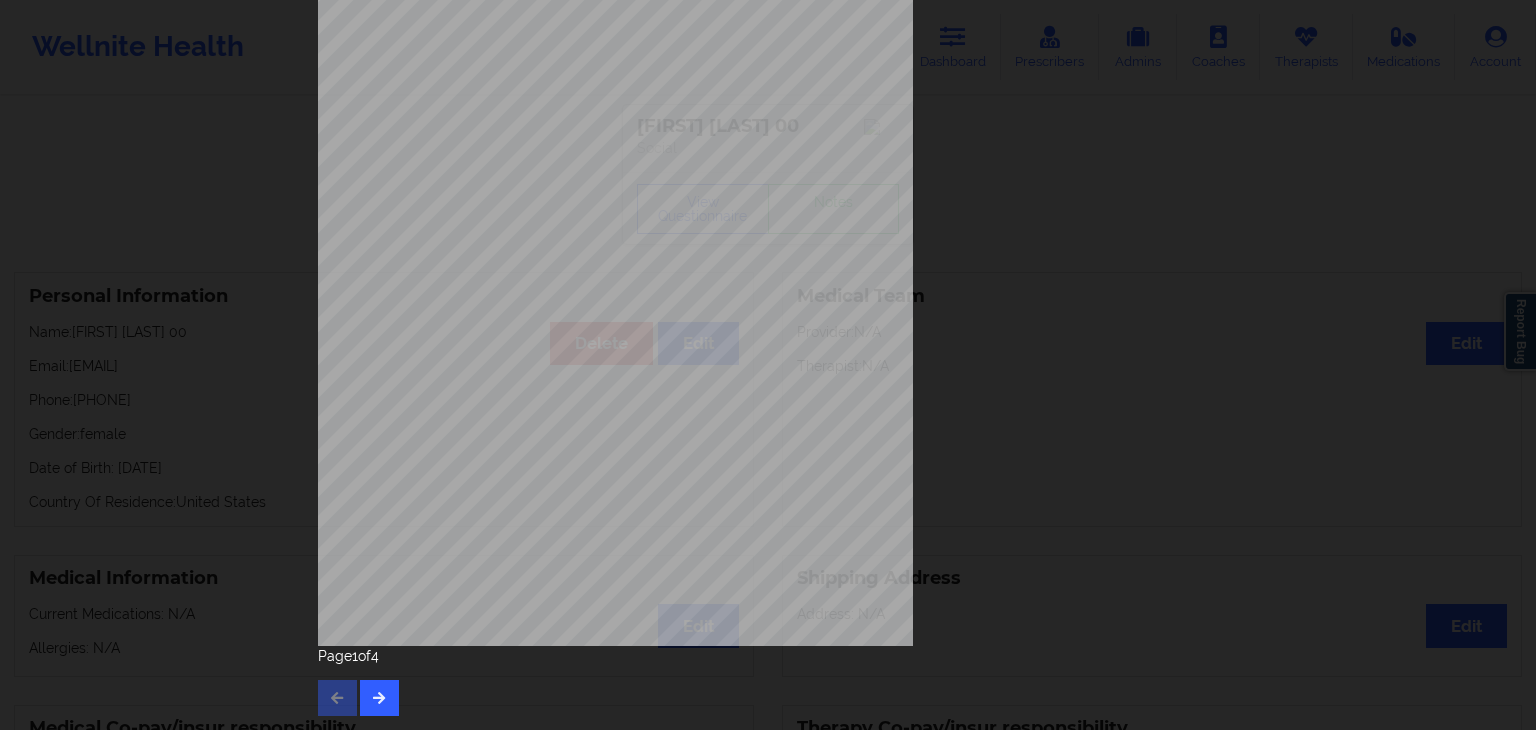 click on "Page  1  of  4" at bounding box center (768, 681) 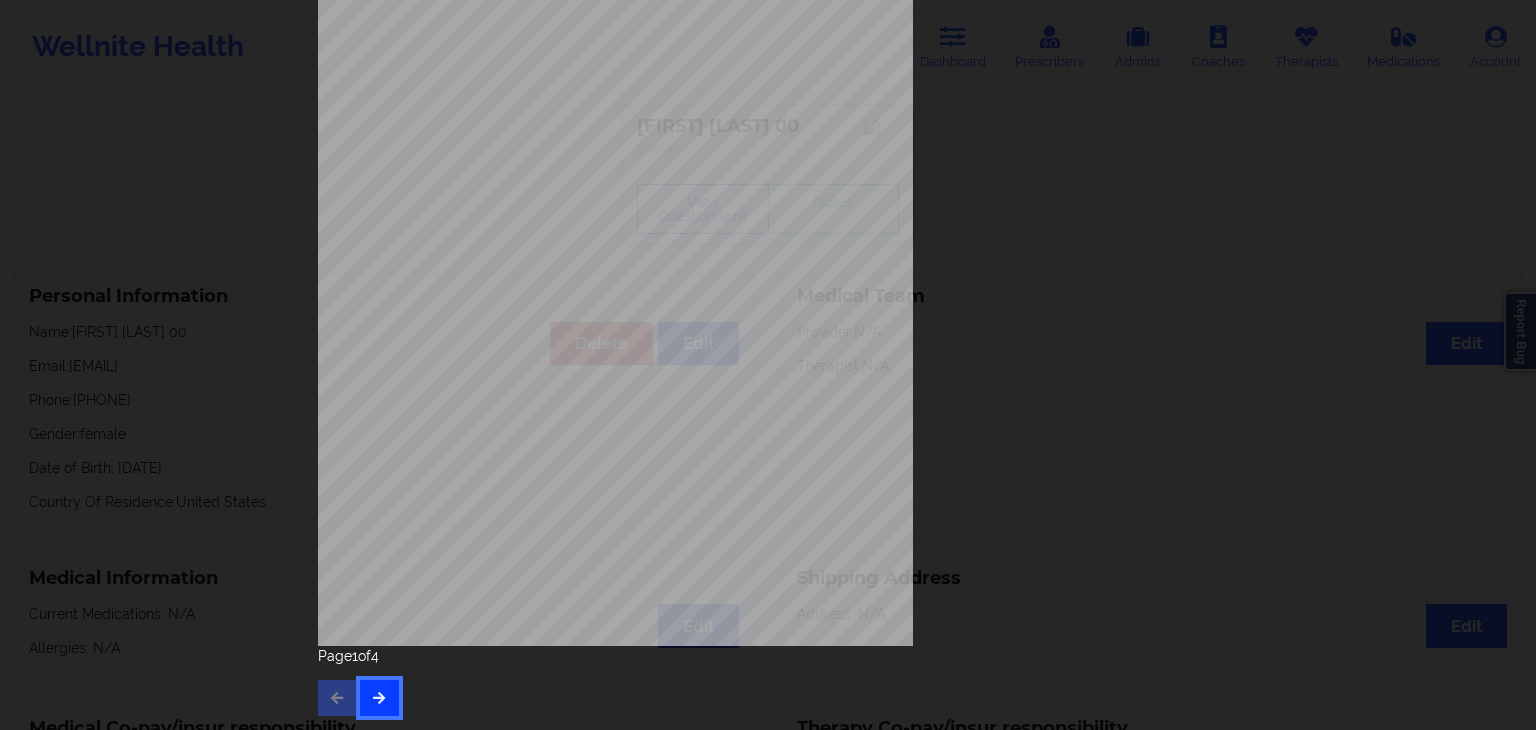 click at bounding box center (379, 698) 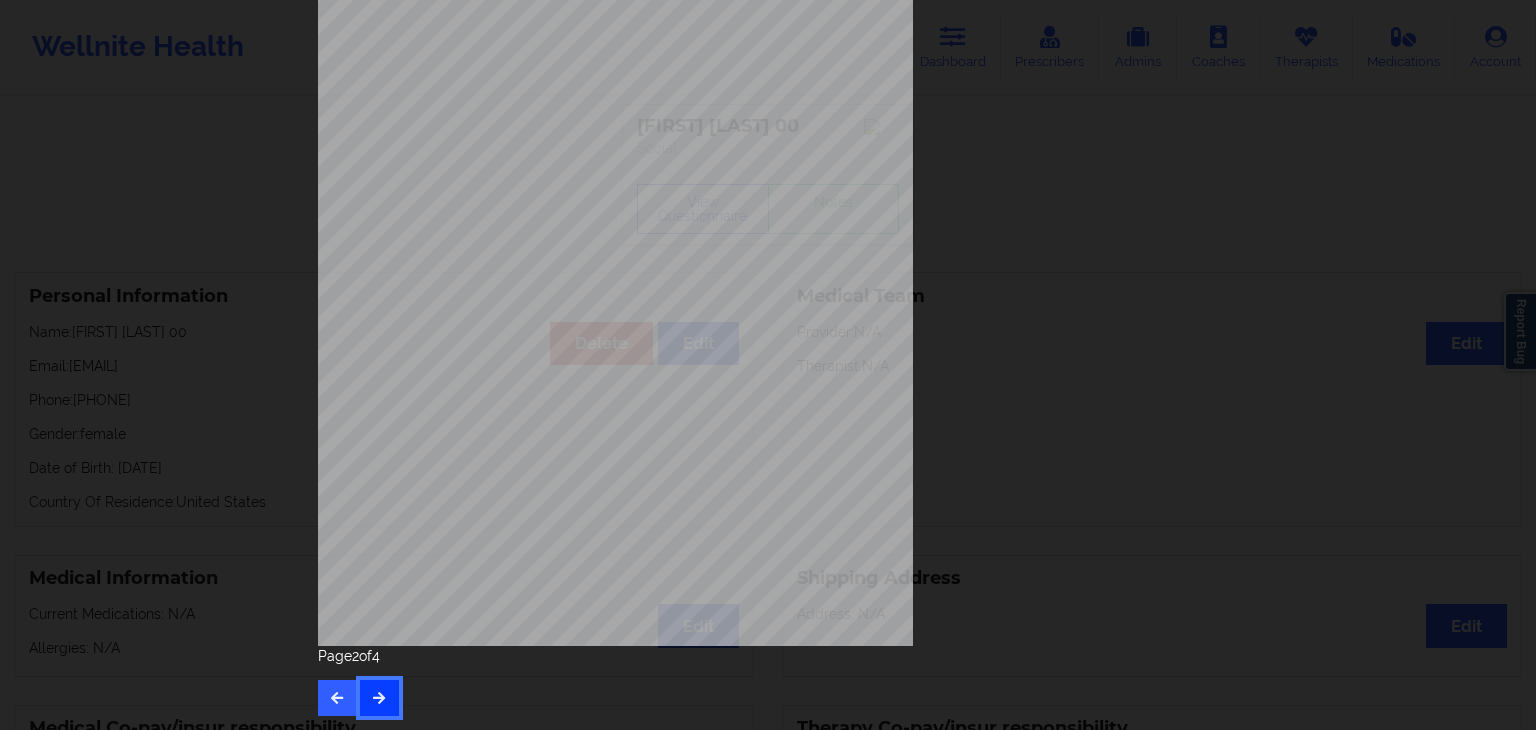 scroll, scrollTop: 0, scrollLeft: 0, axis: both 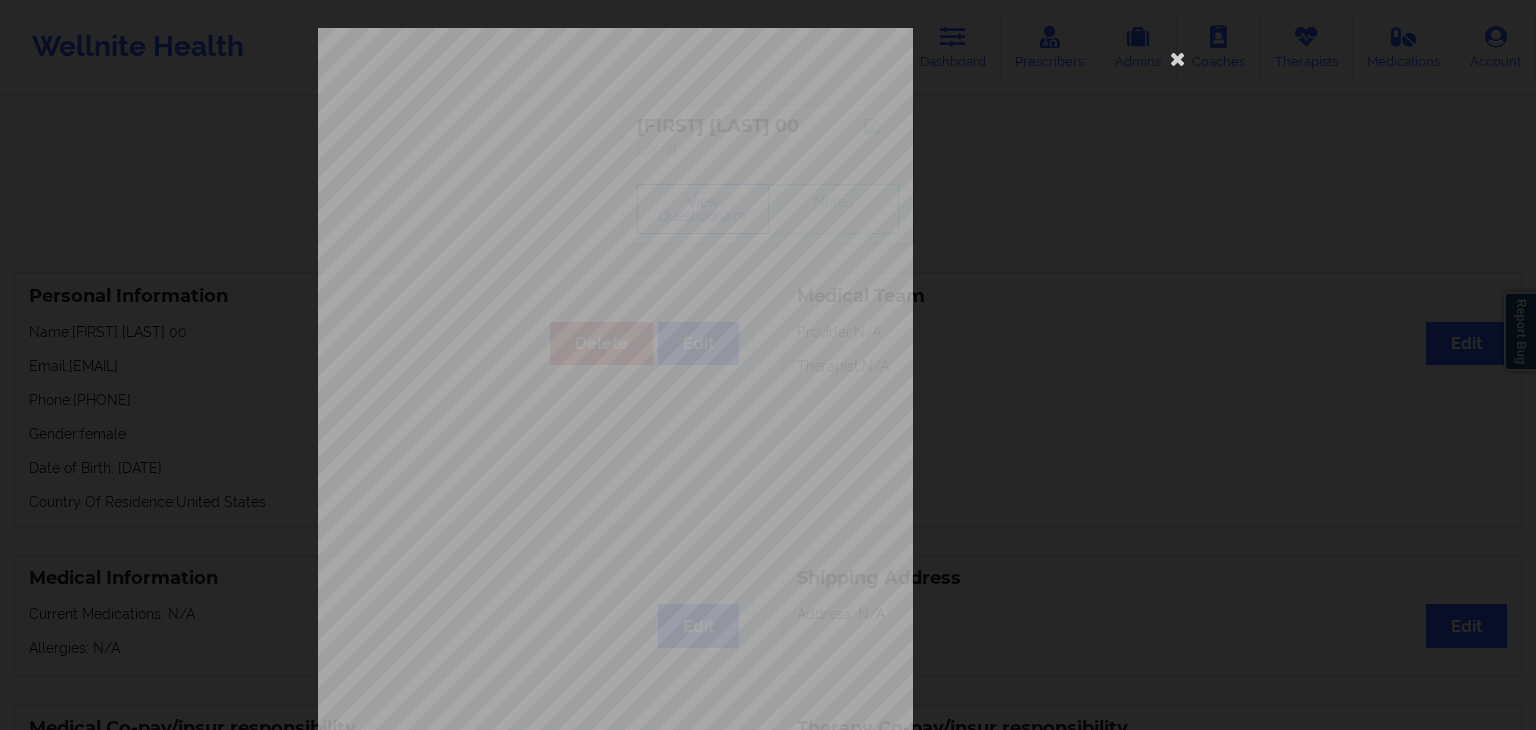 type 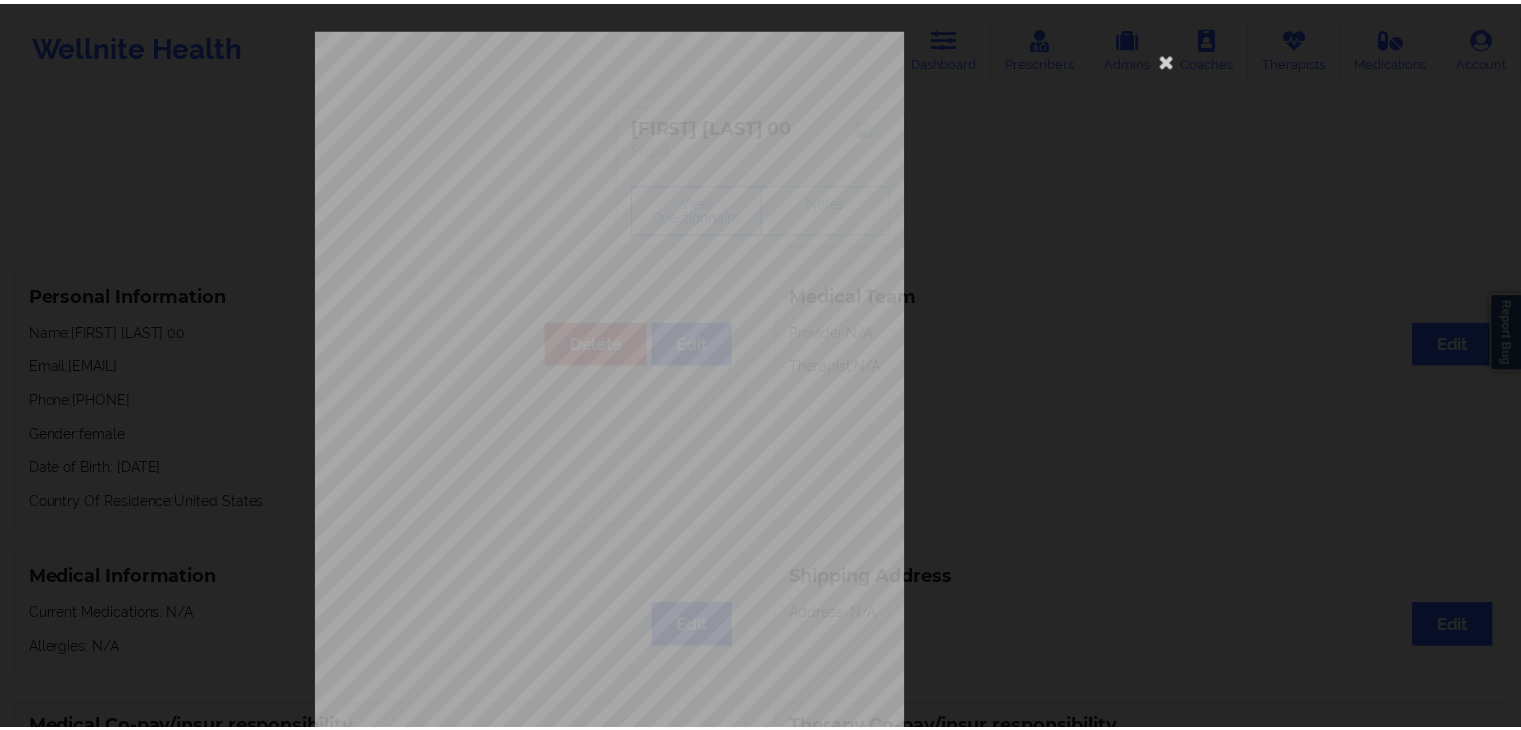 scroll, scrollTop: 40, scrollLeft: 0, axis: vertical 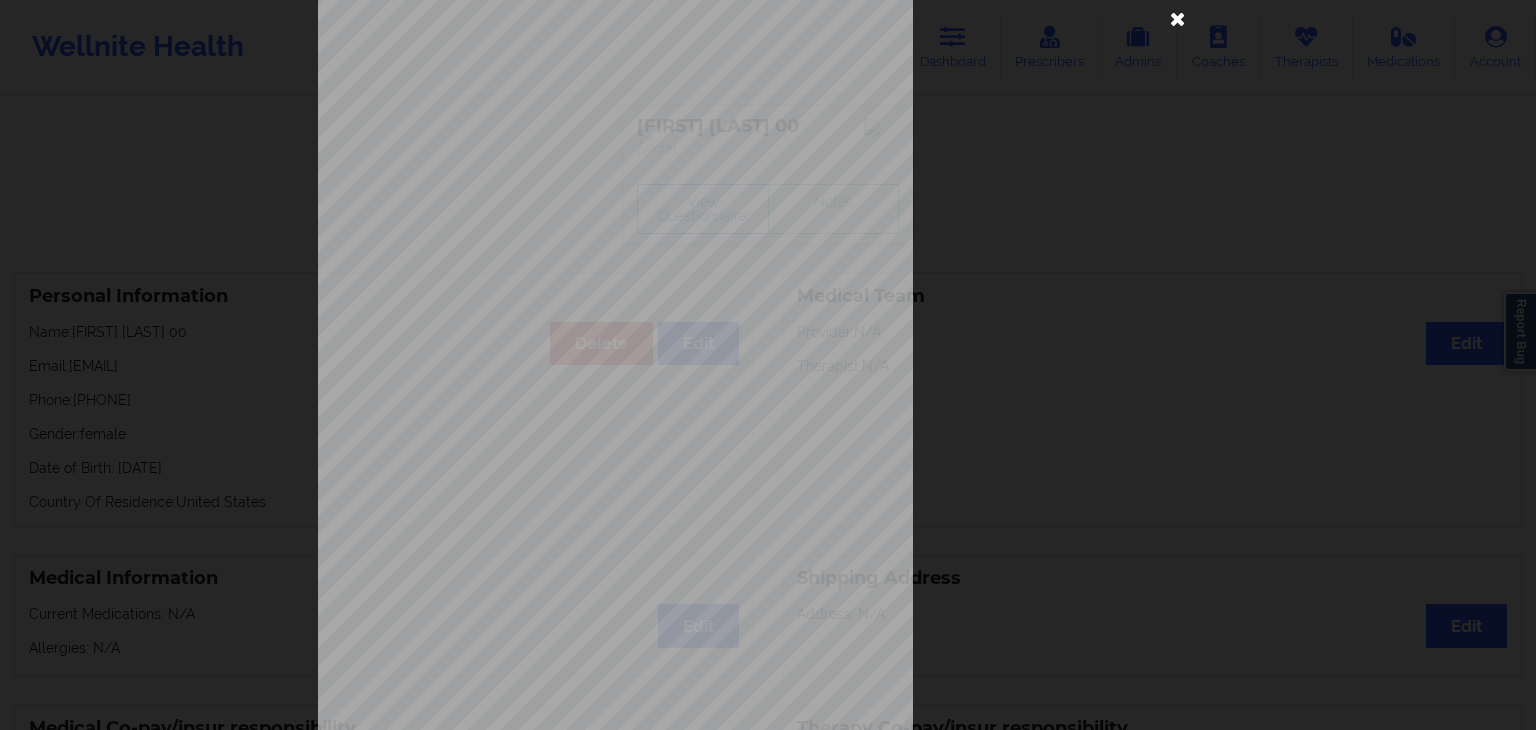 click at bounding box center [1178, 18] 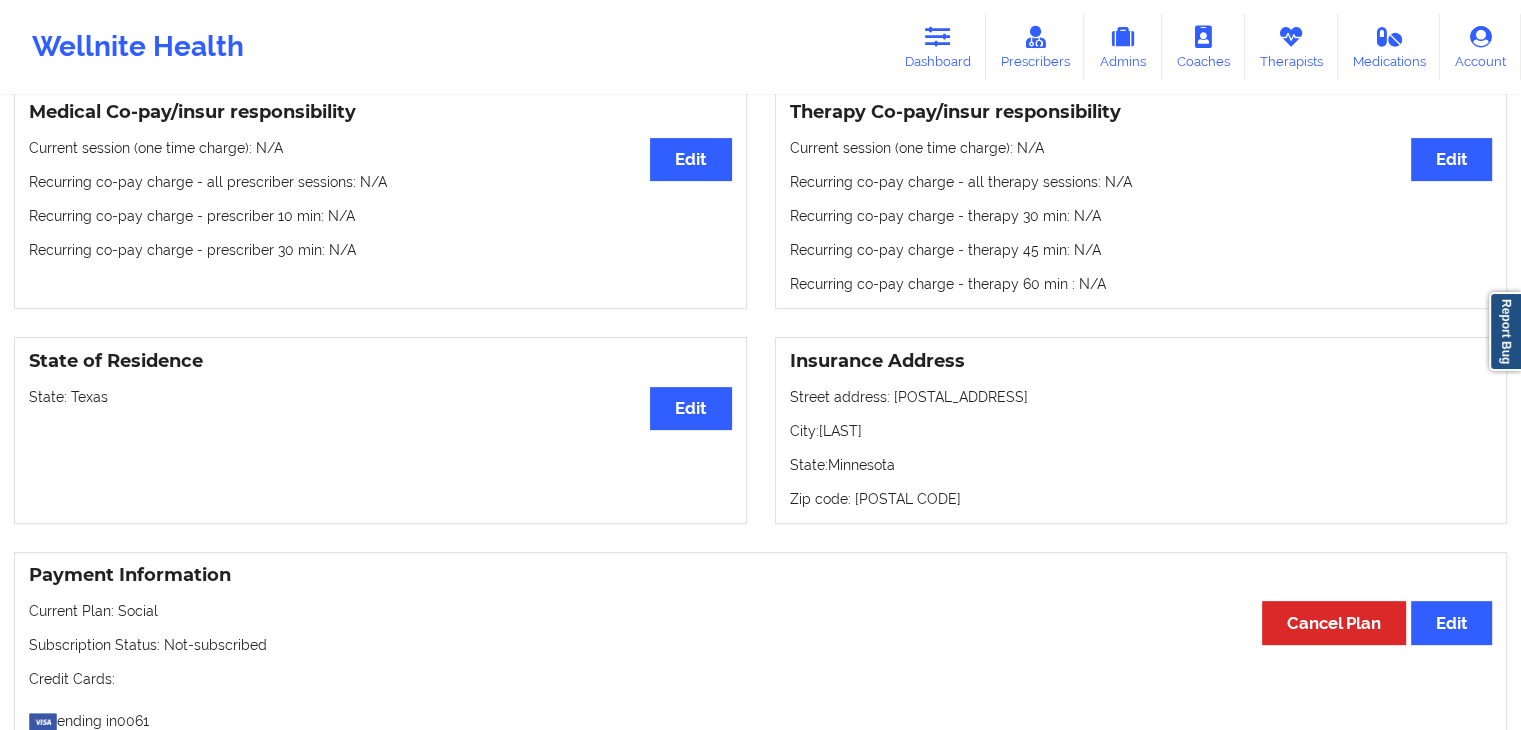 scroll, scrollTop: 640, scrollLeft: 0, axis: vertical 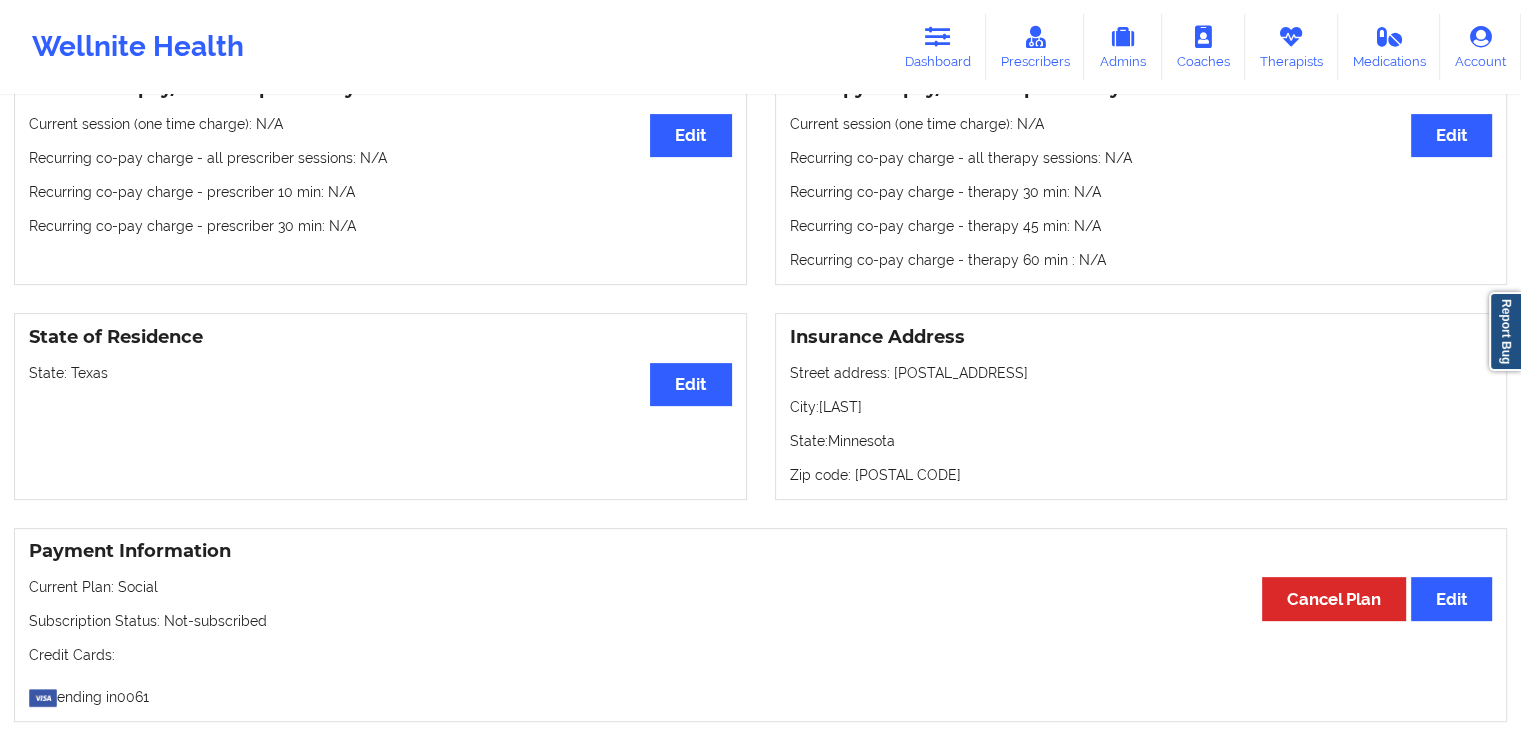 click on "Medical Co-pay/insur responsibility Edit Current session (one time charge): N/A Recurring co-pay charge - all prescriber sessions :   N/A Recurring co-pay charge - prescriber 10 min :   N/A Recurring co-pay charge - prescriber 30 min :   N/A" at bounding box center [380, 175] 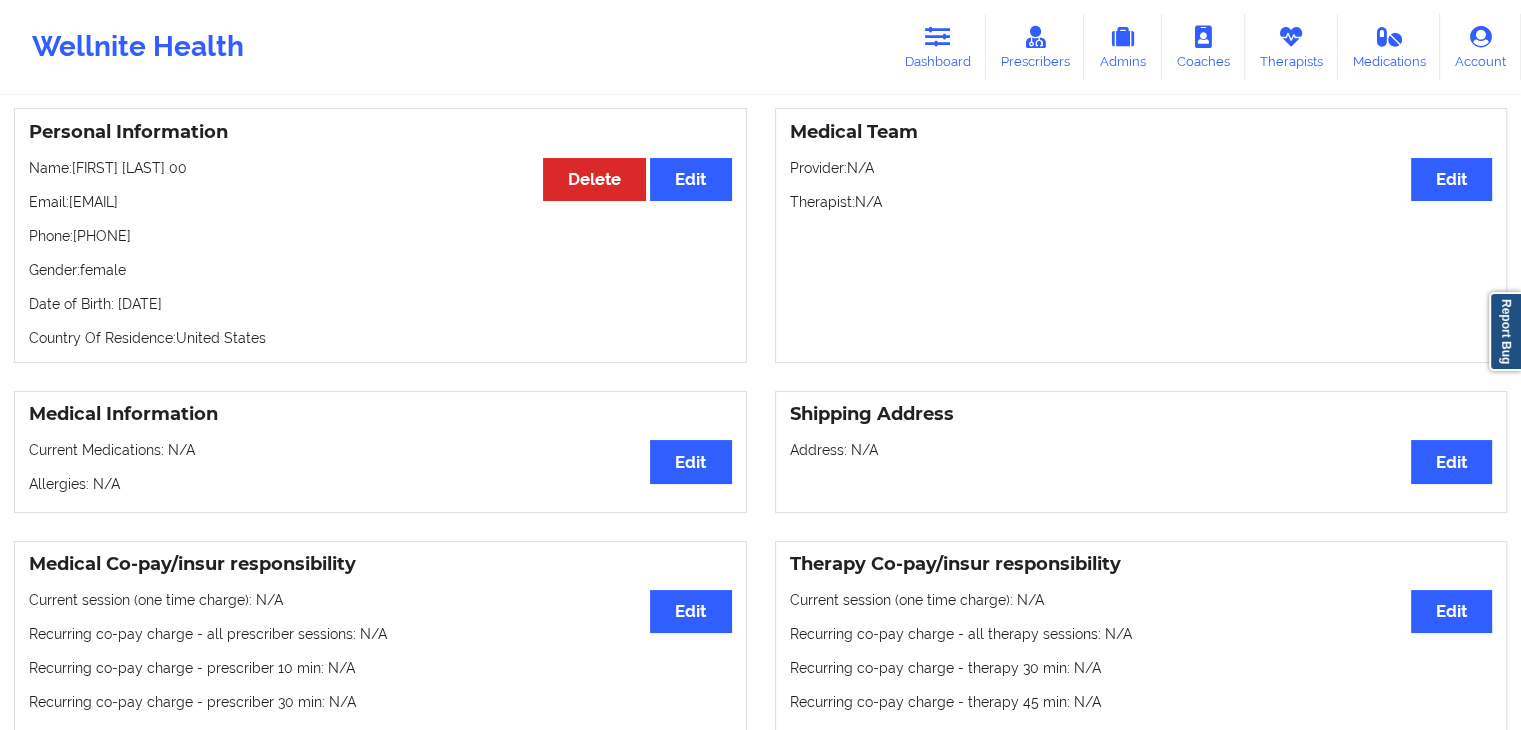 scroll, scrollTop: 160, scrollLeft: 0, axis: vertical 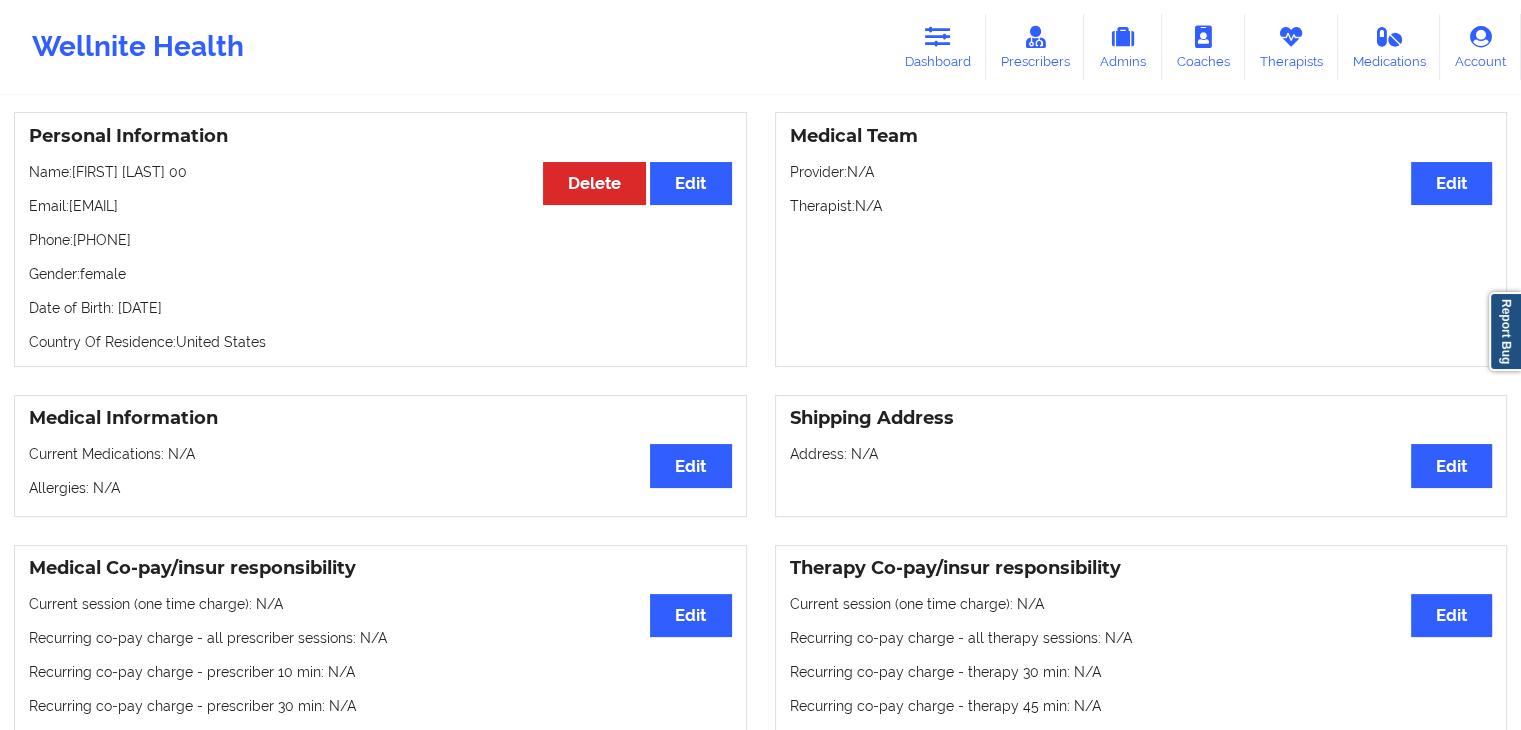drag, startPoint x: 167, startPoint y: 255, endPoint x: 0, endPoint y: 255, distance: 167 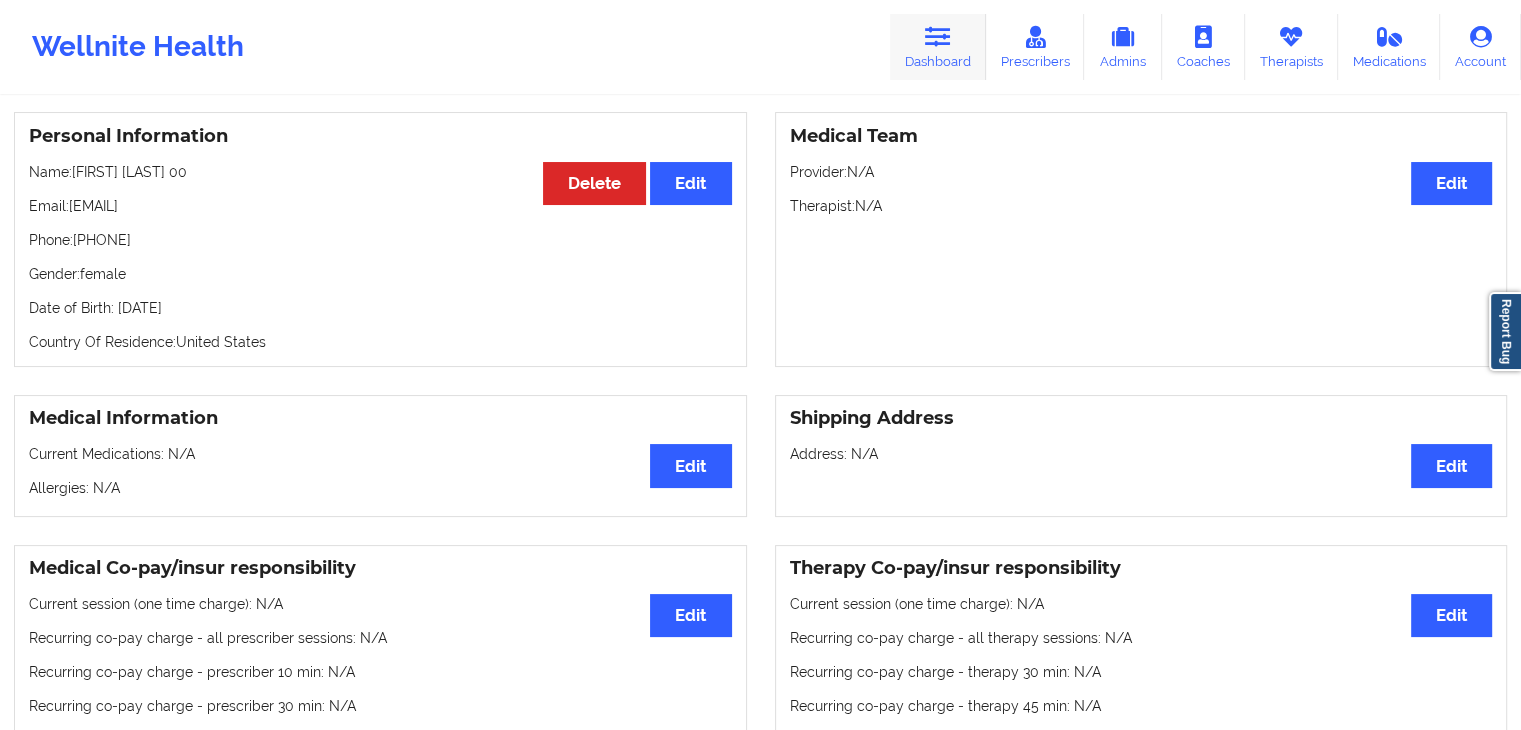 click on "Dashboard" at bounding box center [938, 47] 